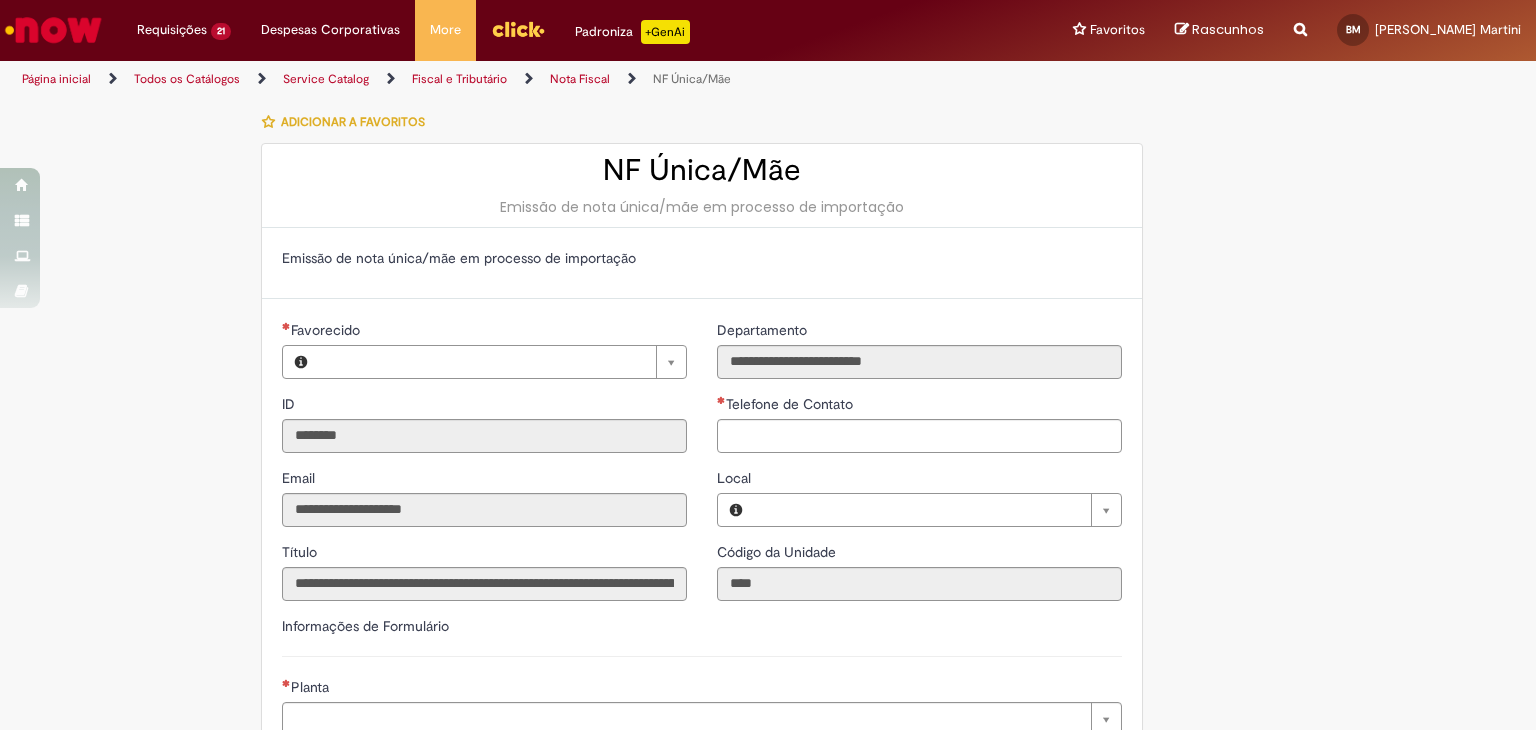 type on "**********" 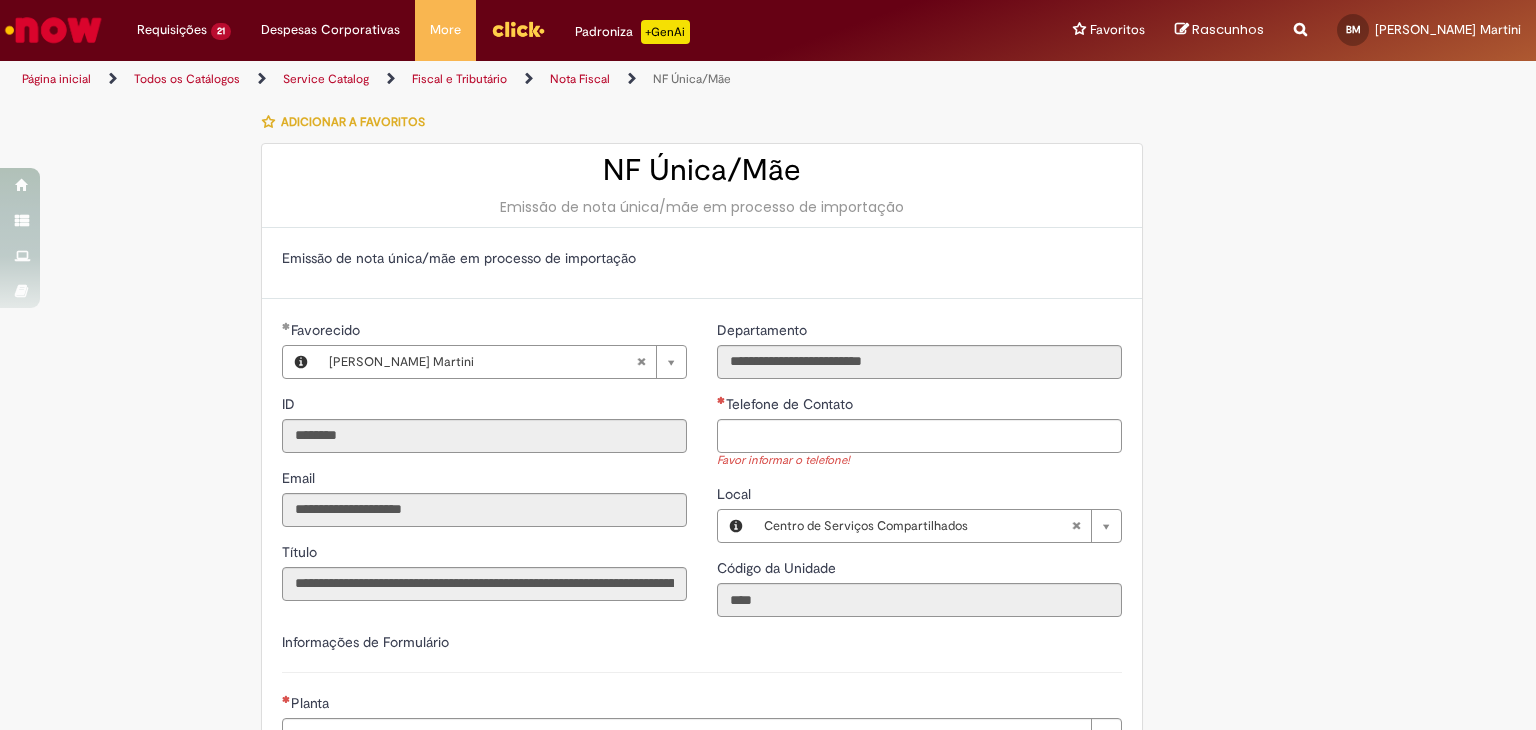 scroll, scrollTop: 0, scrollLeft: 0, axis: both 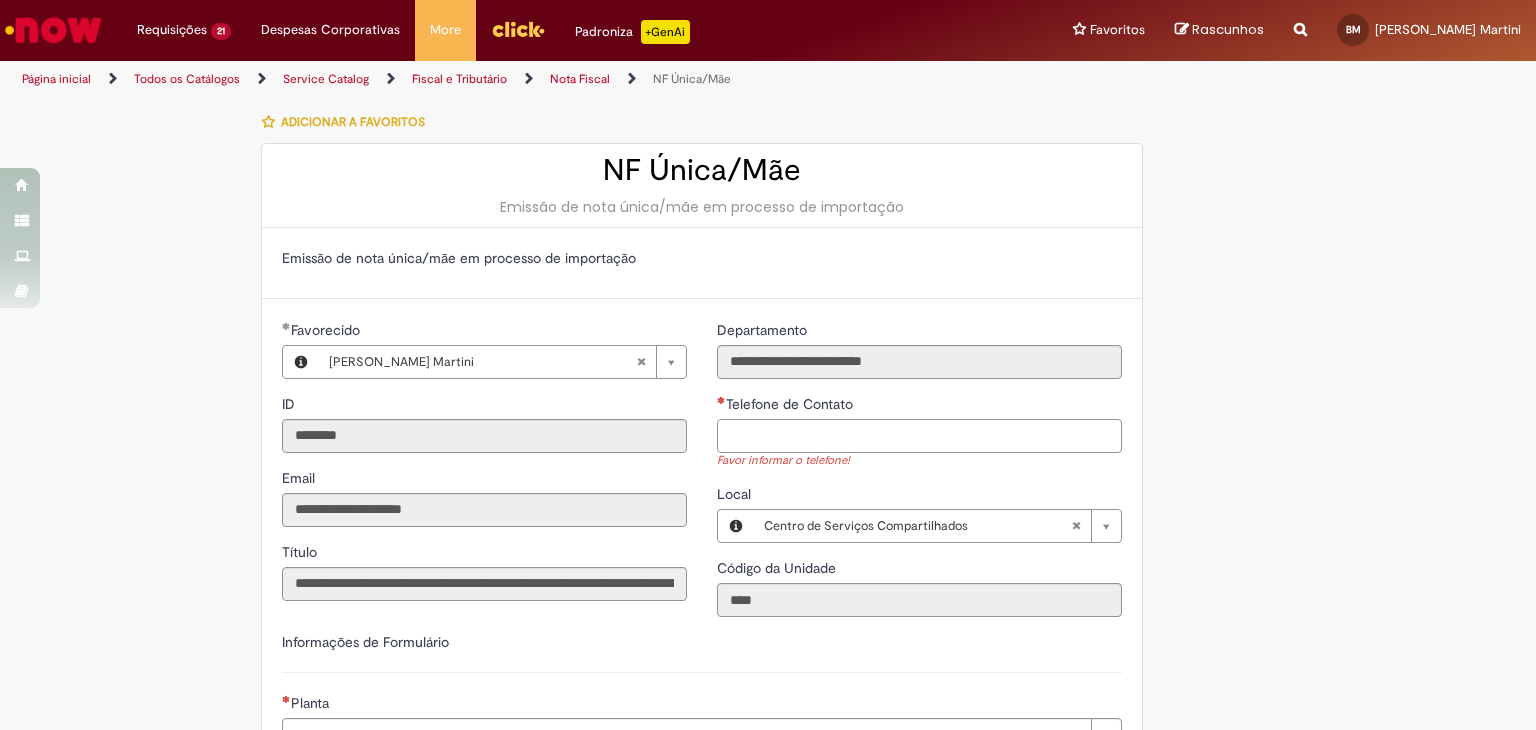 click on "Telefone de Contato" at bounding box center (919, 436) 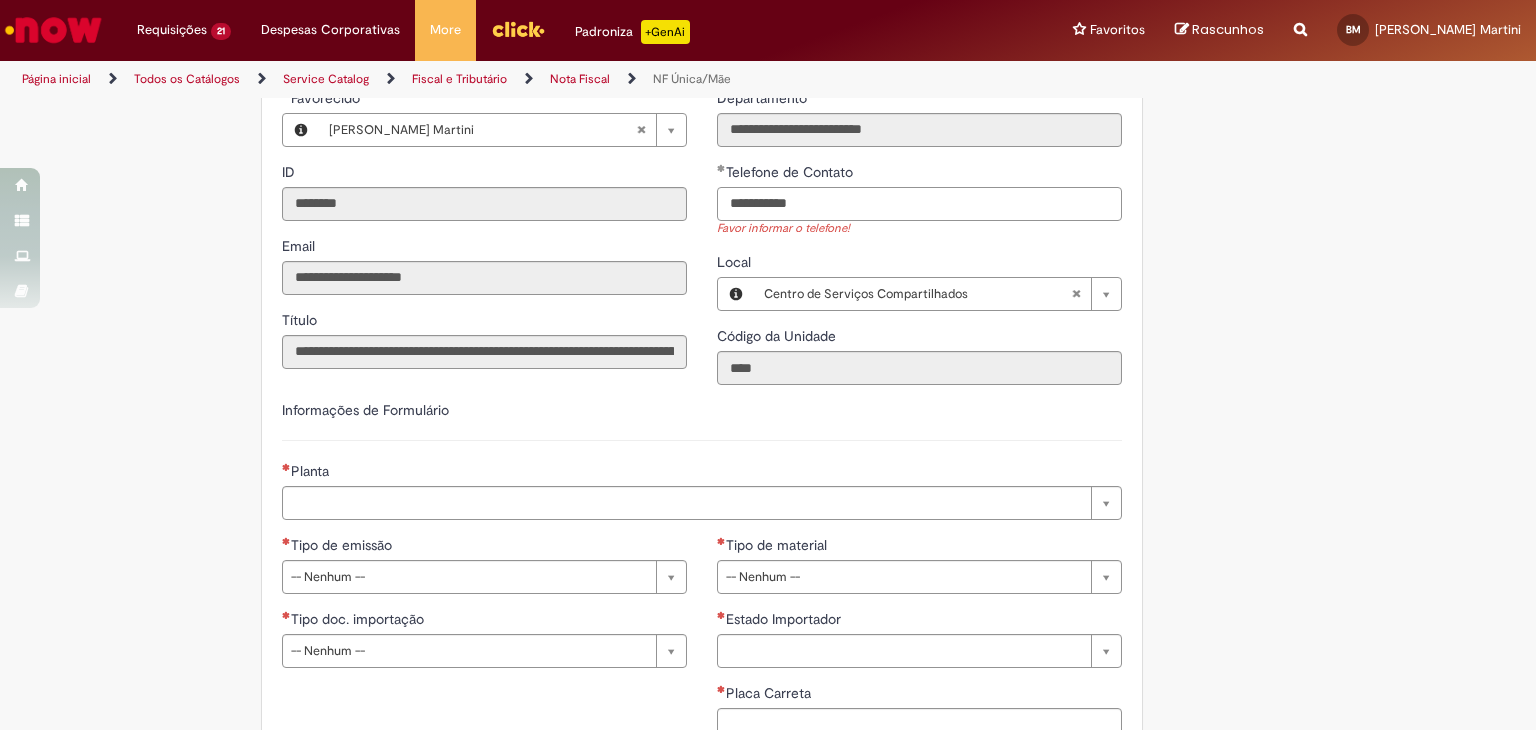 scroll, scrollTop: 400, scrollLeft: 0, axis: vertical 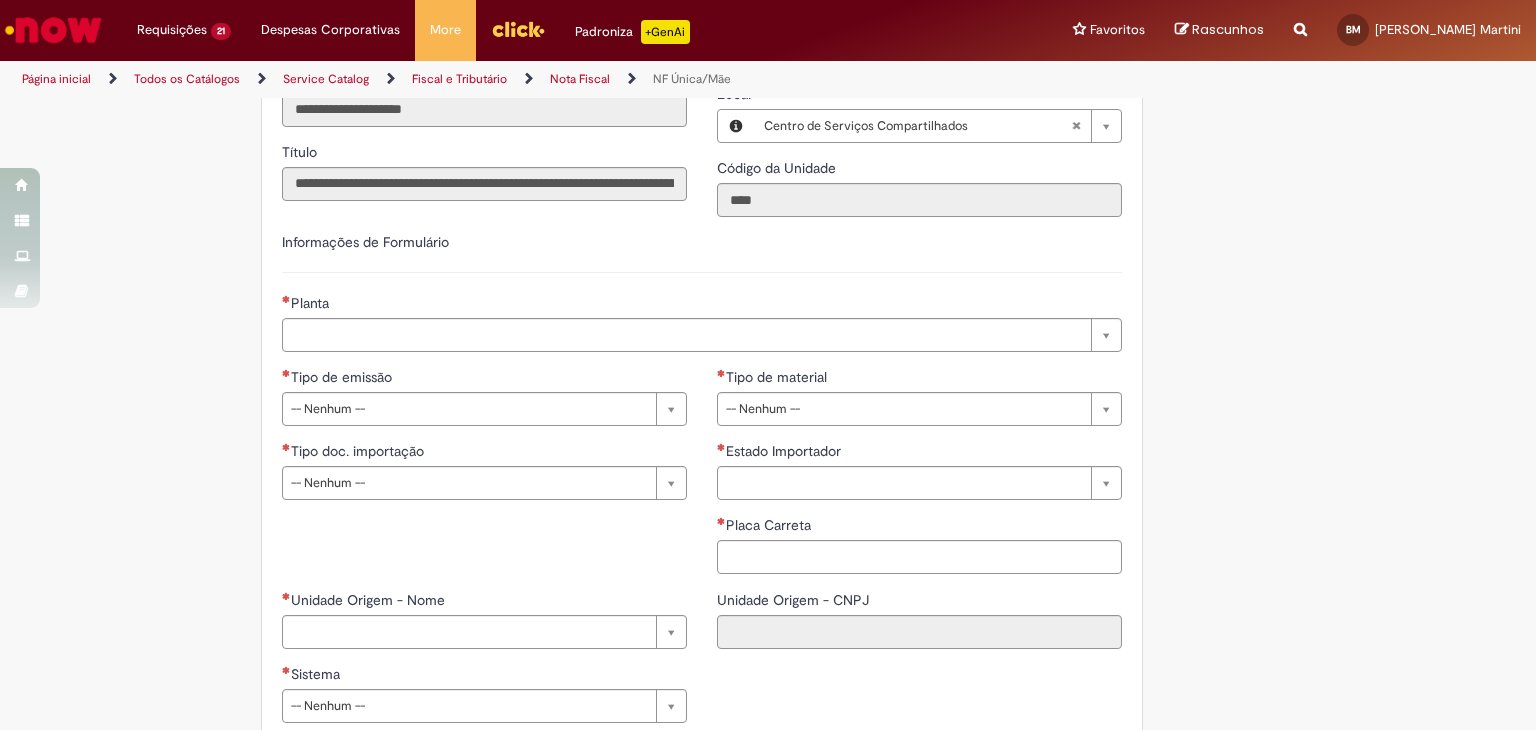 type on "**********" 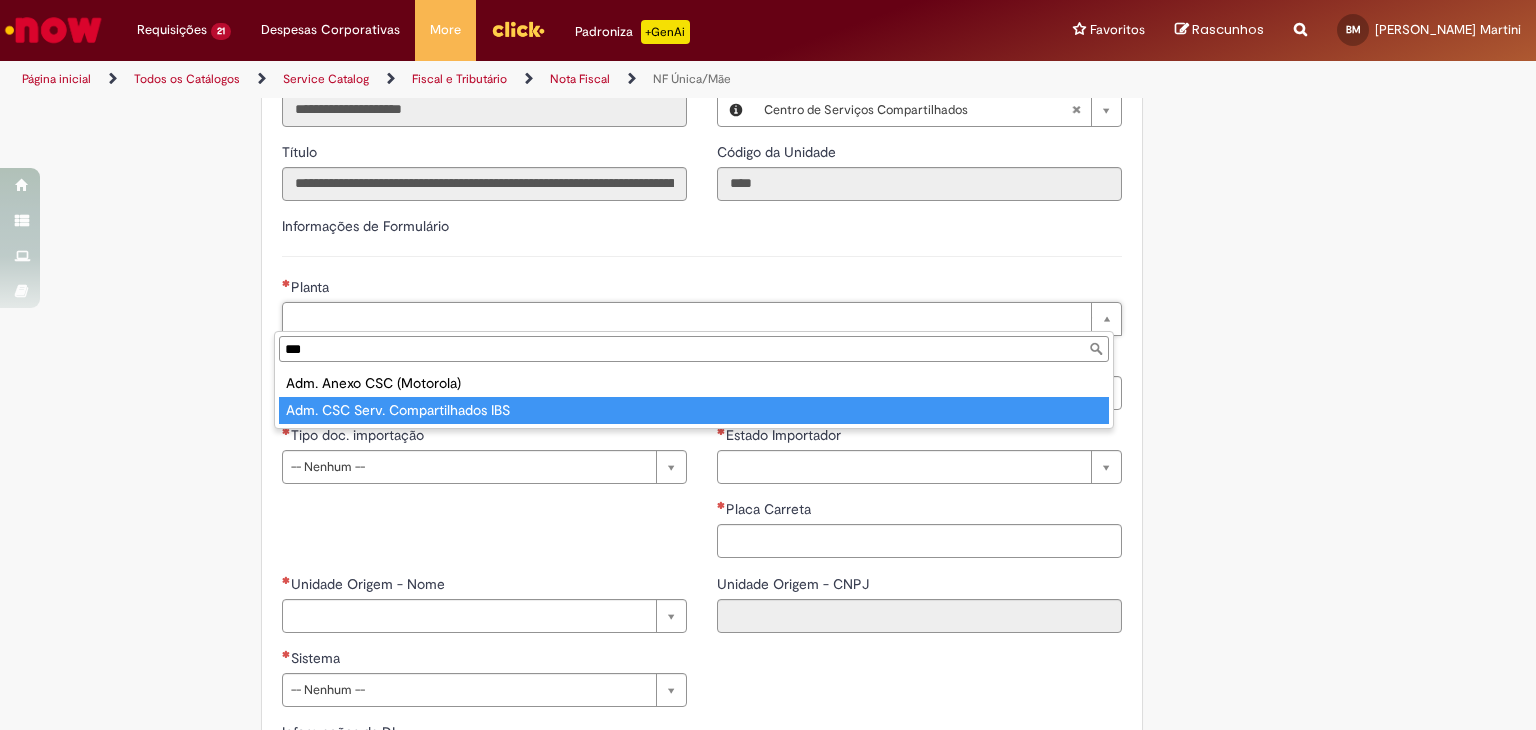 type on "***" 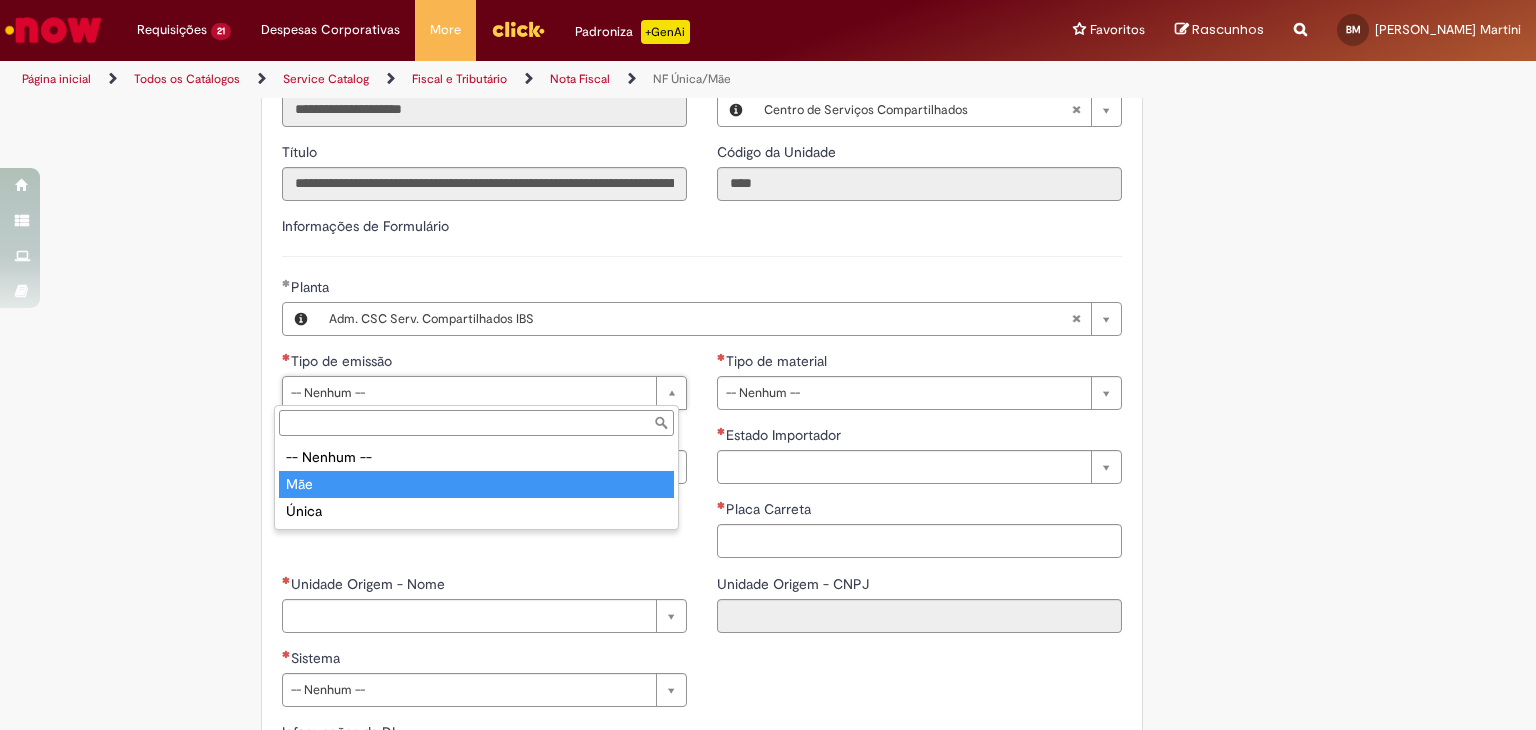 type on "***" 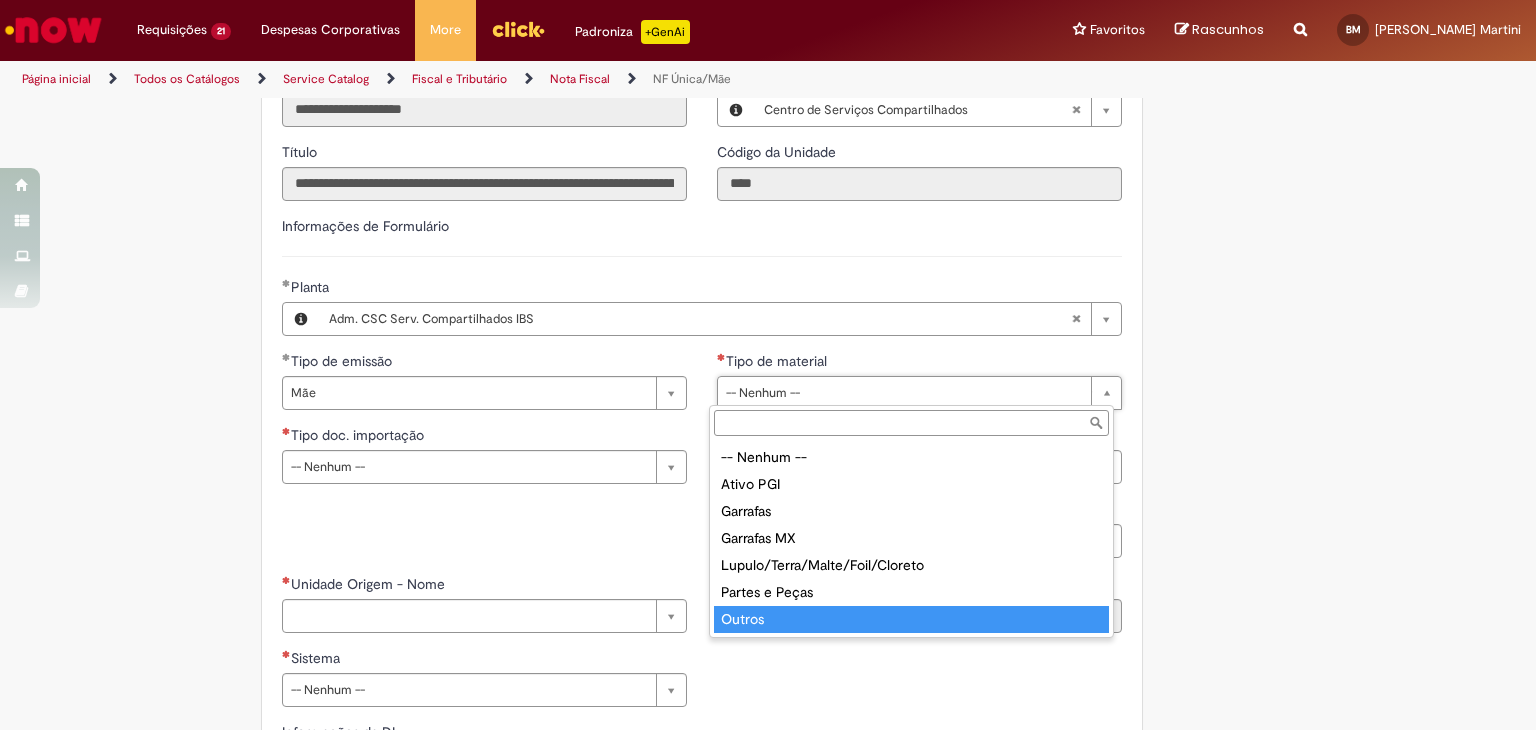 type on "******" 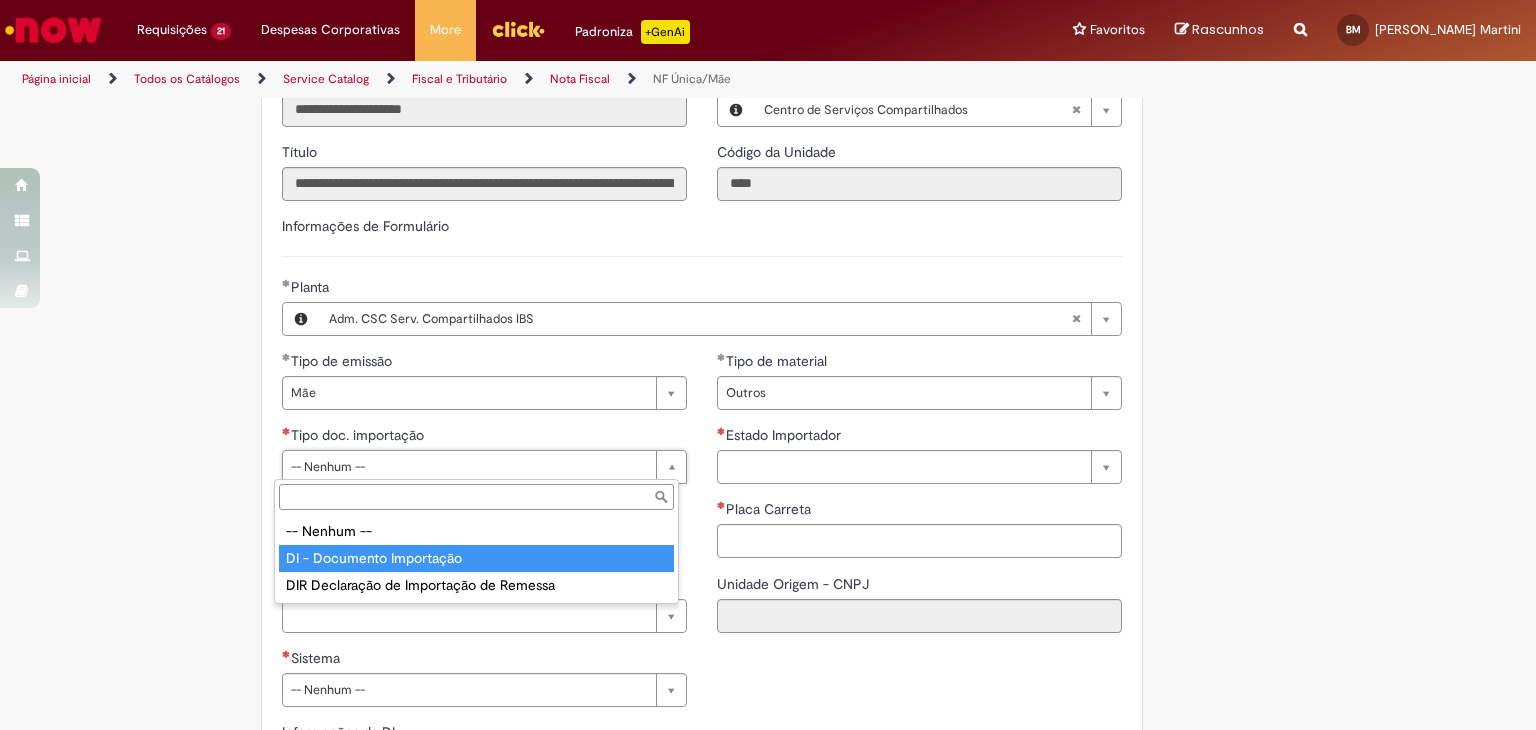 type on "**********" 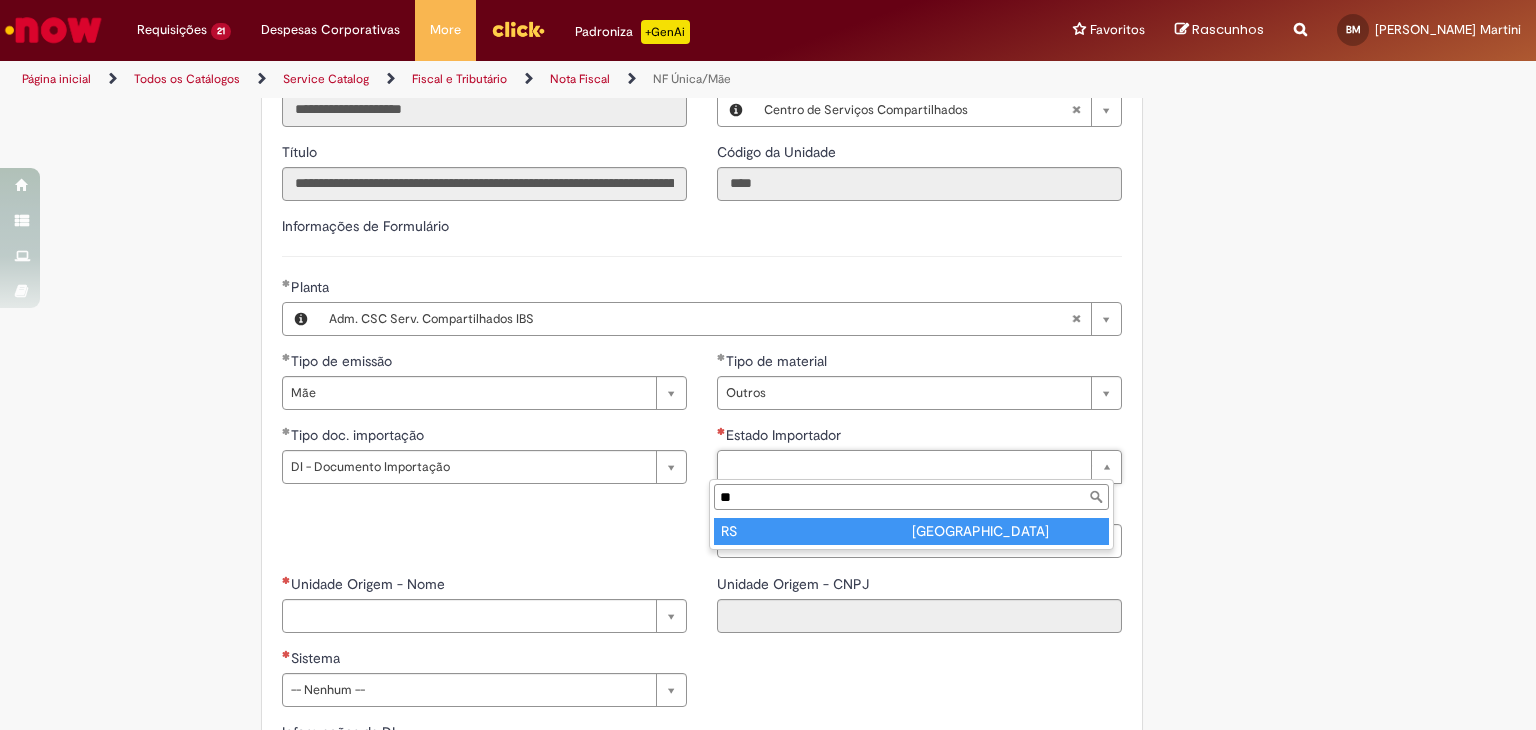 type on "**" 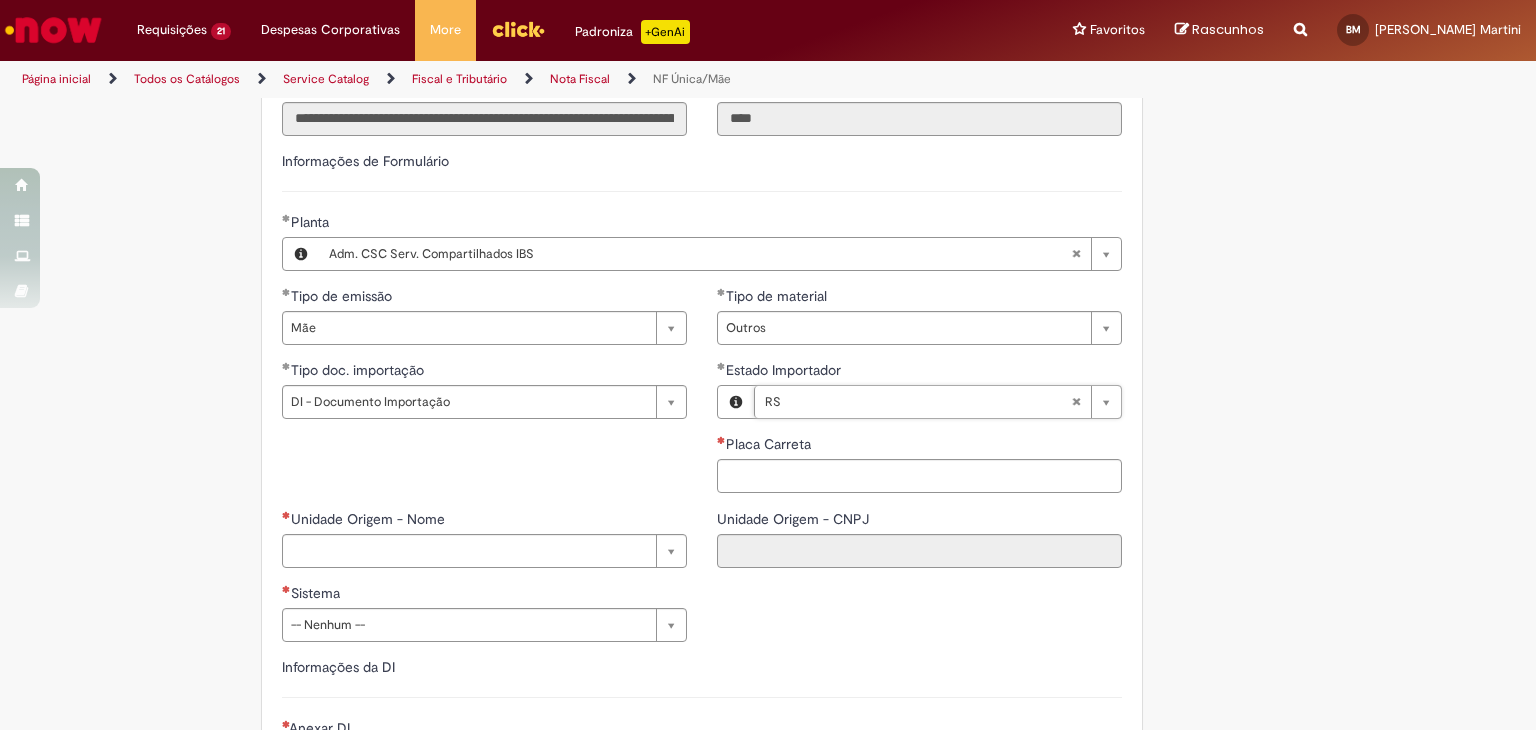 scroll, scrollTop: 500, scrollLeft: 0, axis: vertical 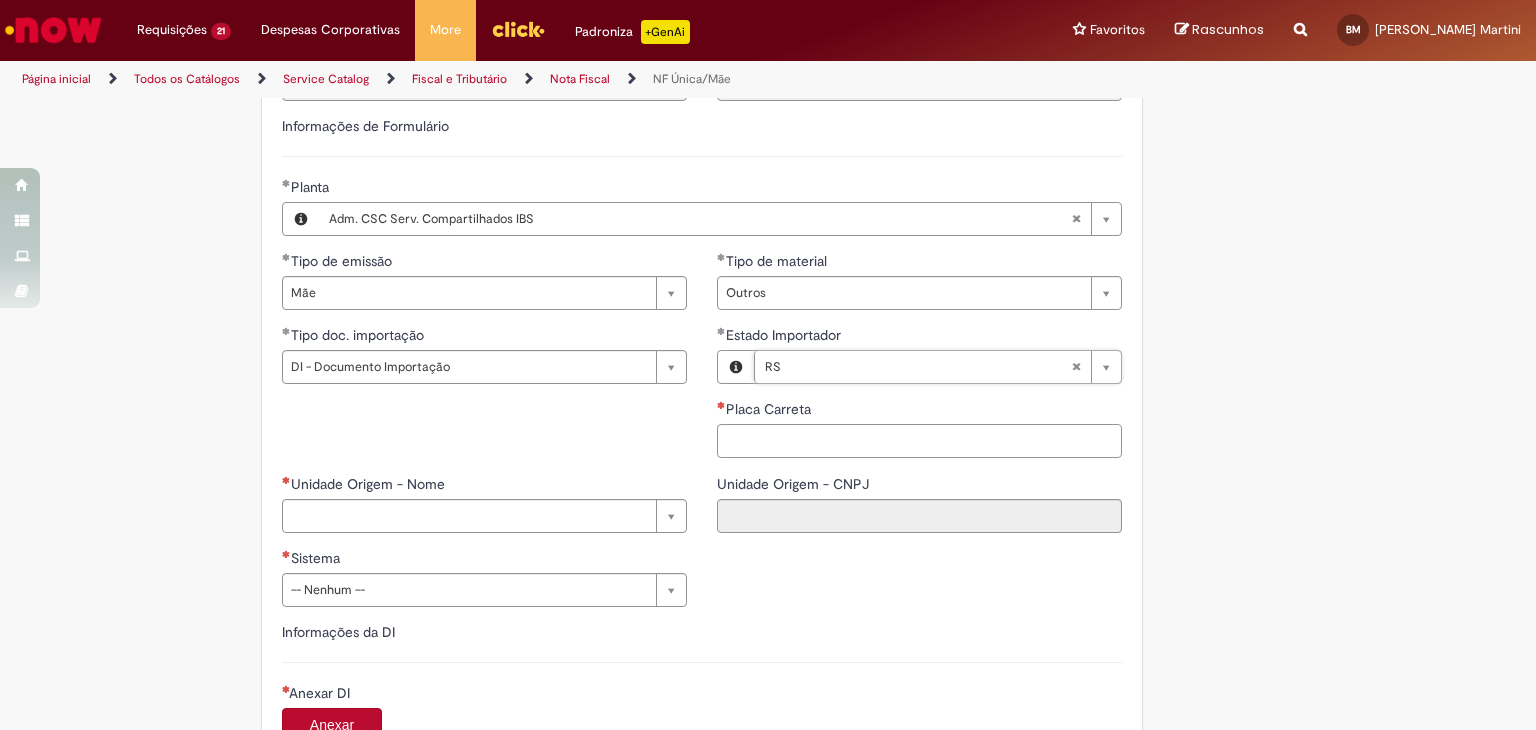 click on "Placa Carreta" at bounding box center (919, 441) 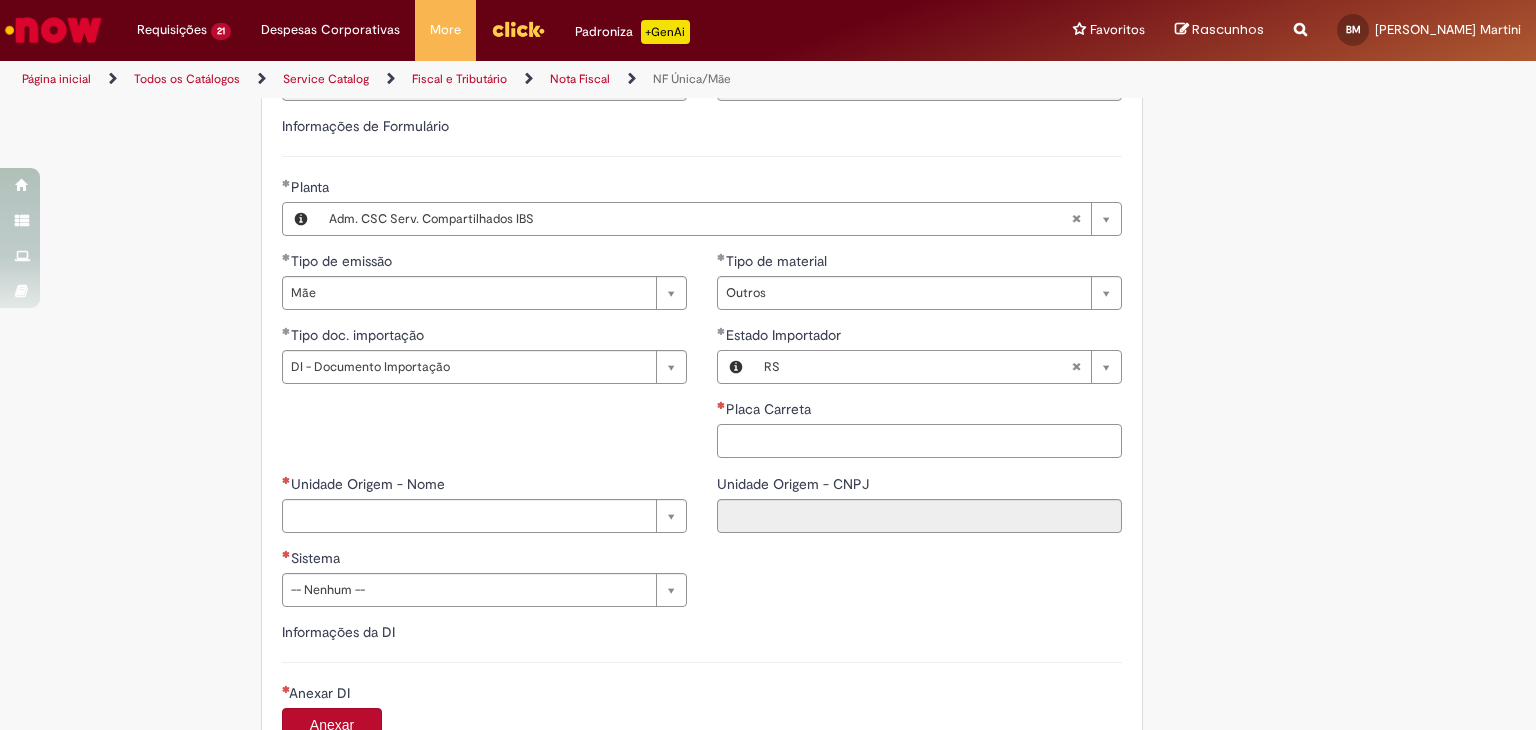 paste on "*******" 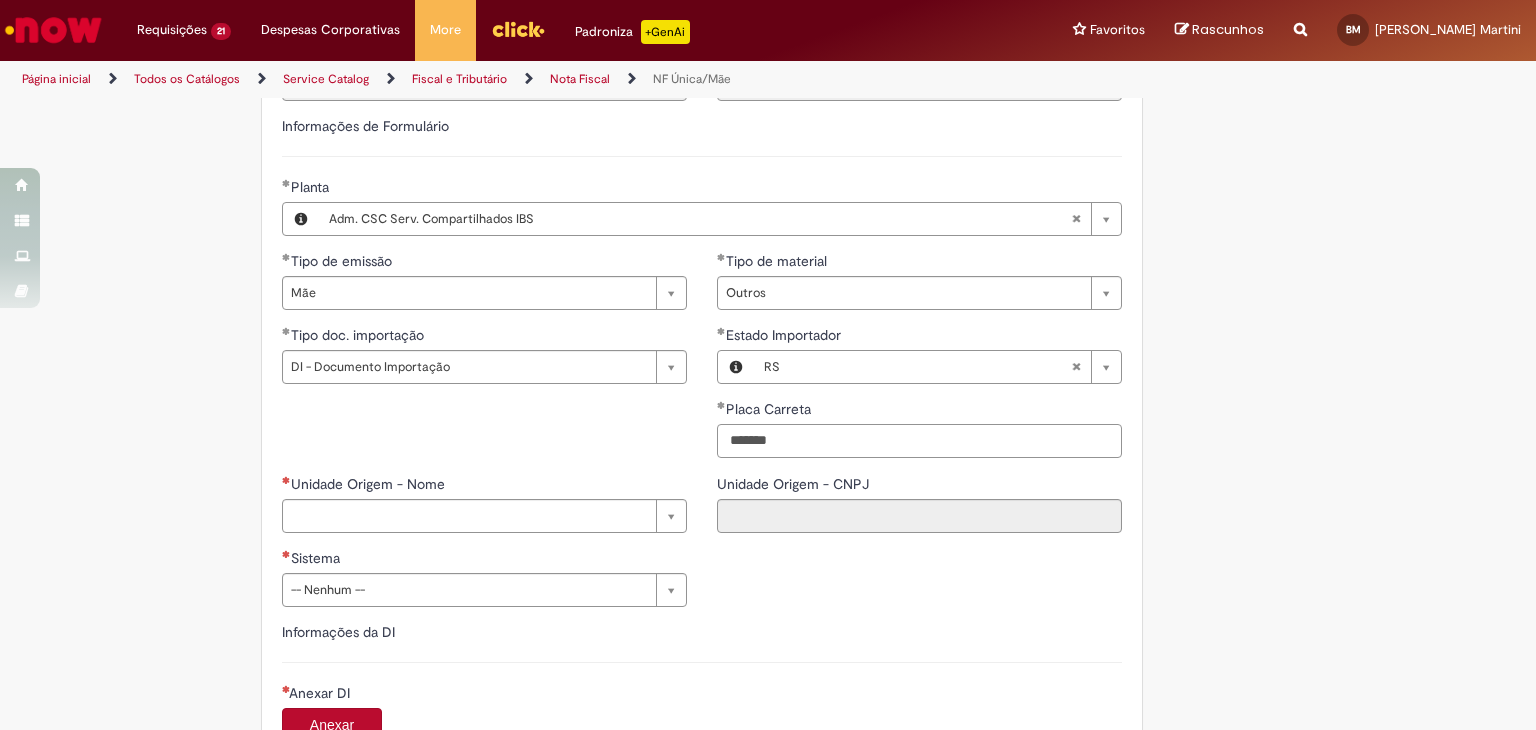 type on "*******" 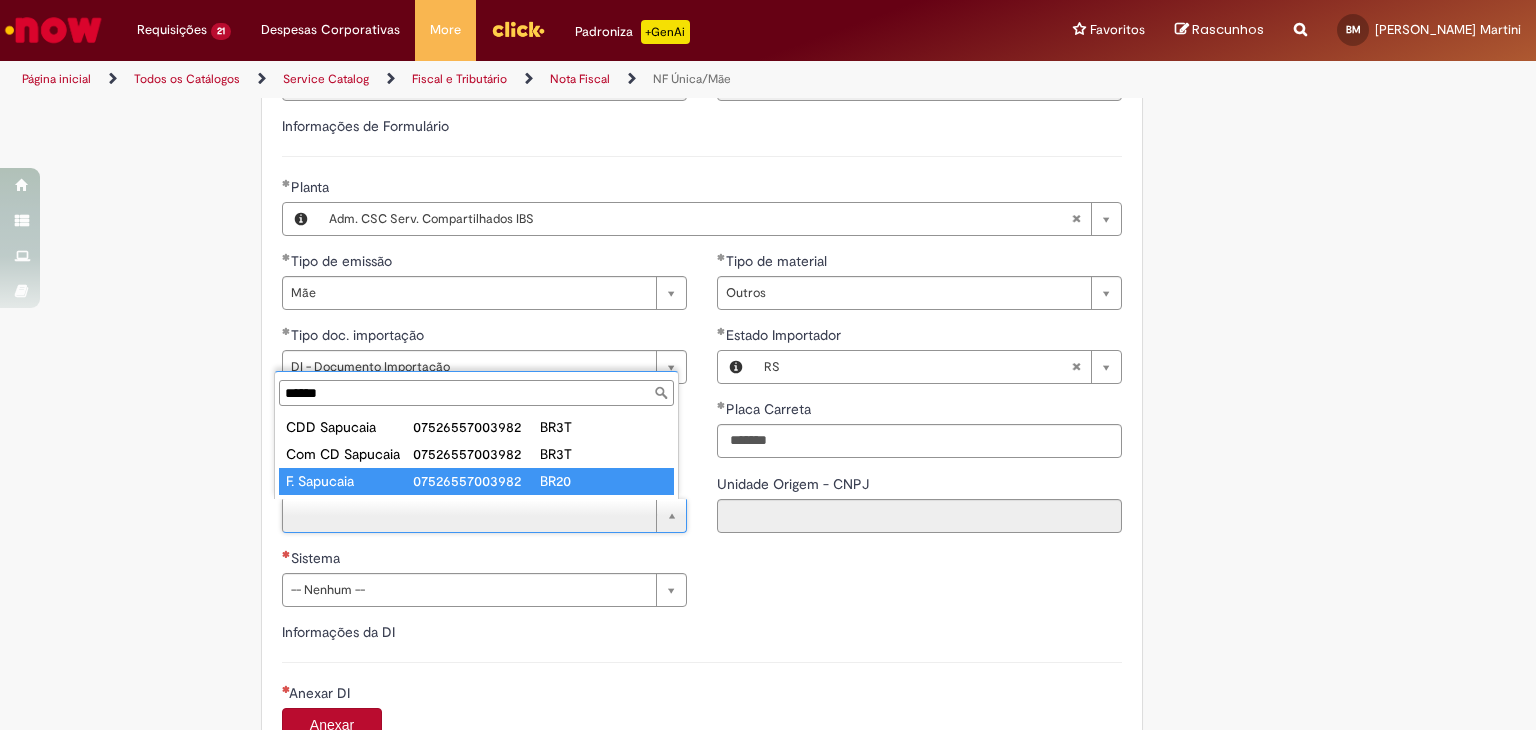 type on "******" 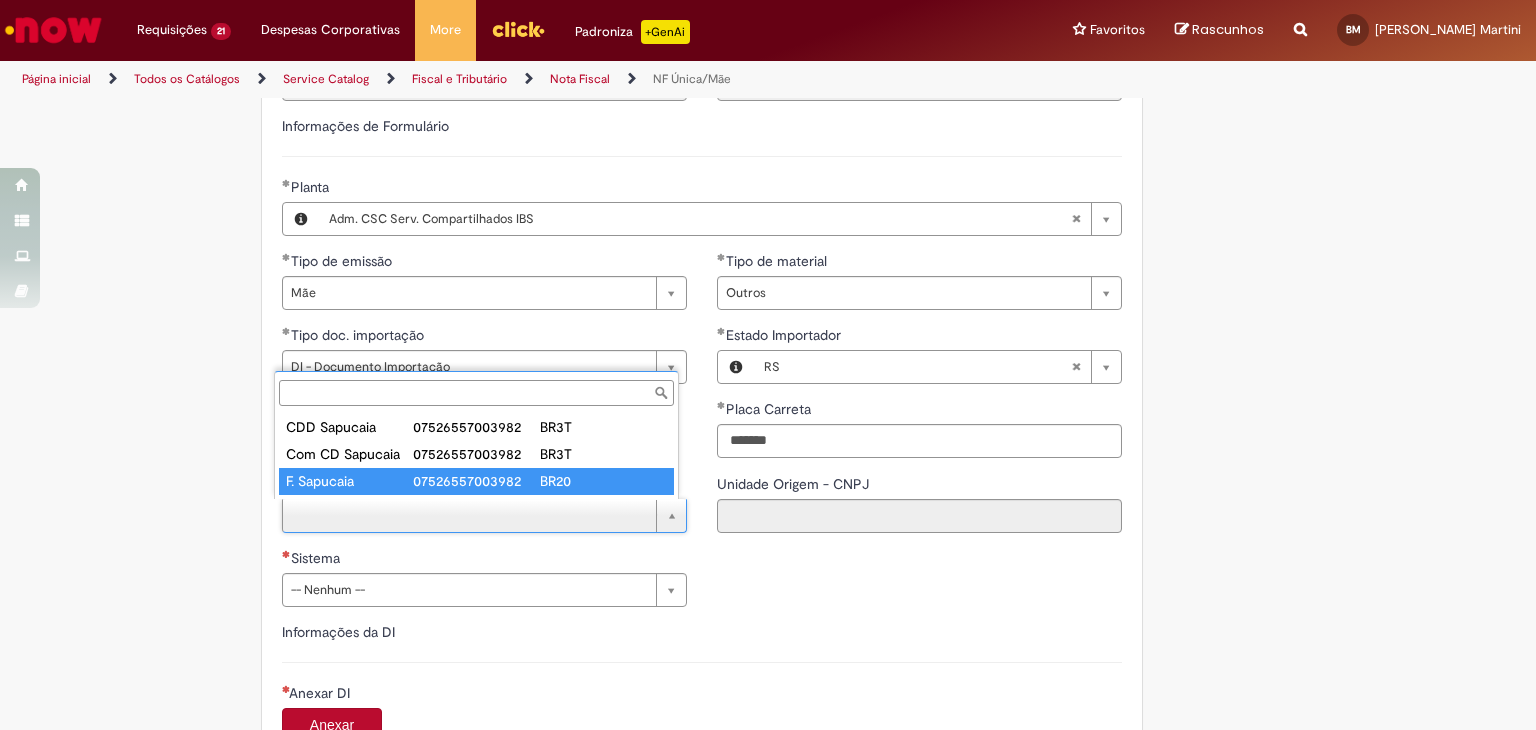 type on "**********" 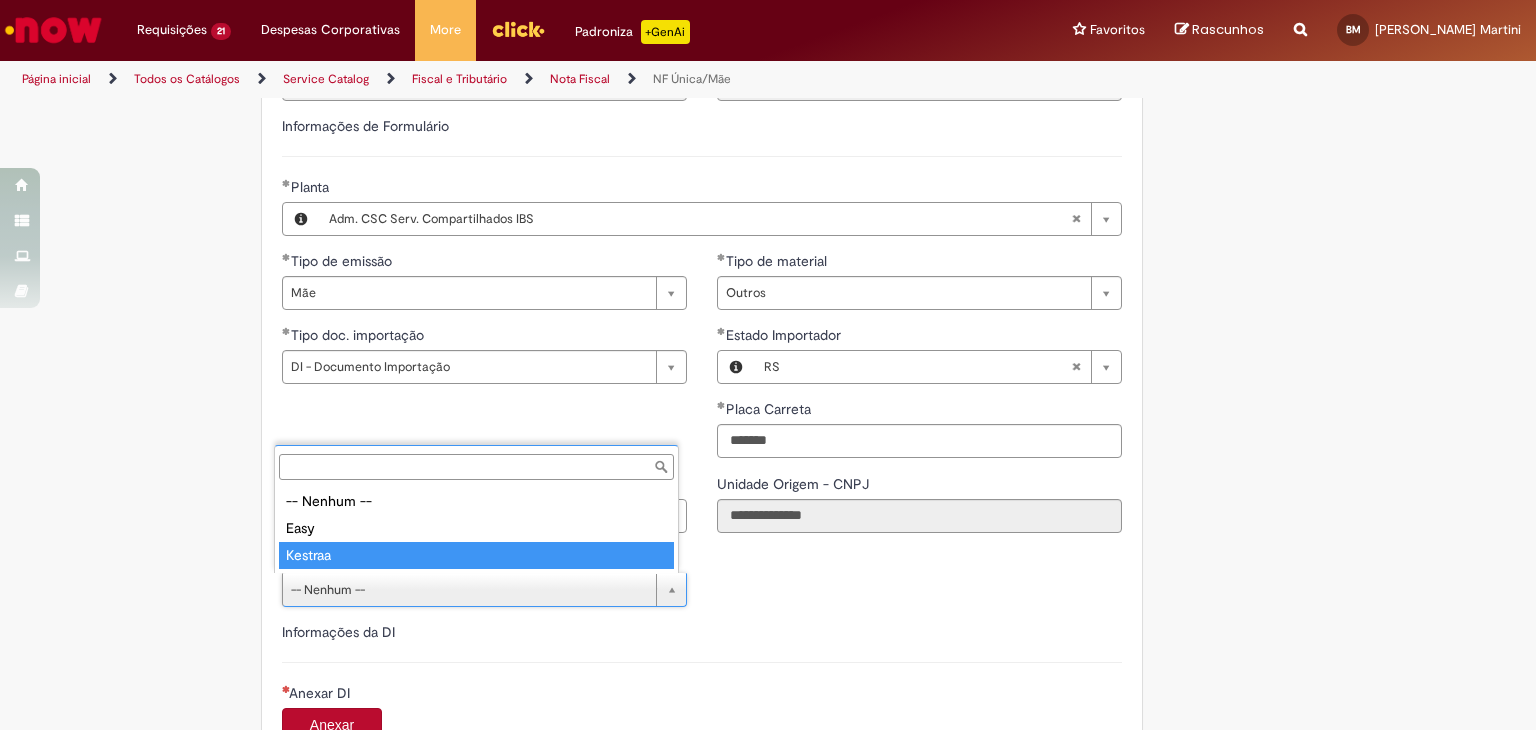 type on "*******" 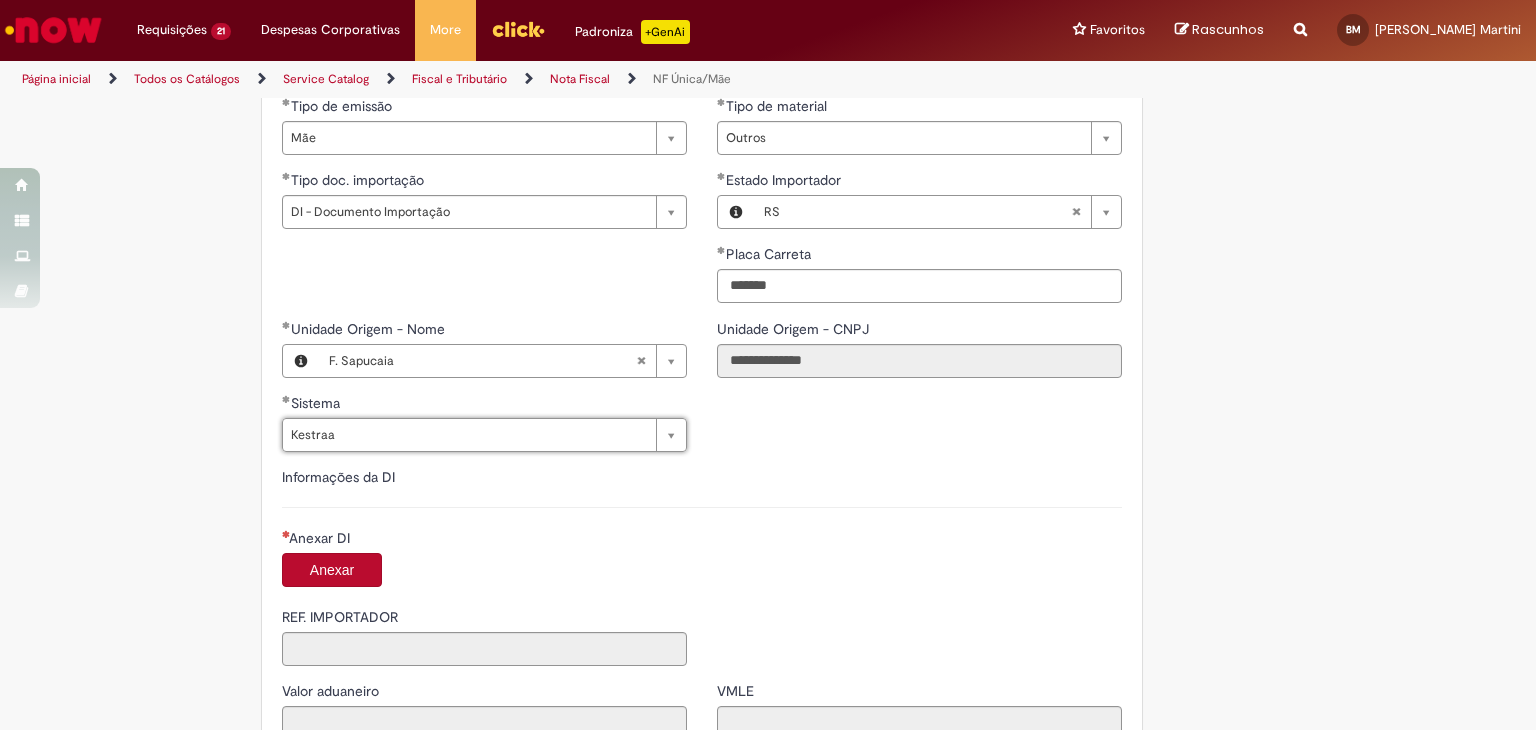scroll, scrollTop: 800, scrollLeft: 0, axis: vertical 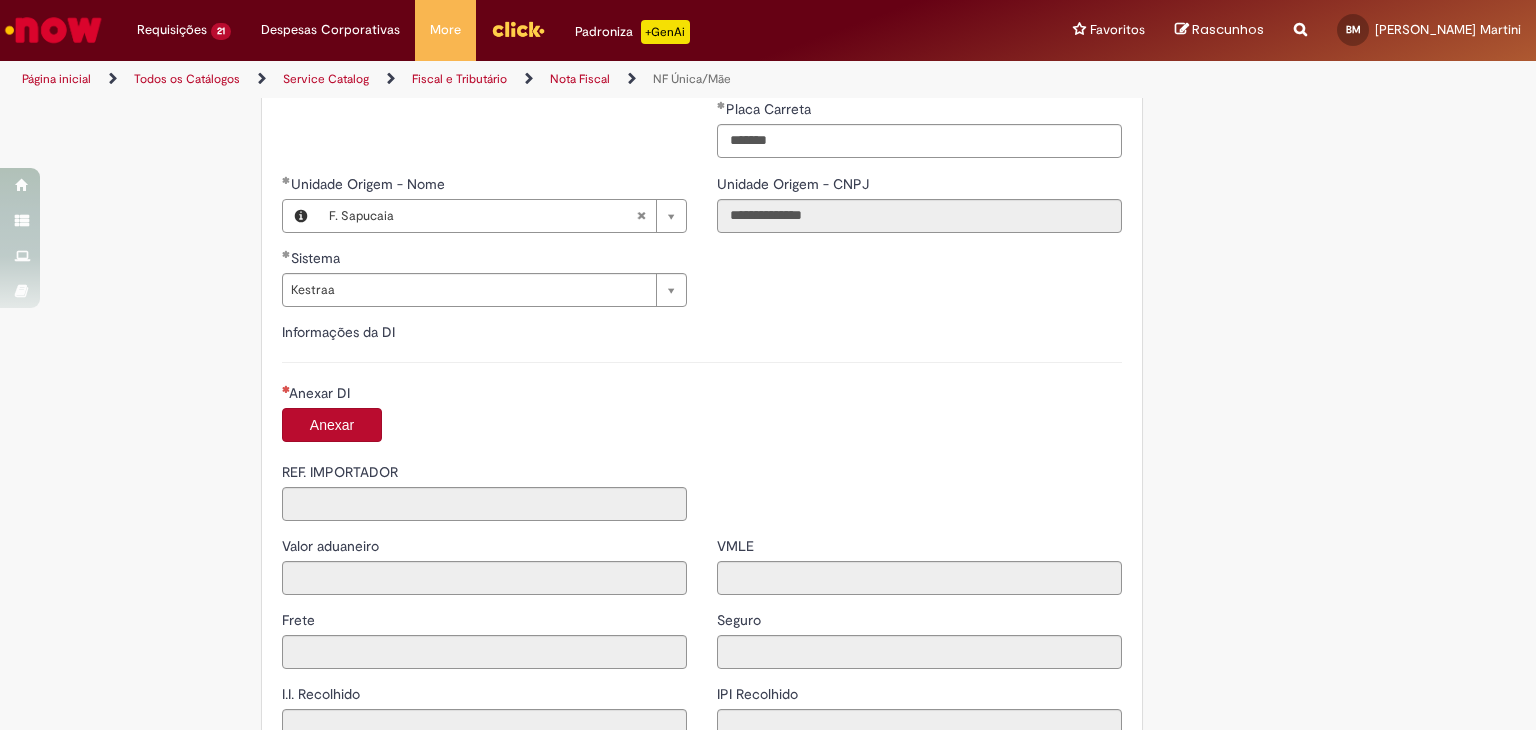 click at bounding box center (919, 248) 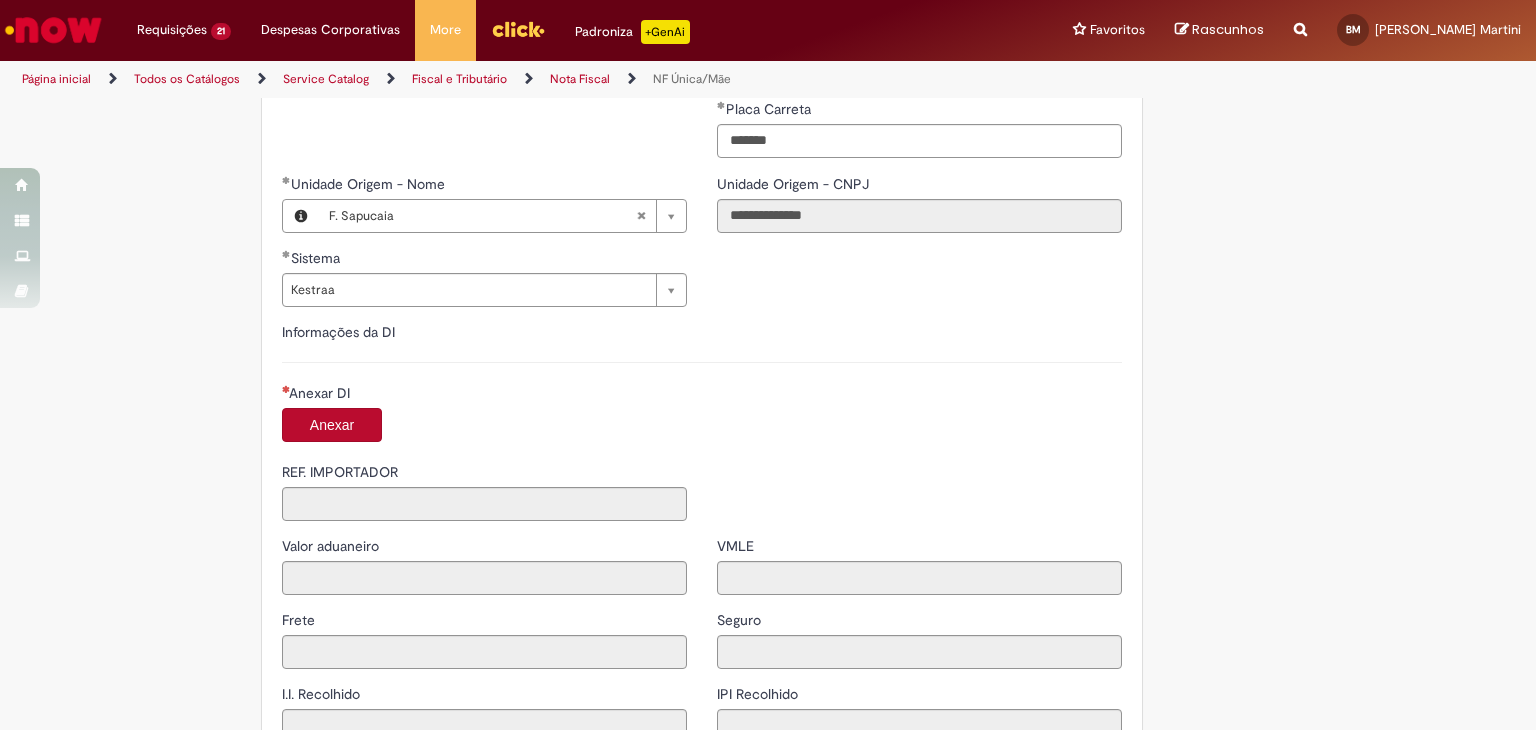 click on "Anexar" at bounding box center [332, 425] 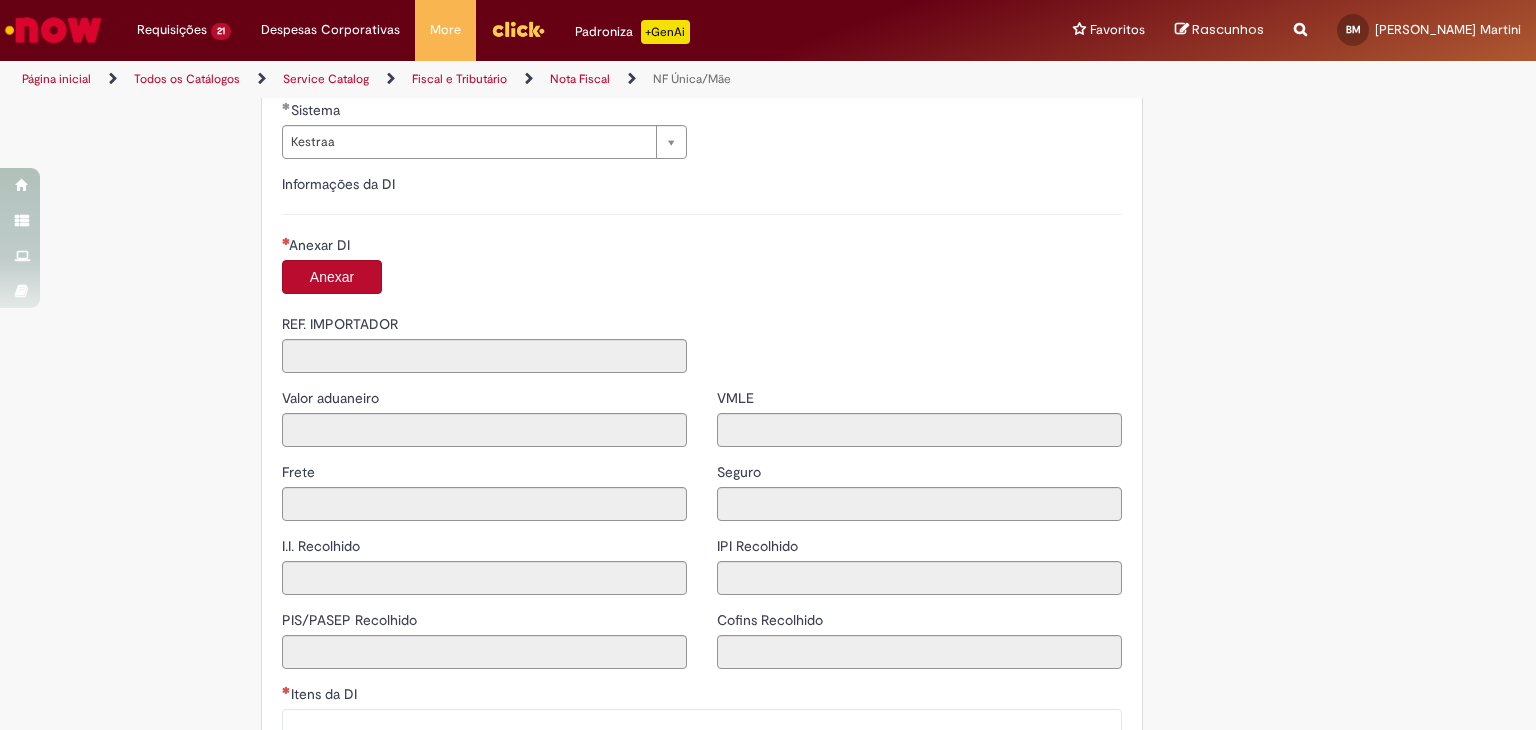 scroll, scrollTop: 900, scrollLeft: 0, axis: vertical 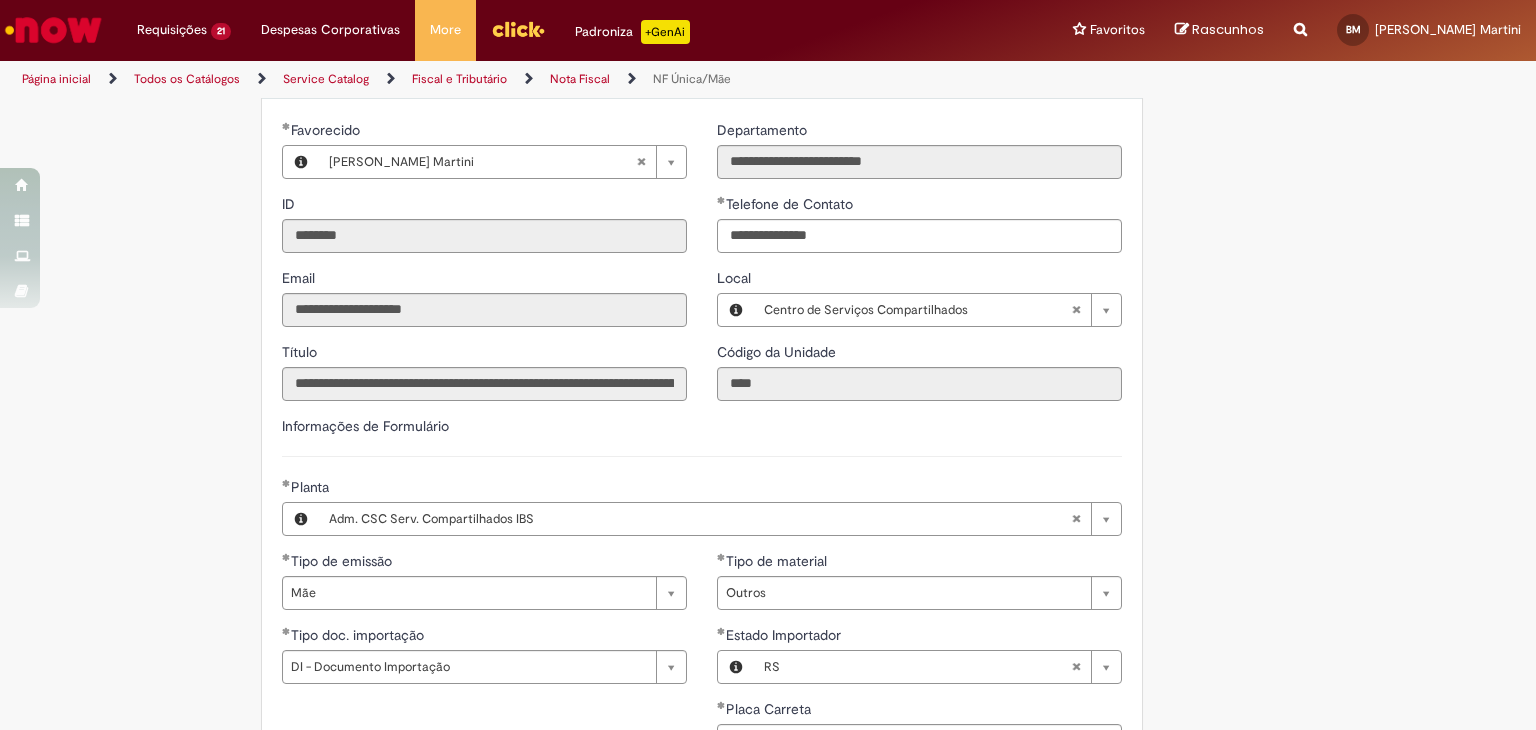 type on "**********" 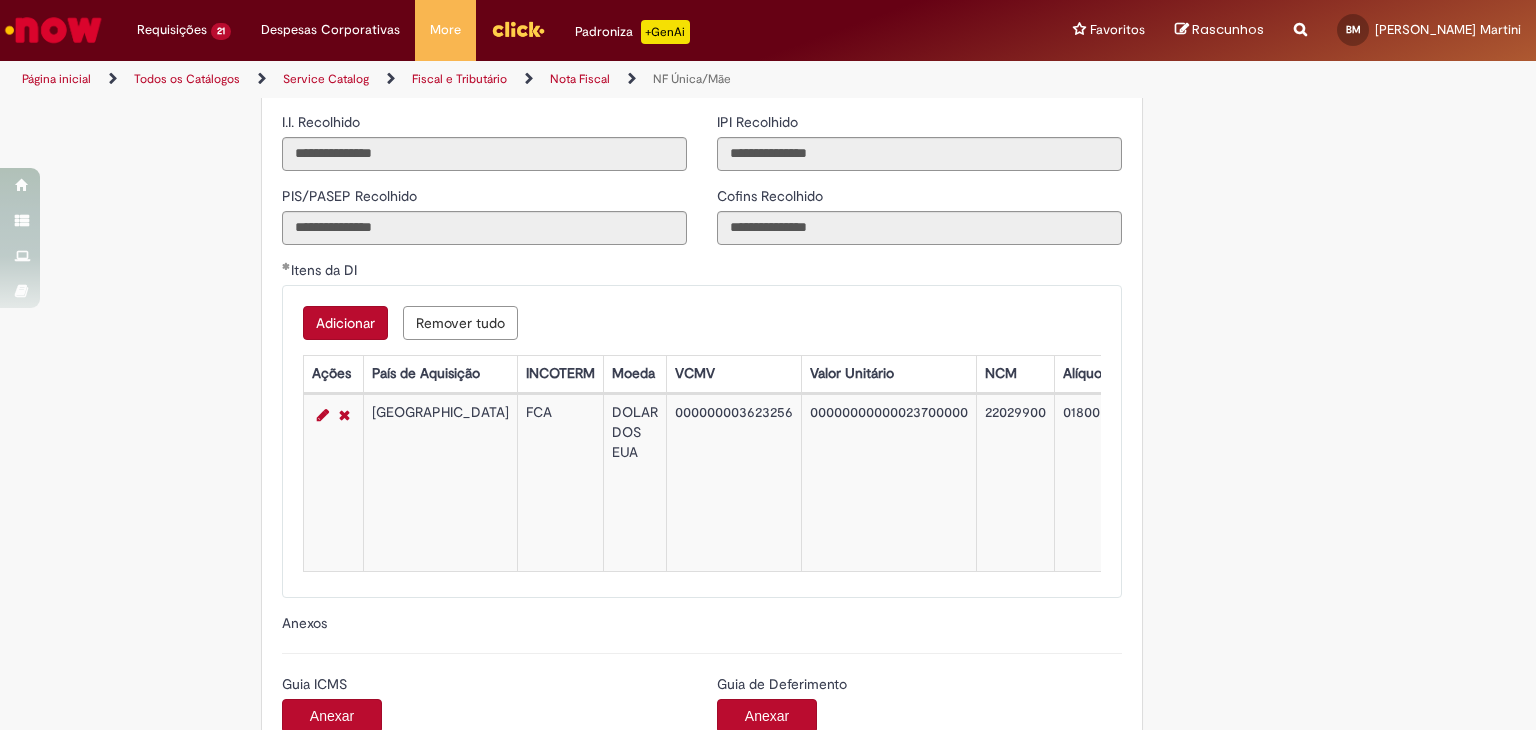 scroll, scrollTop: 1700, scrollLeft: 0, axis: vertical 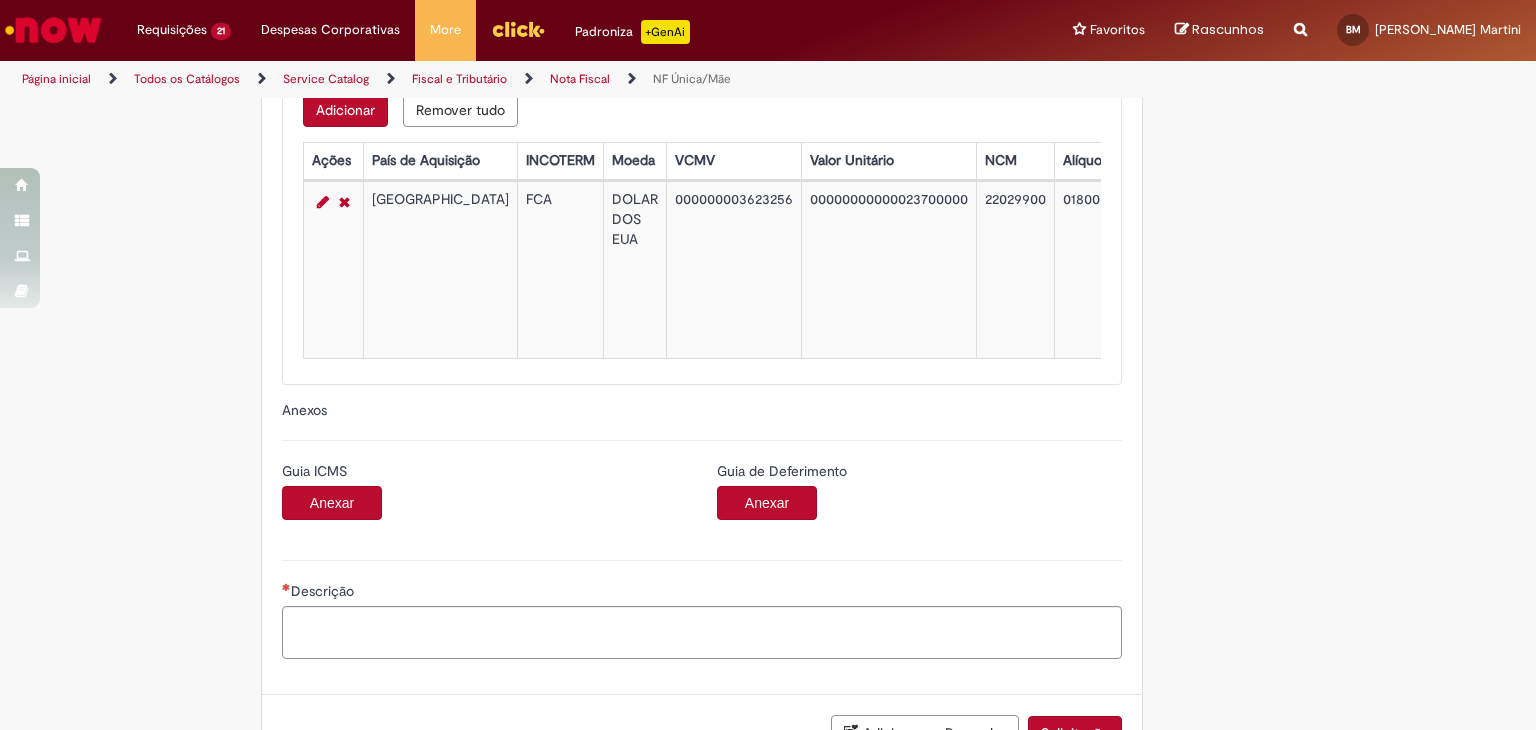 click on "Anexar" at bounding box center [332, 503] 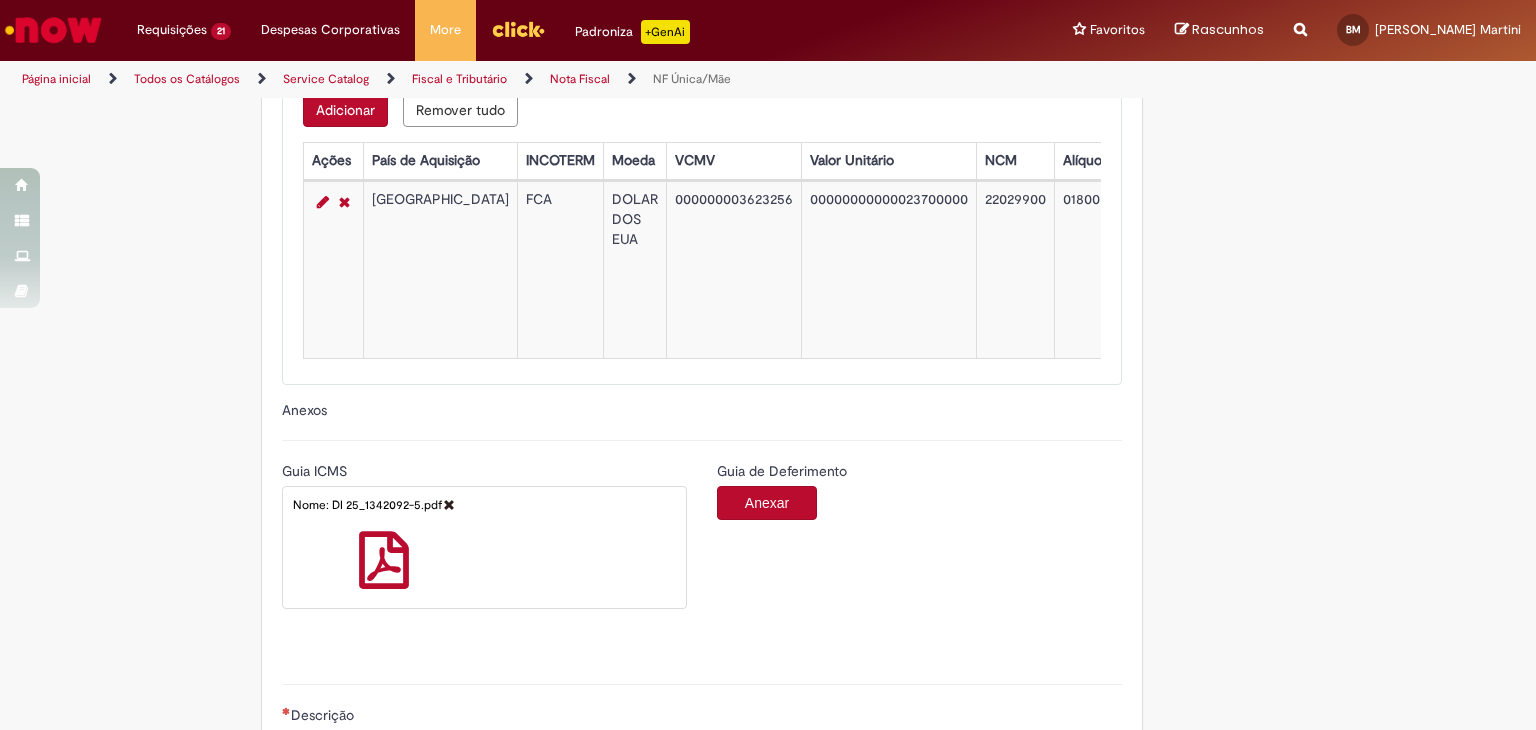 click on "Anexar" at bounding box center [767, 503] 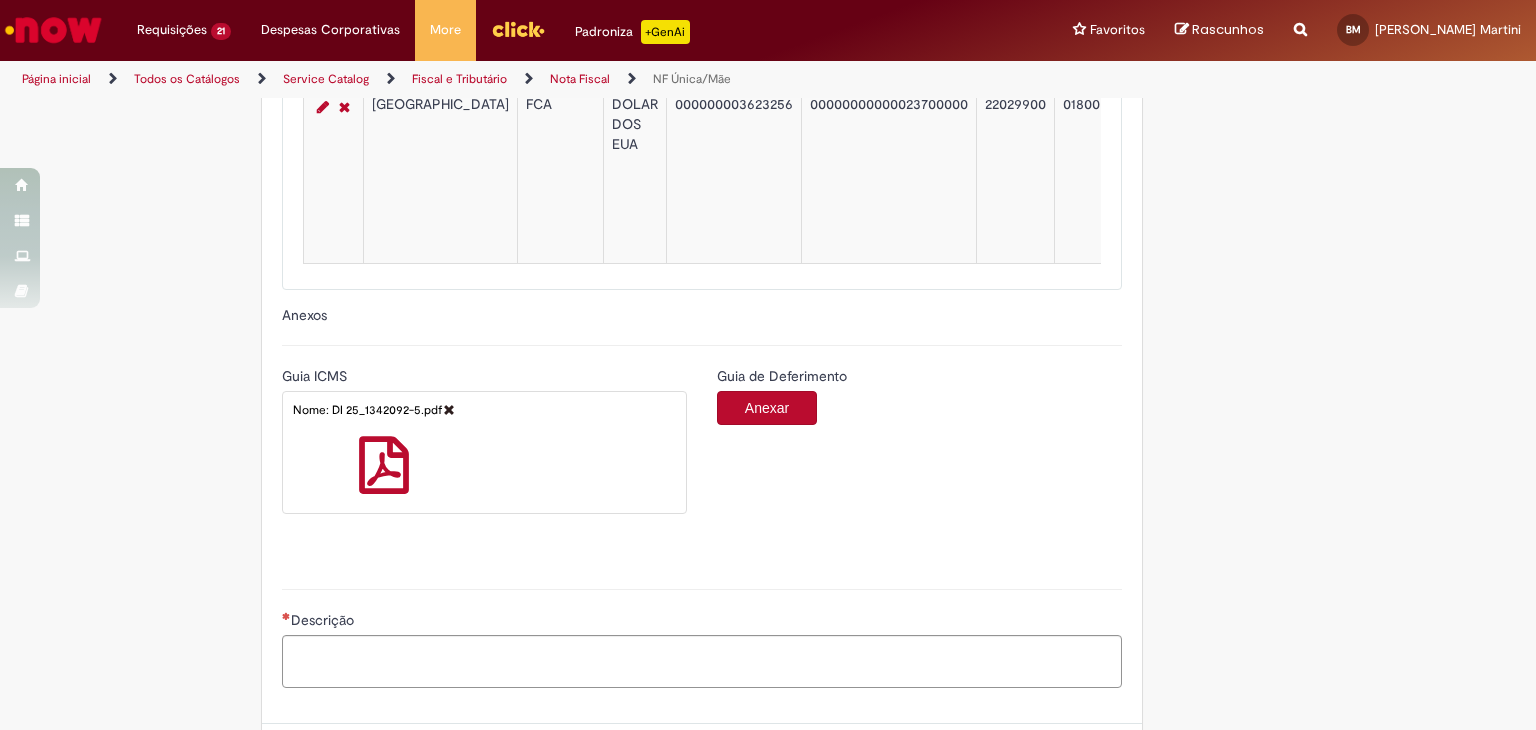 scroll, scrollTop: 1897, scrollLeft: 0, axis: vertical 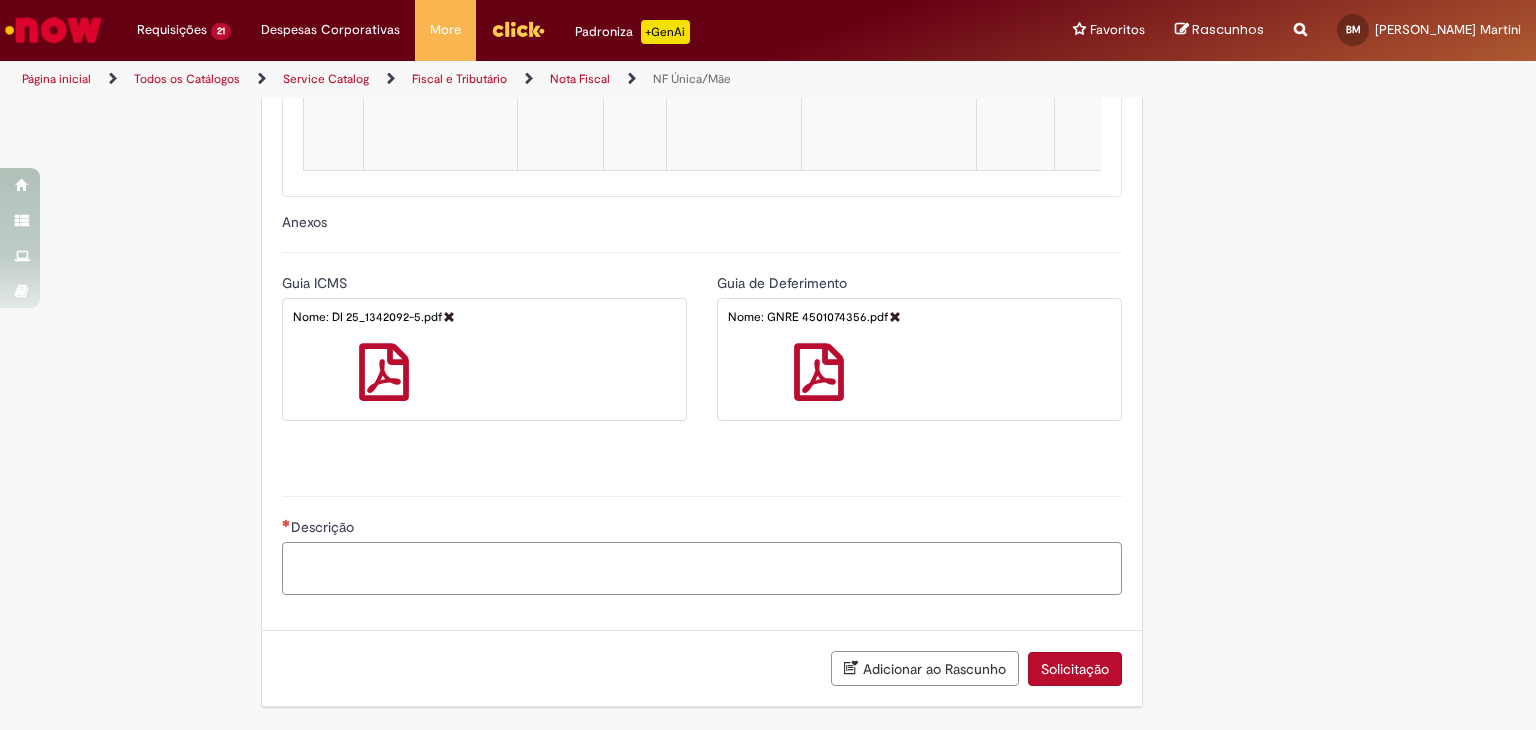 click on "Descrição" at bounding box center (702, 569) 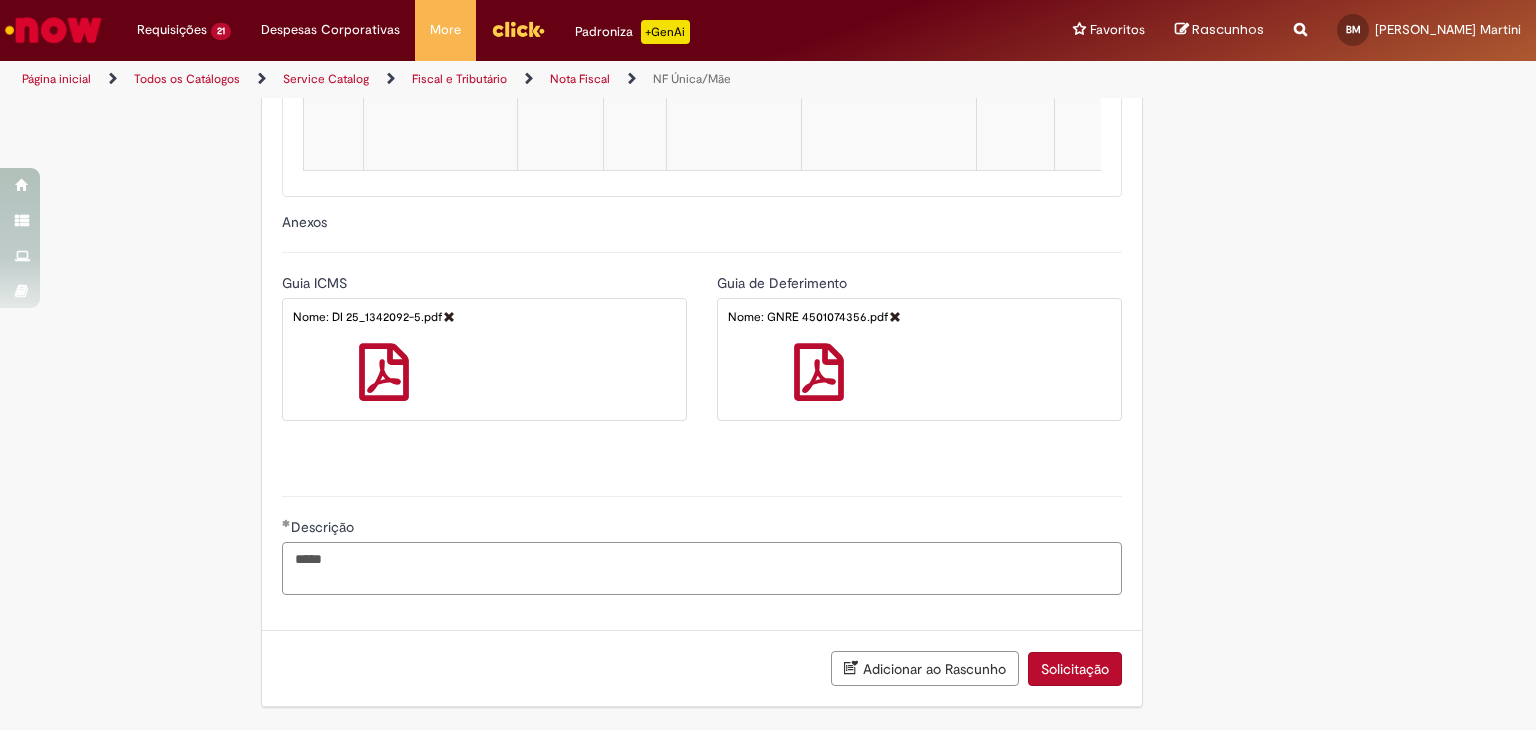 paste on "**********" 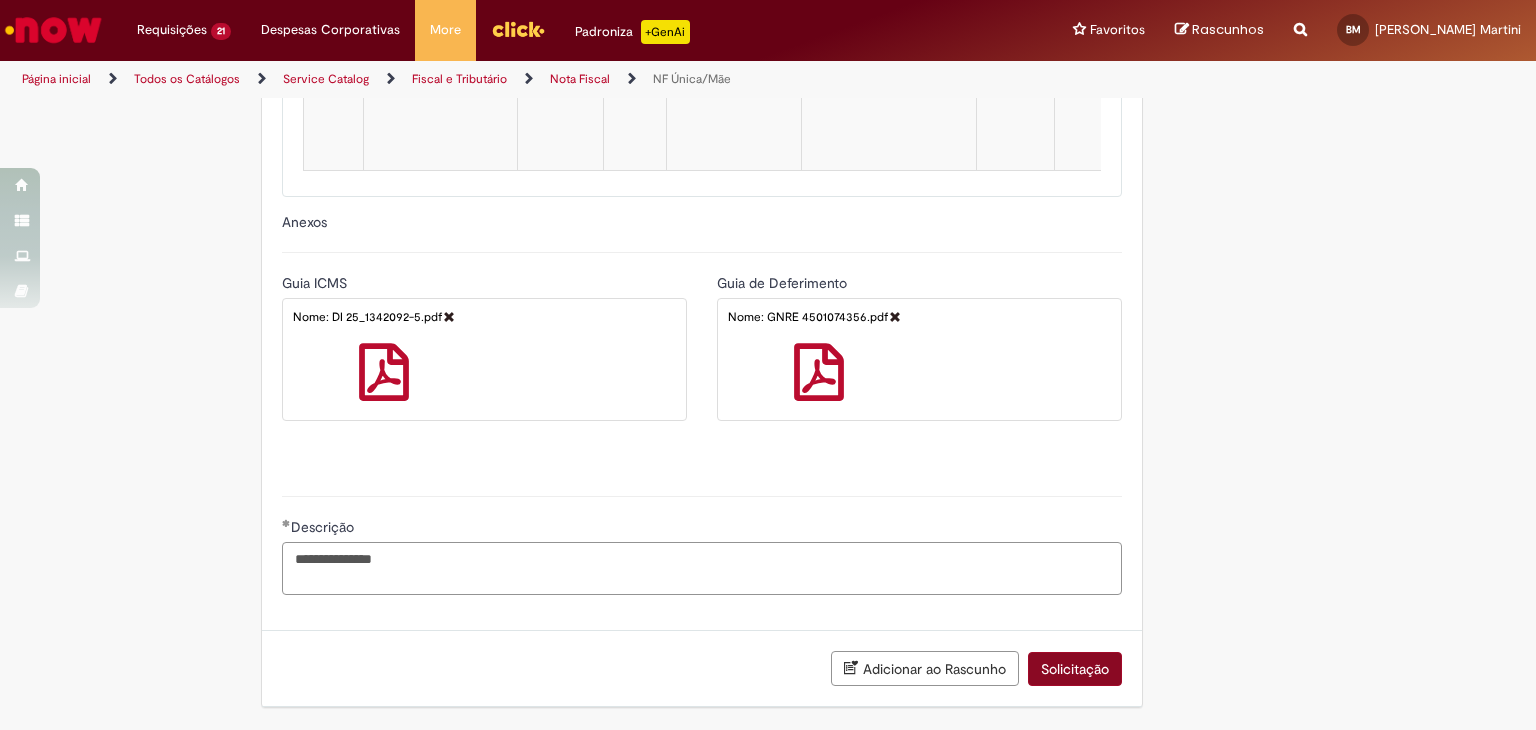 type on "**********" 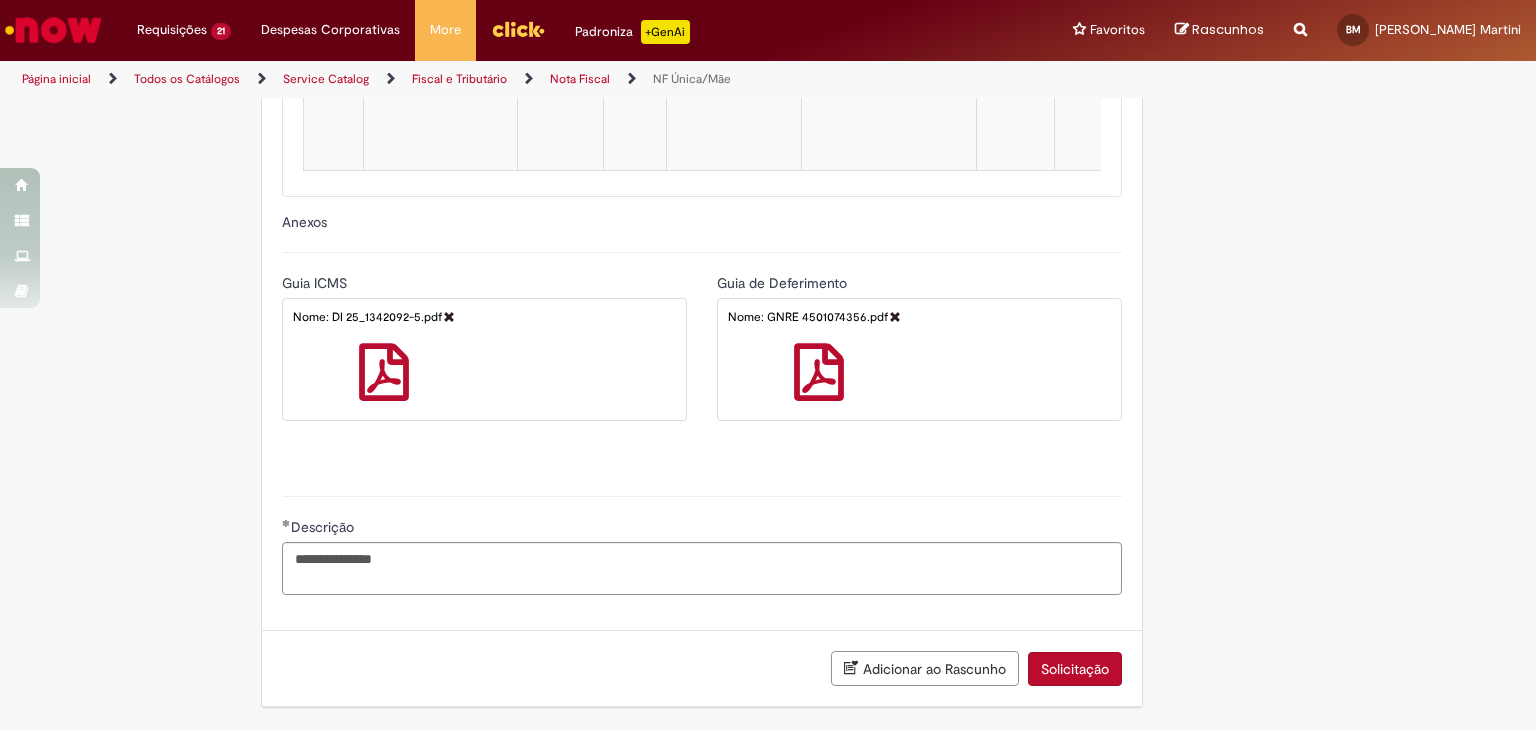 drag, startPoint x: 1086, startPoint y: 672, endPoint x: 923, endPoint y: 704, distance: 166.1114 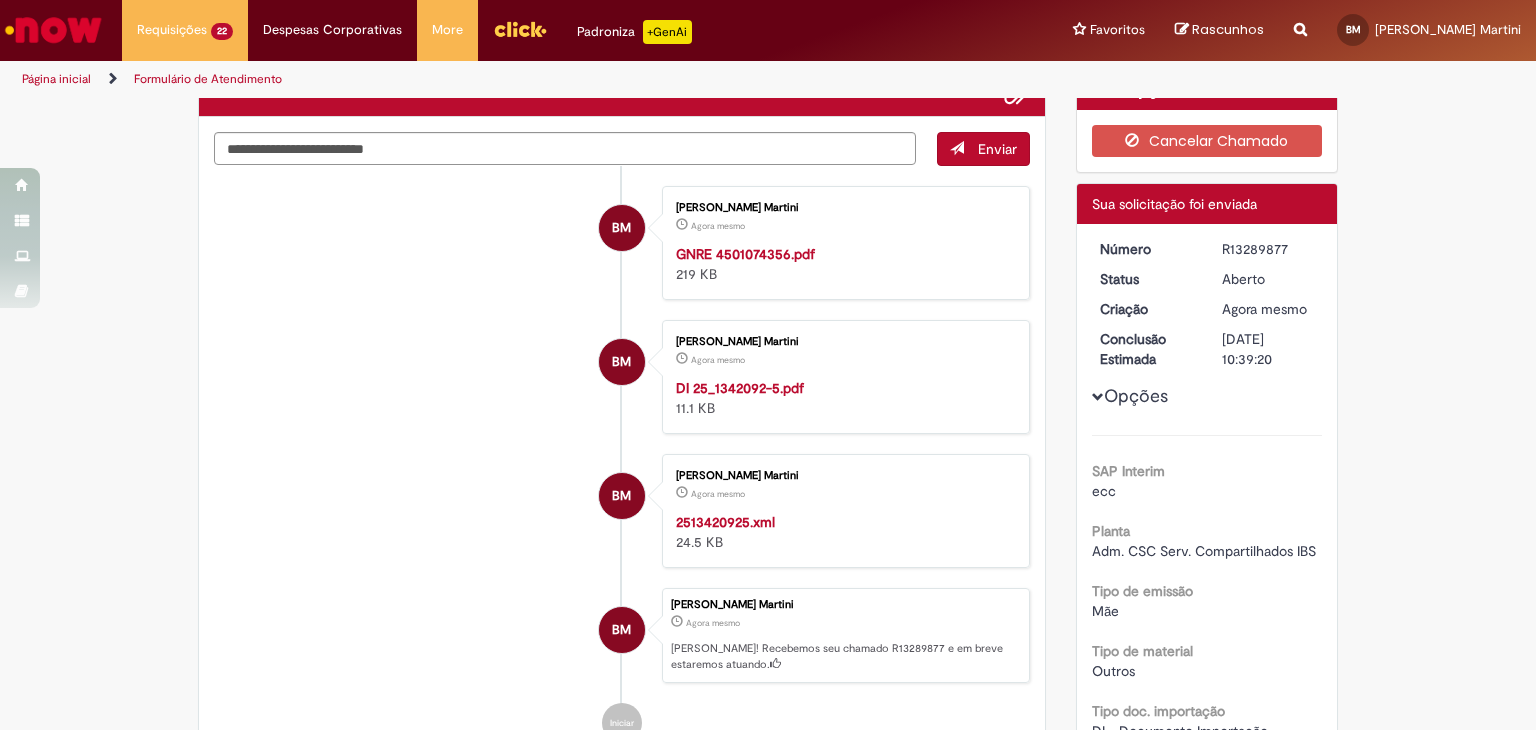 scroll, scrollTop: 0, scrollLeft: 0, axis: both 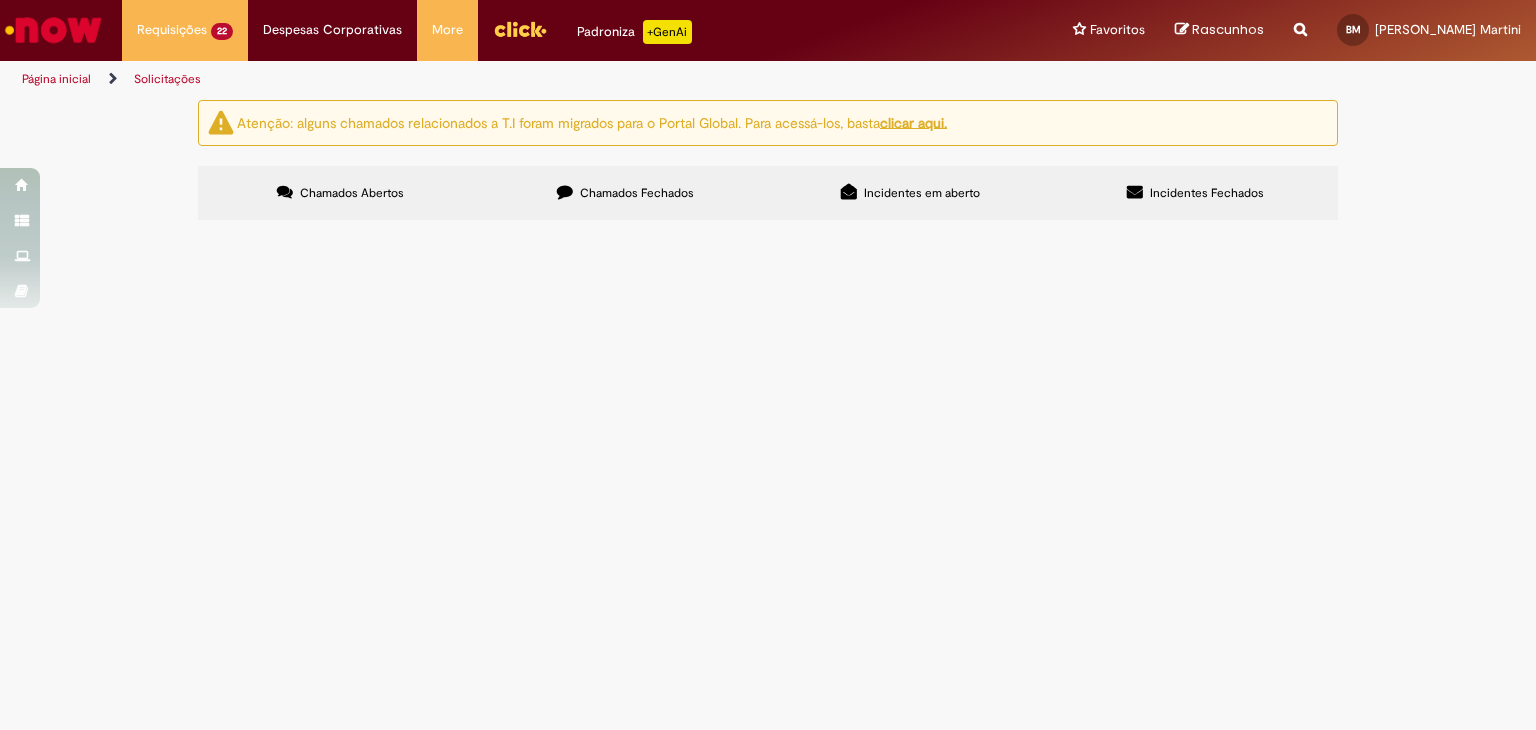 click on "PO - 4501074897" at bounding box center [0, 0] 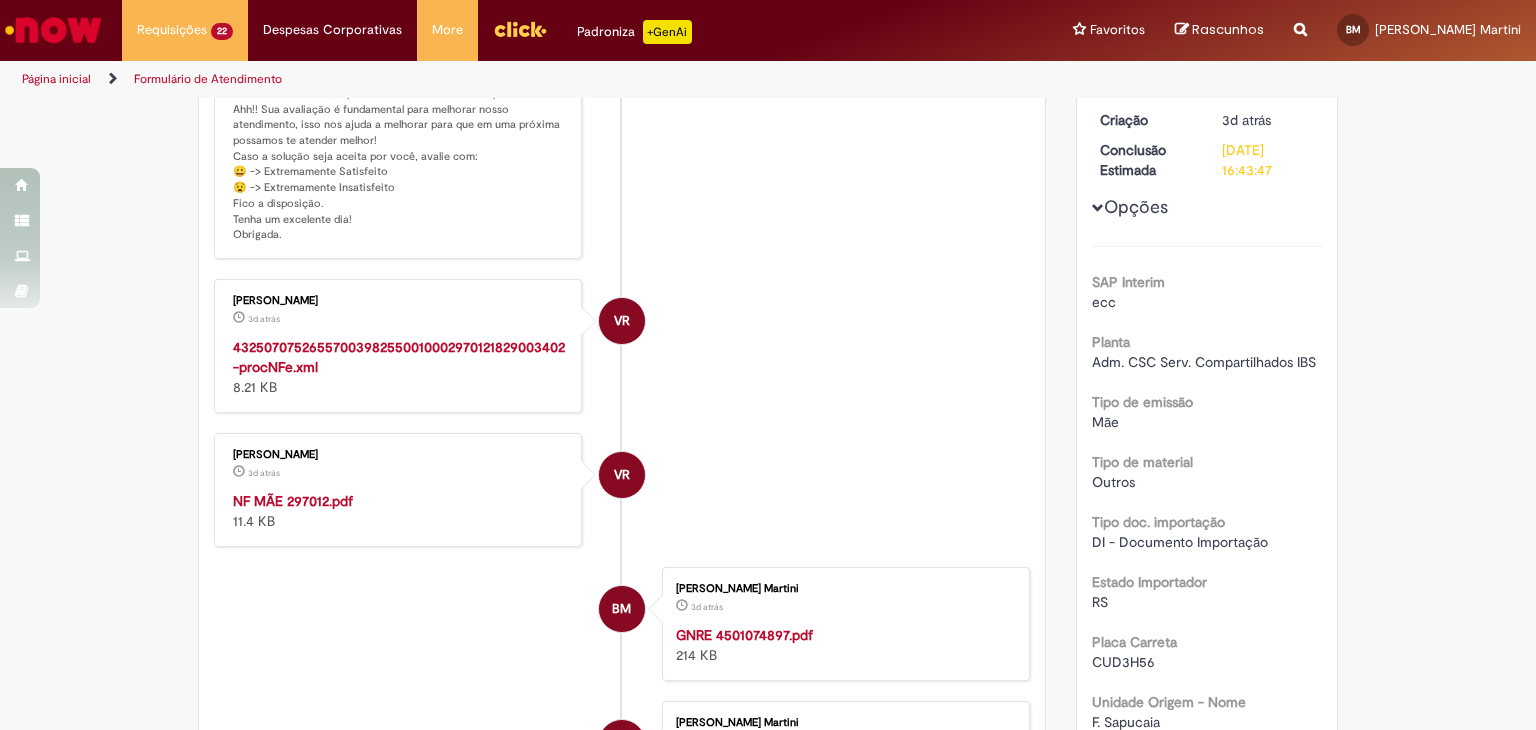 scroll, scrollTop: 315, scrollLeft: 0, axis: vertical 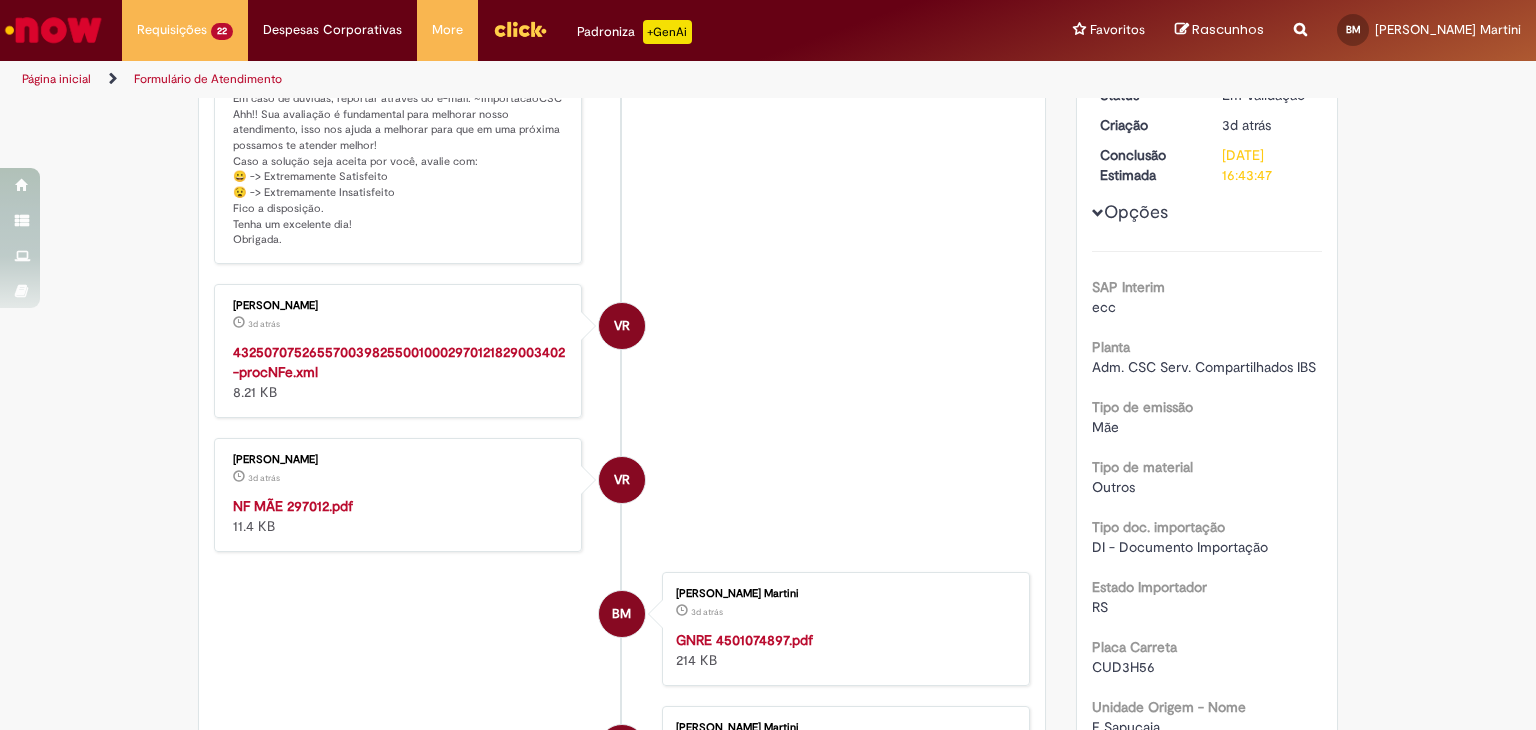 click on "NF MÃE 297012.pdf" at bounding box center [293, 506] 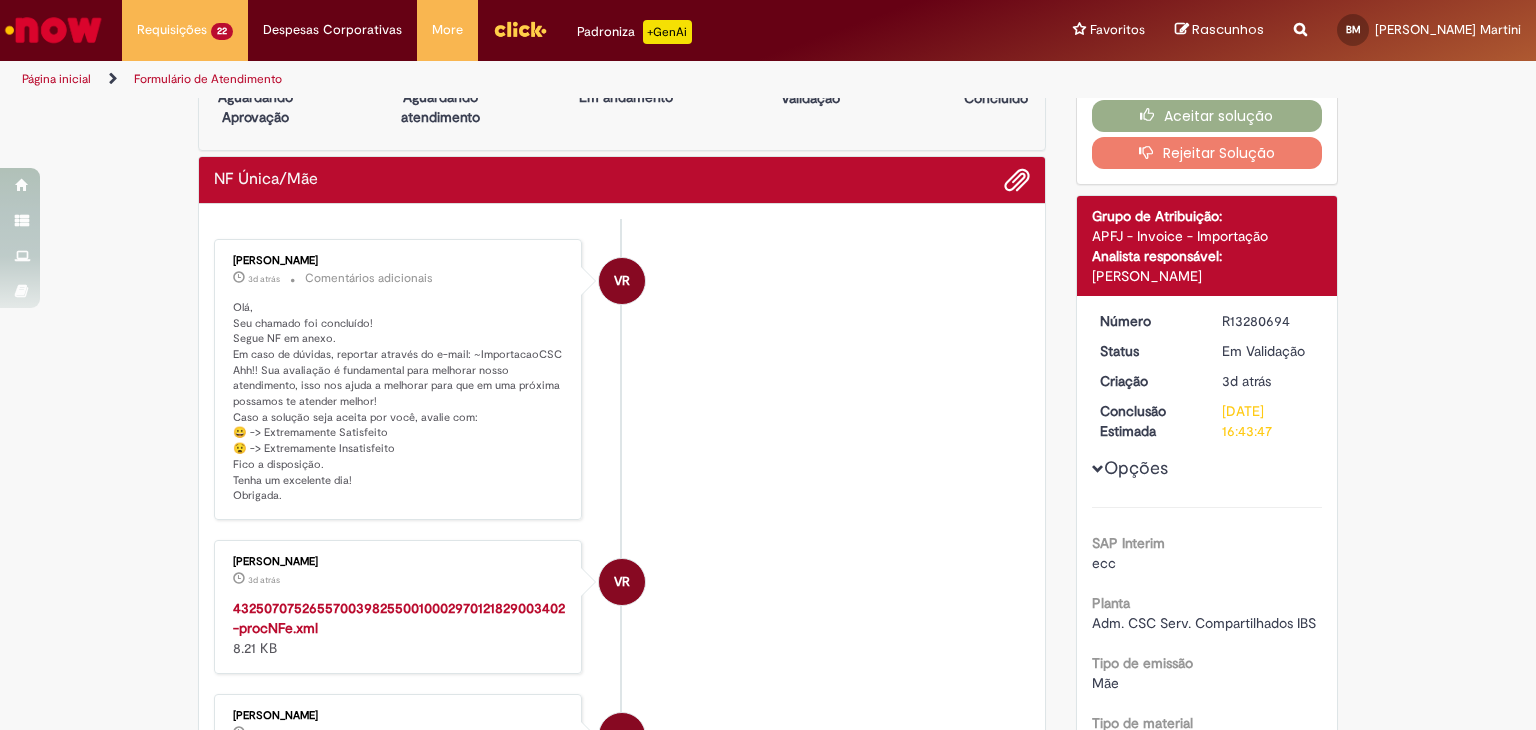 scroll, scrollTop: 0, scrollLeft: 0, axis: both 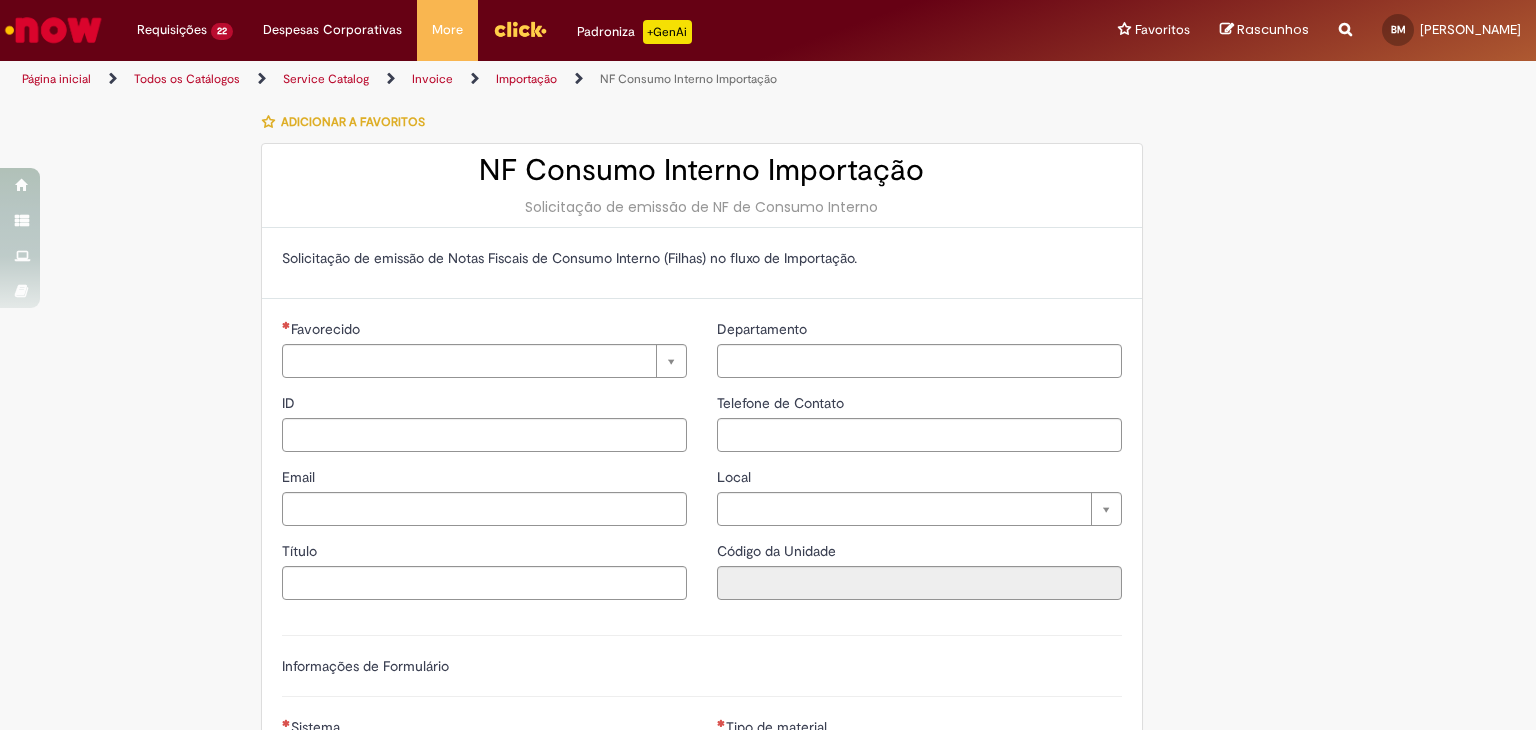 type on "********" 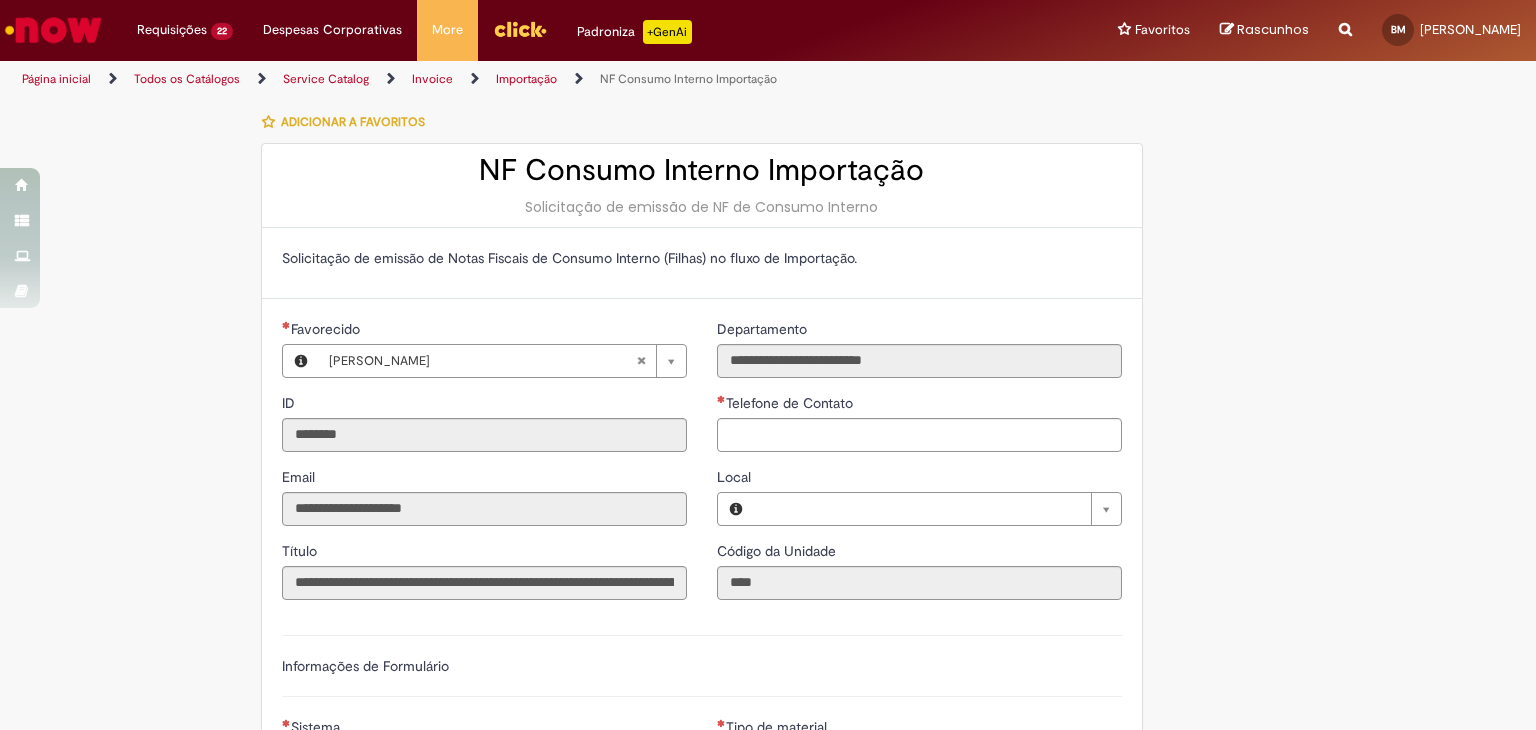 type on "**********" 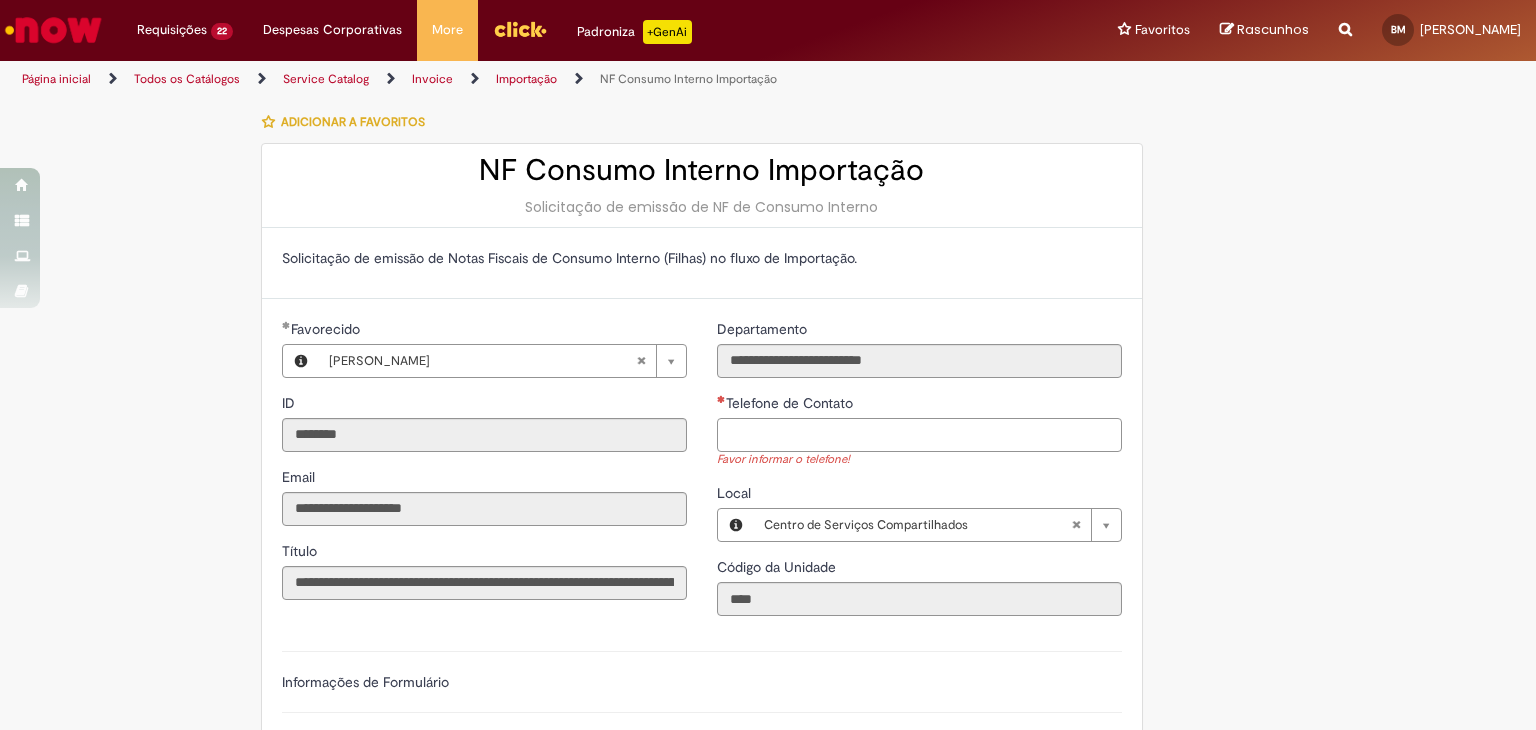 click on "Telefone de Contato" at bounding box center (919, 435) 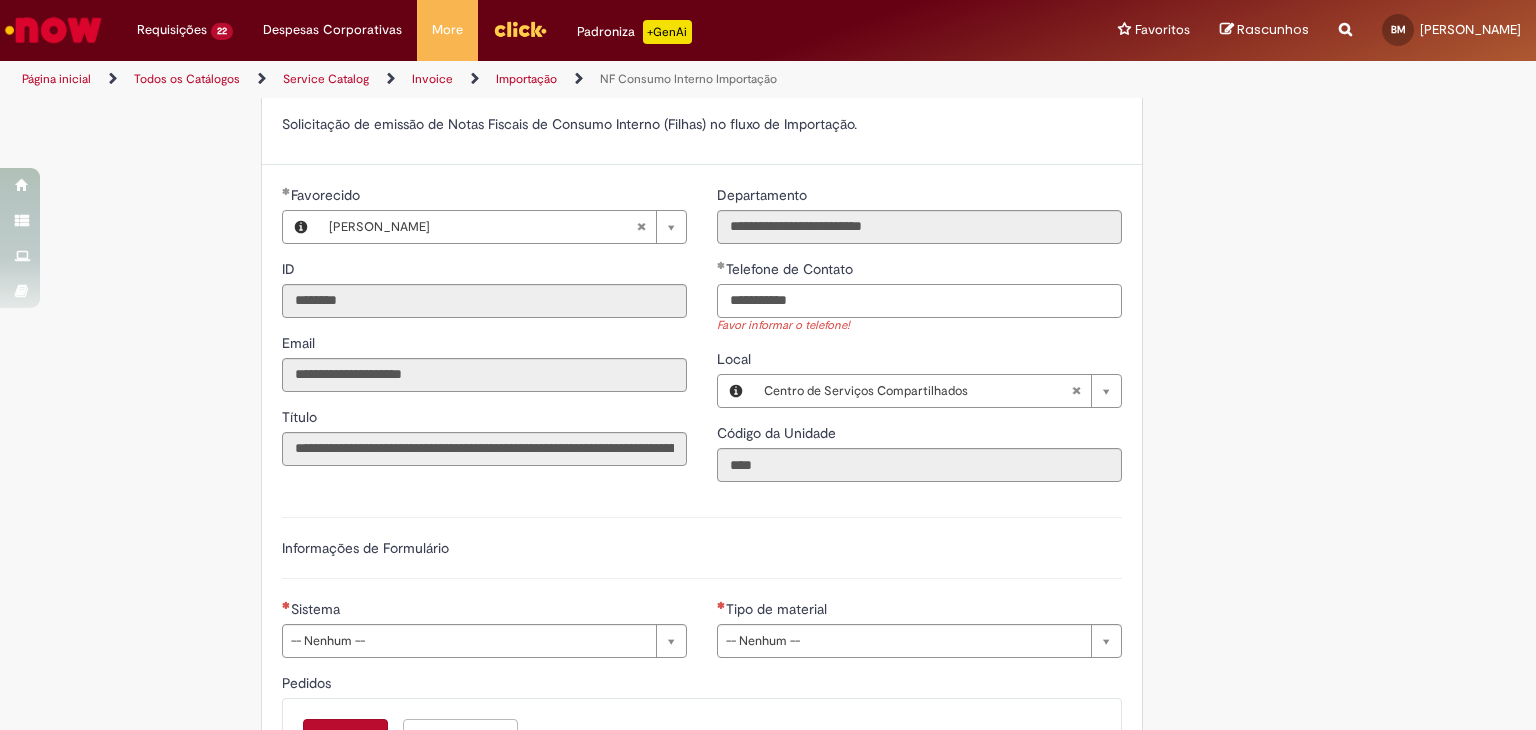 scroll, scrollTop: 300, scrollLeft: 0, axis: vertical 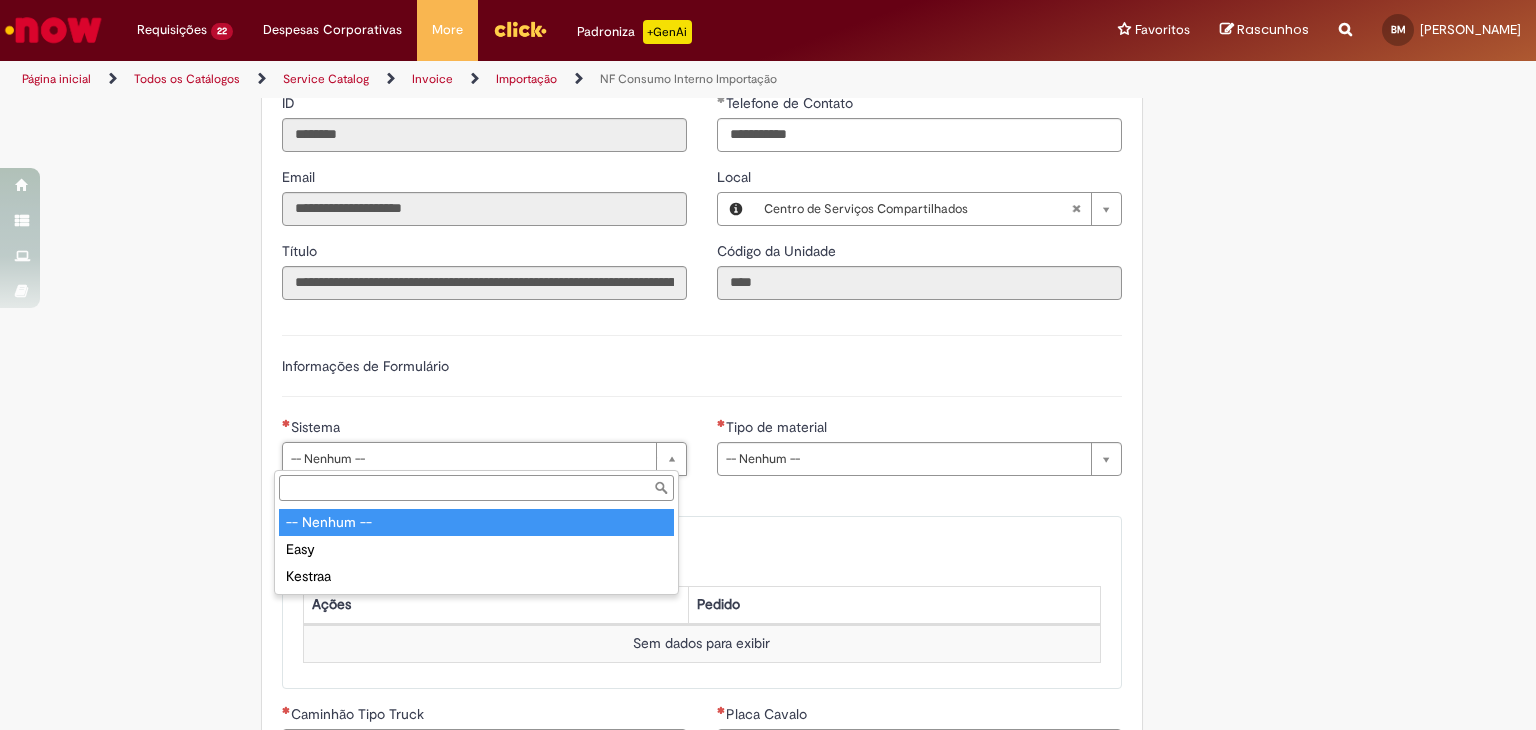 type on "**********" 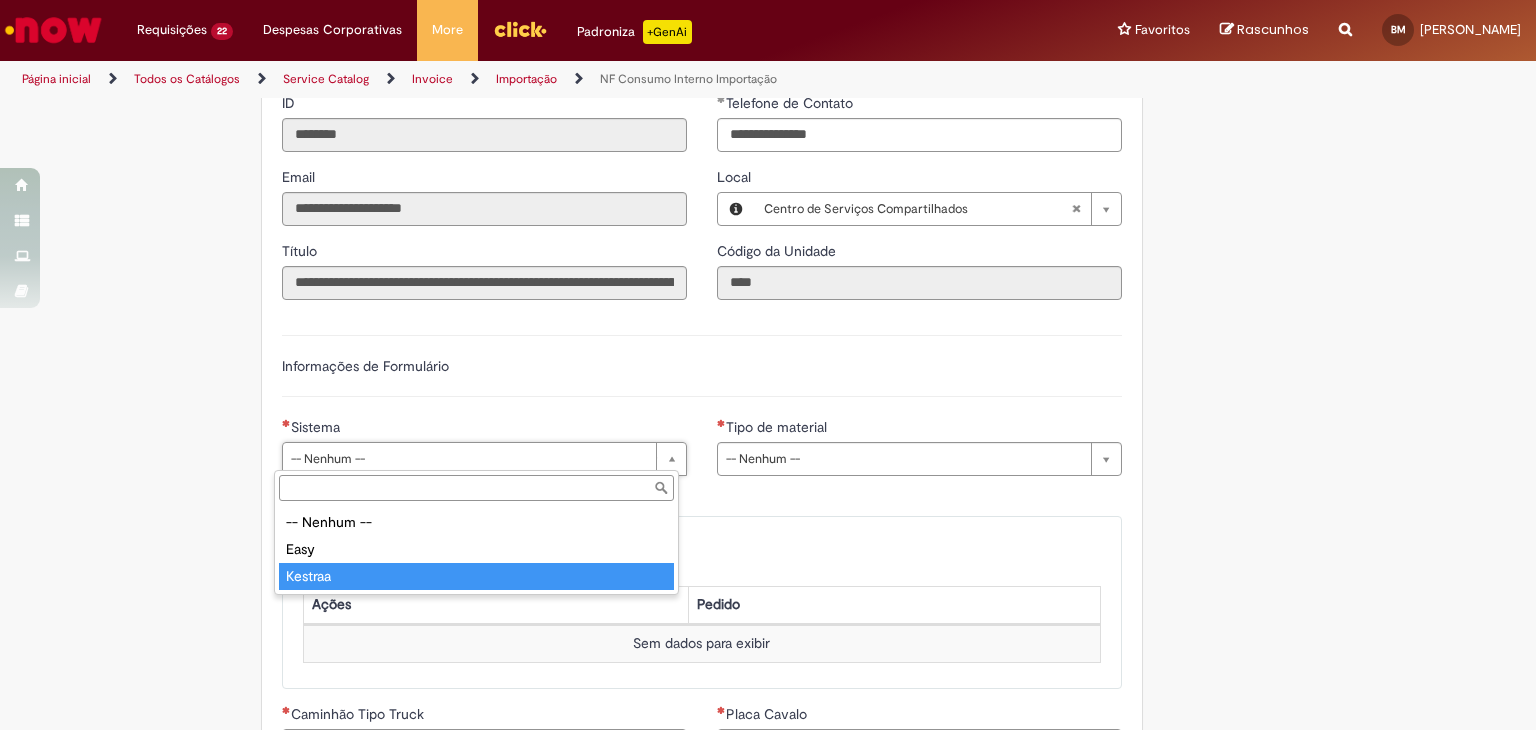 type on "*******" 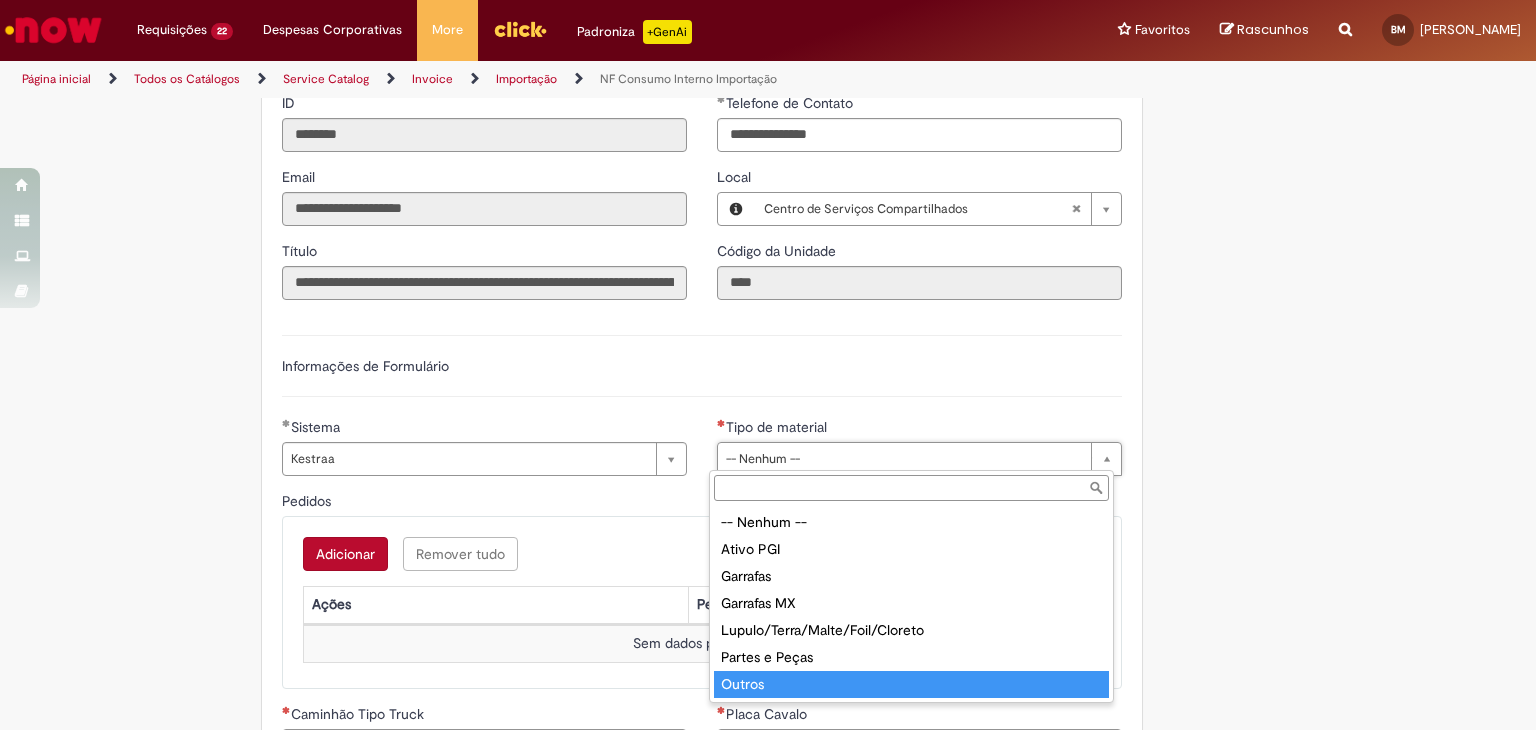 type on "******" 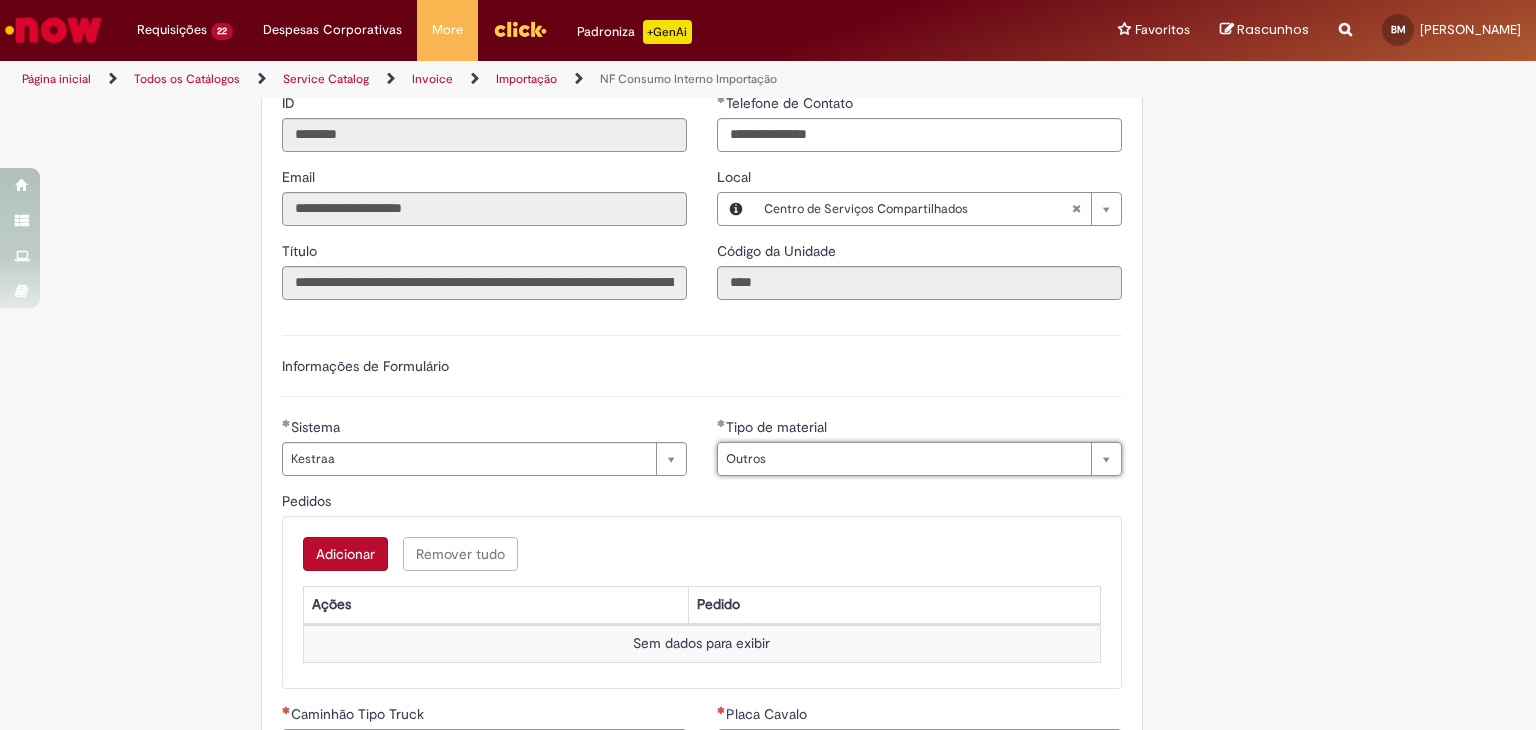 click on "Adicionar" at bounding box center [345, 554] 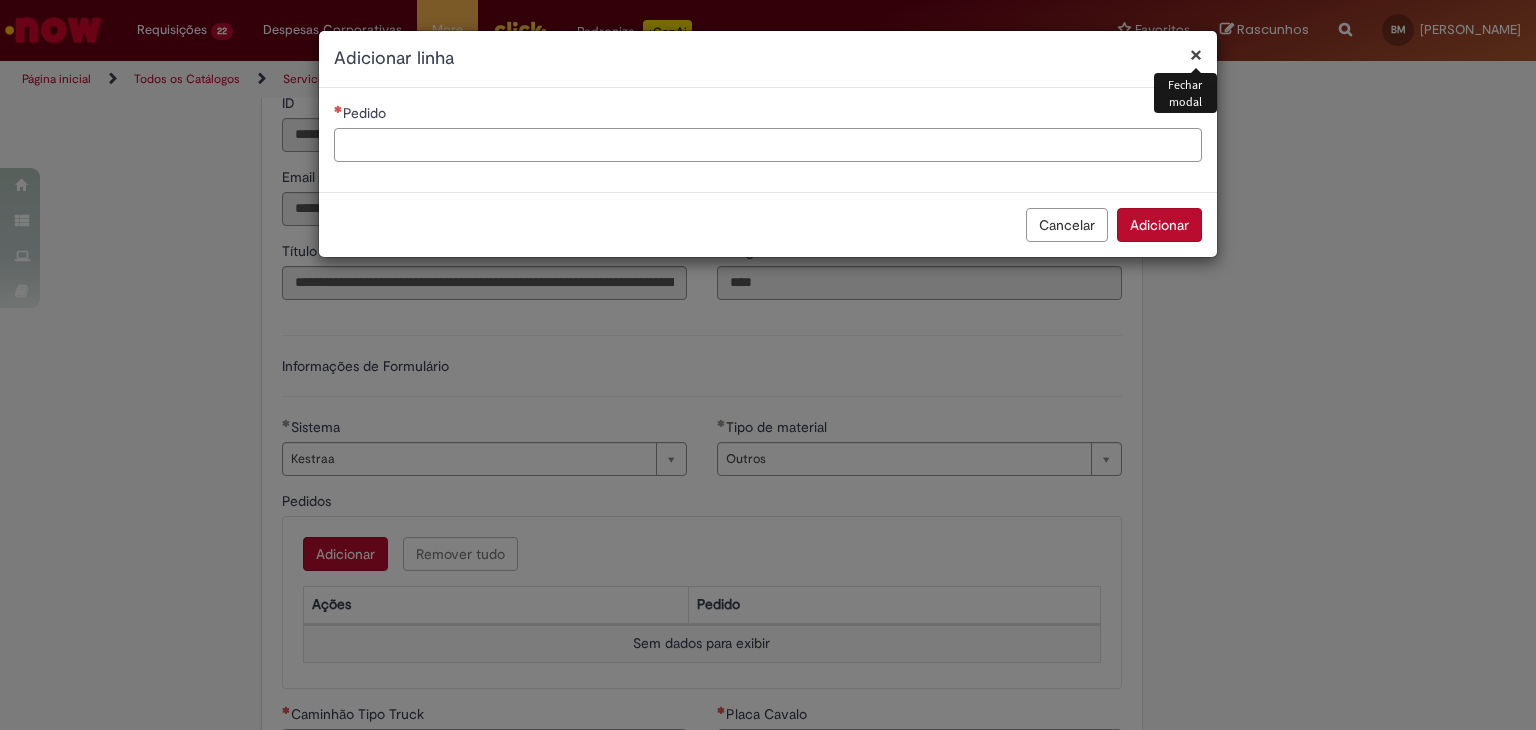 click on "Pedido" at bounding box center (768, 145) 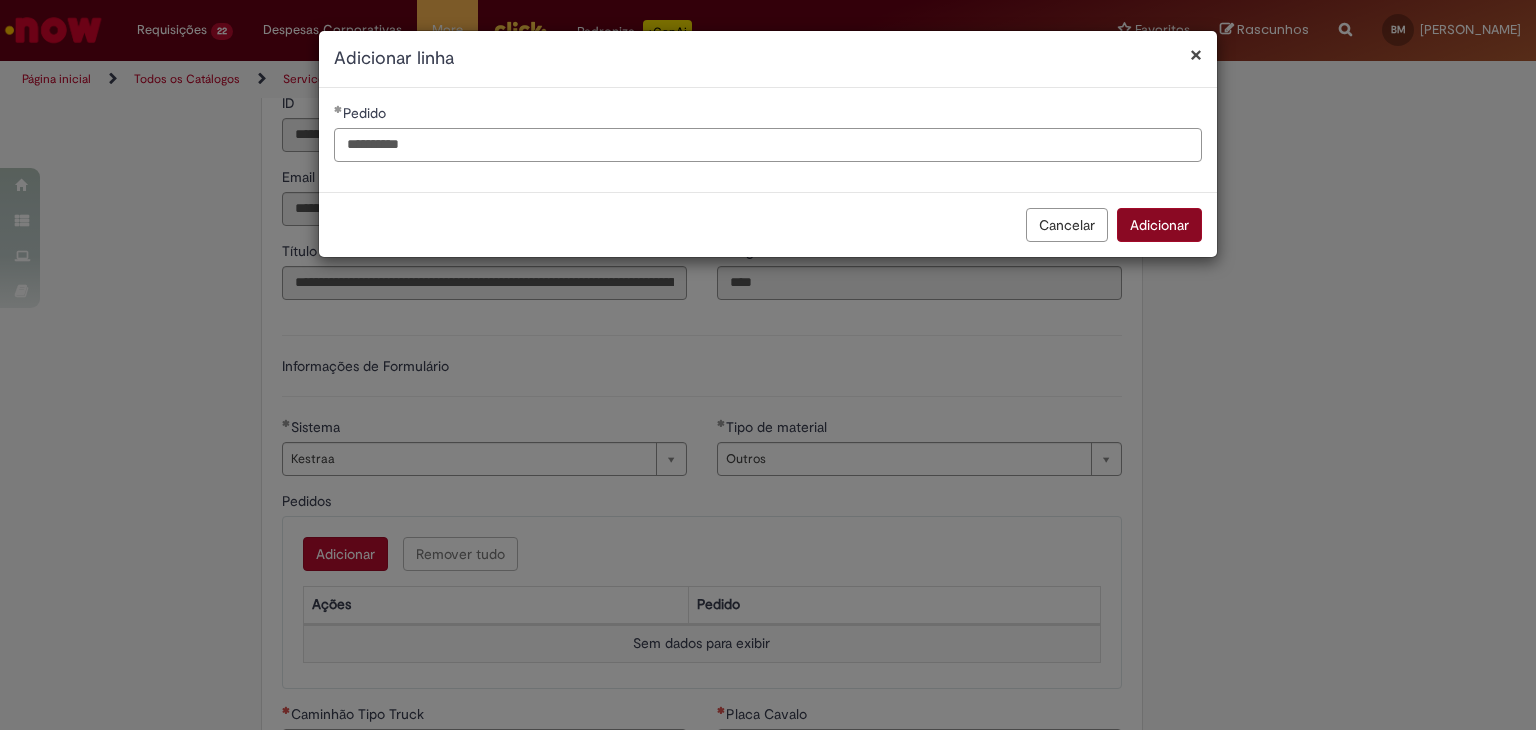 type on "**********" 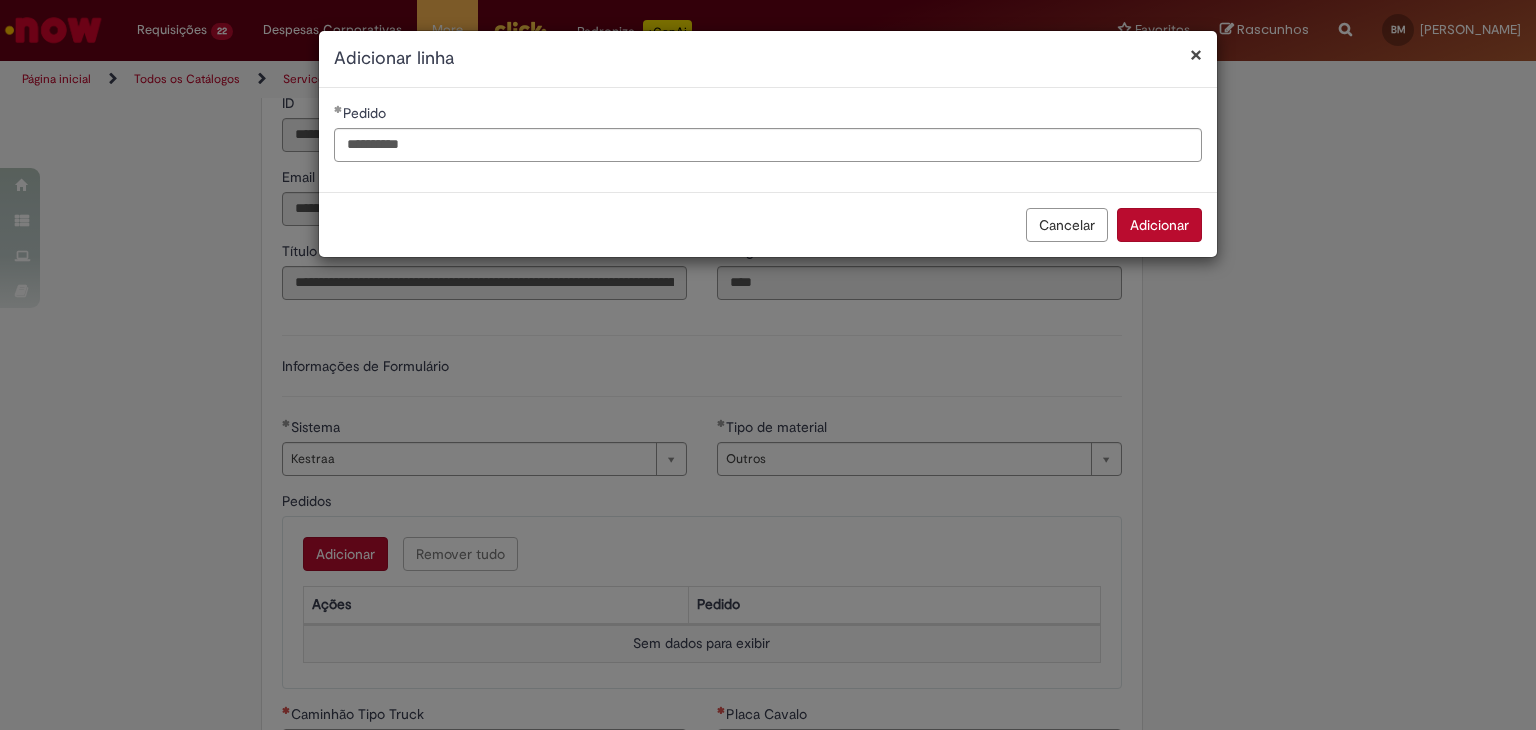 click on "Adicionar" at bounding box center (1159, 225) 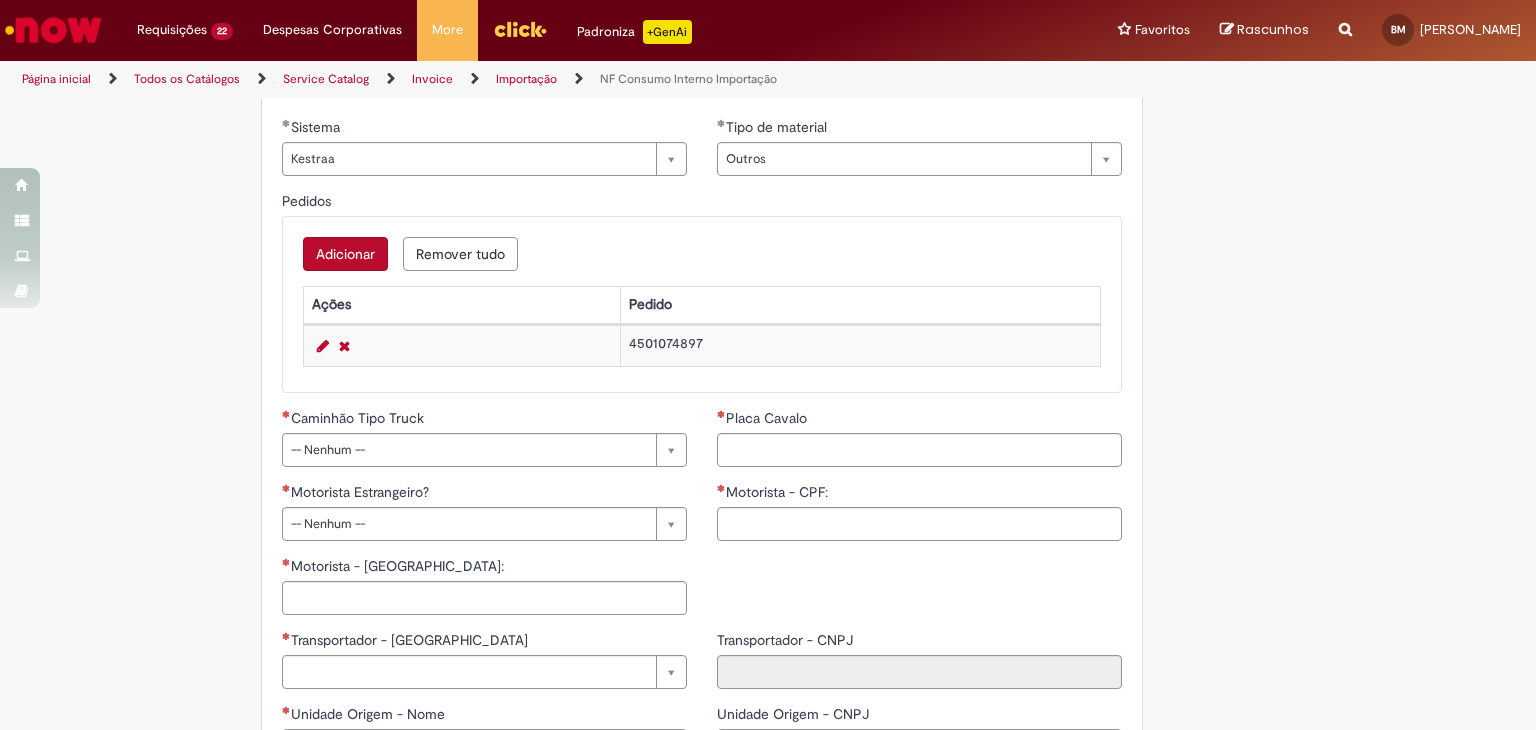 scroll, scrollTop: 700, scrollLeft: 0, axis: vertical 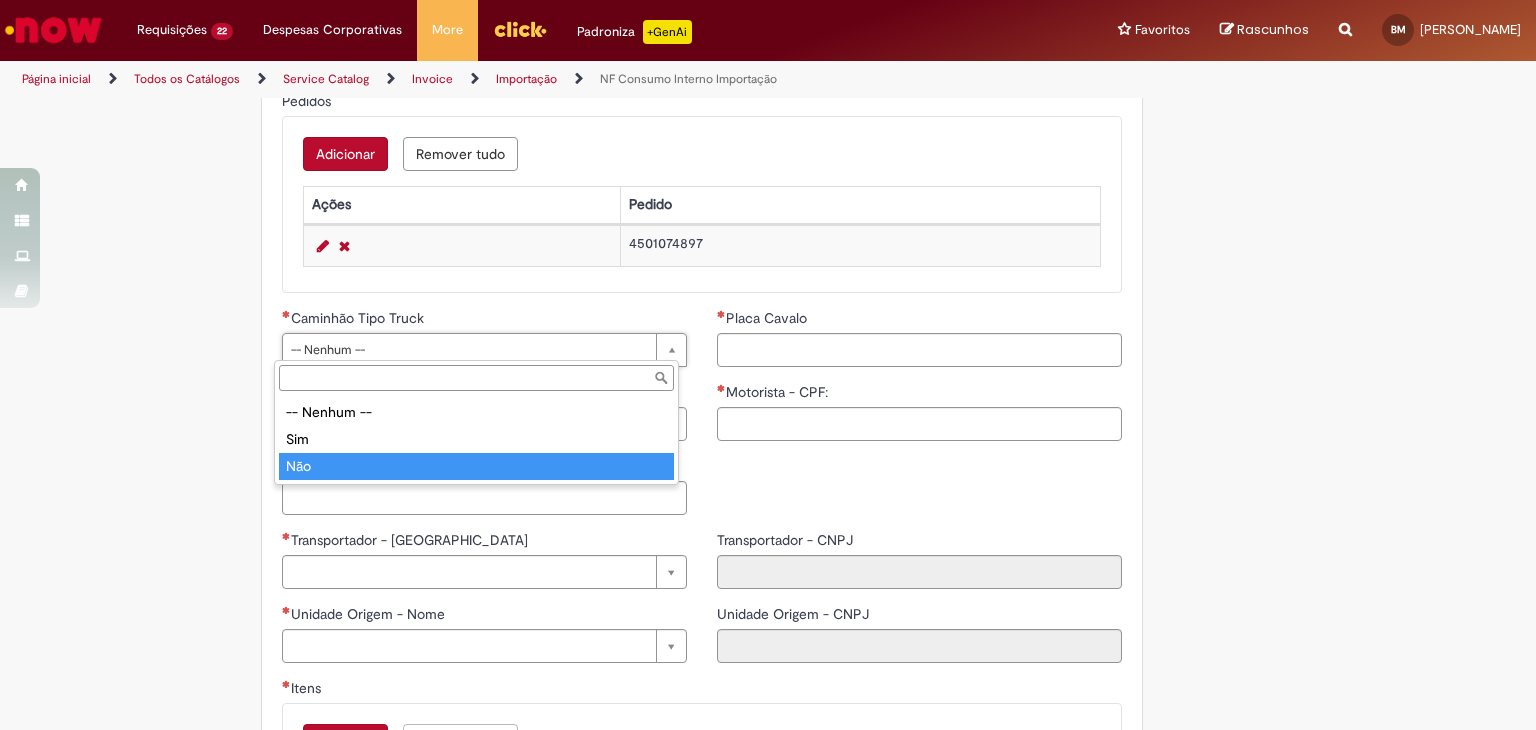type on "***" 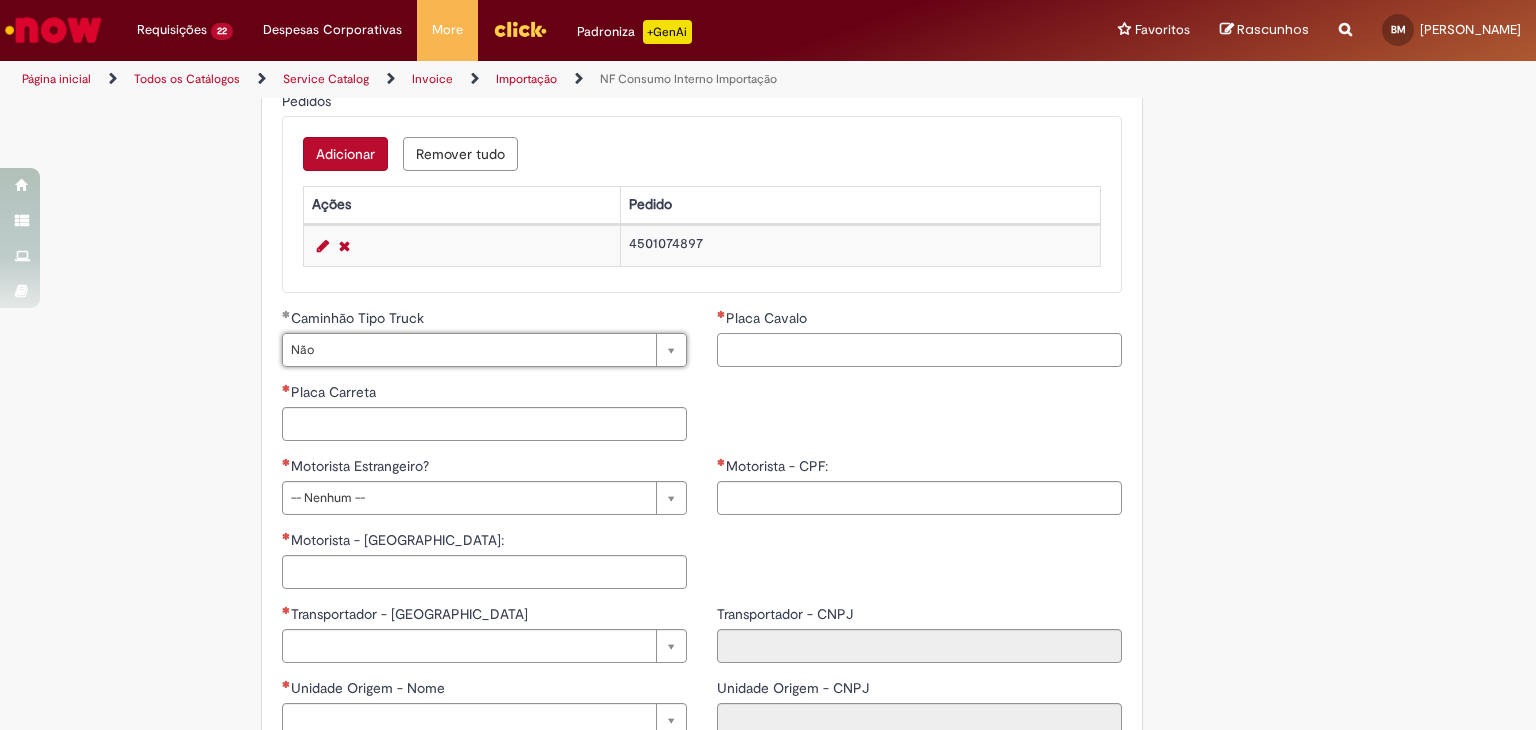 click on "Placa Cavalo" at bounding box center (919, 350) 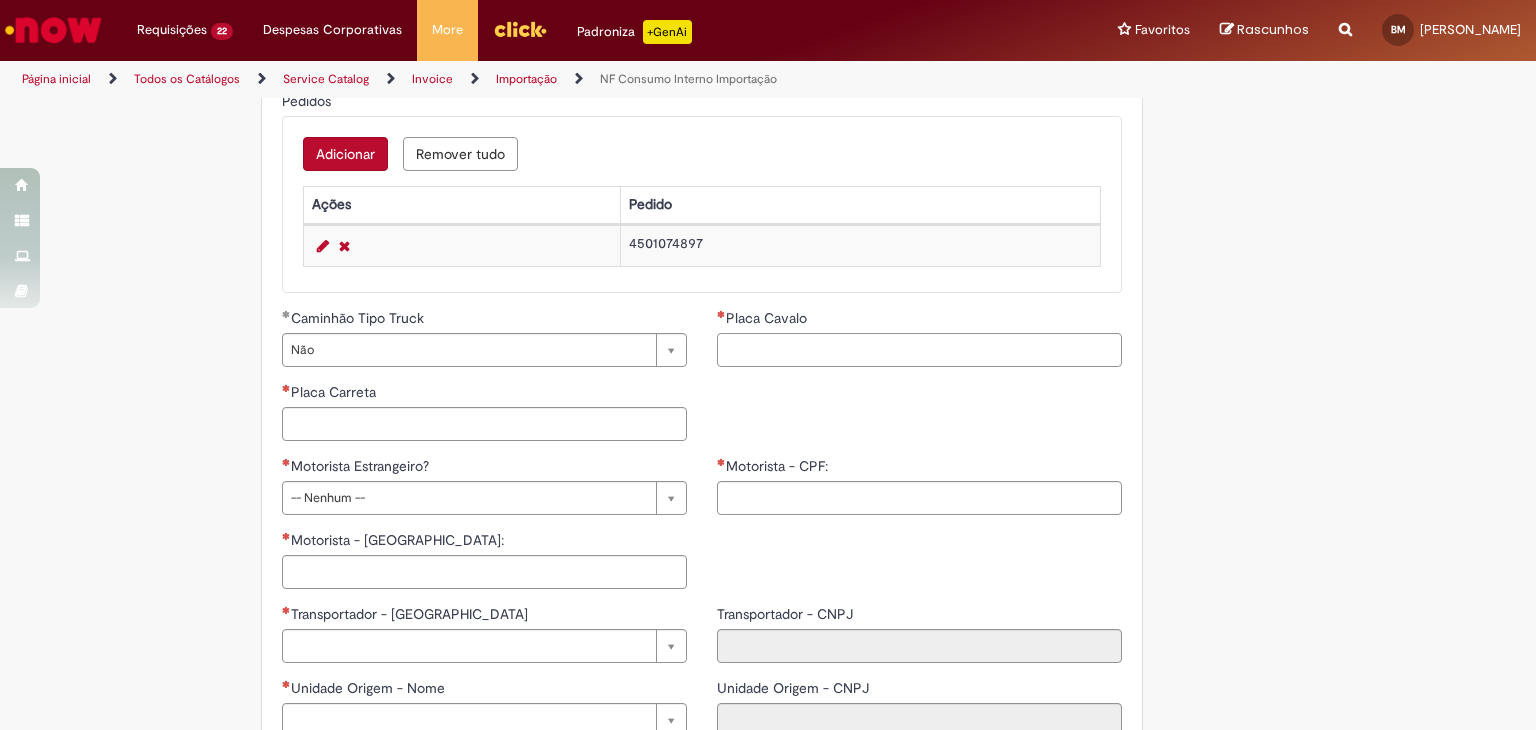 paste on "*******" 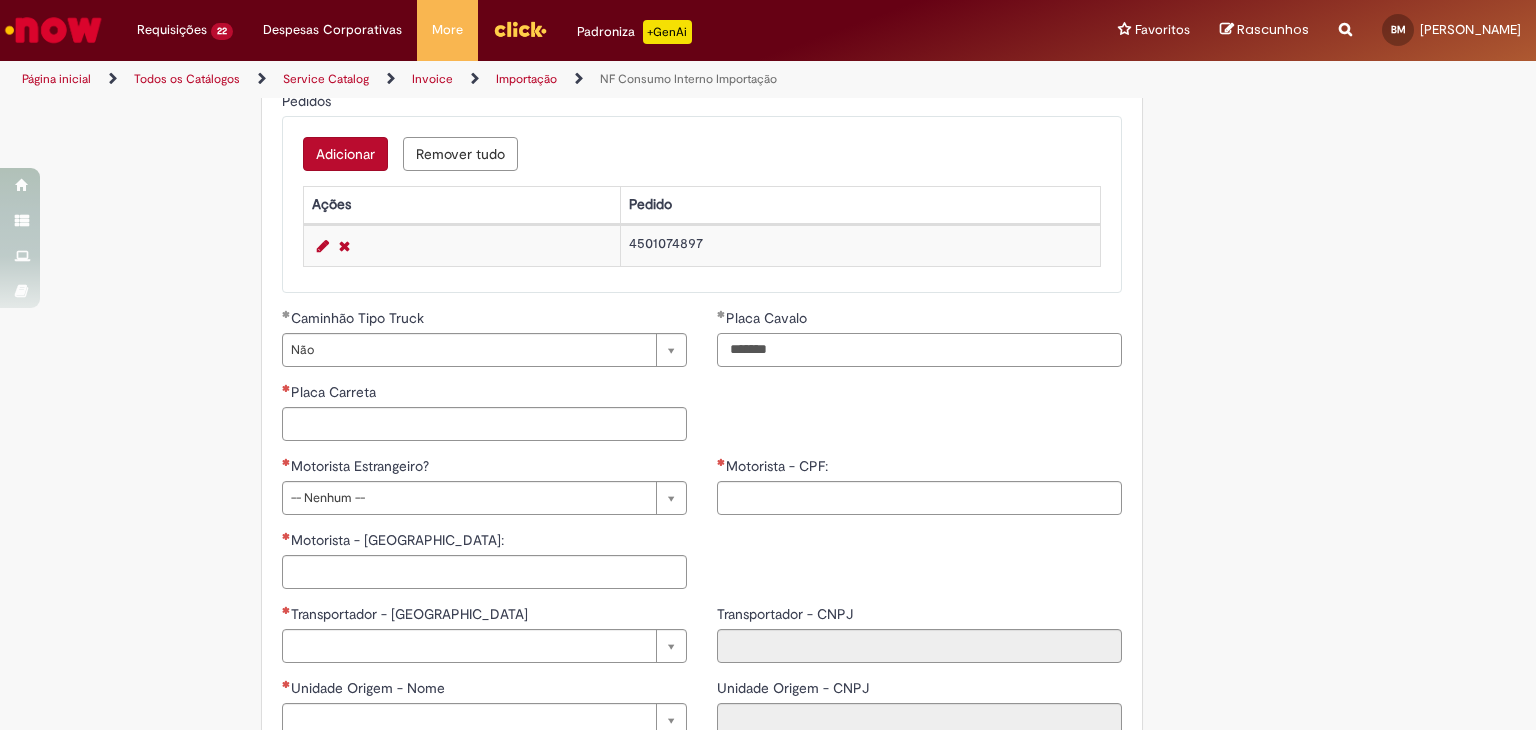 type on "*******" 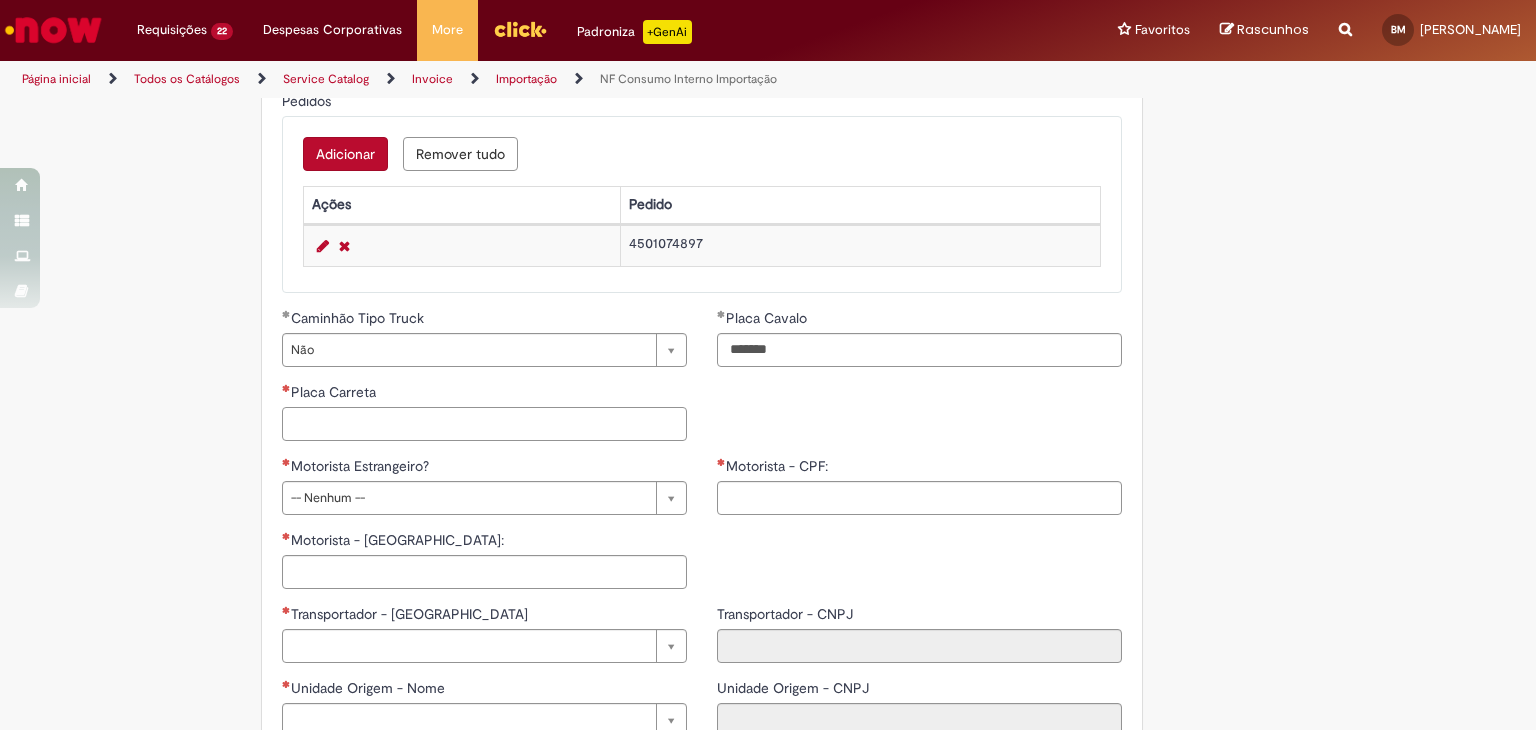 click on "Placa Carreta" at bounding box center (484, 424) 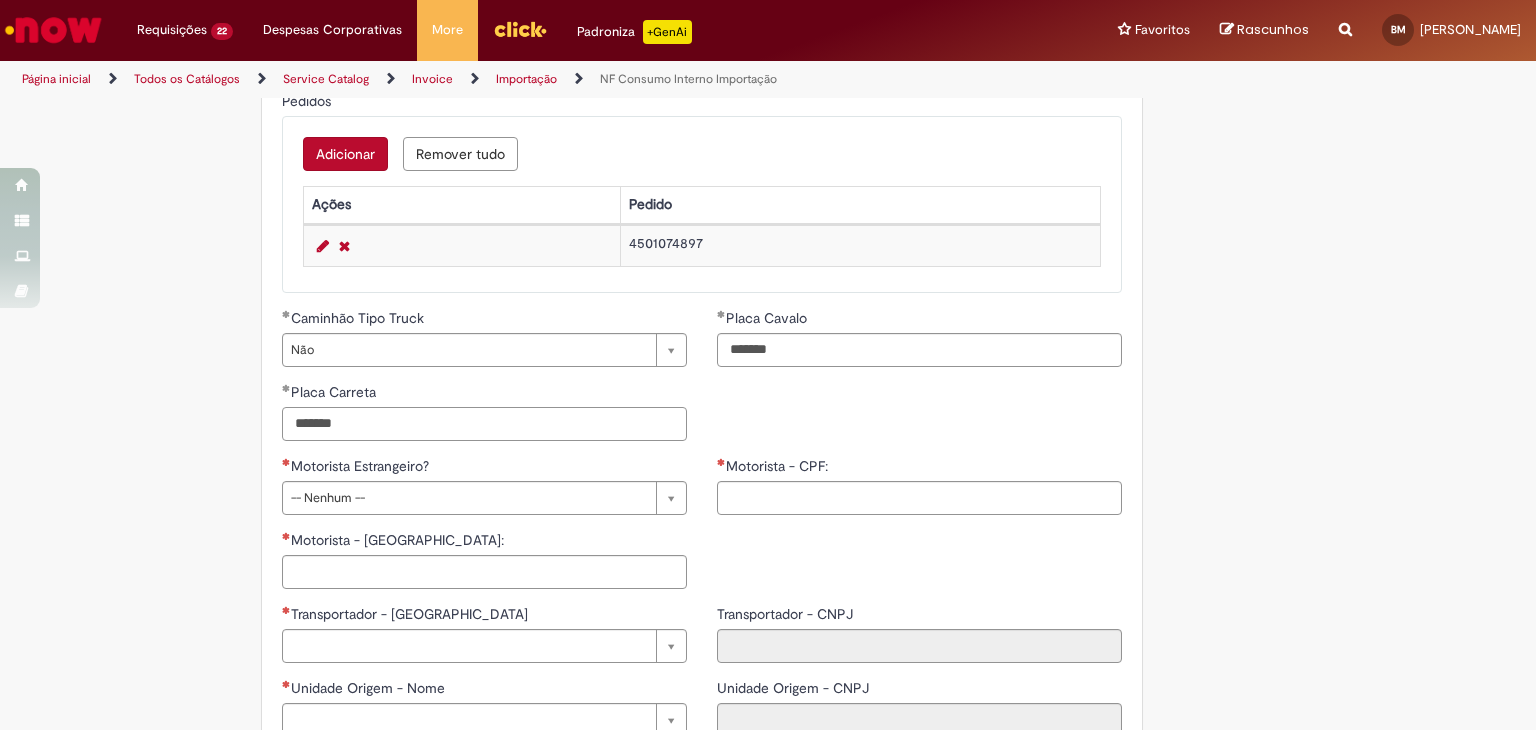 type on "*******" 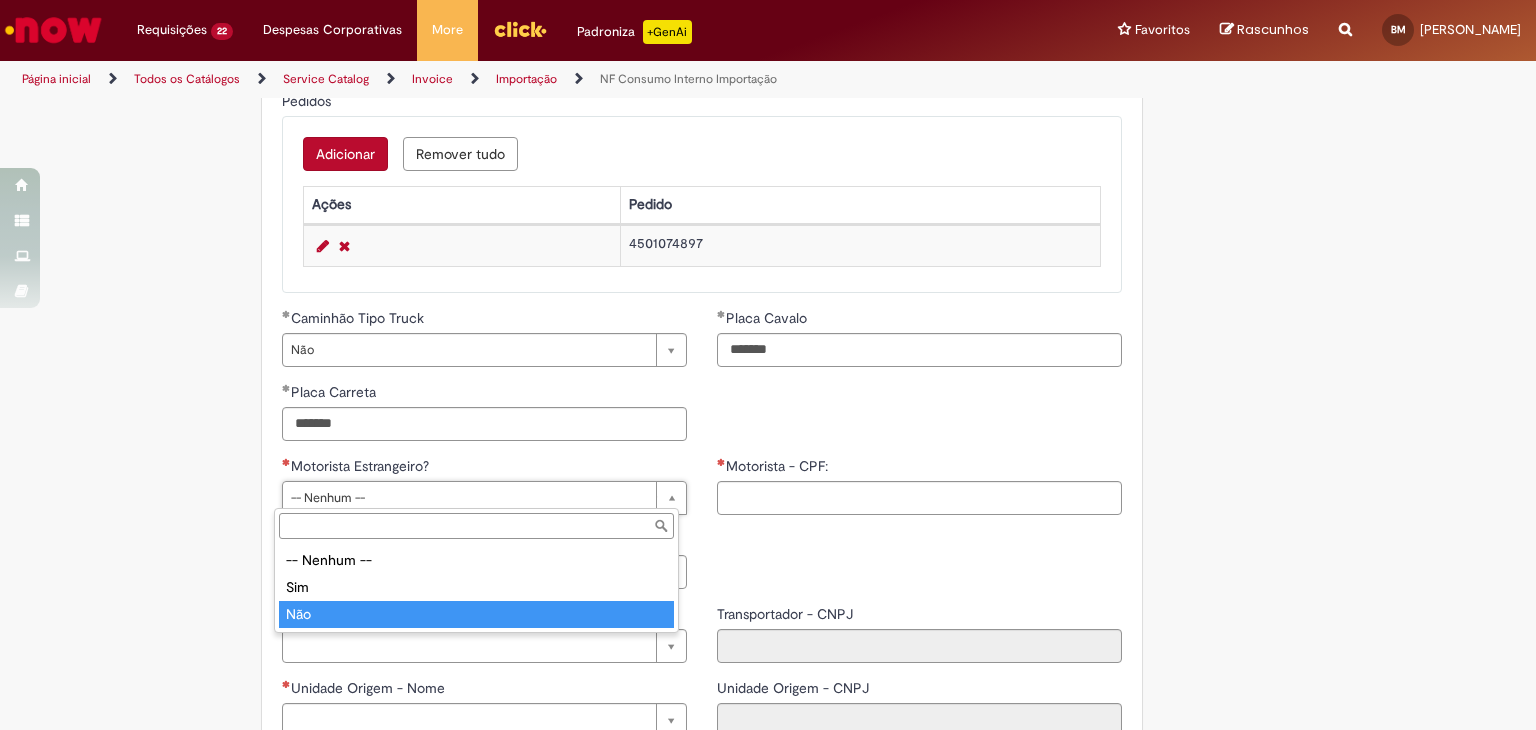 type on "***" 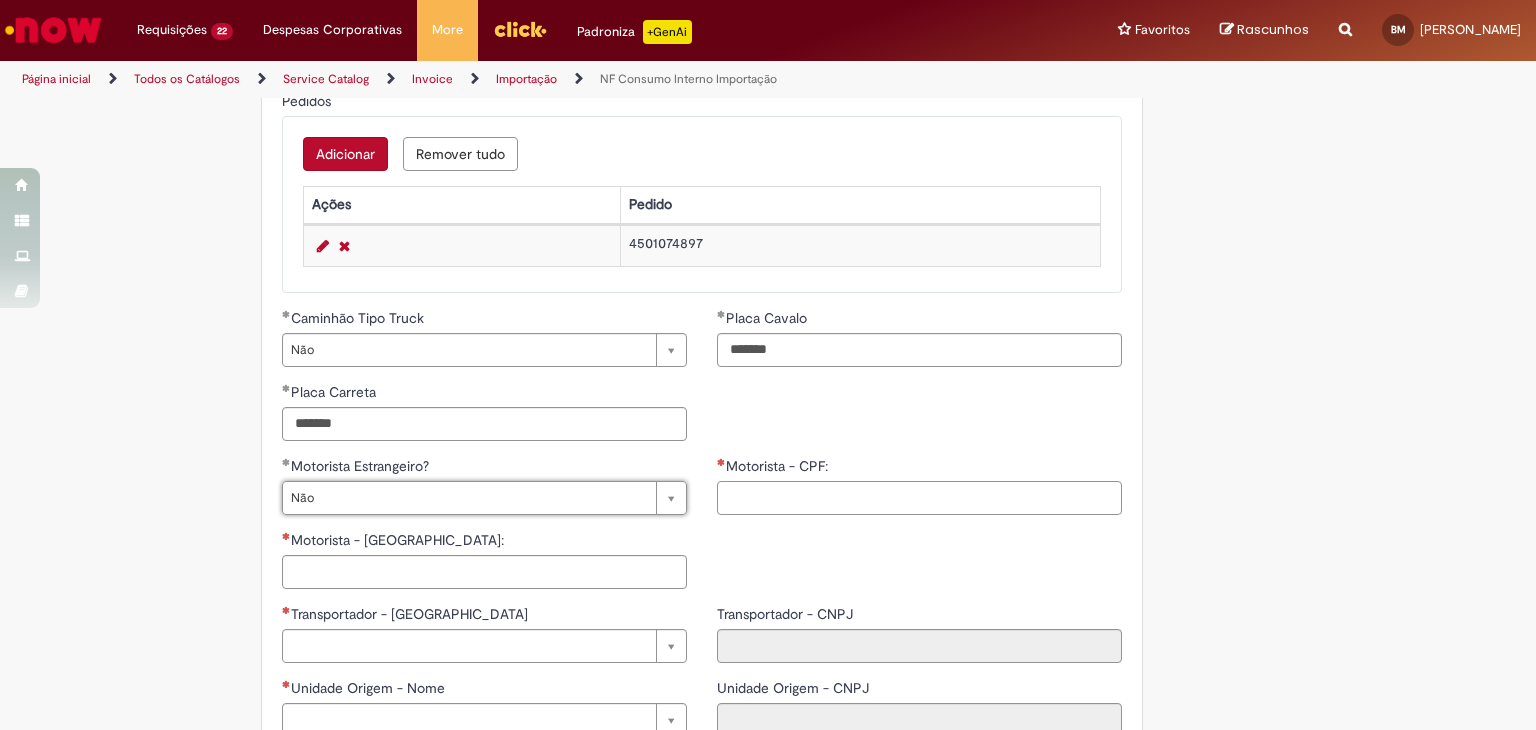click on "Motorista - CPF:" at bounding box center (919, 498) 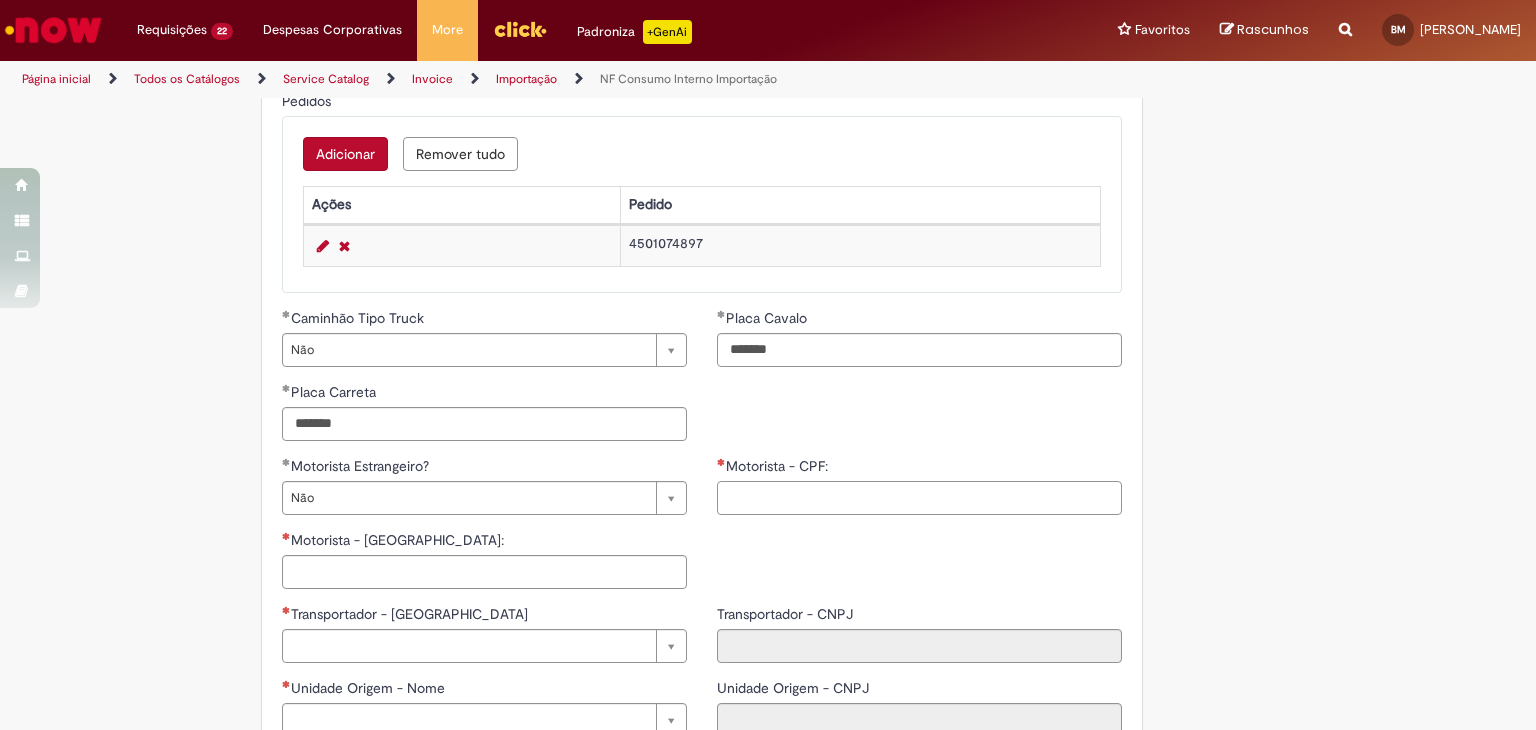 paste on "**********" 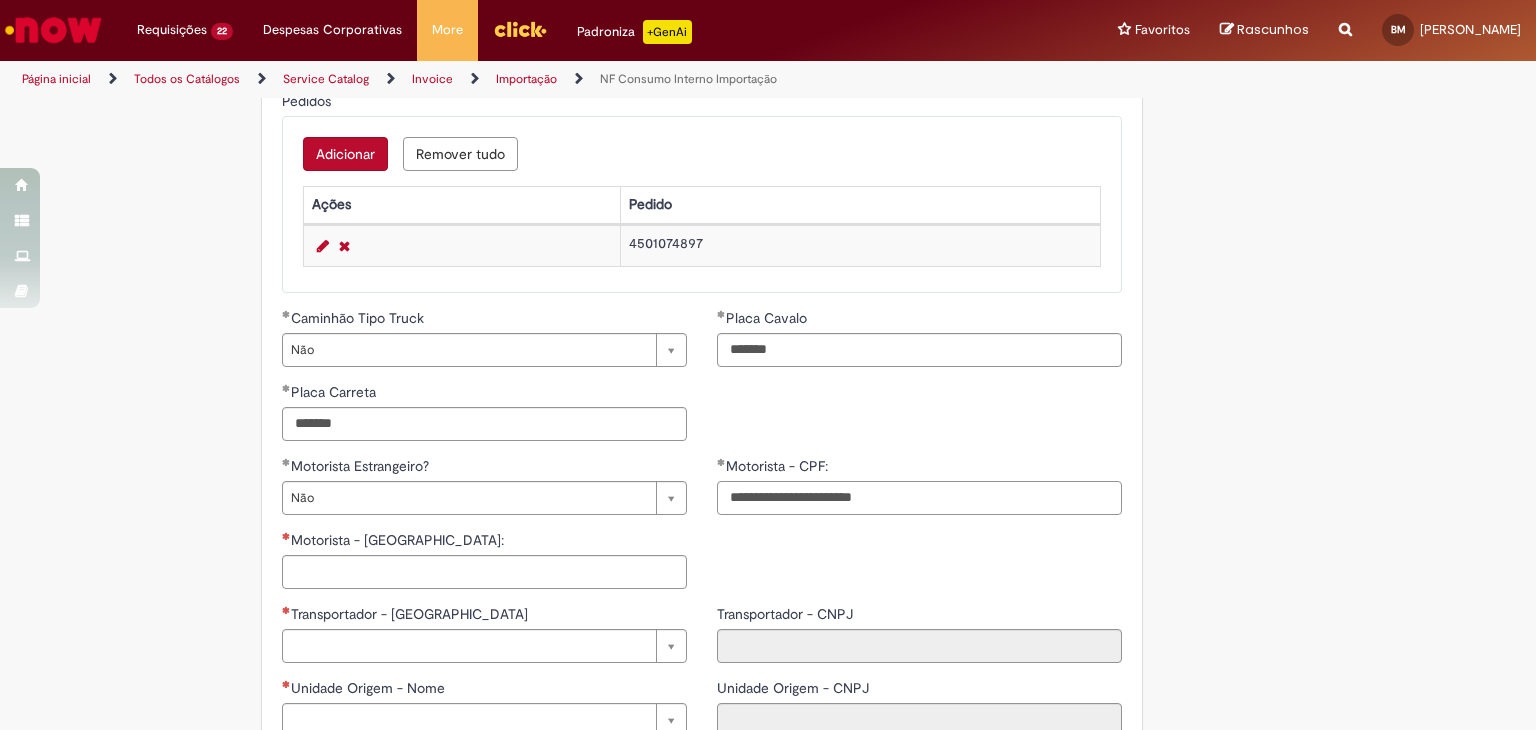 drag, startPoint x: 900, startPoint y: 501, endPoint x: 812, endPoint y: 506, distance: 88.14193 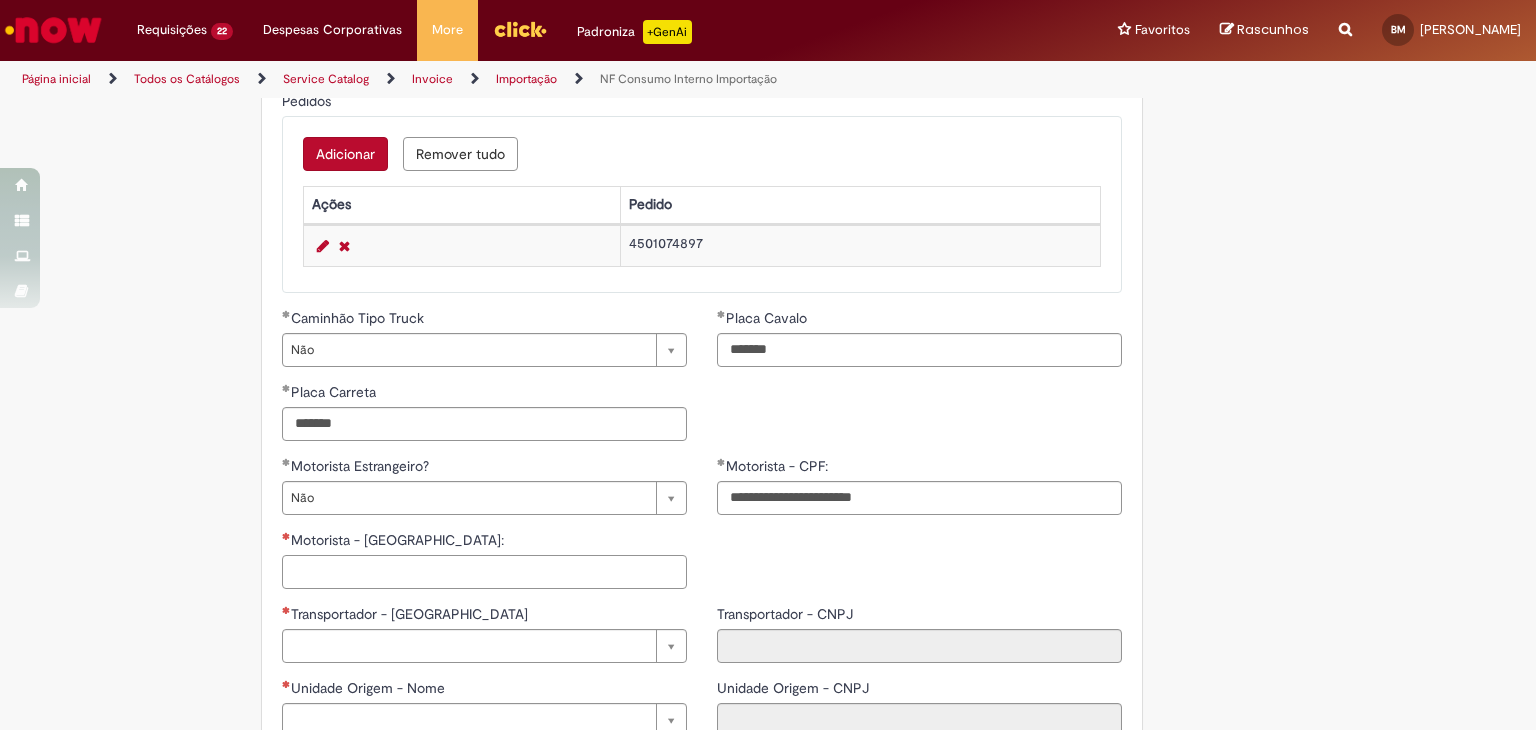 type on "**********" 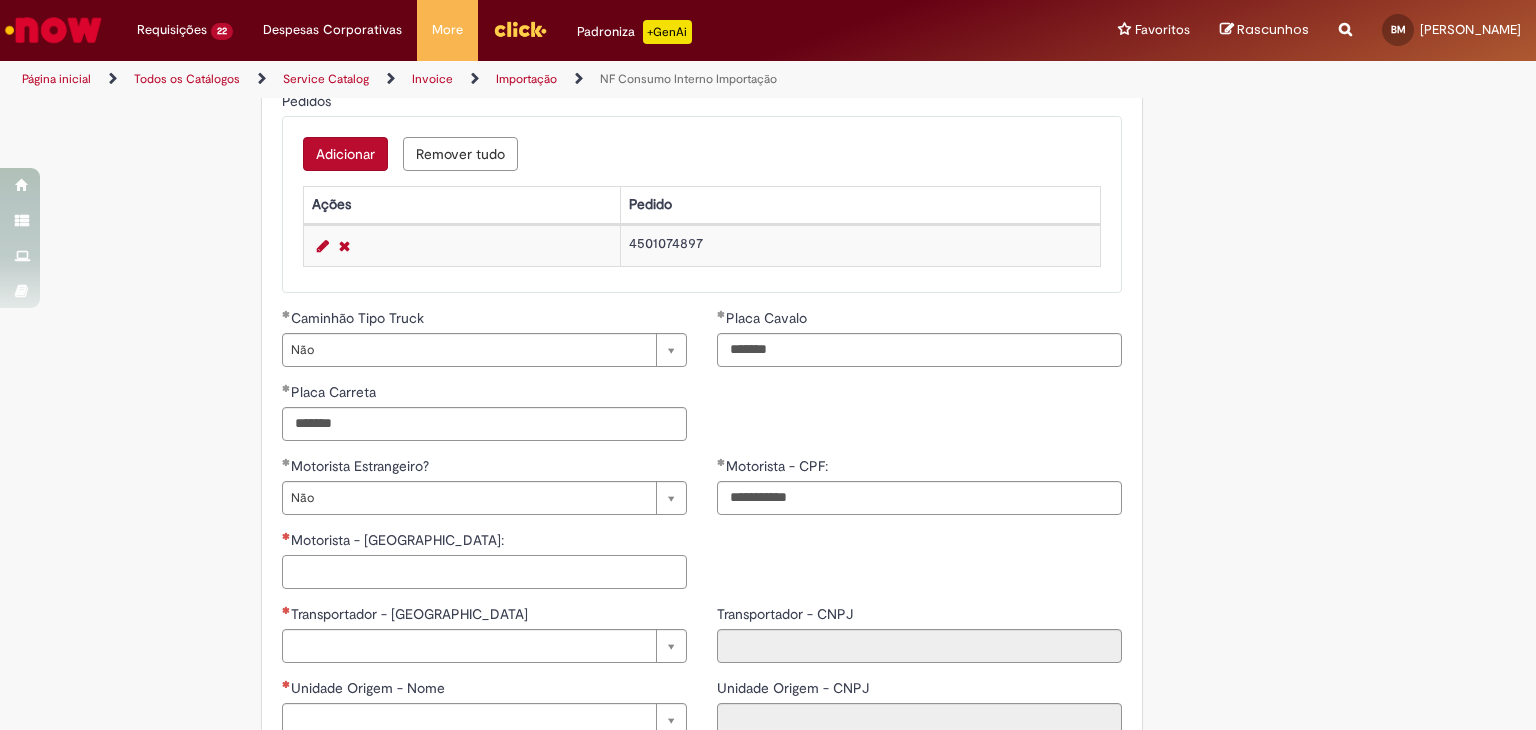 click on "Motorista - Nome:" at bounding box center [484, 572] 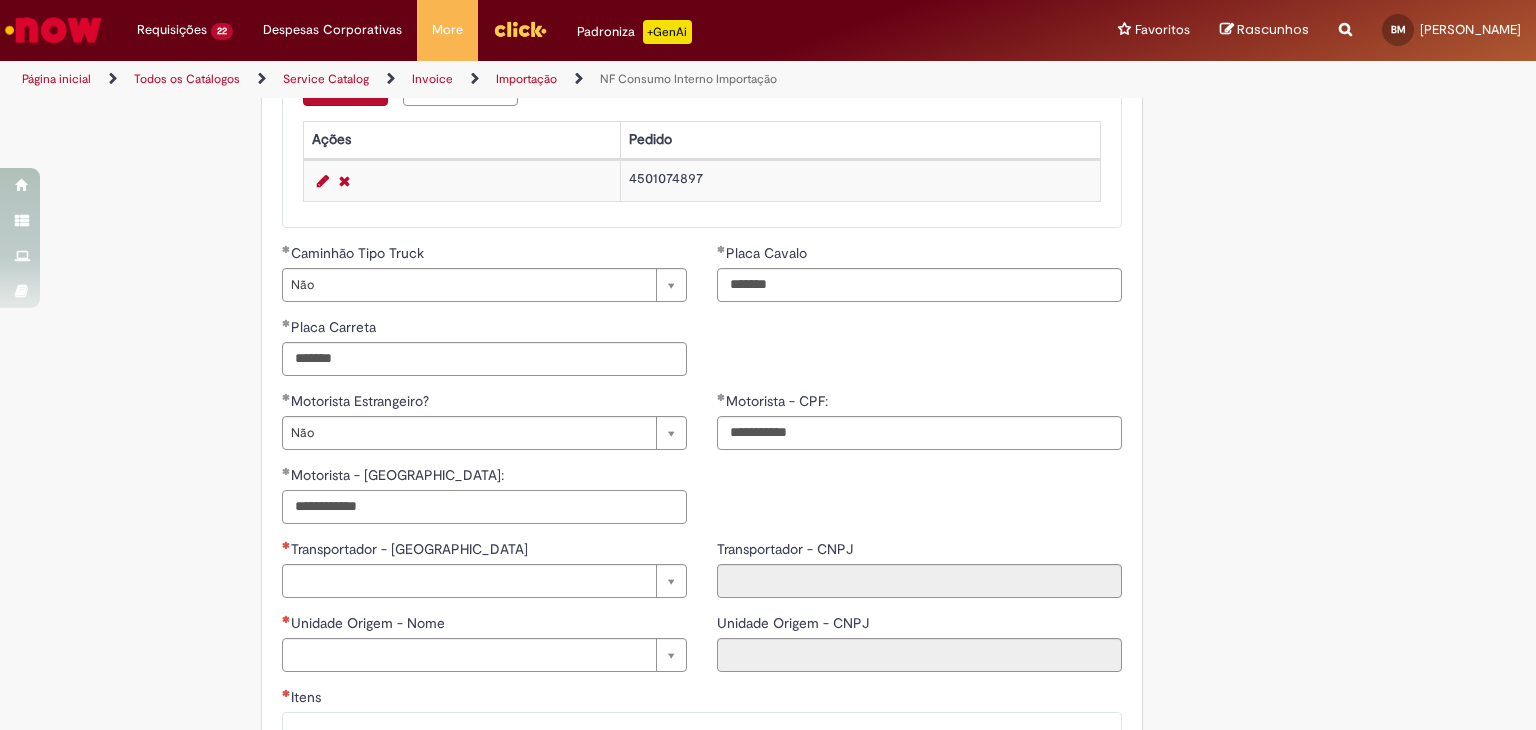 scroll, scrollTop: 900, scrollLeft: 0, axis: vertical 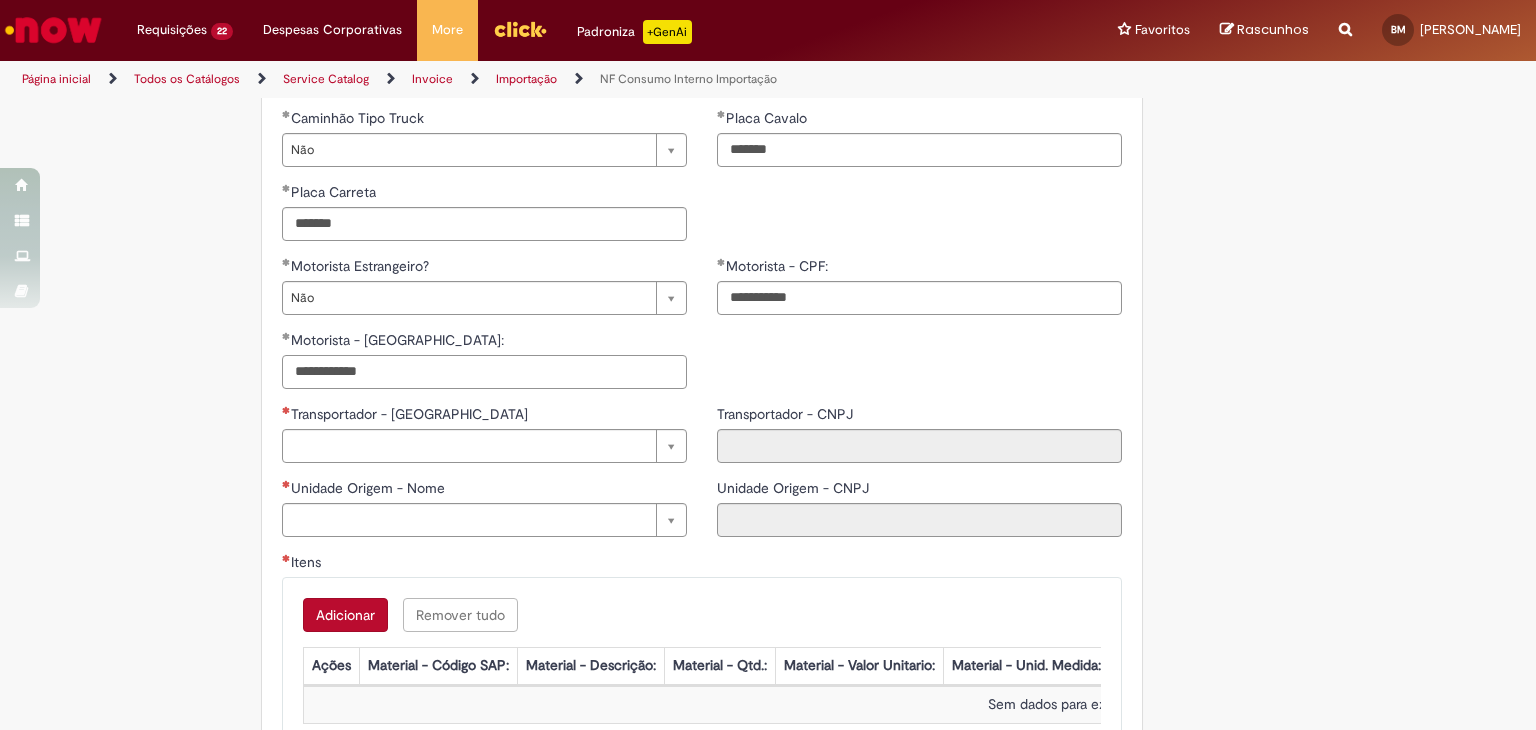 type on "**********" 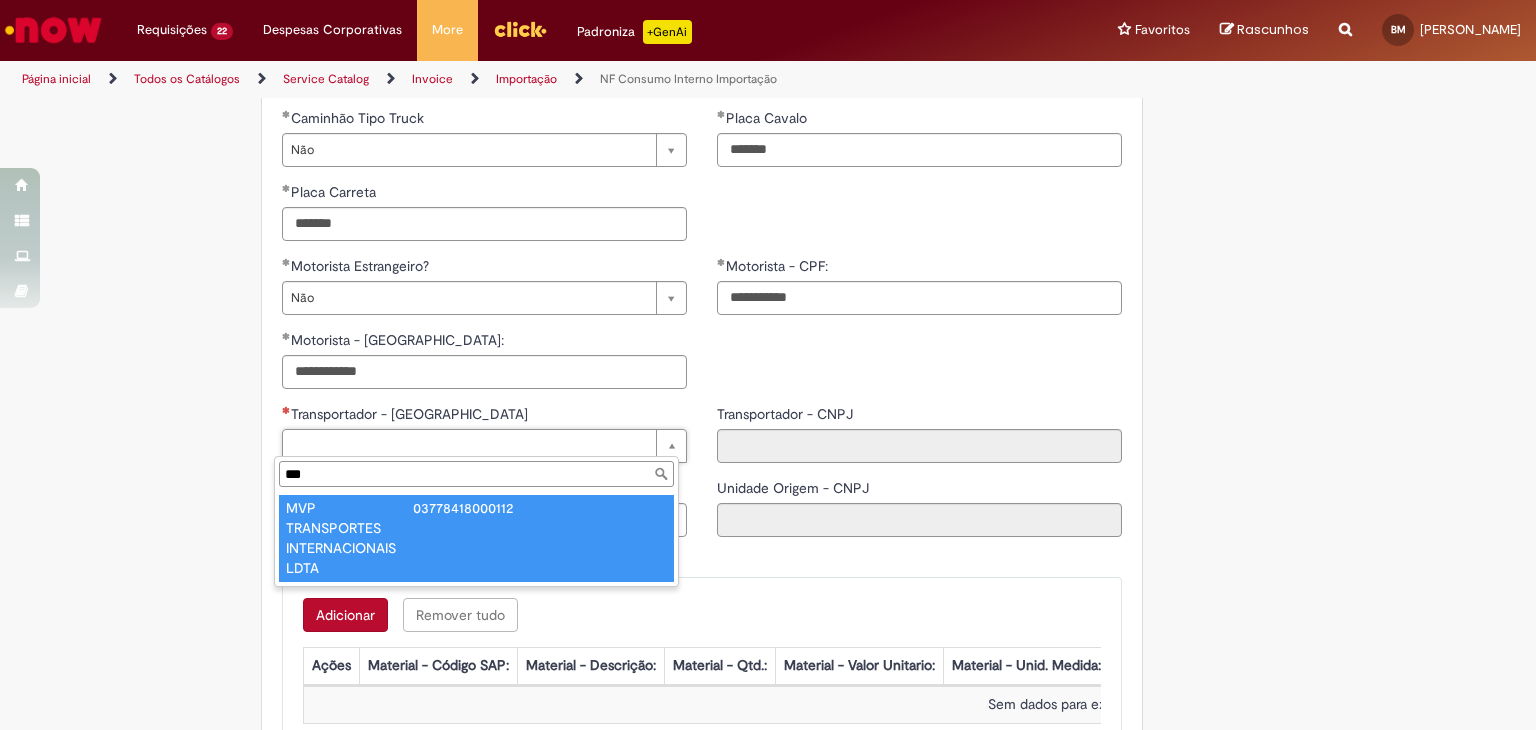 type on "***" 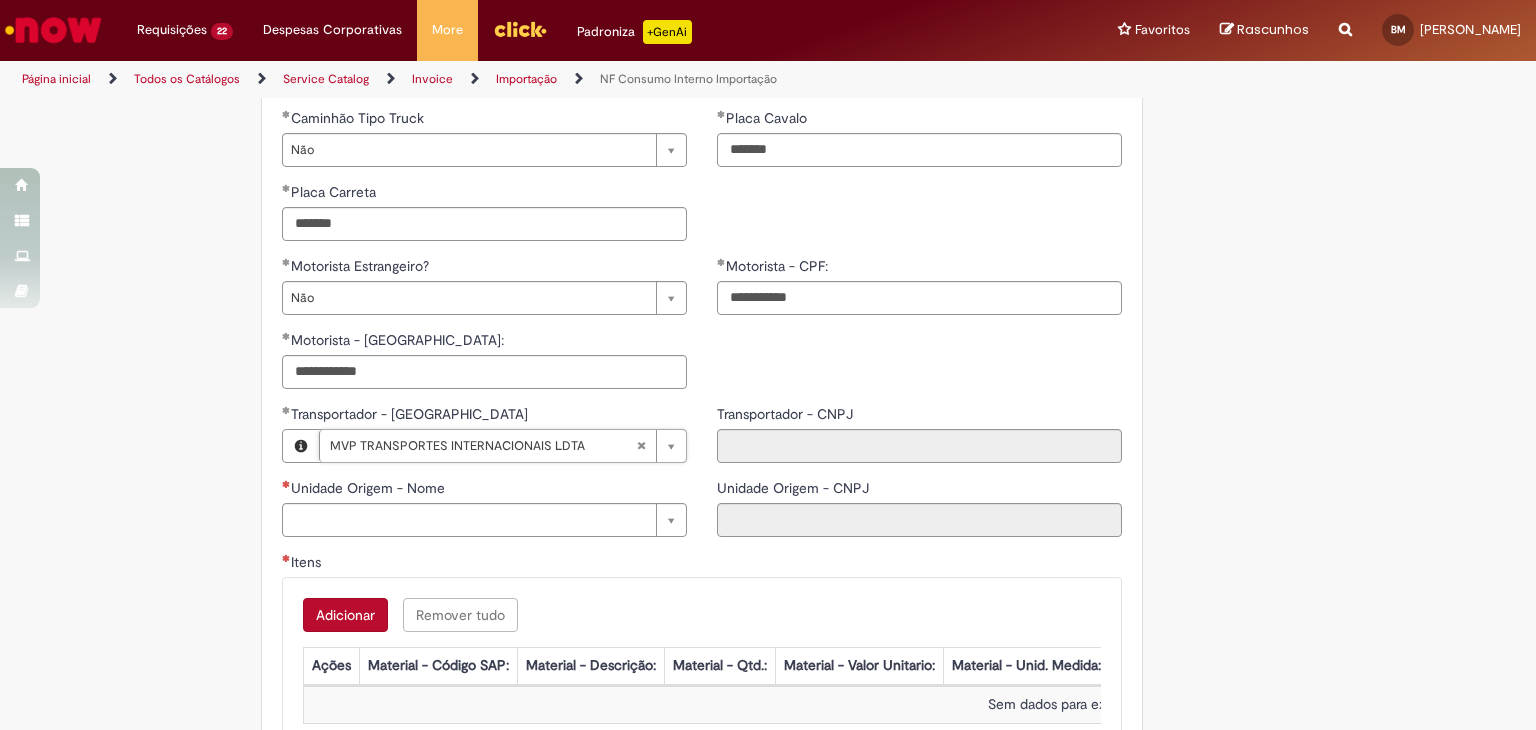 type on "**********" 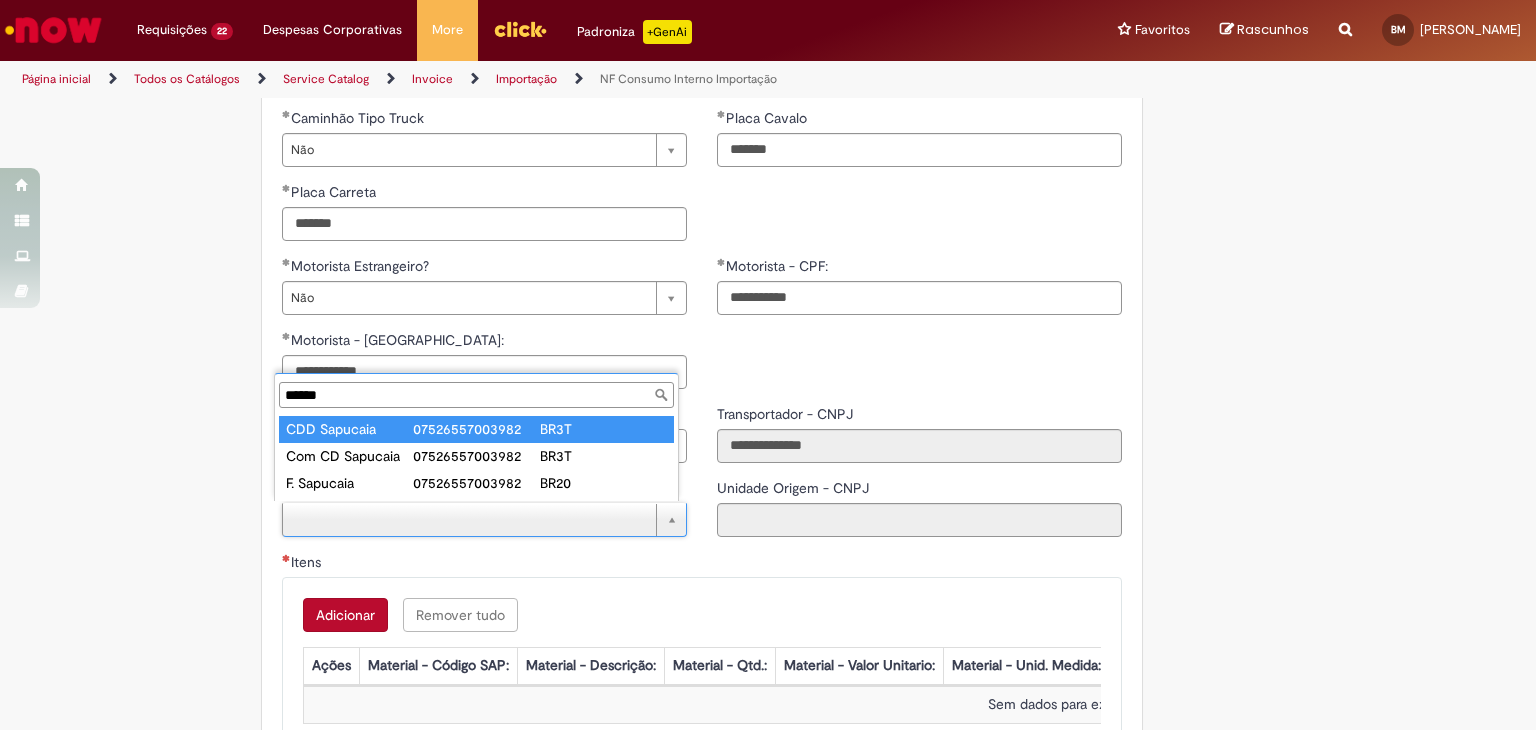 scroll, scrollTop: 0, scrollLeft: 0, axis: both 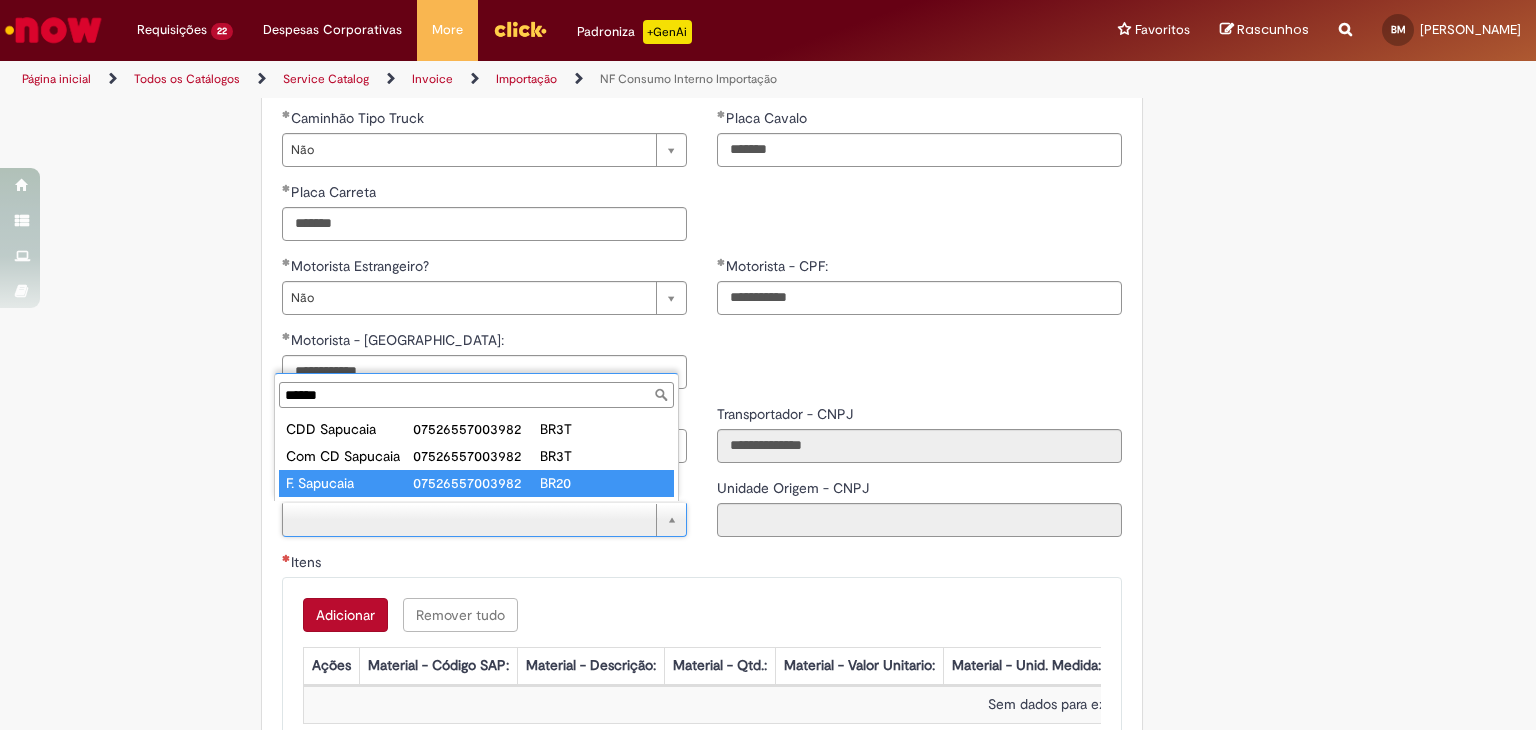 type on "******" 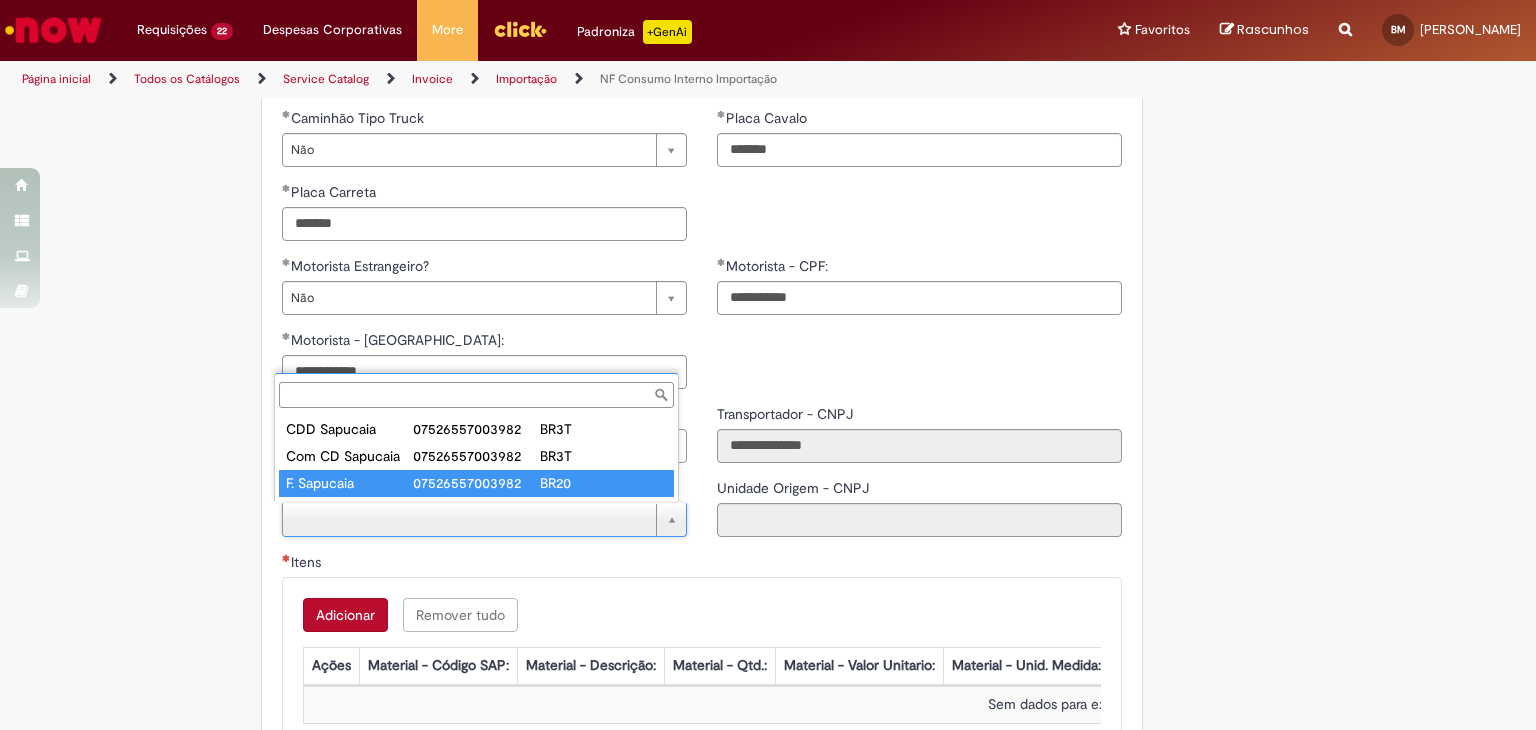 type on "**********" 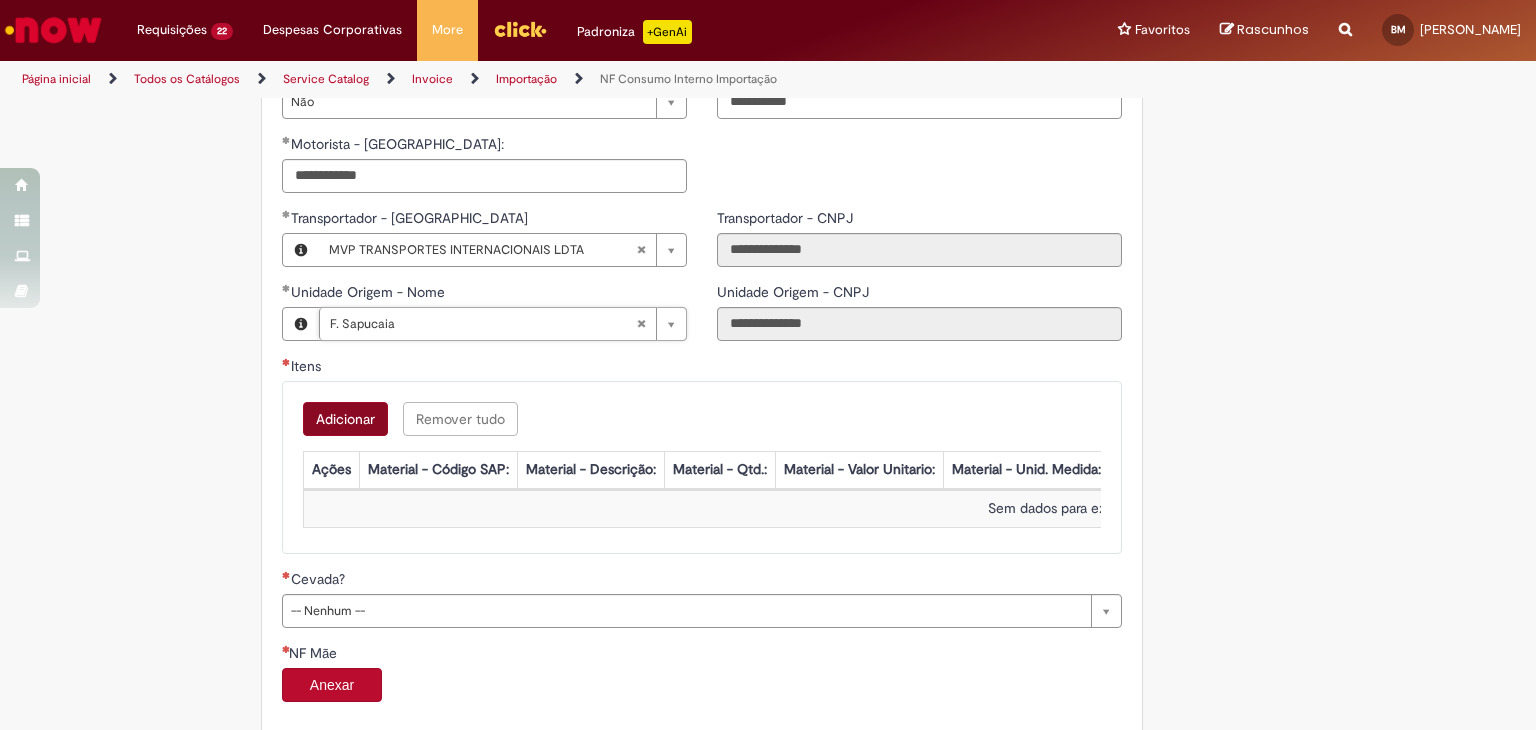 scroll, scrollTop: 1100, scrollLeft: 0, axis: vertical 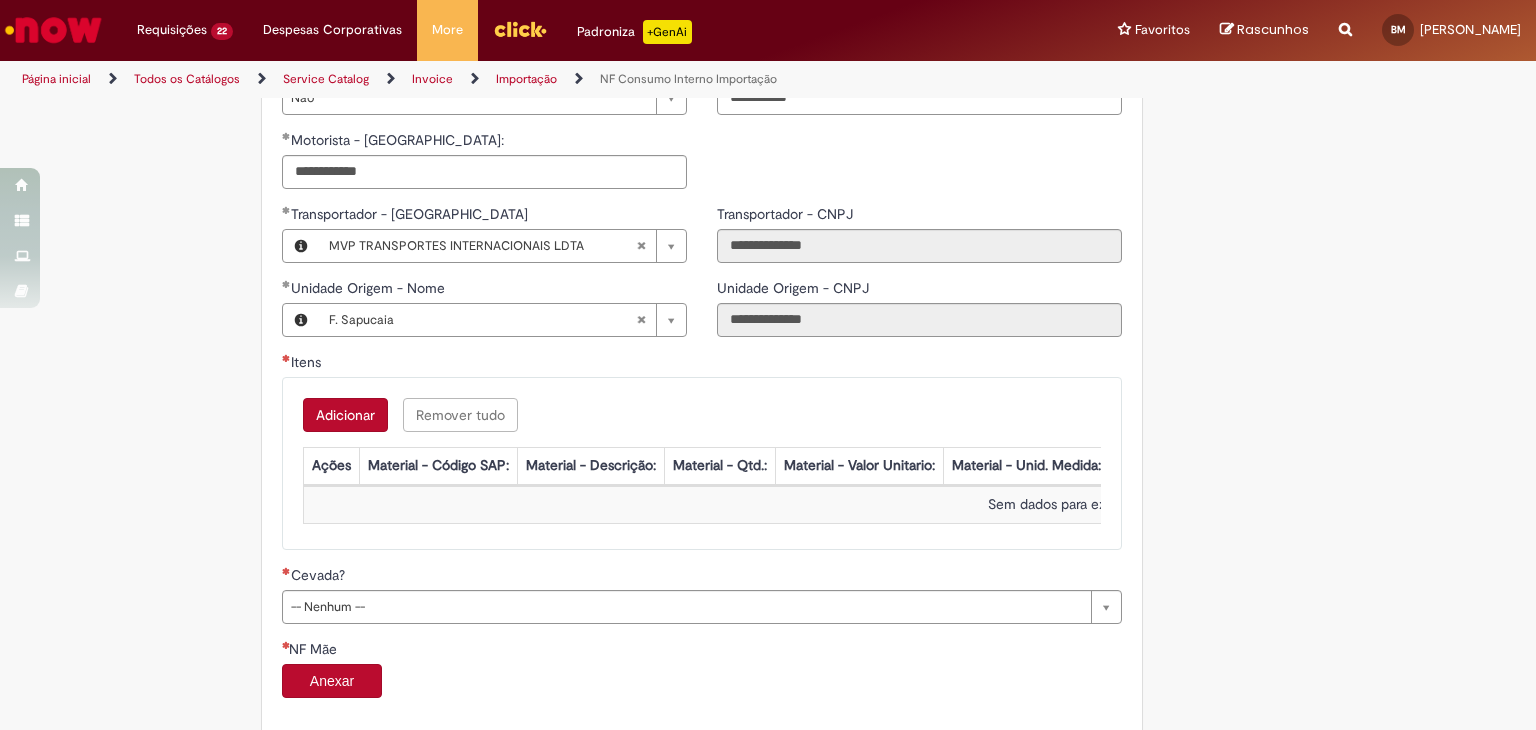 click on "Adicionar" at bounding box center [345, 415] 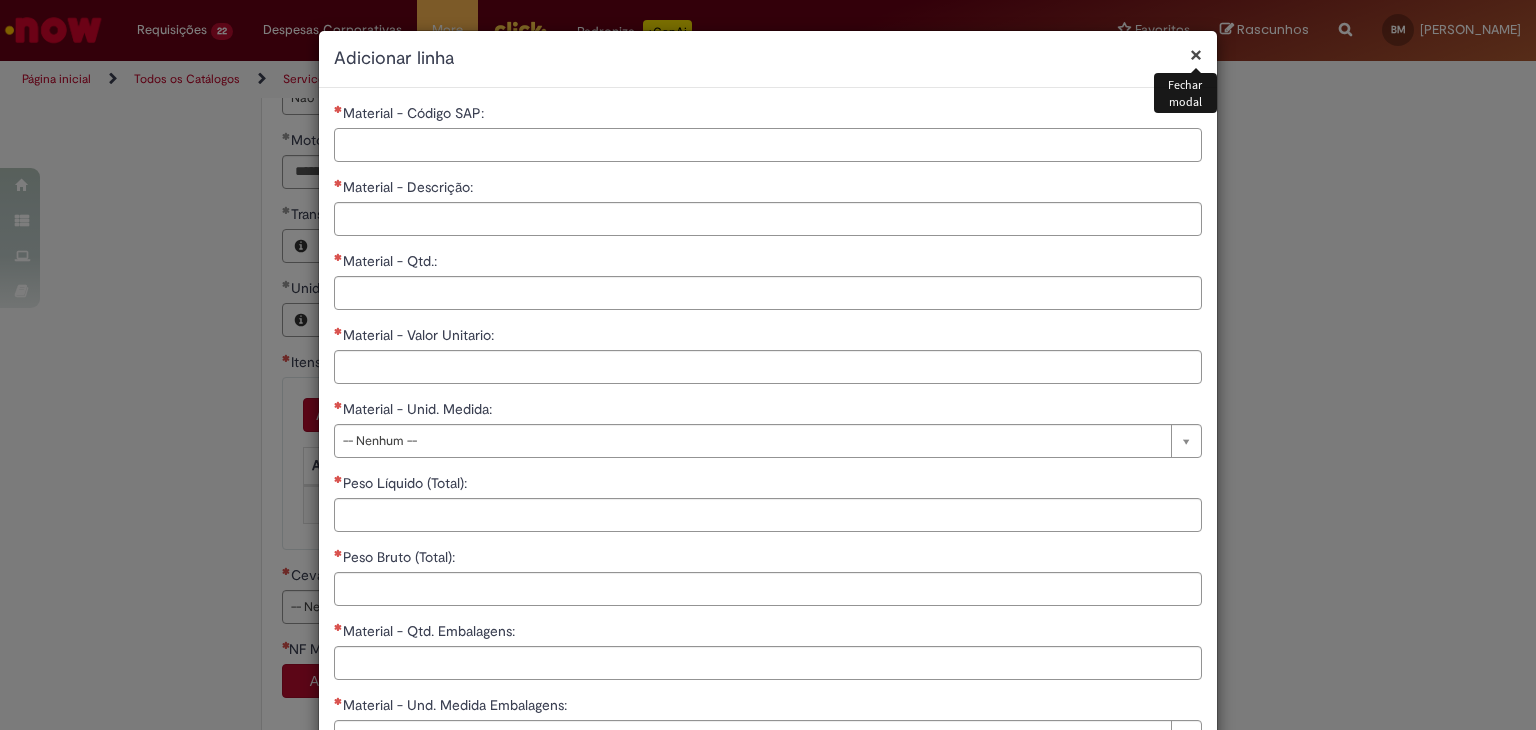 click on "Material - Código SAP:" at bounding box center [768, 145] 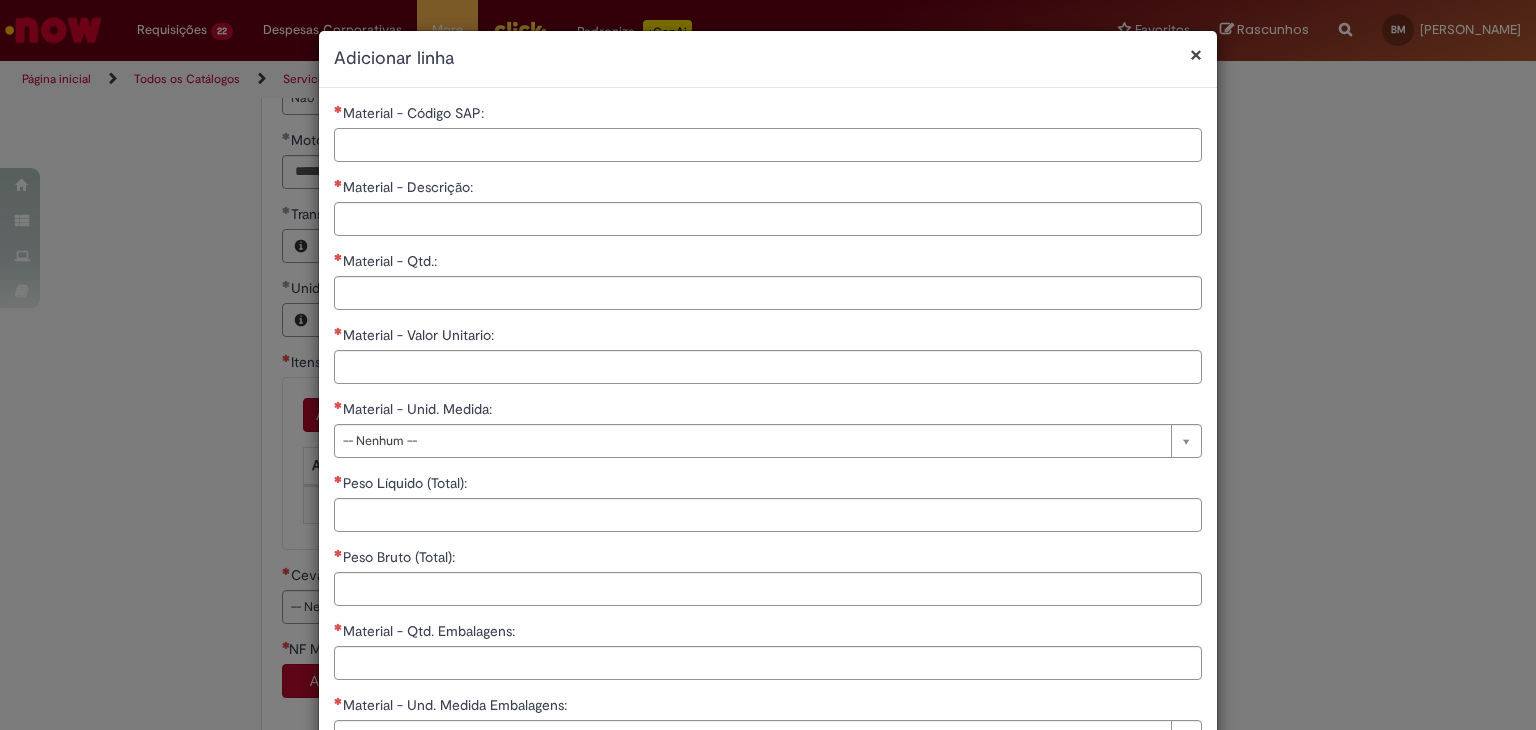 paste on "*****" 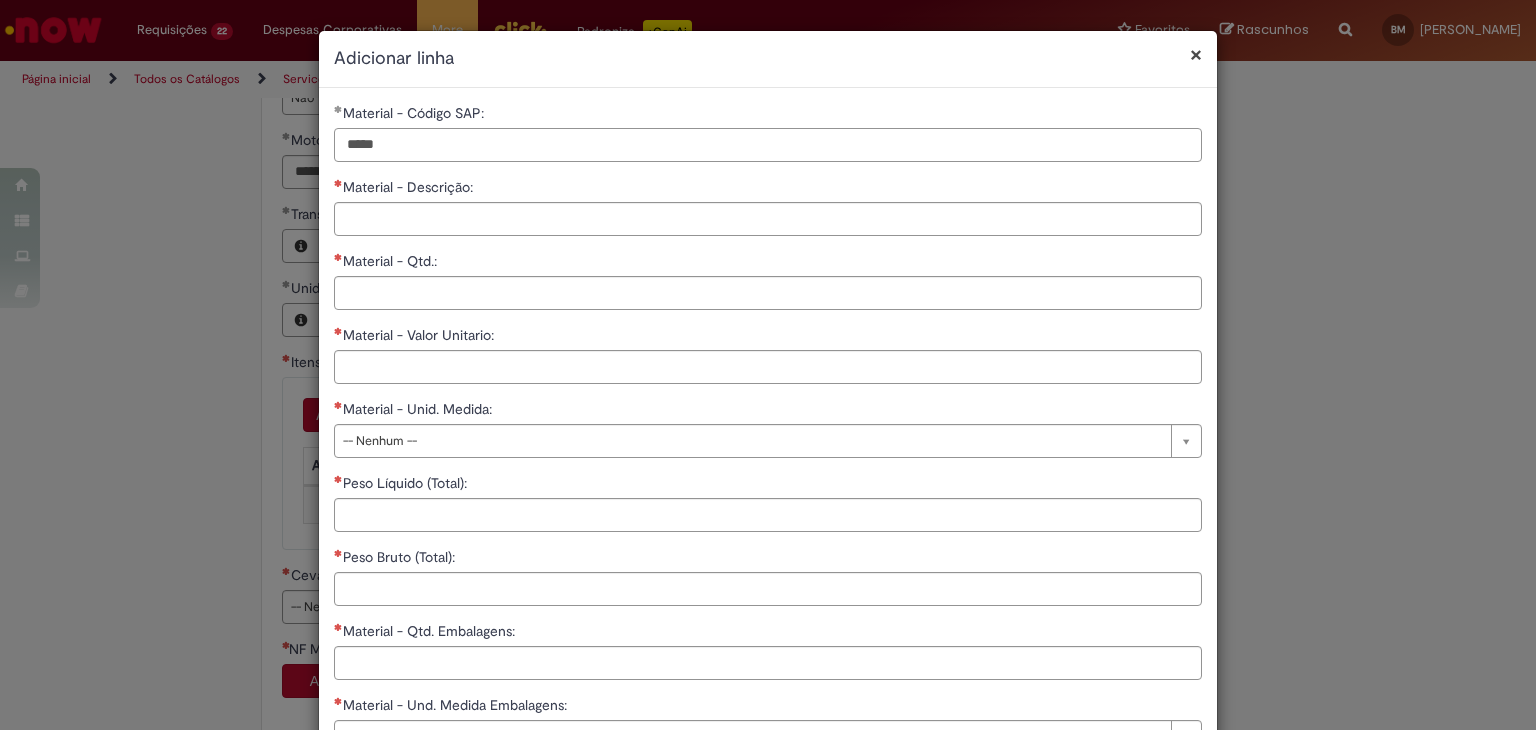 click on "*****" at bounding box center (768, 145) 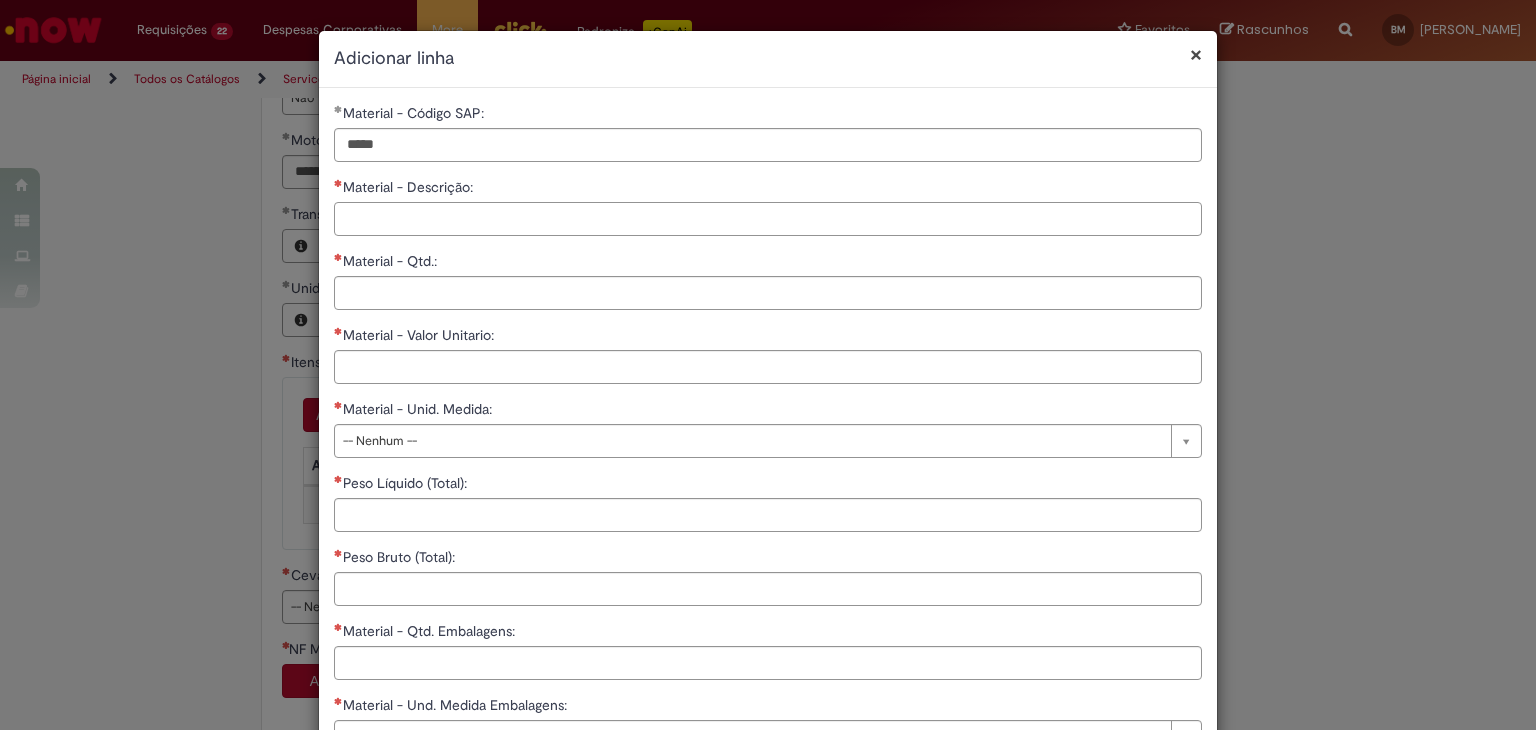 click on "Material - Descrição:" at bounding box center [768, 219] 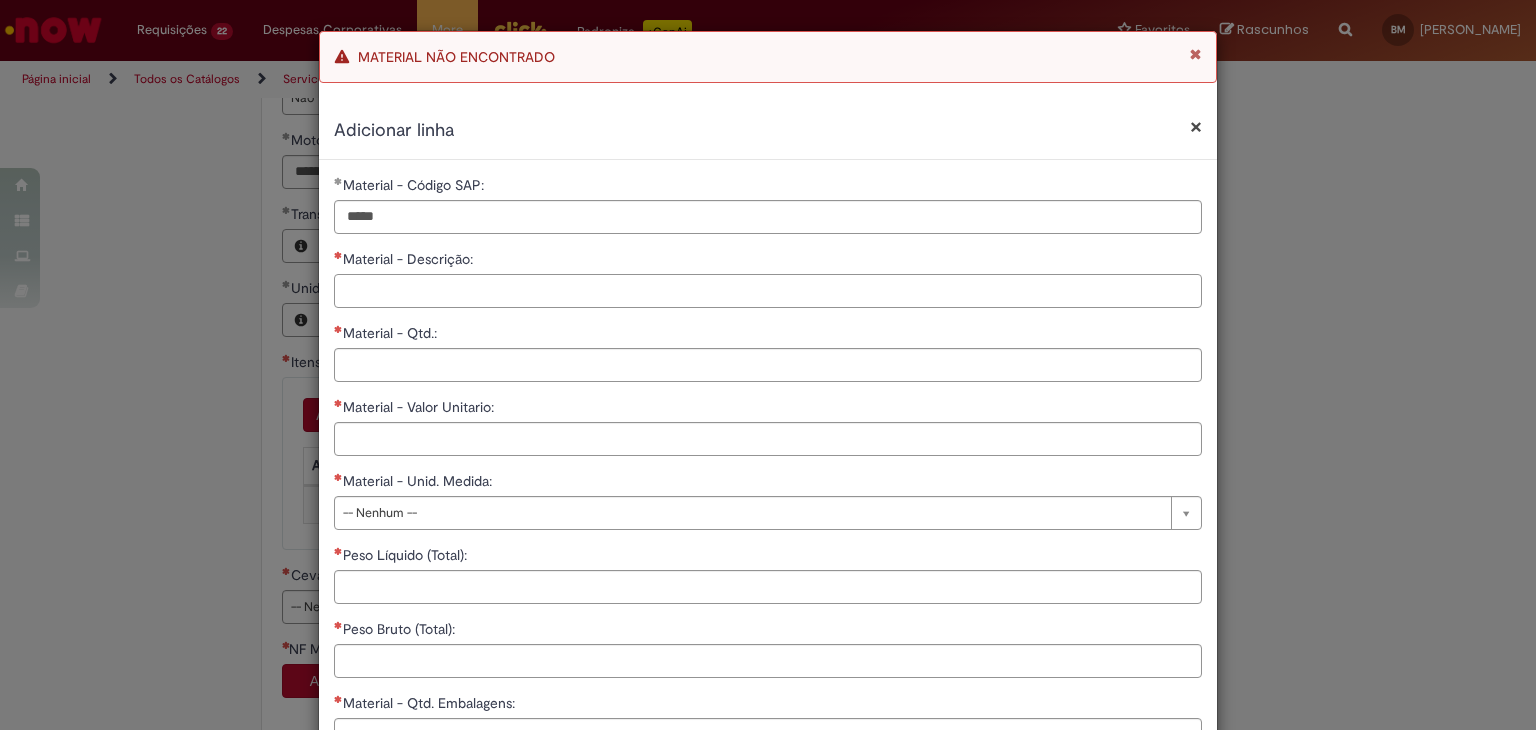 paste on "**********" 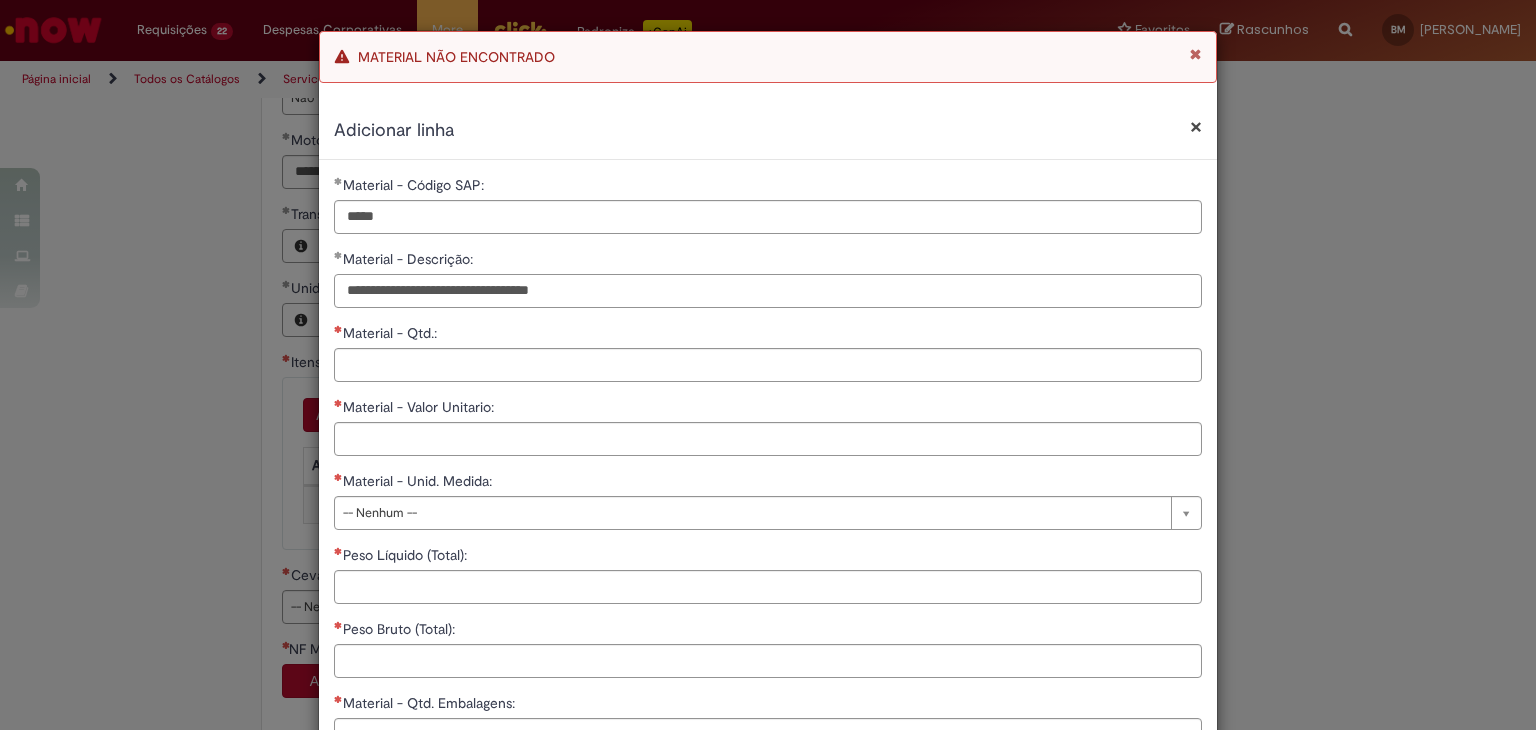 click on "**********" at bounding box center [768, 291] 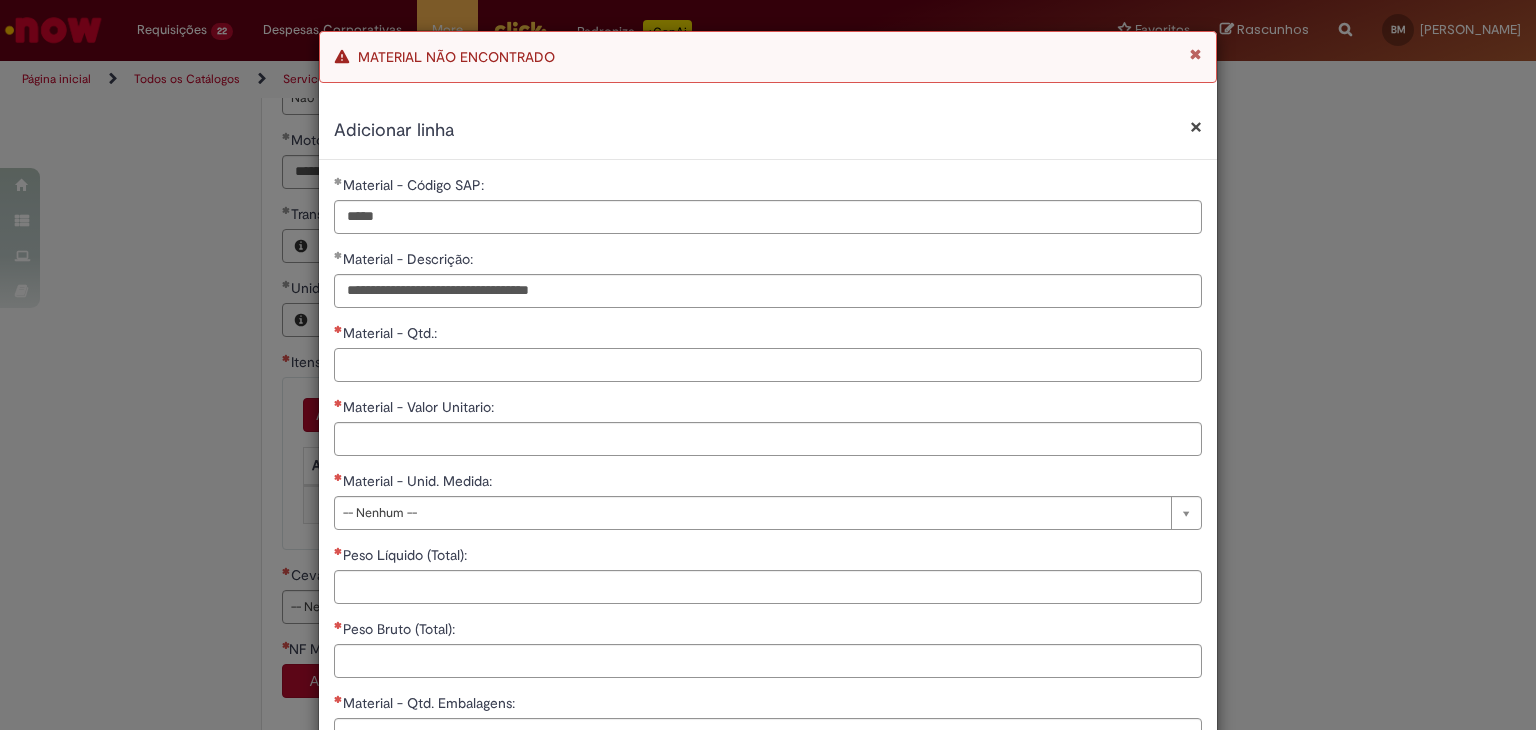 click on "Material - Qtd.:" at bounding box center [768, 365] 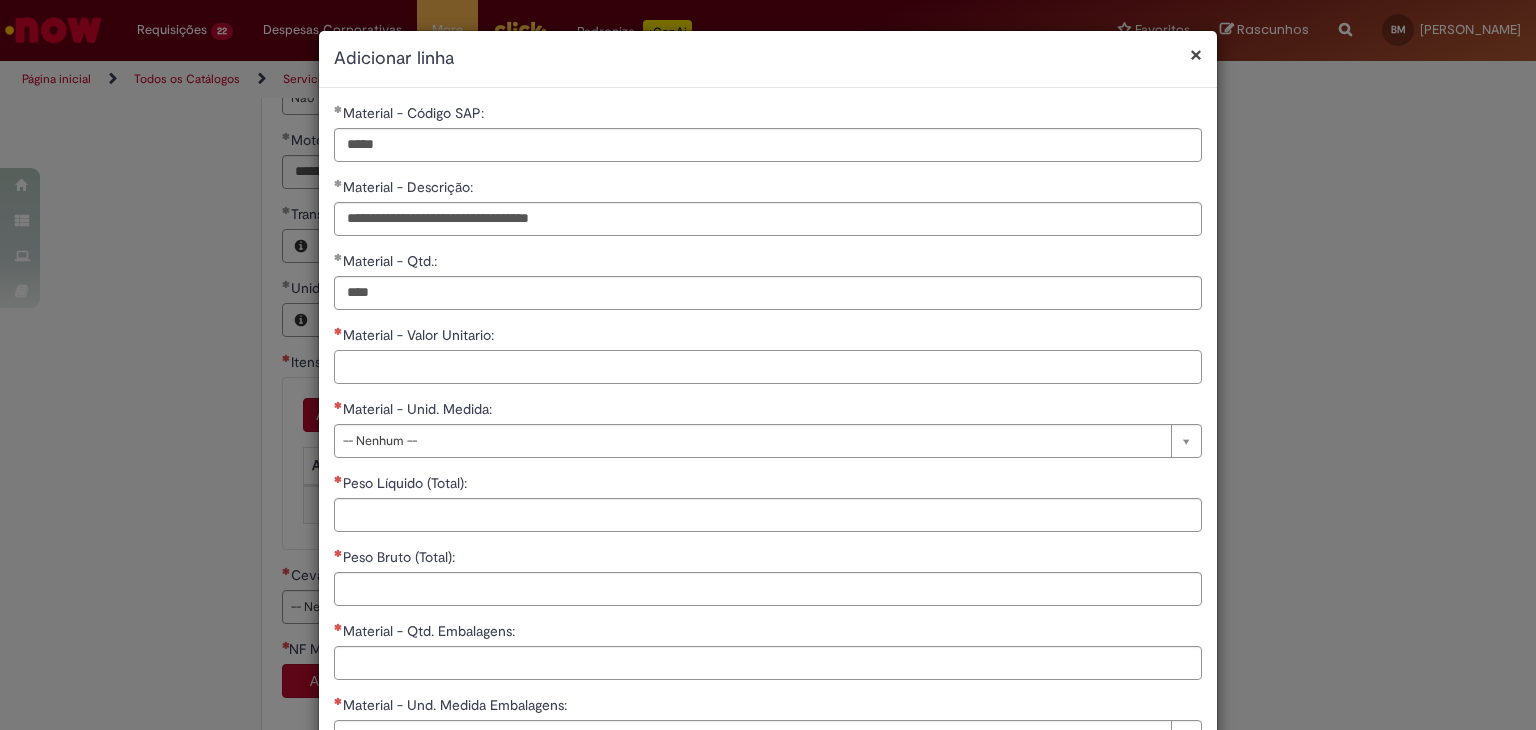 type on "********" 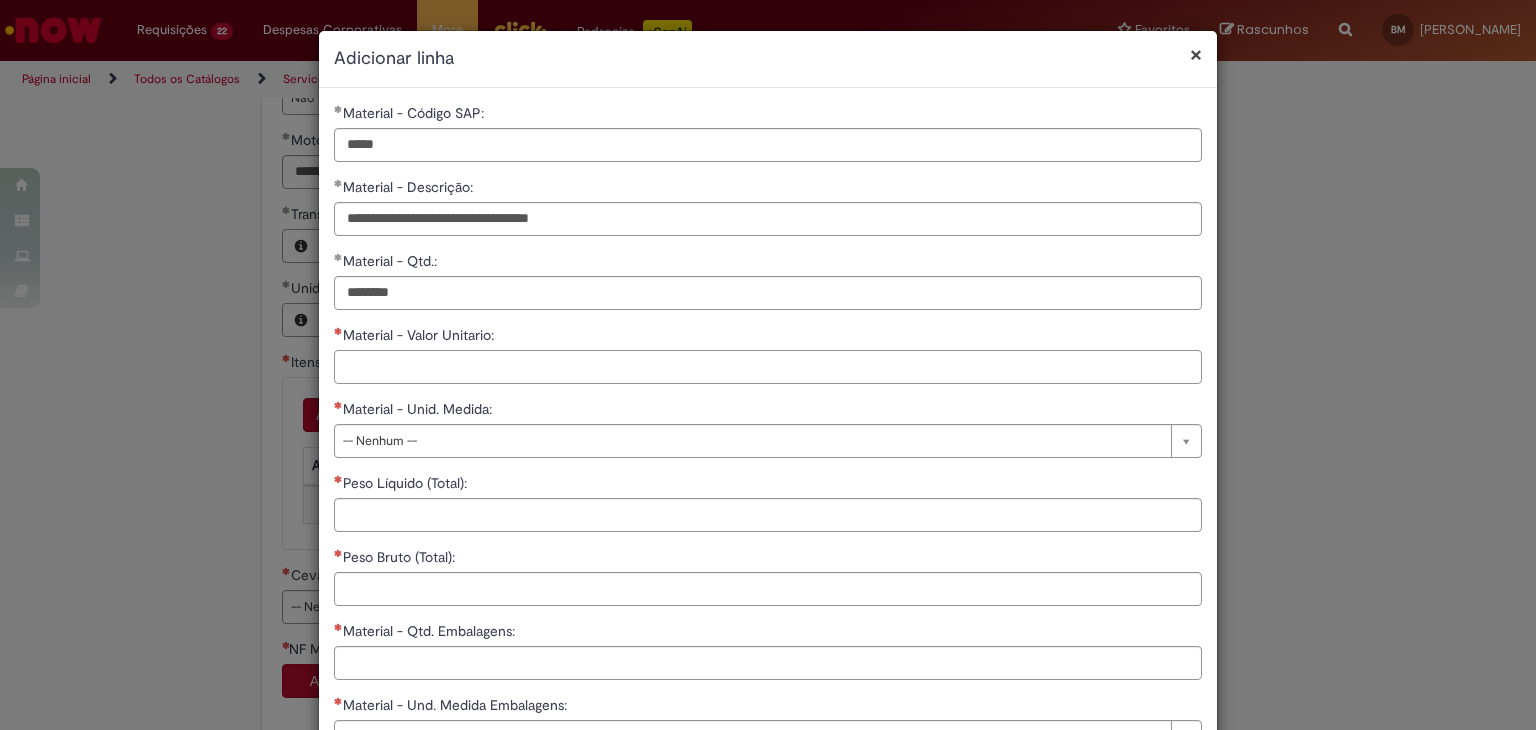 click on "Material - Valor Unitario:" at bounding box center [768, 367] 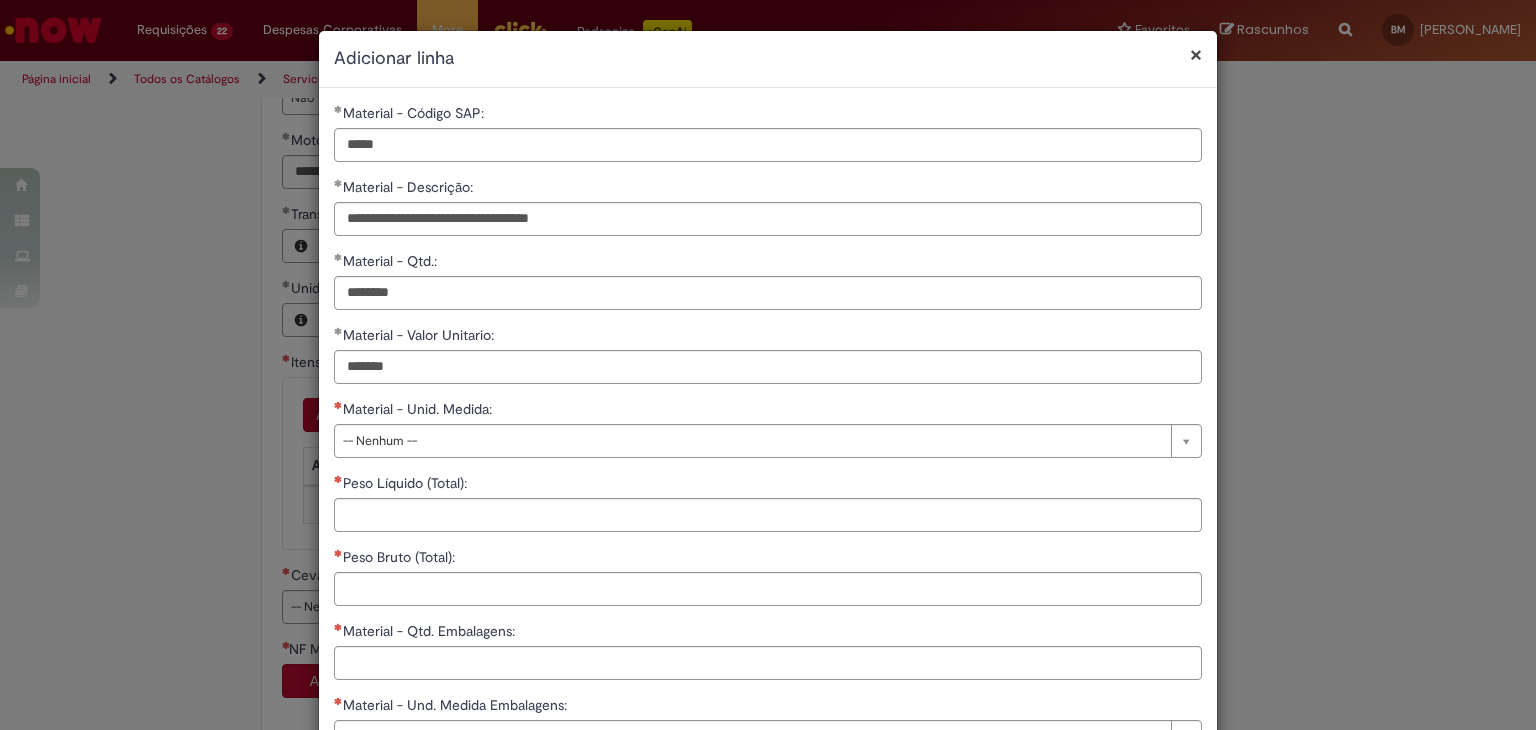 type on "********" 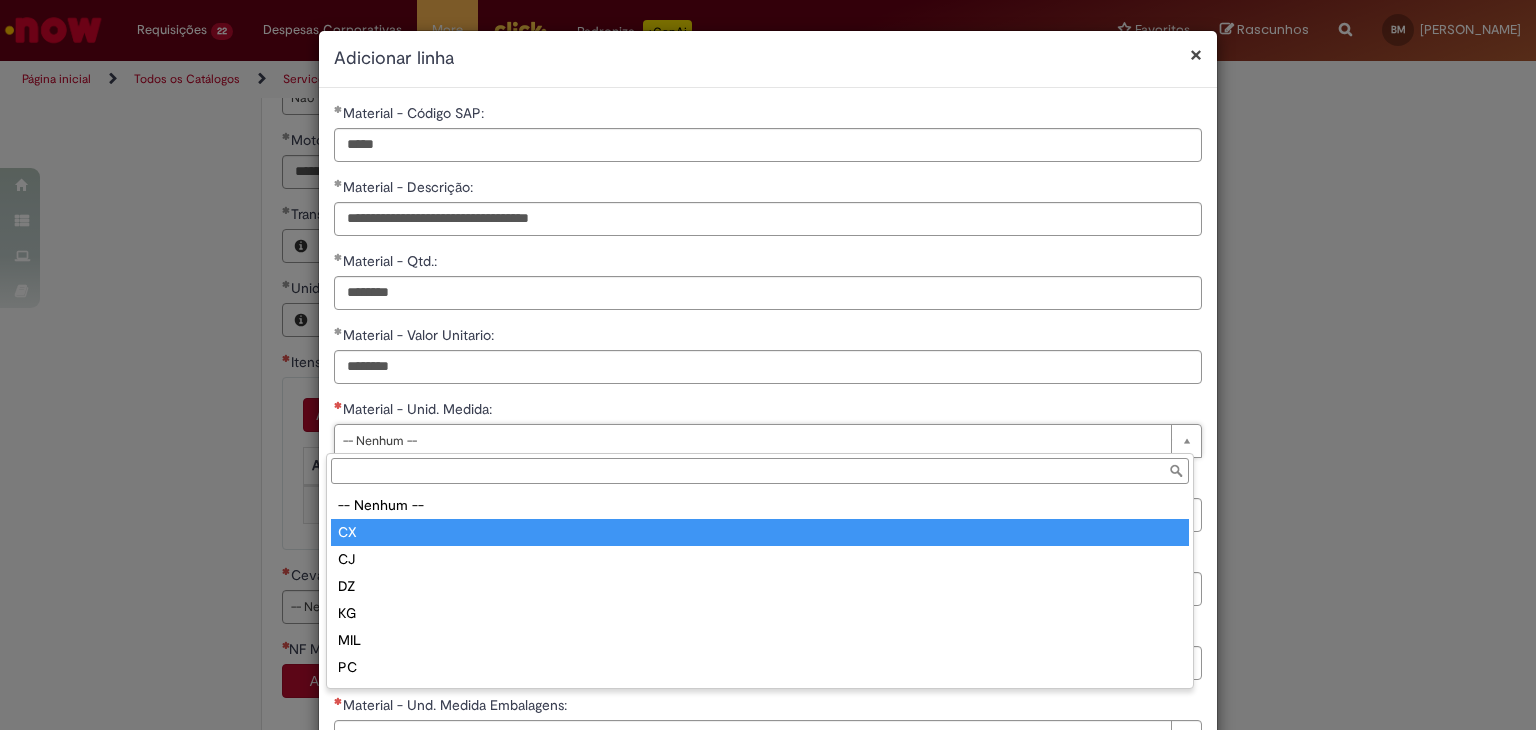 type on "**" 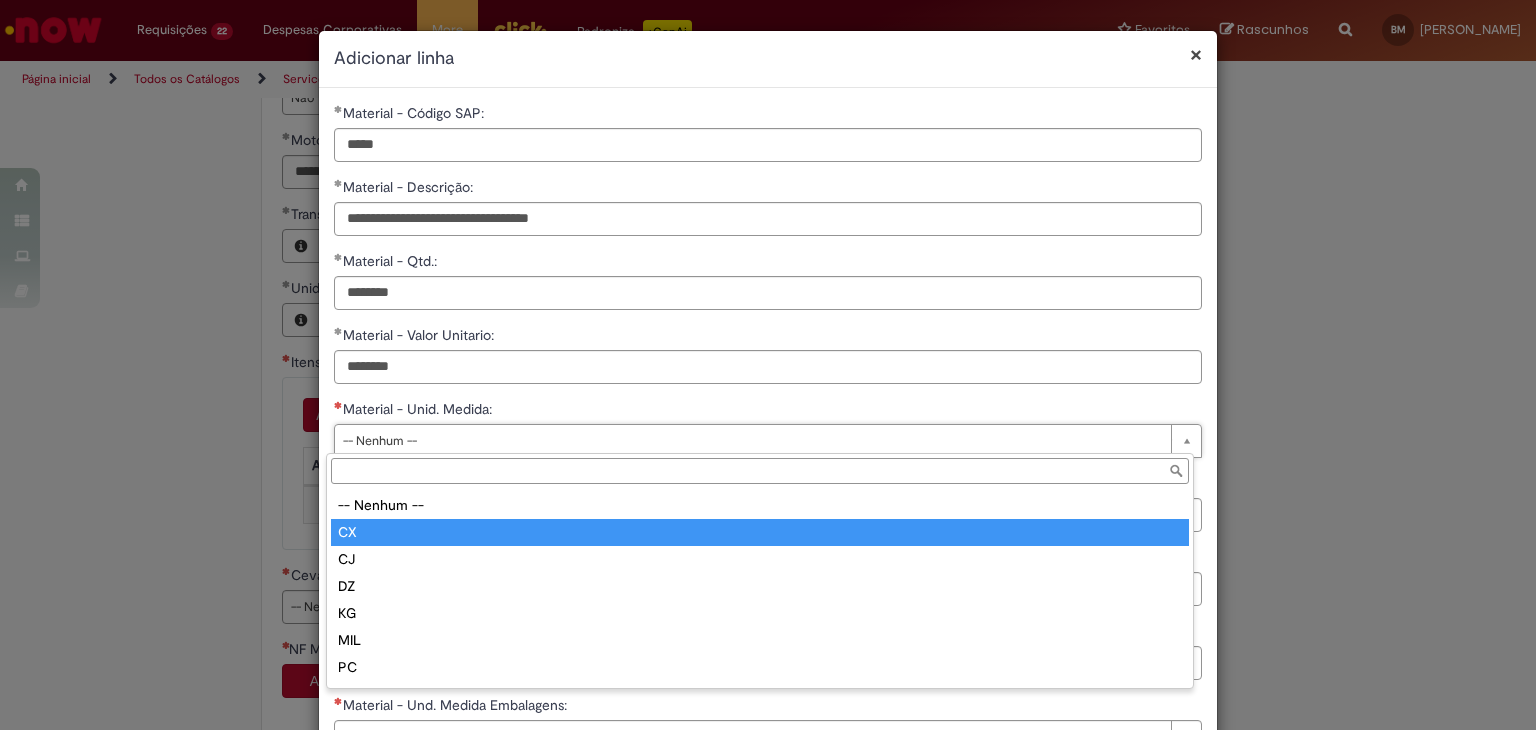 select on "**" 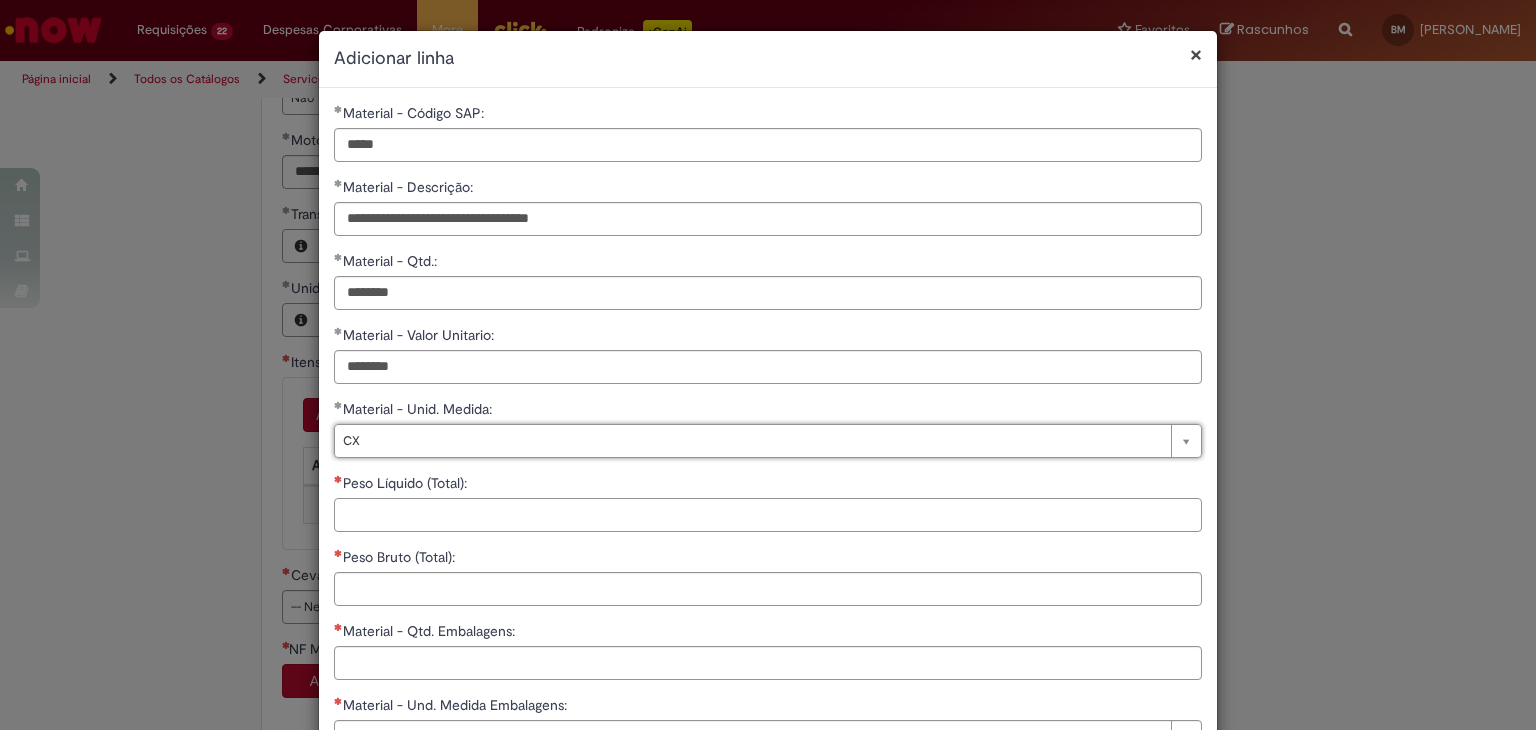 click on "Peso Líquido (Total):" at bounding box center (768, 515) 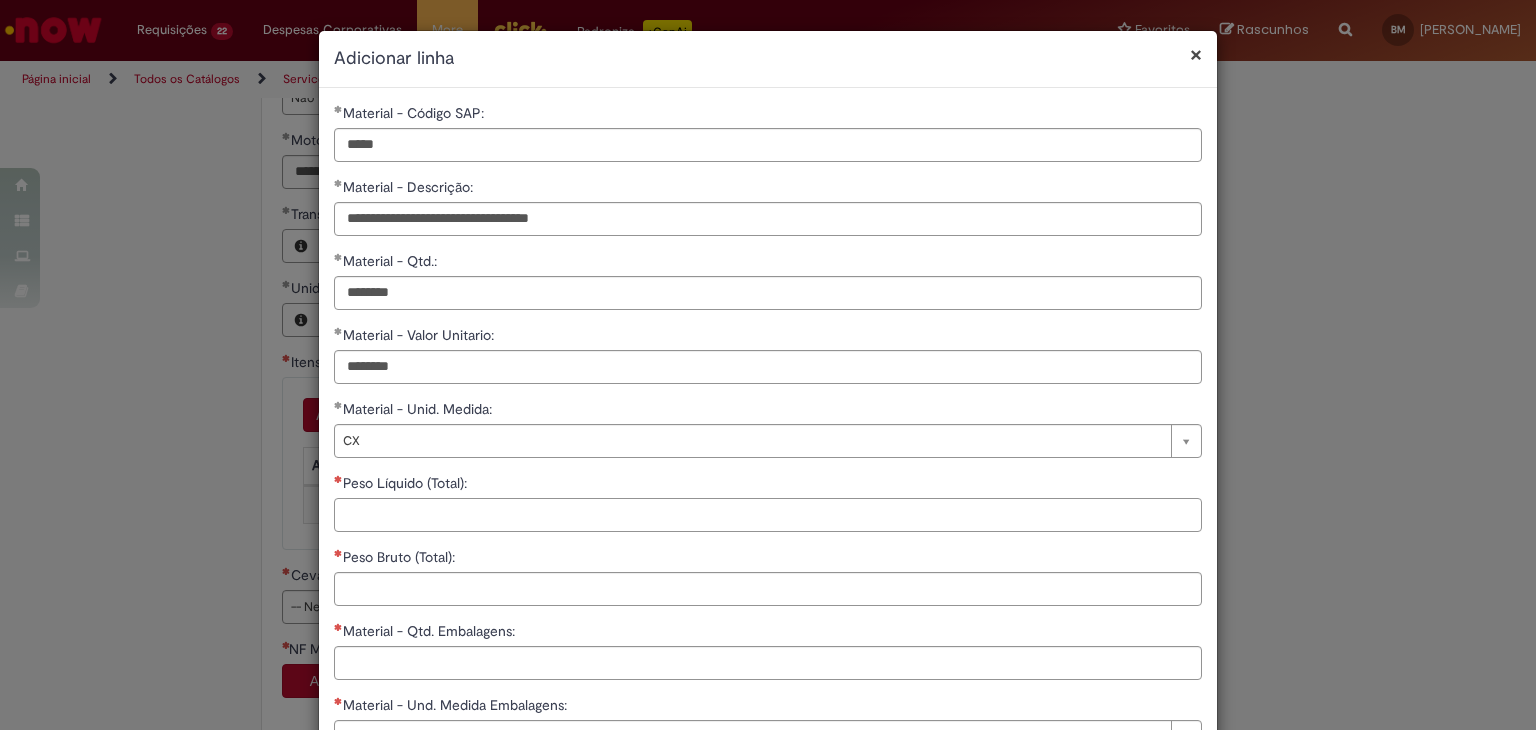 paste on "*********" 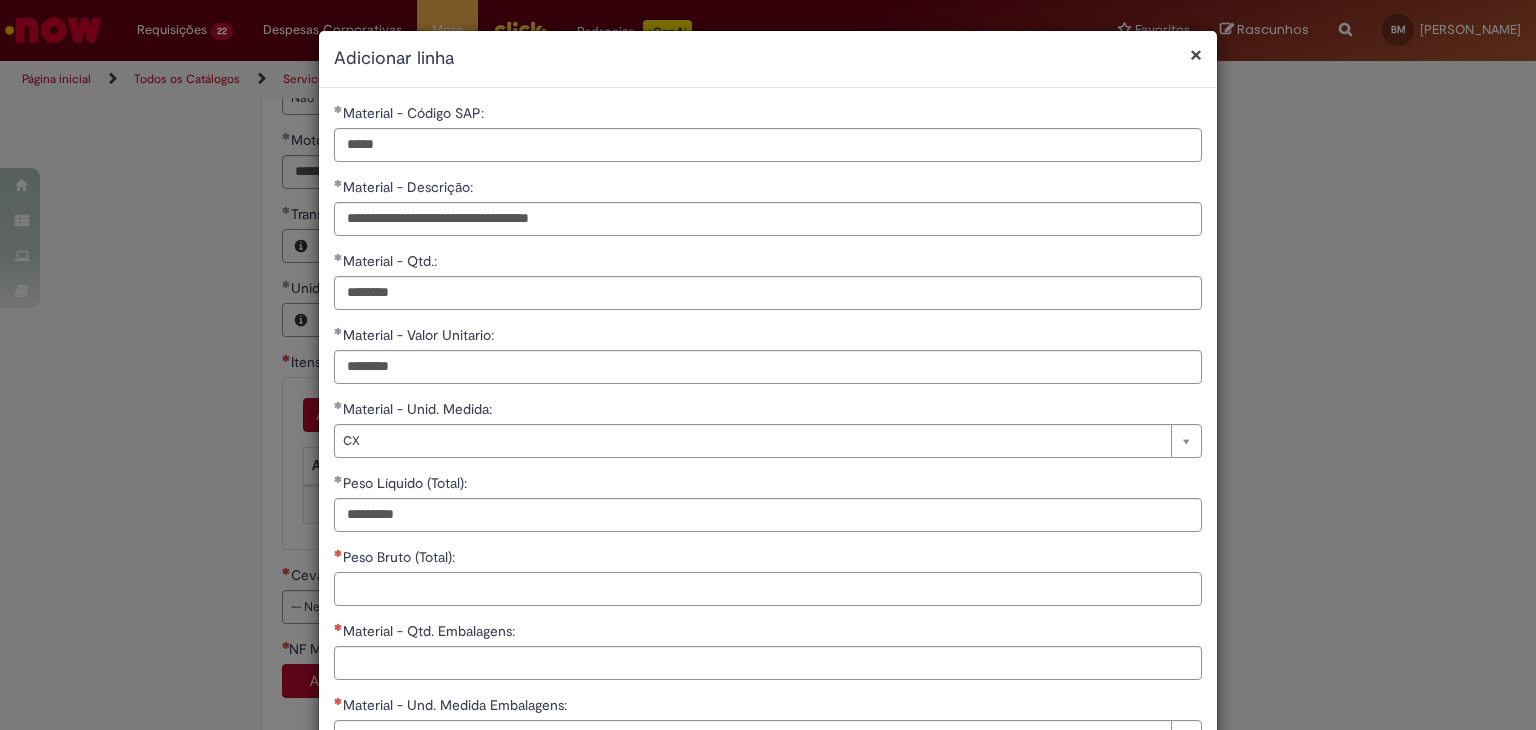 type on "**********" 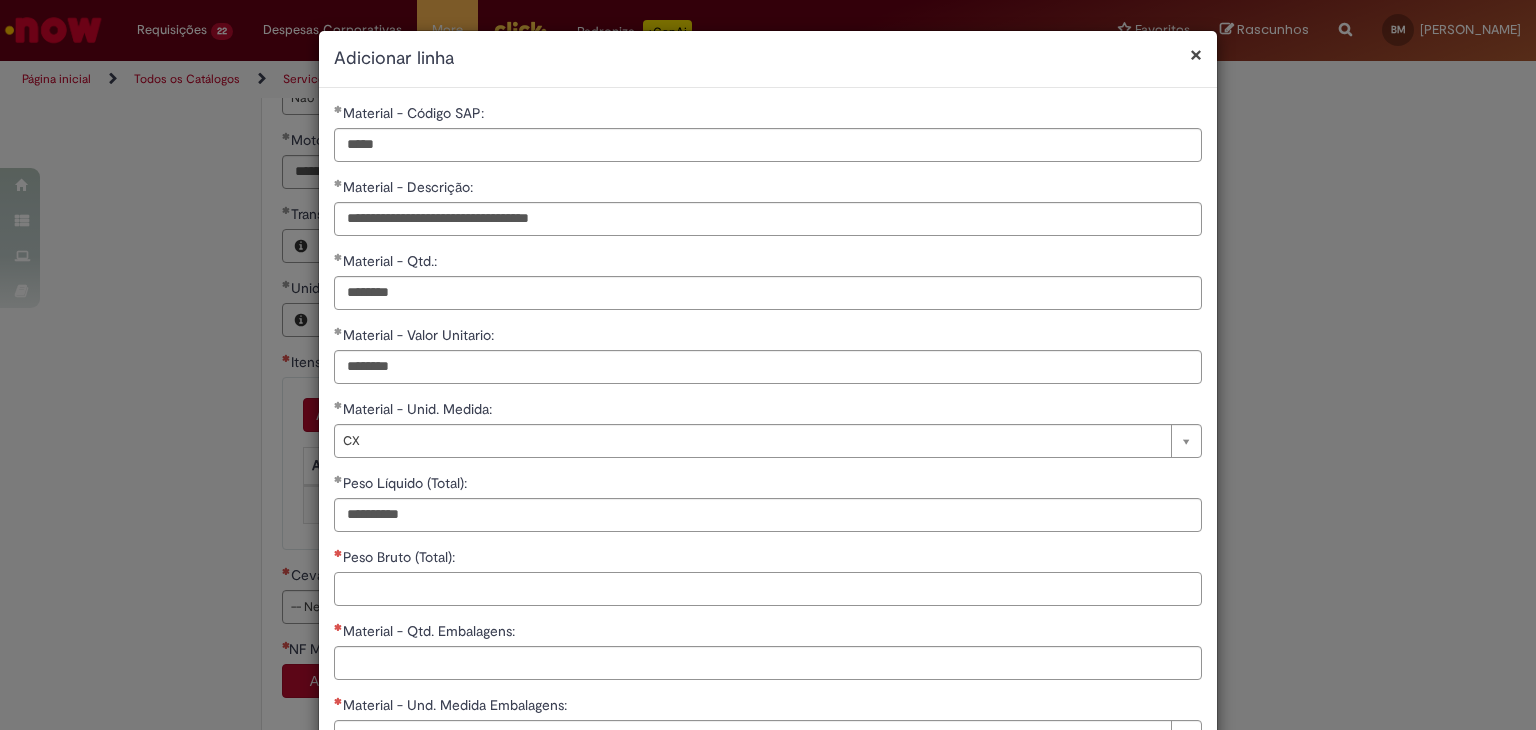 click on "Peso Bruto (Total):" at bounding box center [768, 589] 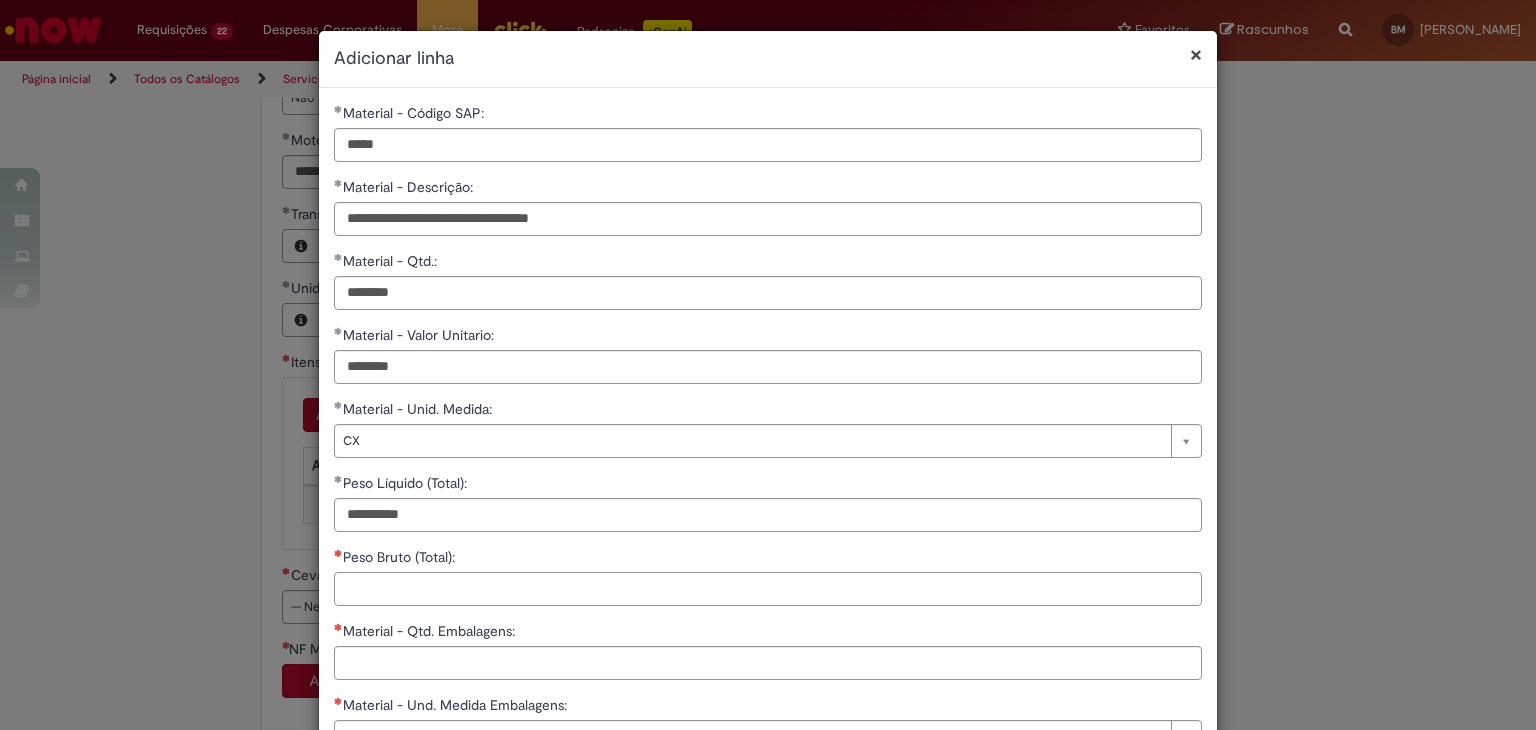 paste on "*********" 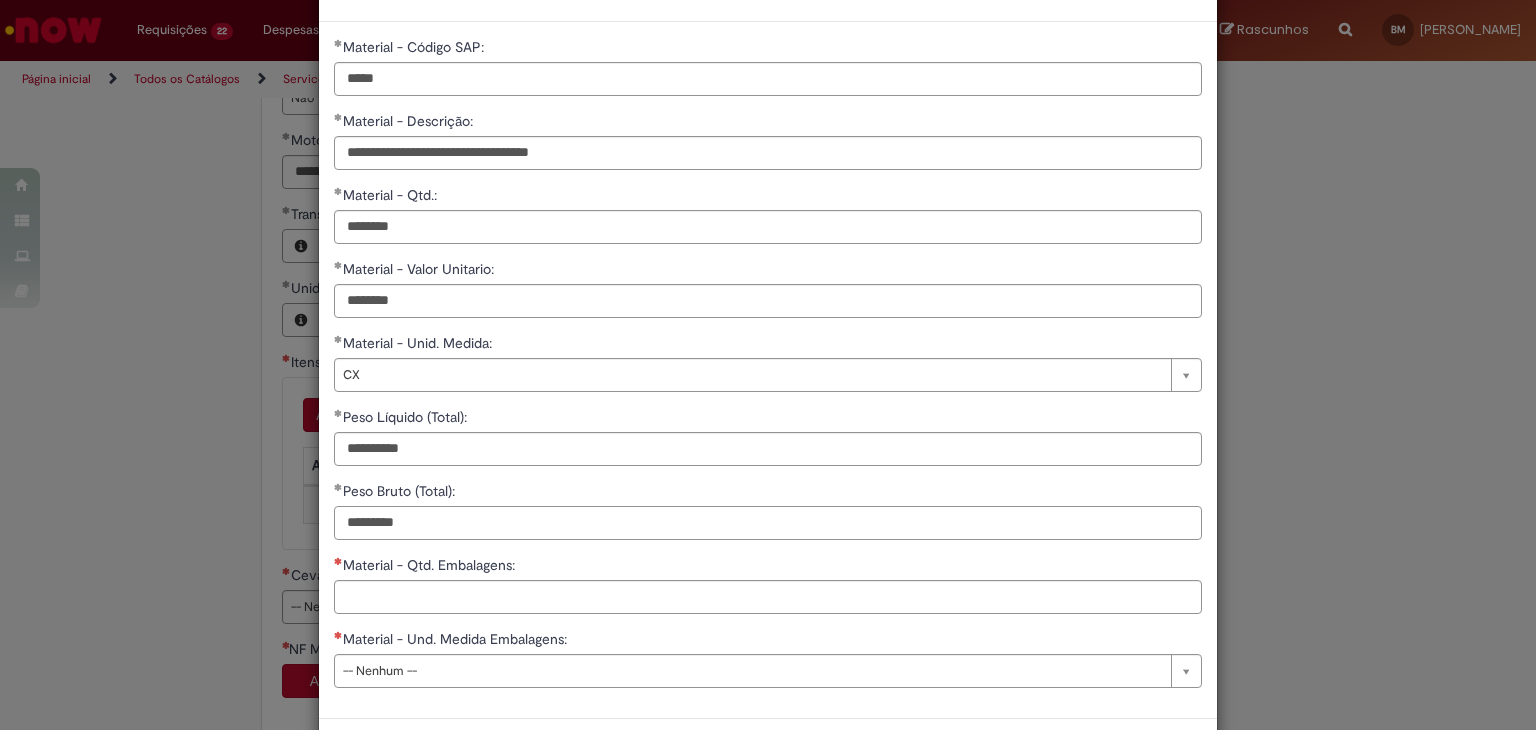 scroll, scrollTop: 148, scrollLeft: 0, axis: vertical 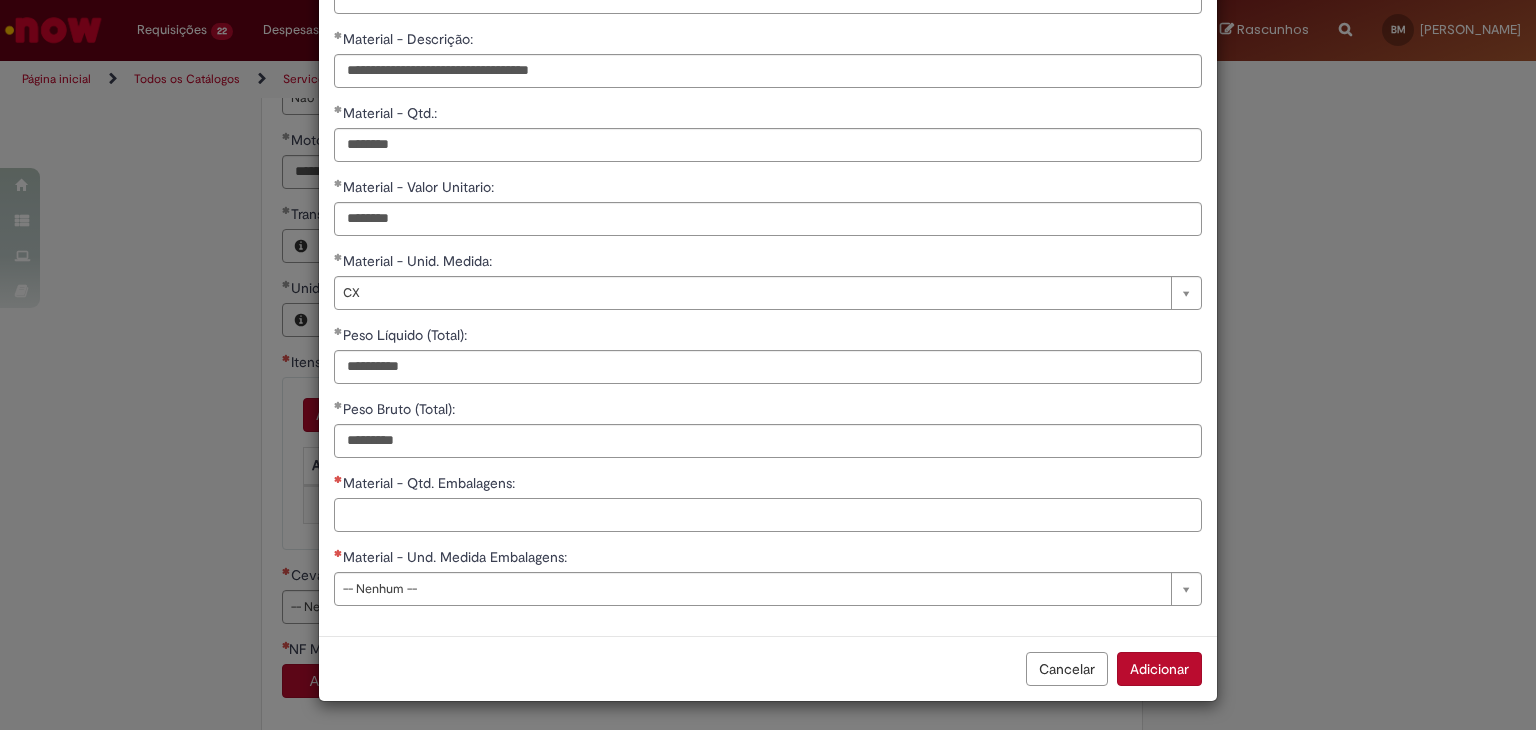 type on "**********" 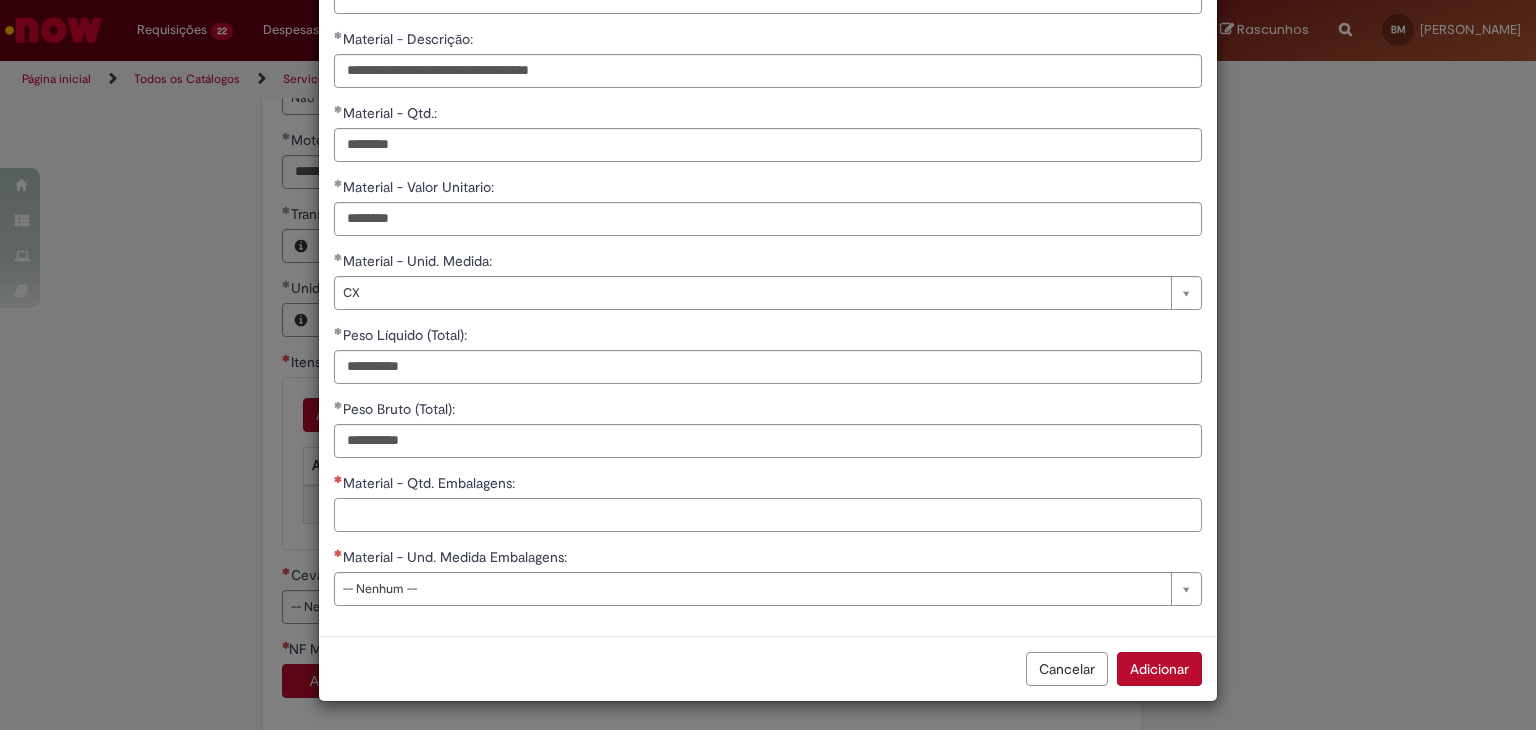 click on "Material - Qtd. Embalagens:" at bounding box center [768, 515] 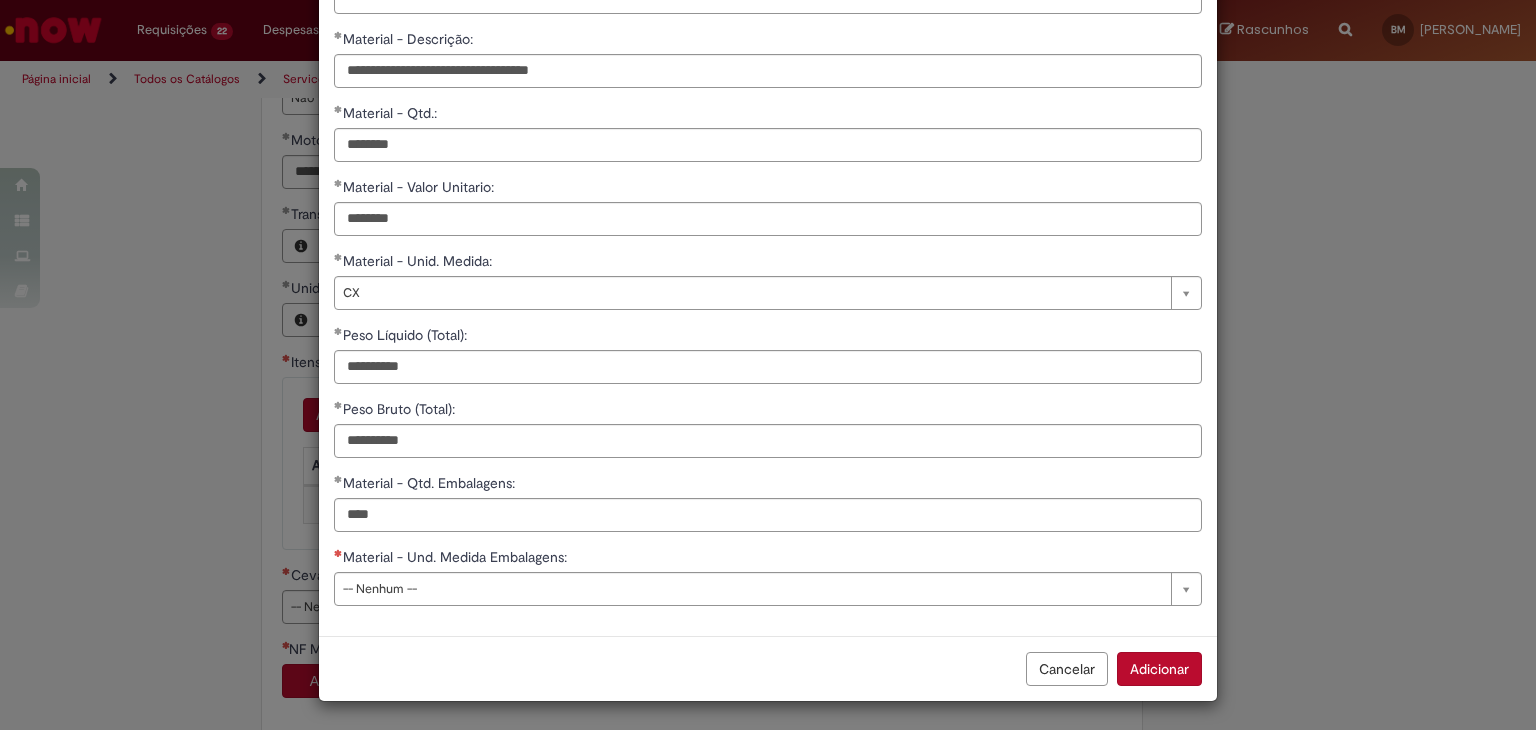 type on "*********" 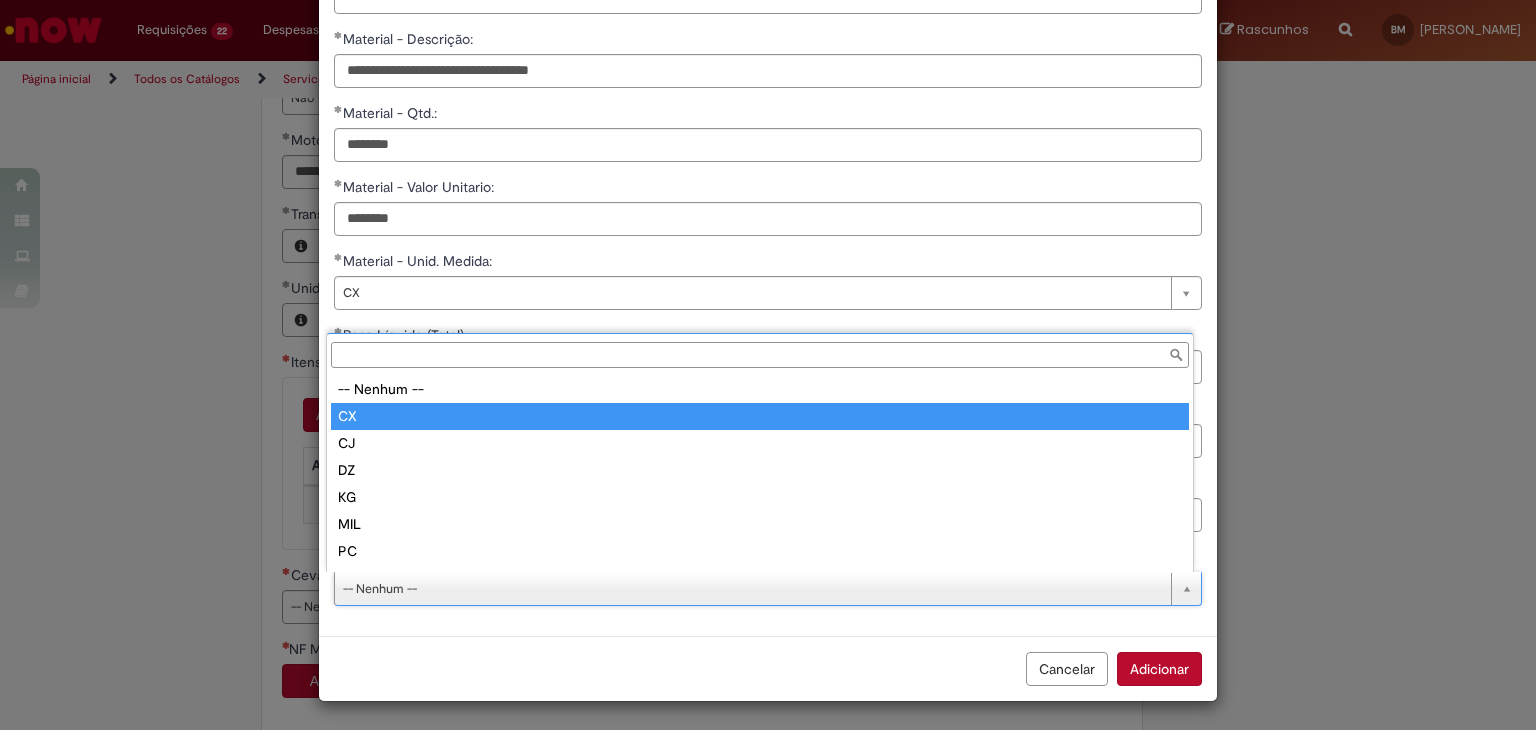 type on "**" 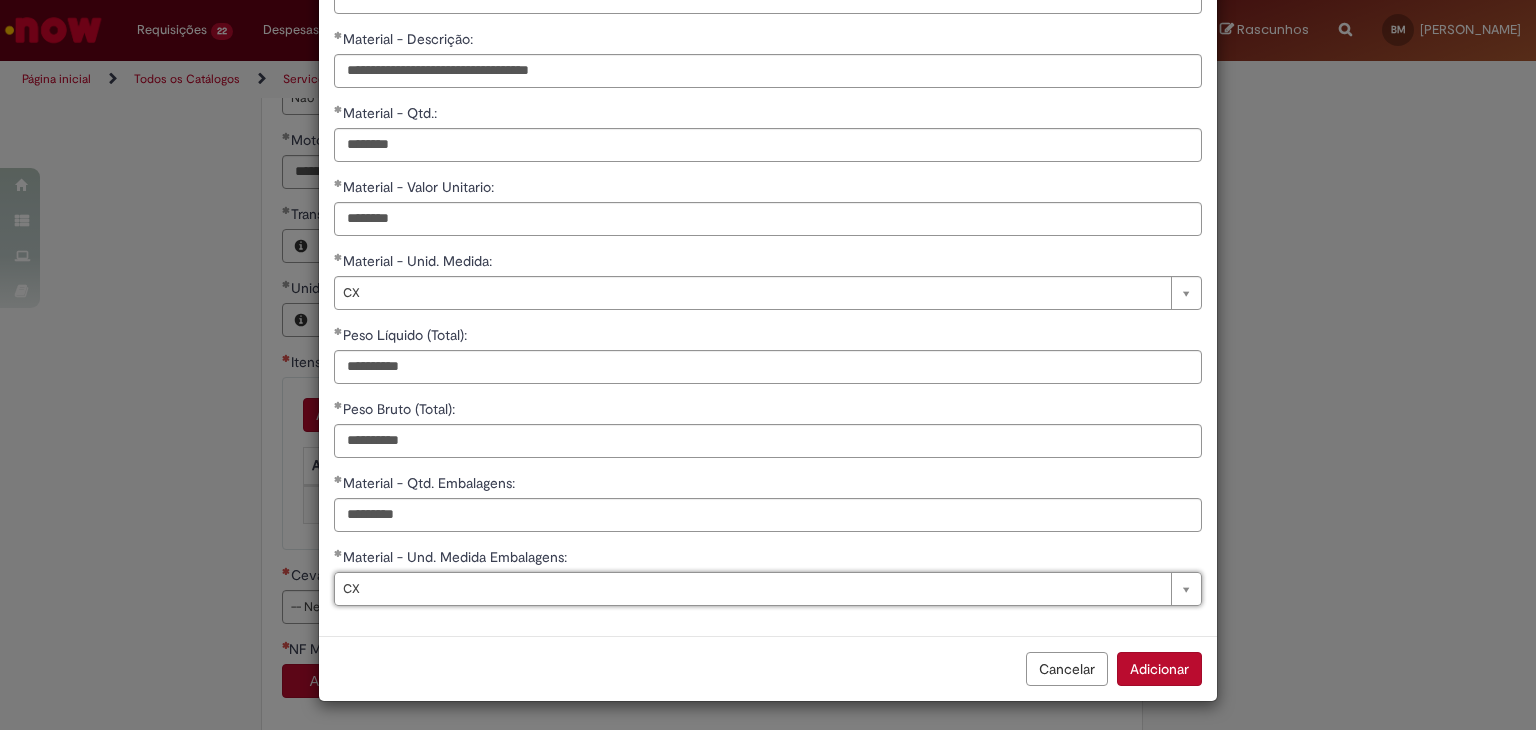 click on "Adicionar" at bounding box center [1159, 669] 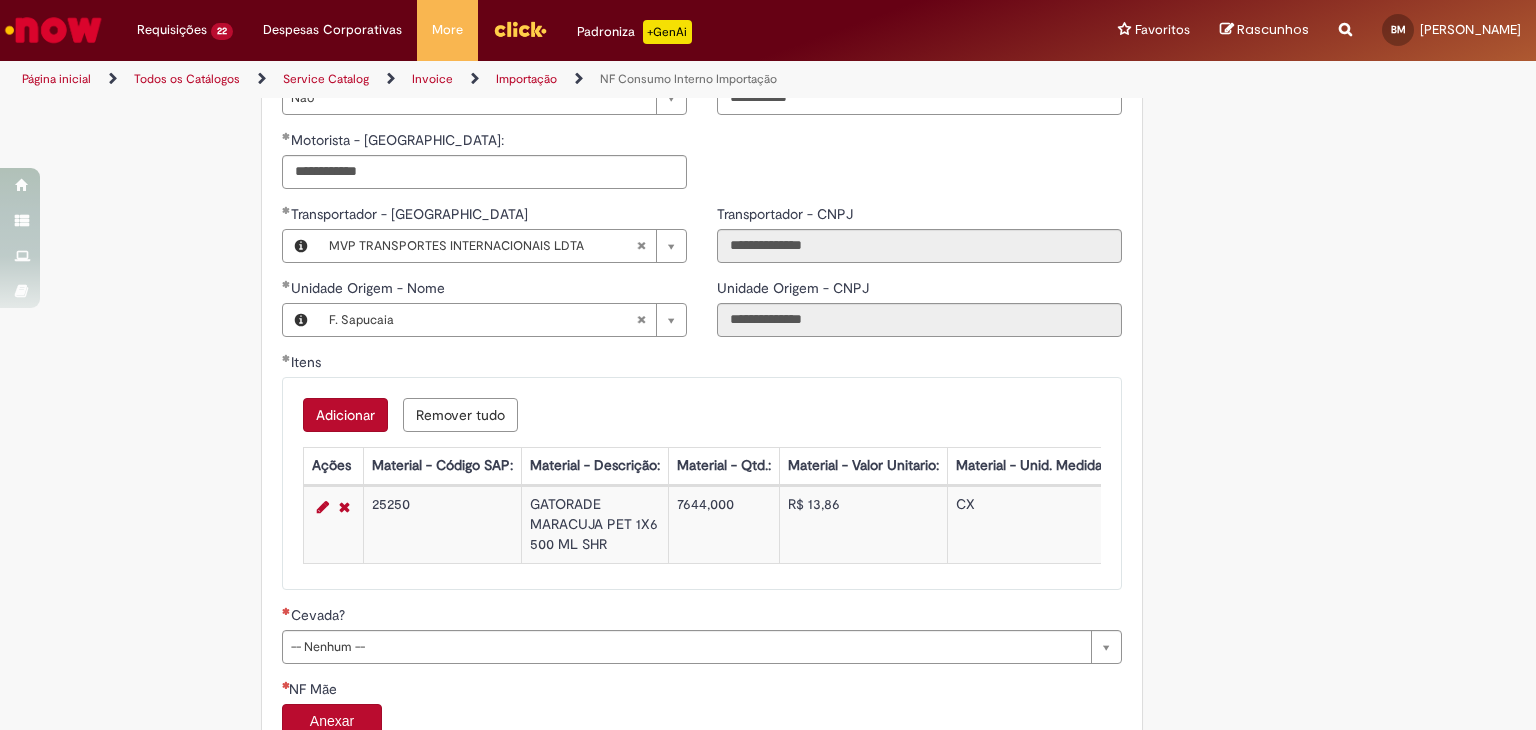 scroll, scrollTop: 1300, scrollLeft: 0, axis: vertical 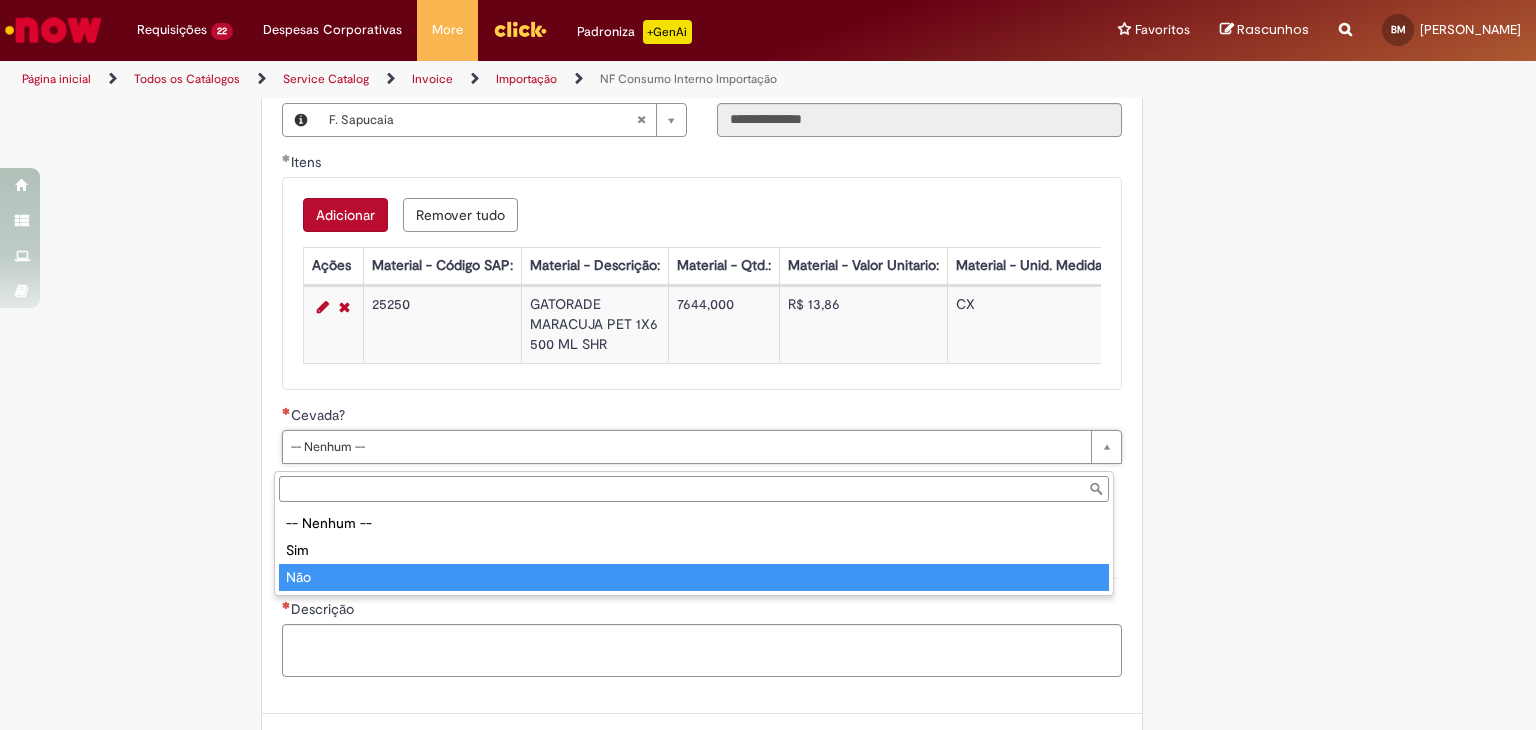 type on "***" 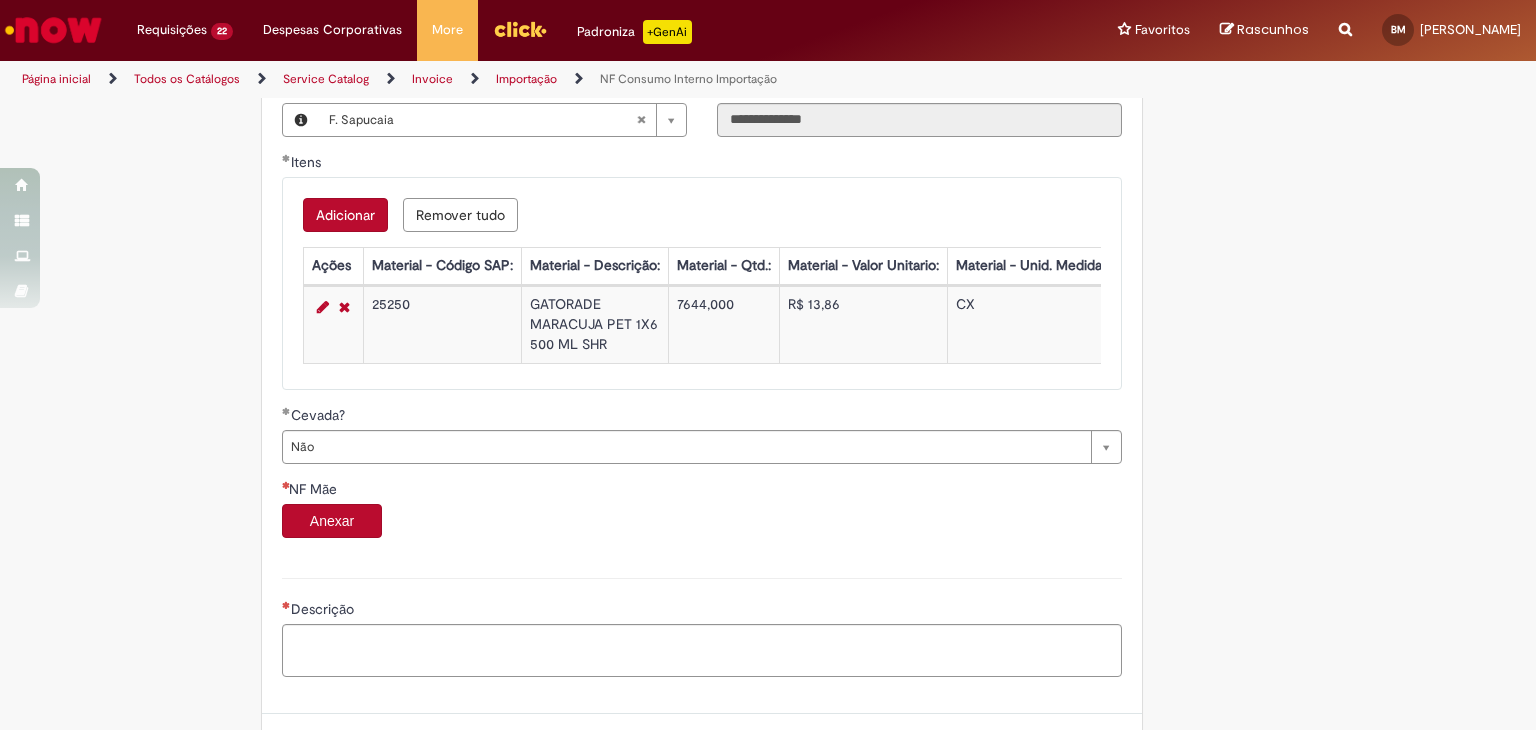 click on "**********" at bounding box center (670, -194) 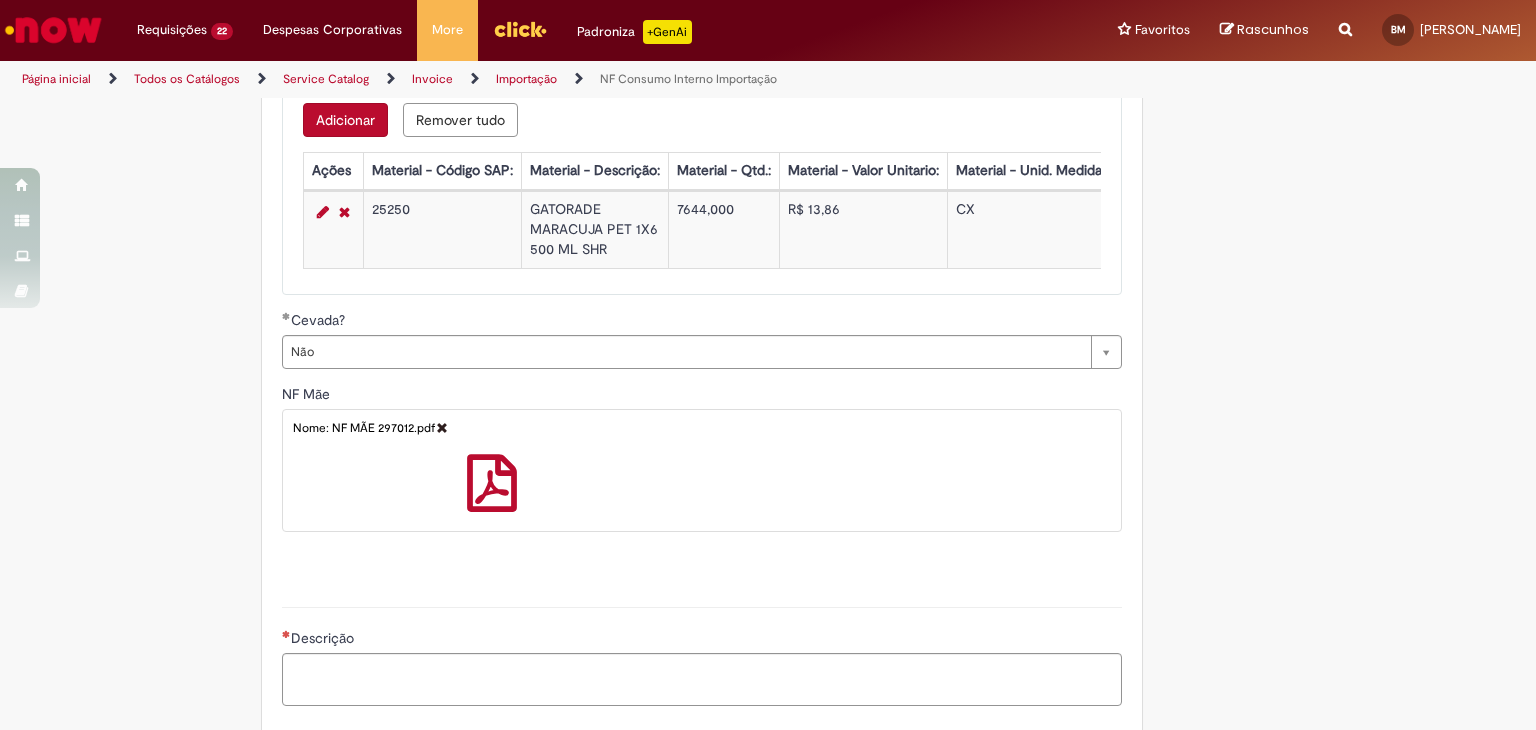 scroll, scrollTop: 1516, scrollLeft: 0, axis: vertical 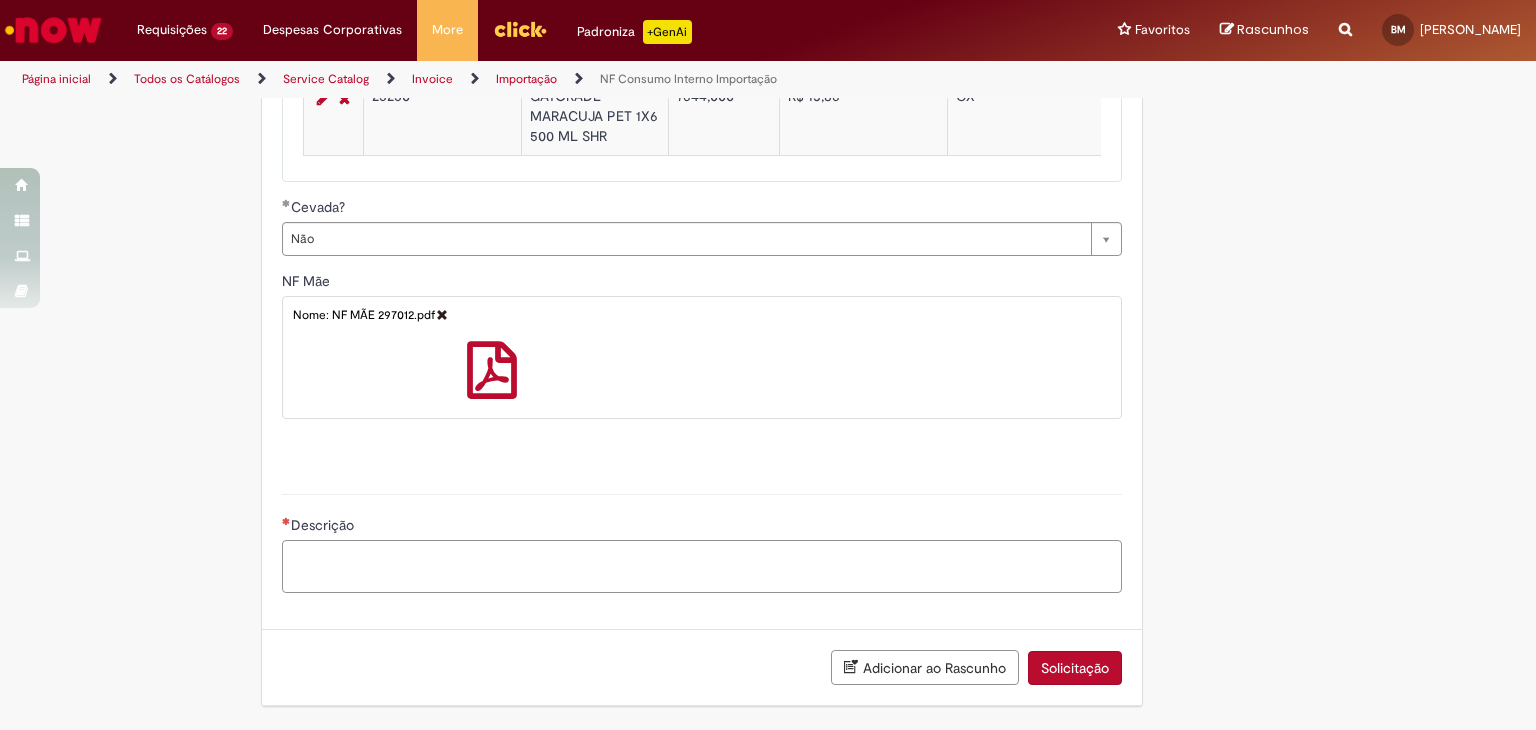 click on "Descrição" at bounding box center (702, 567) 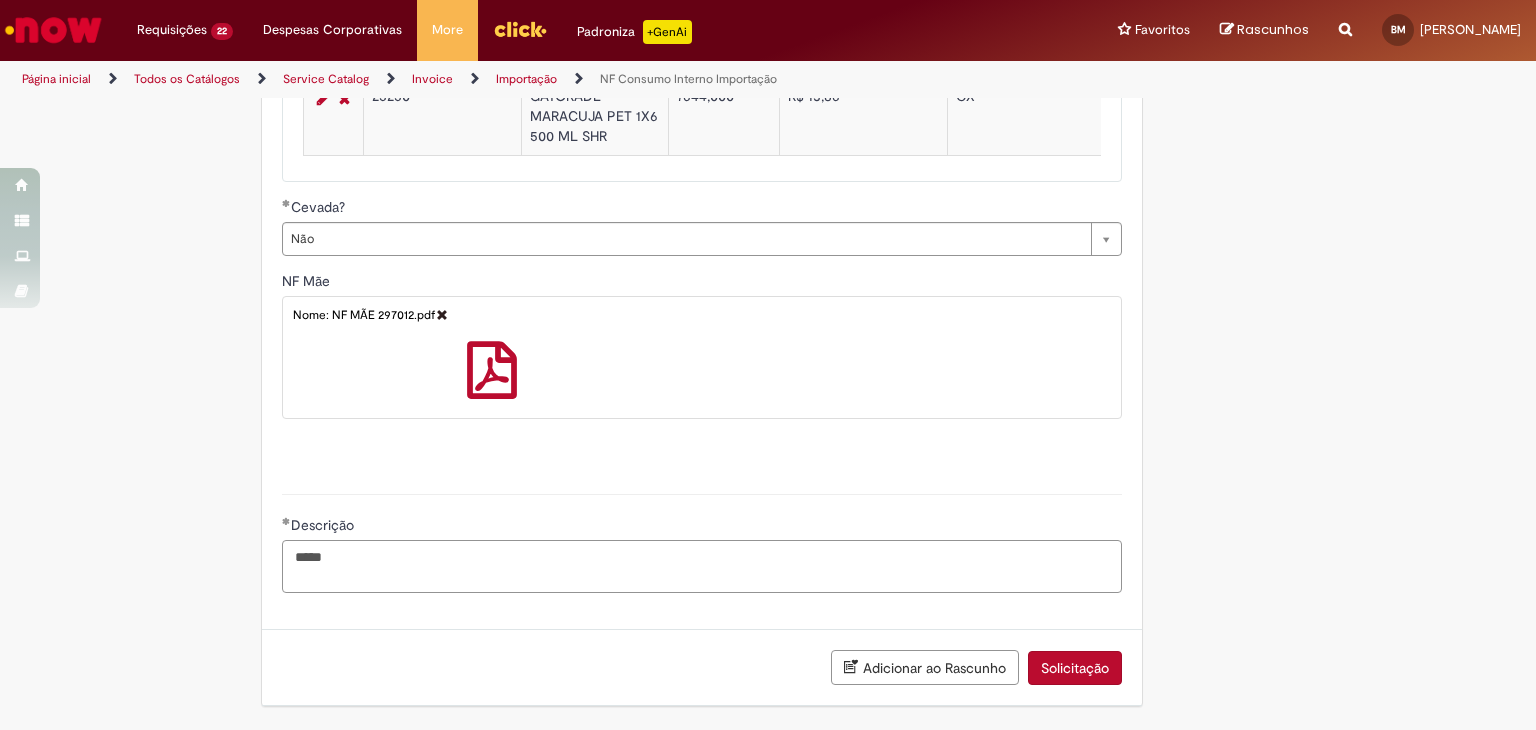 paste on "**********" 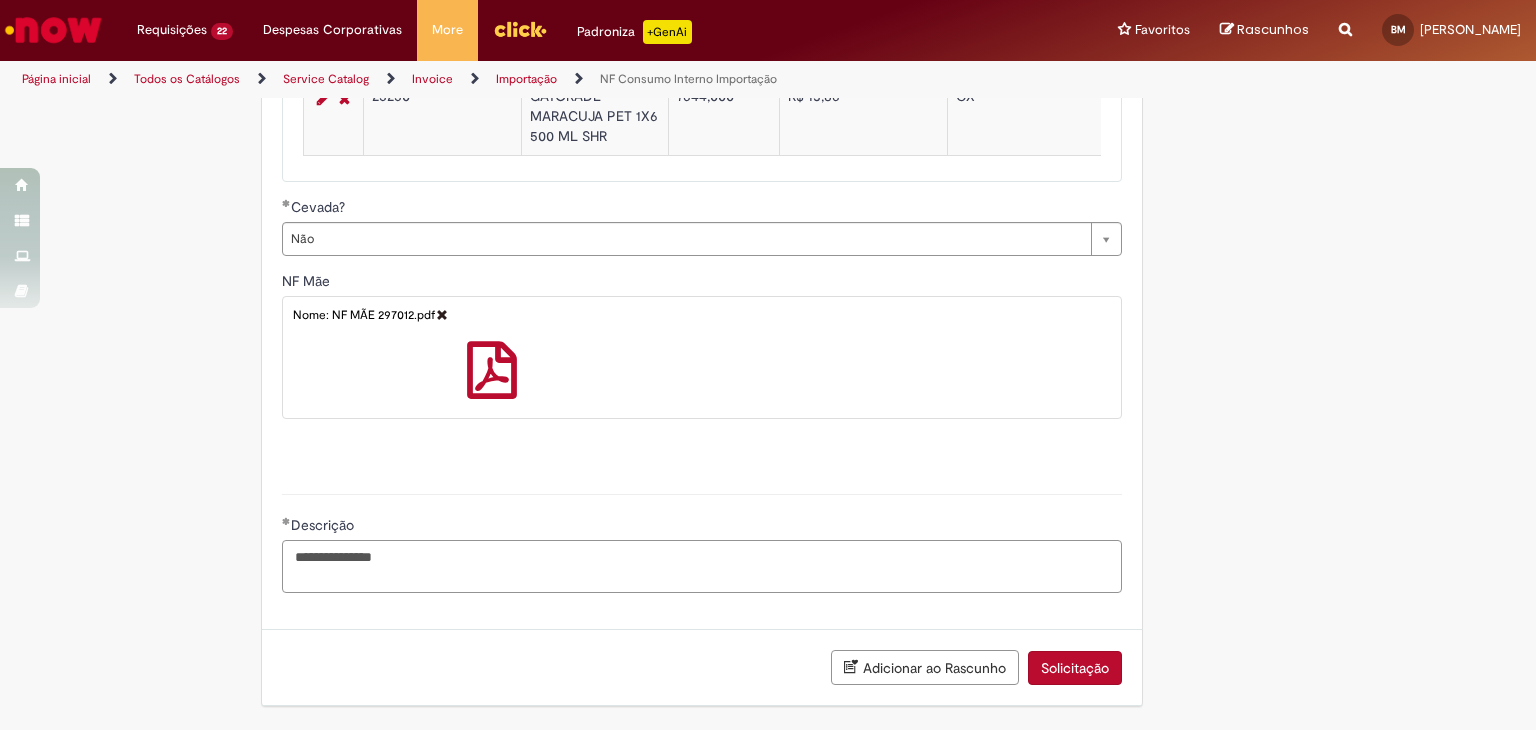 type on "**********" 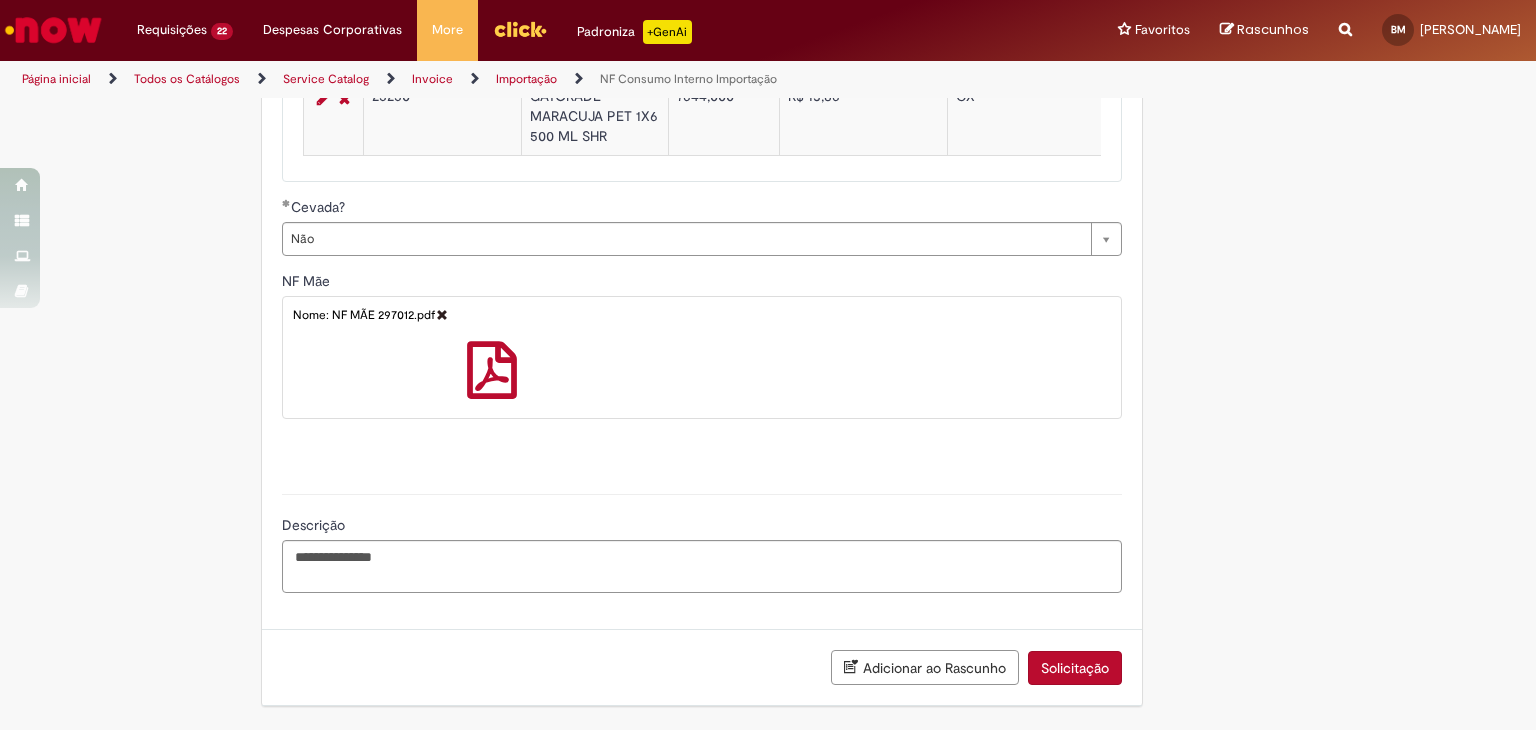 click on "Adicionar ao Rascunho" at bounding box center [925, 667] 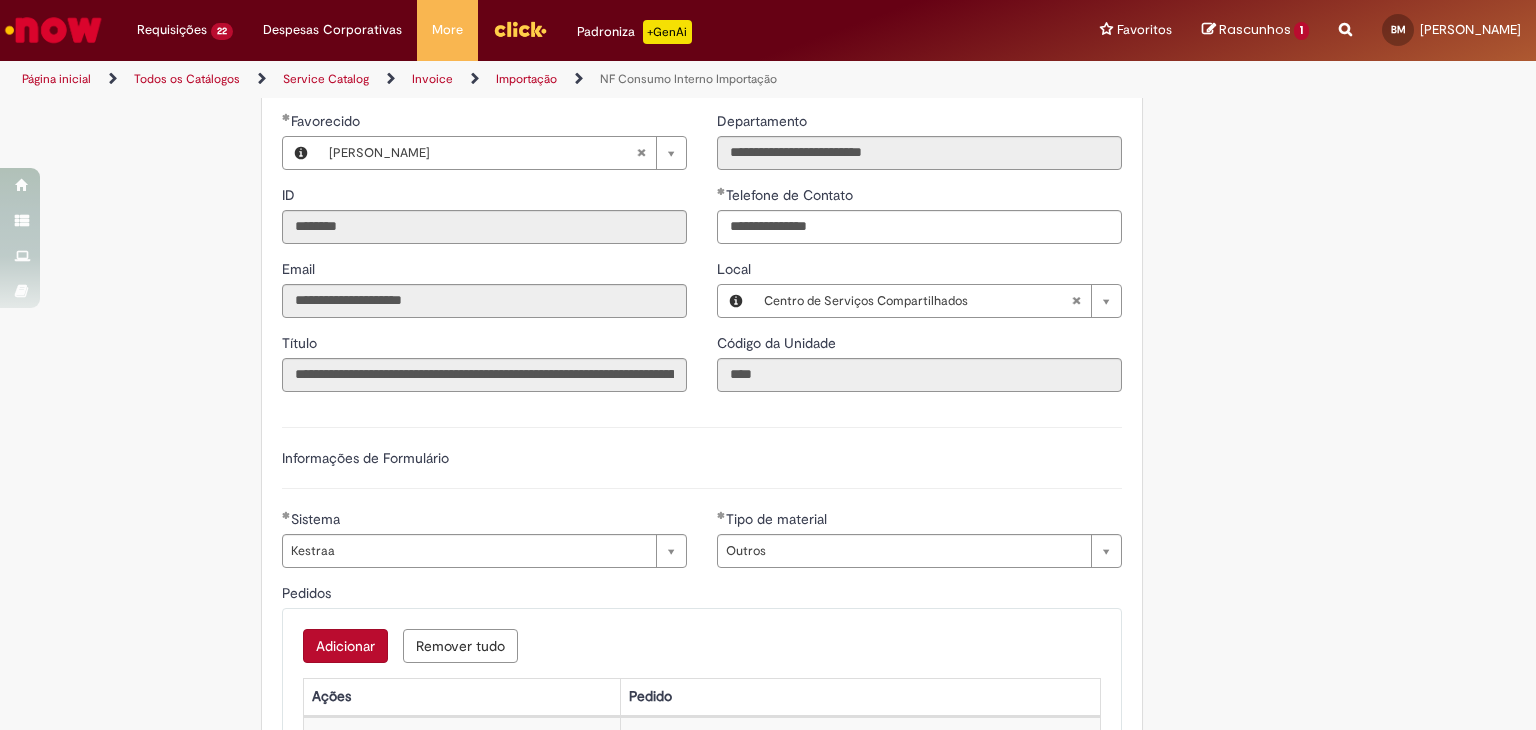scroll, scrollTop: 0, scrollLeft: 0, axis: both 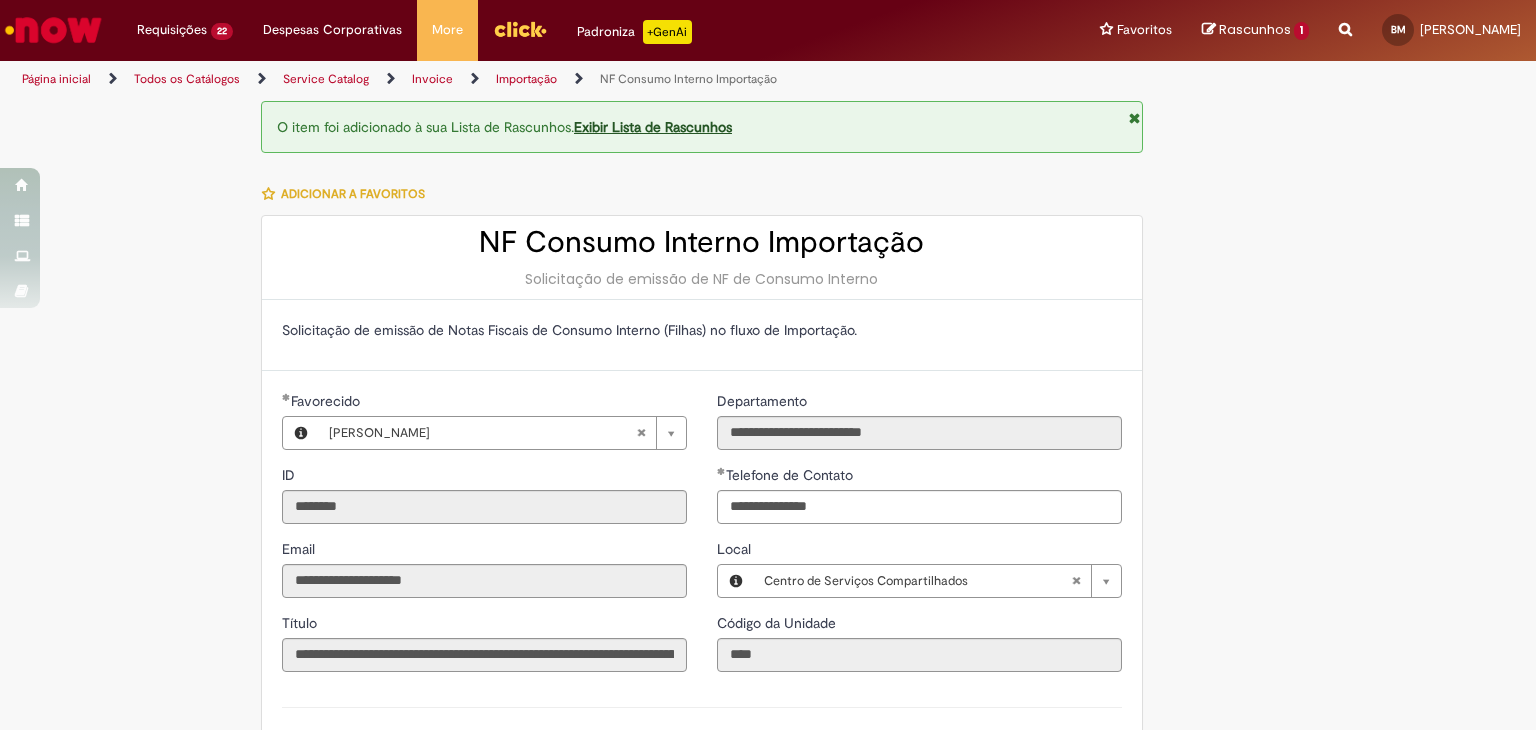 click on "**********" at bounding box center (768, 1204) 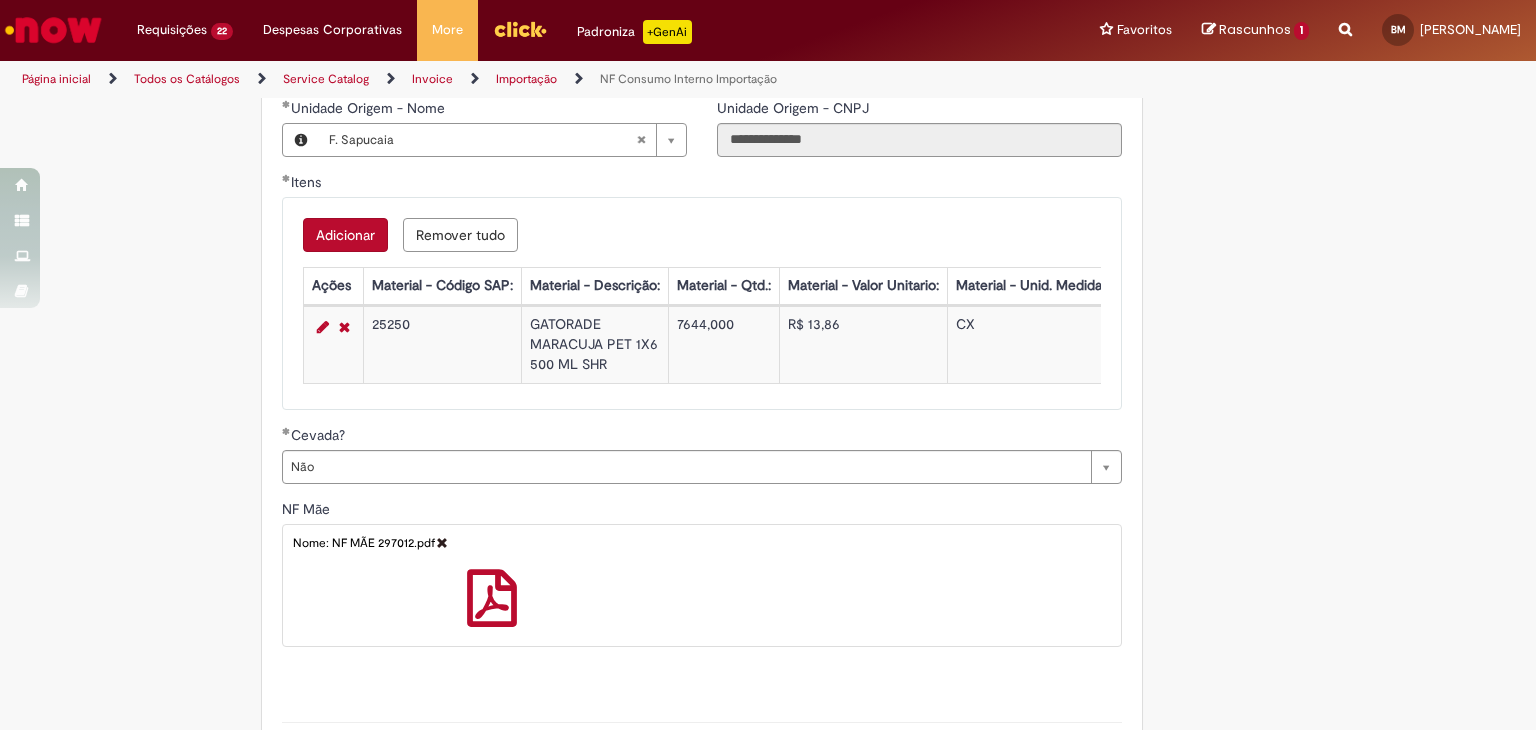 scroll, scrollTop: 1588, scrollLeft: 0, axis: vertical 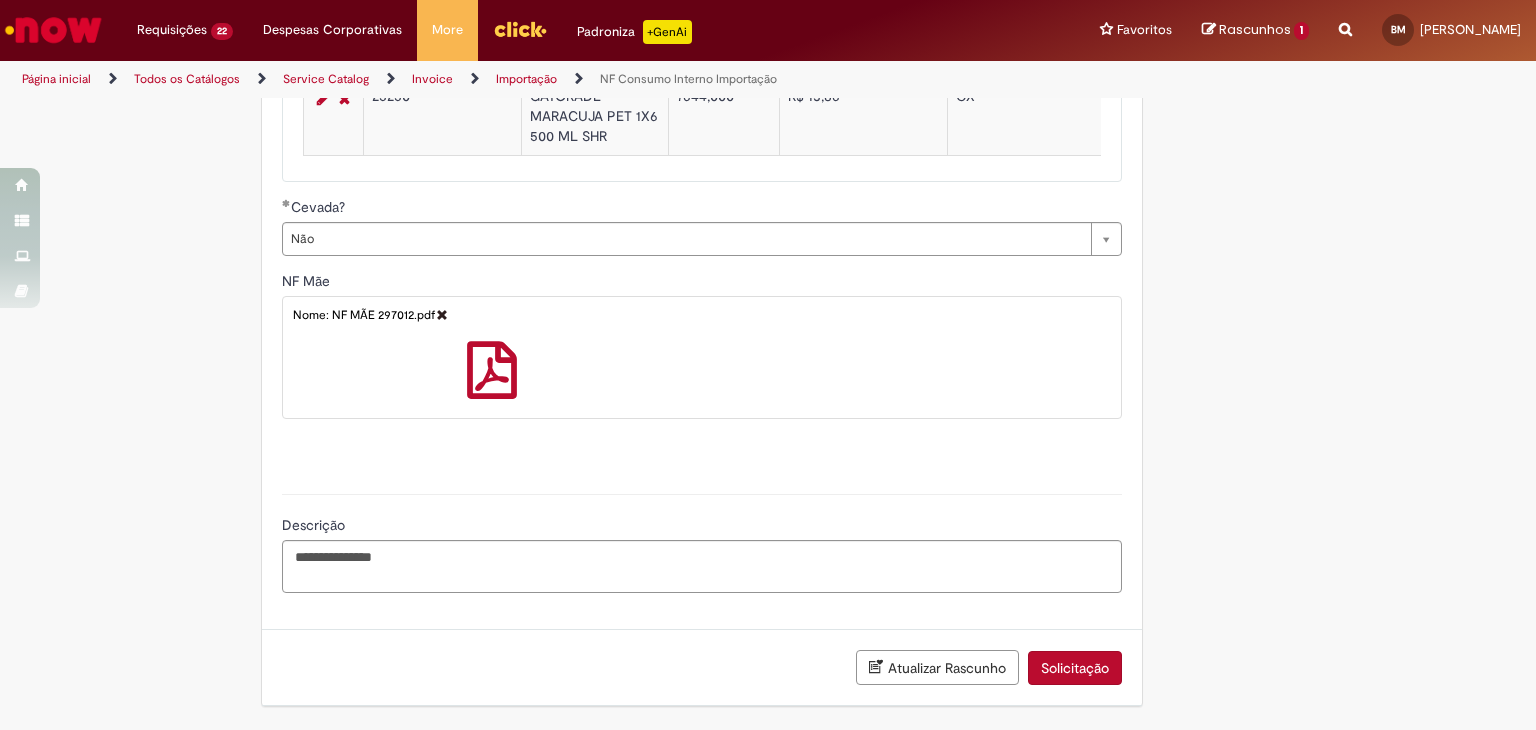 click on "Solicitação" at bounding box center (1075, 668) 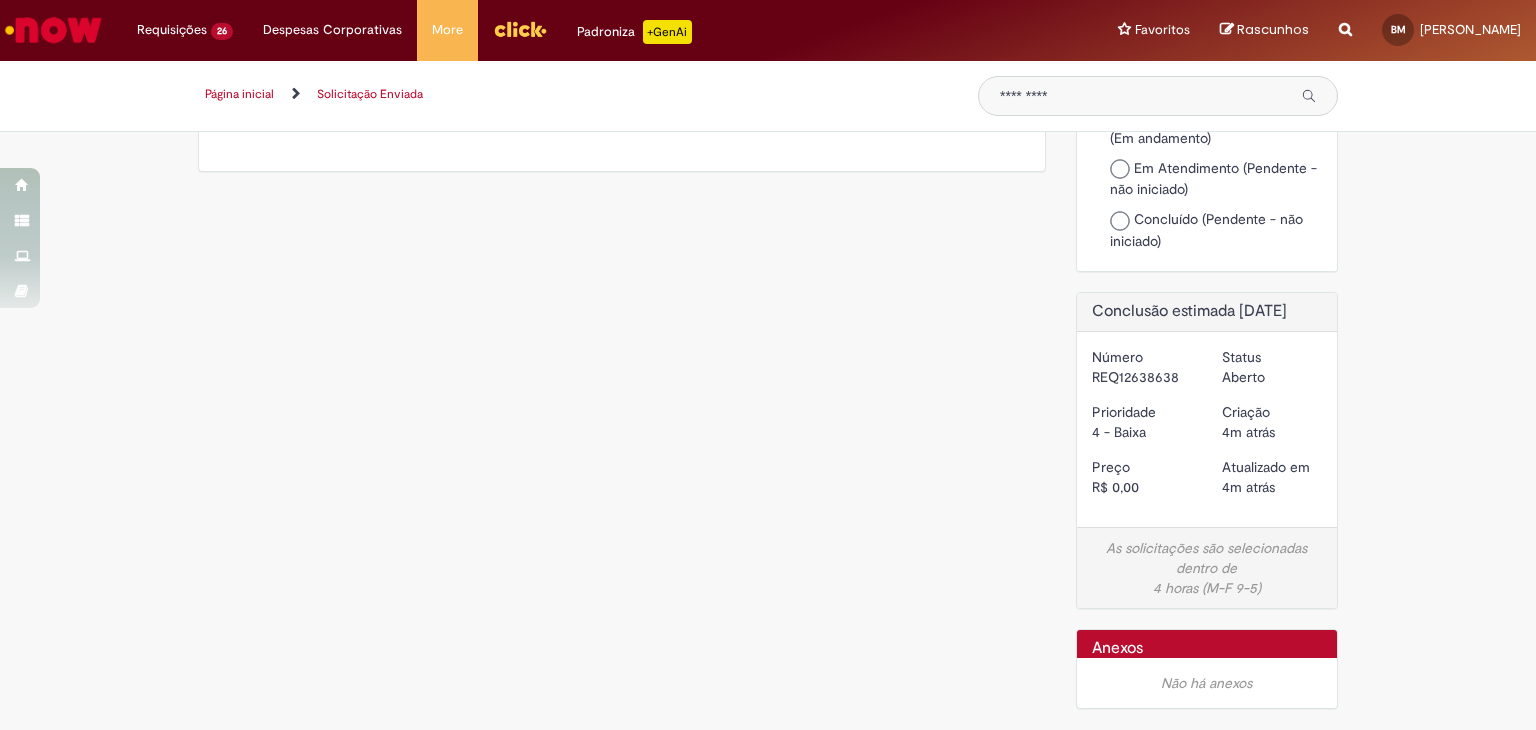 scroll, scrollTop: 0, scrollLeft: 0, axis: both 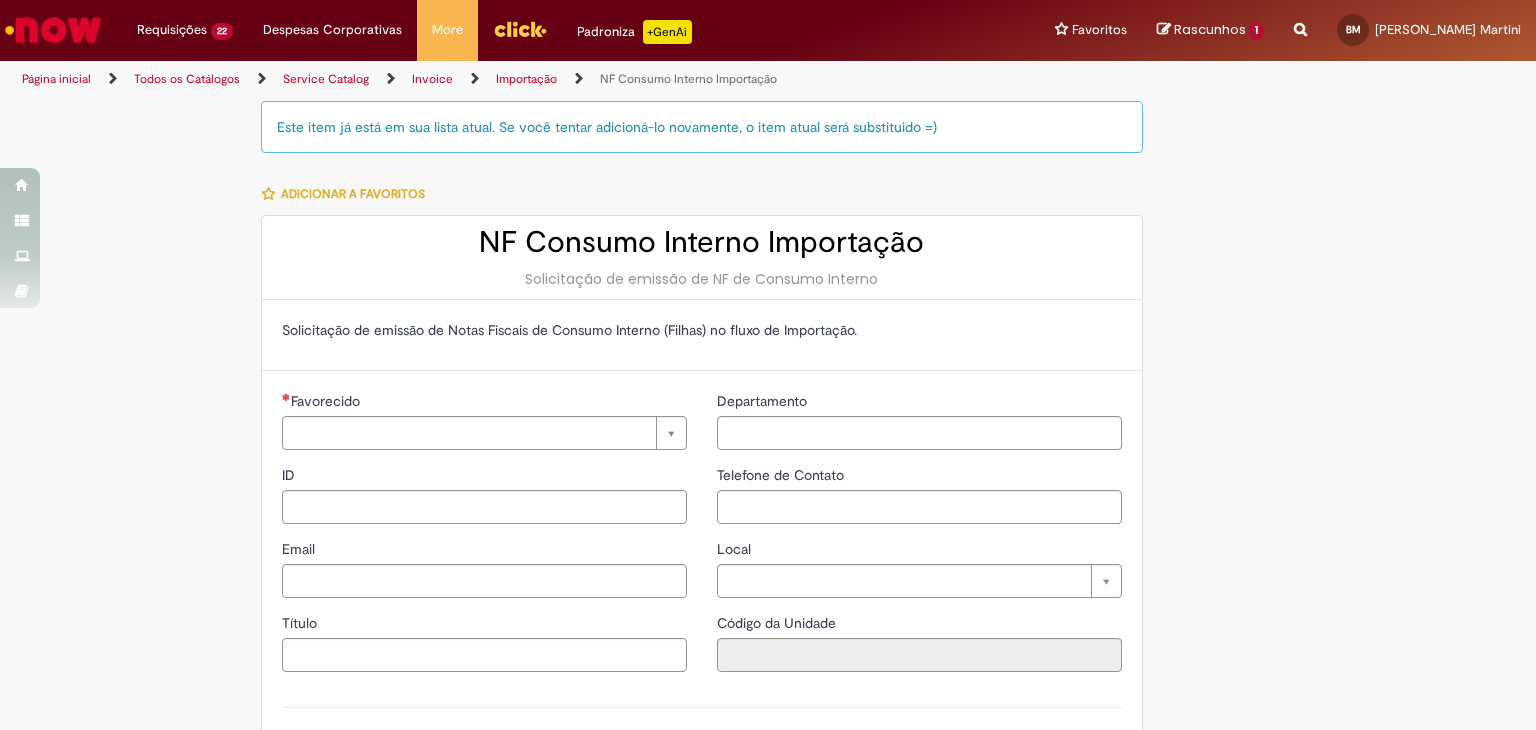type on "********" 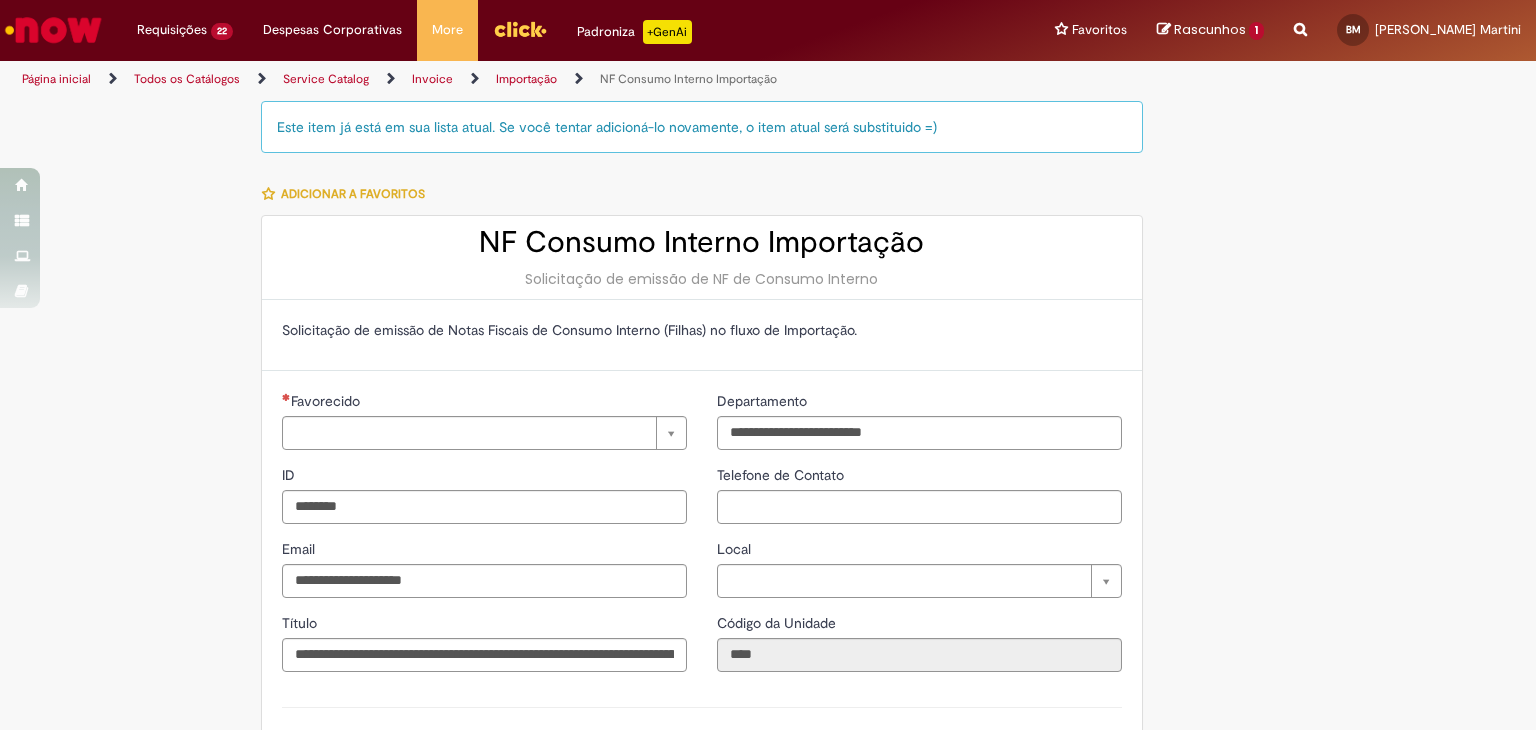 type on "**********" 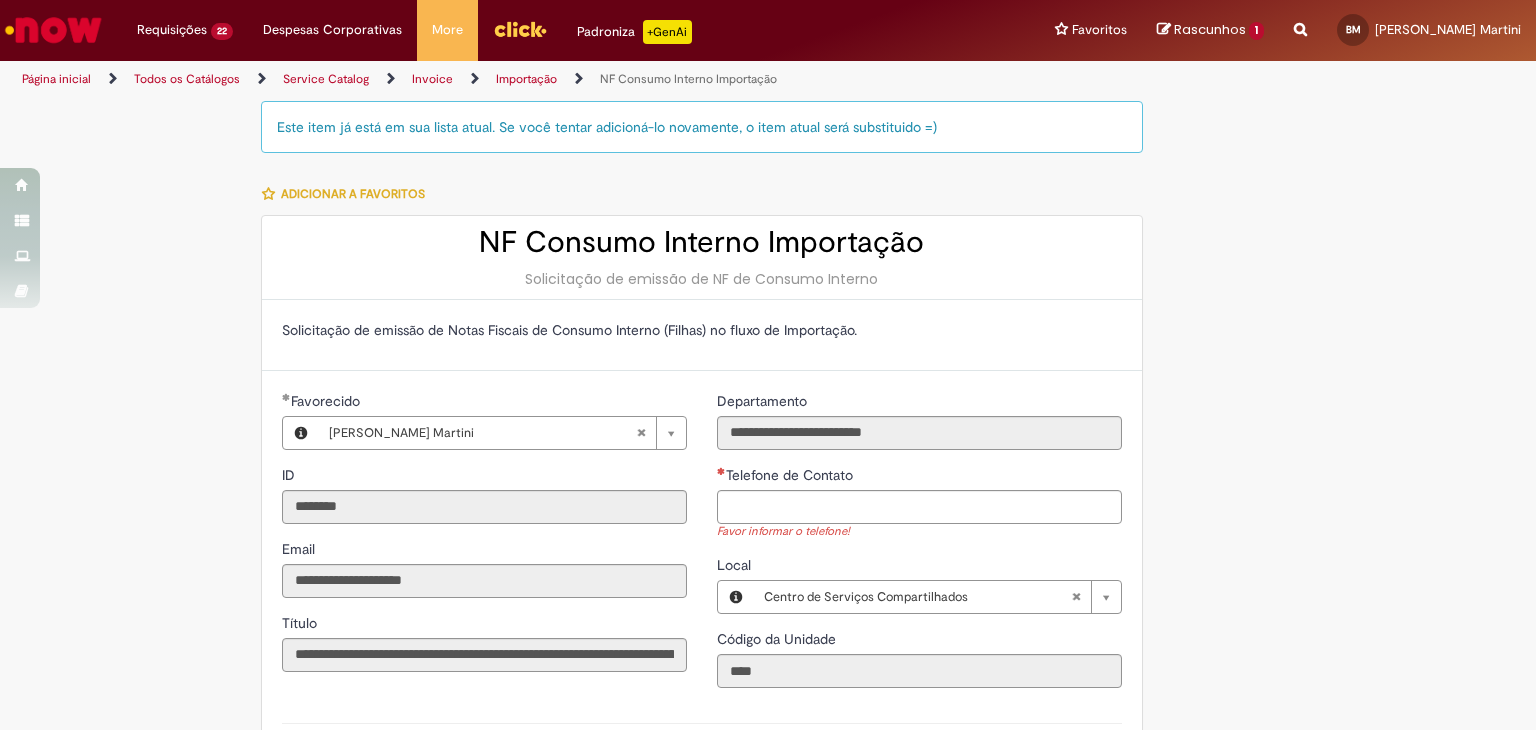 click on "Rascunhos" at bounding box center (1210, 29) 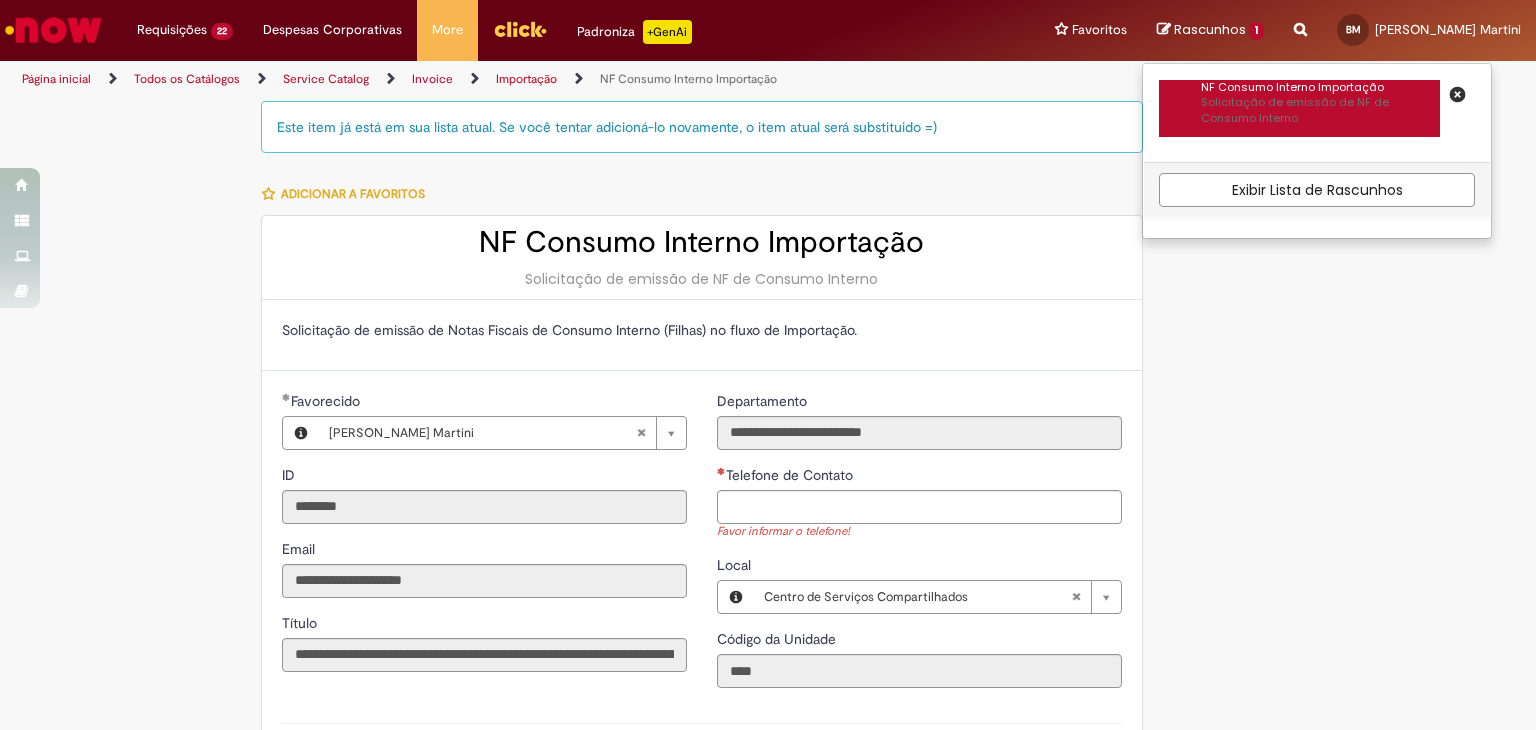 click on "Solicitação de emissão de NF de Consumo Interno" at bounding box center (1320, 110) 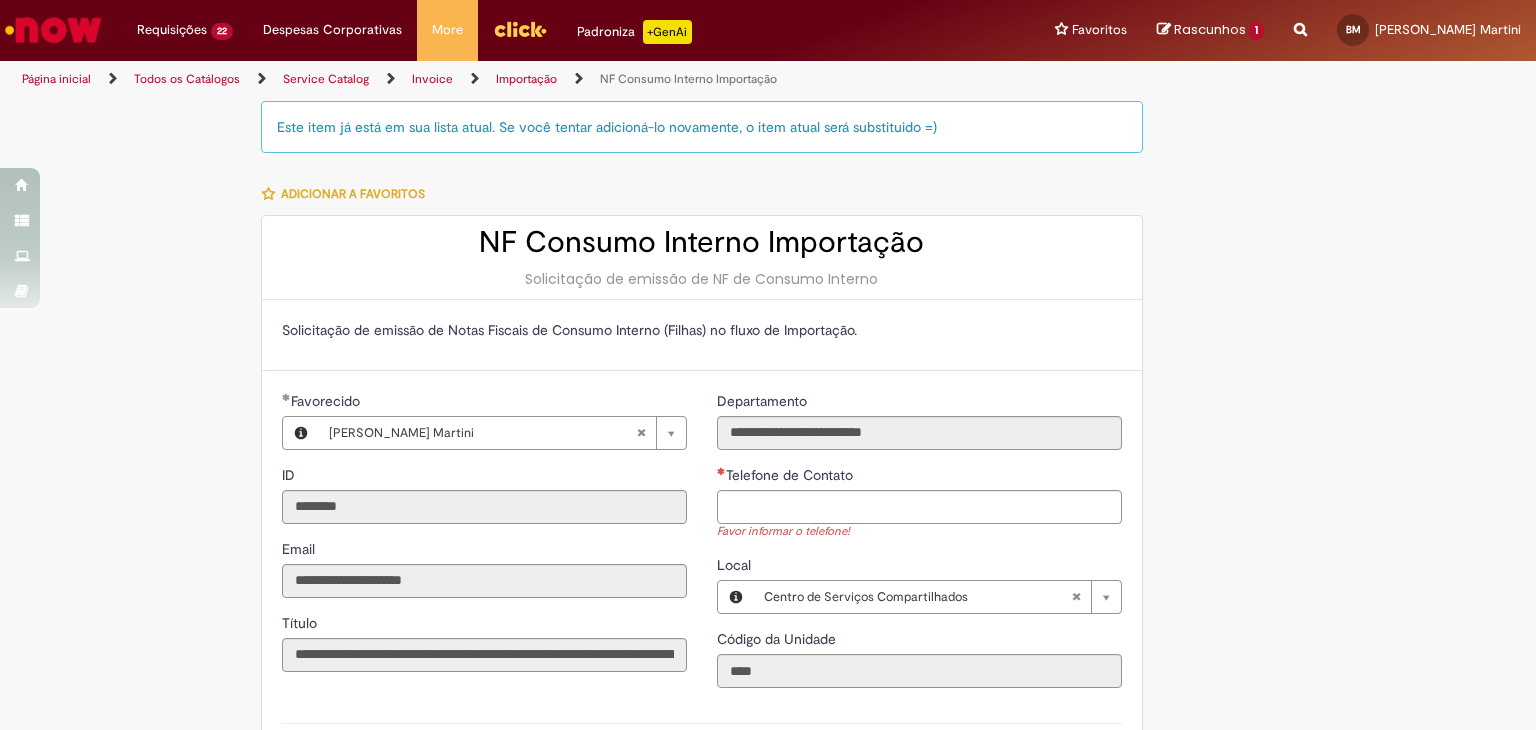 select on "******" 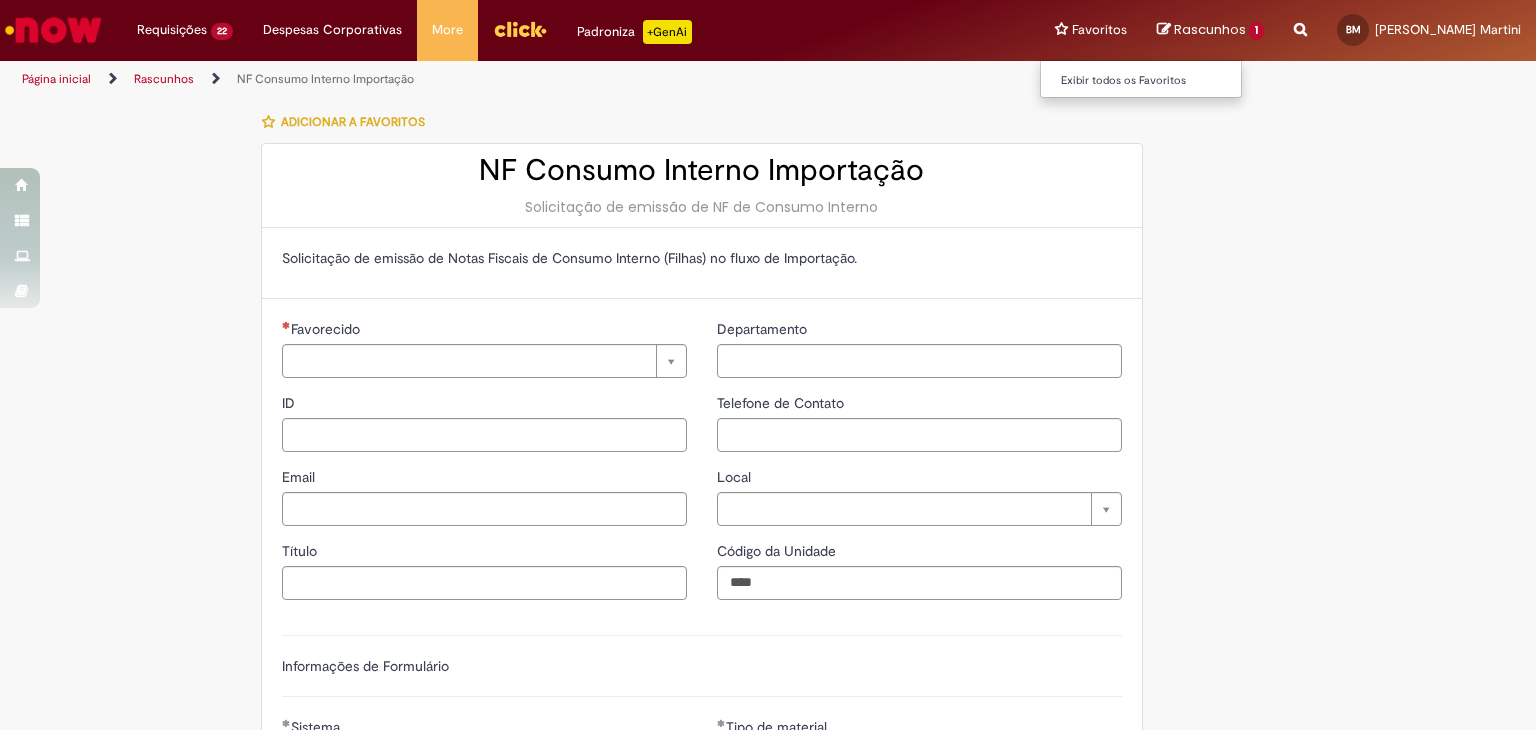 type on "********" 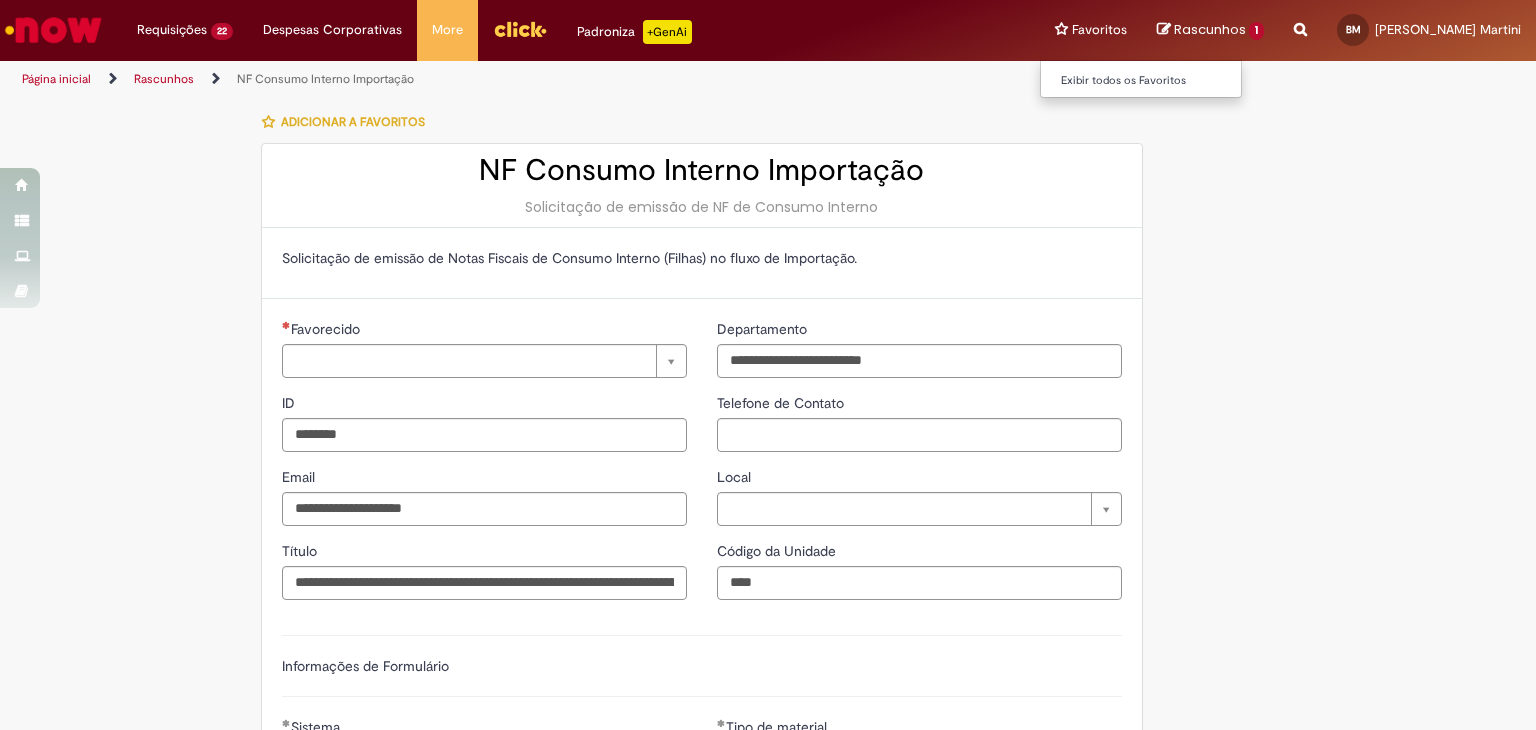 type on "**********" 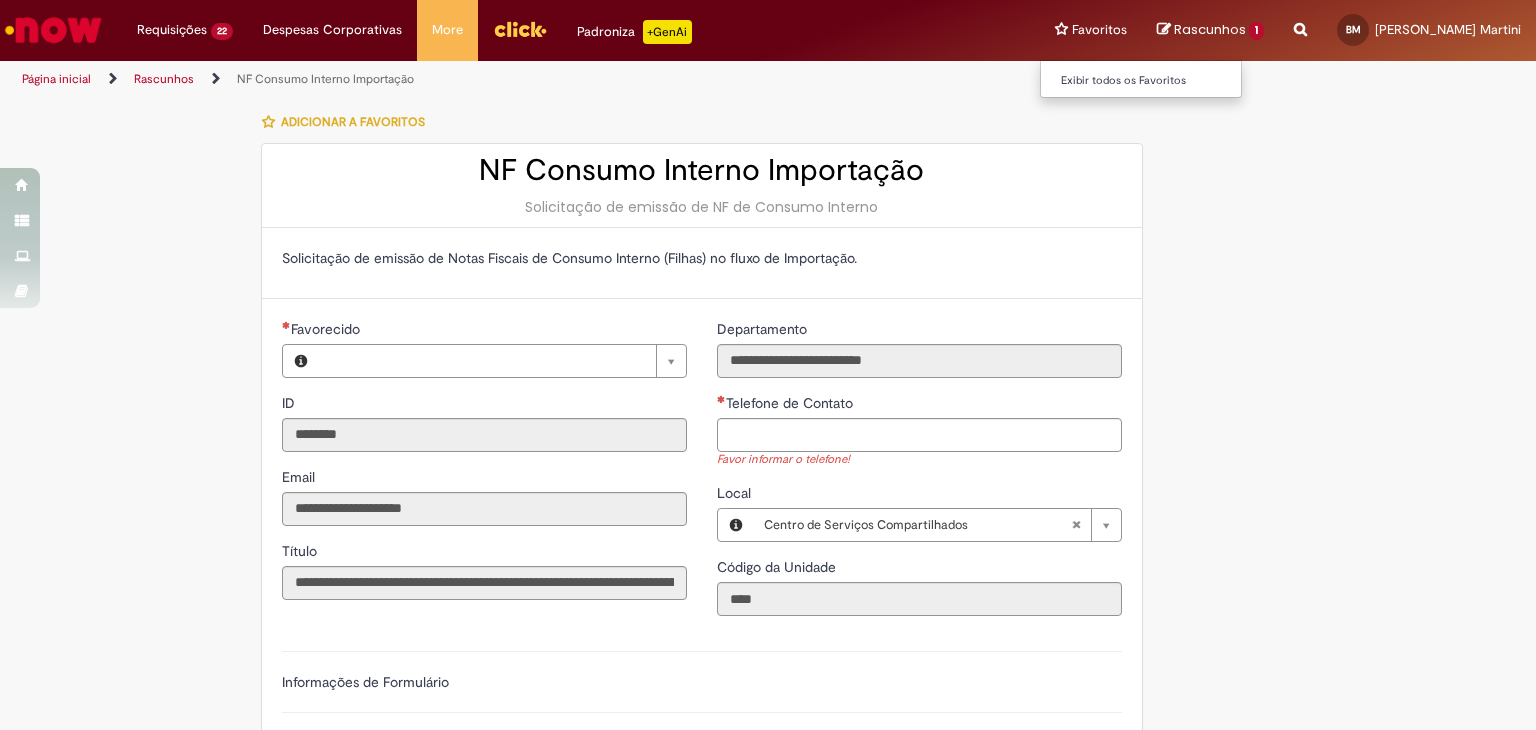 type on "**********" 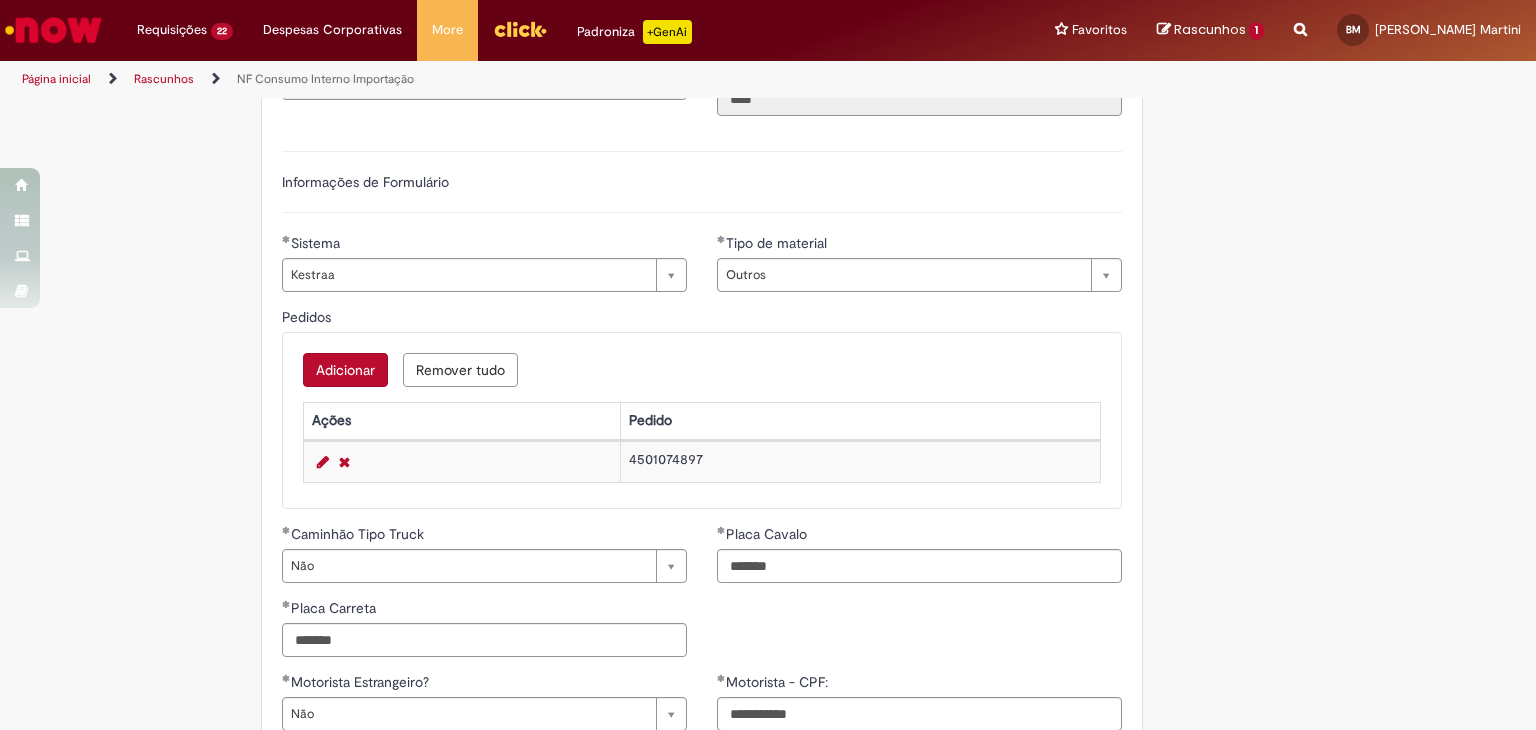scroll, scrollTop: 0, scrollLeft: 0, axis: both 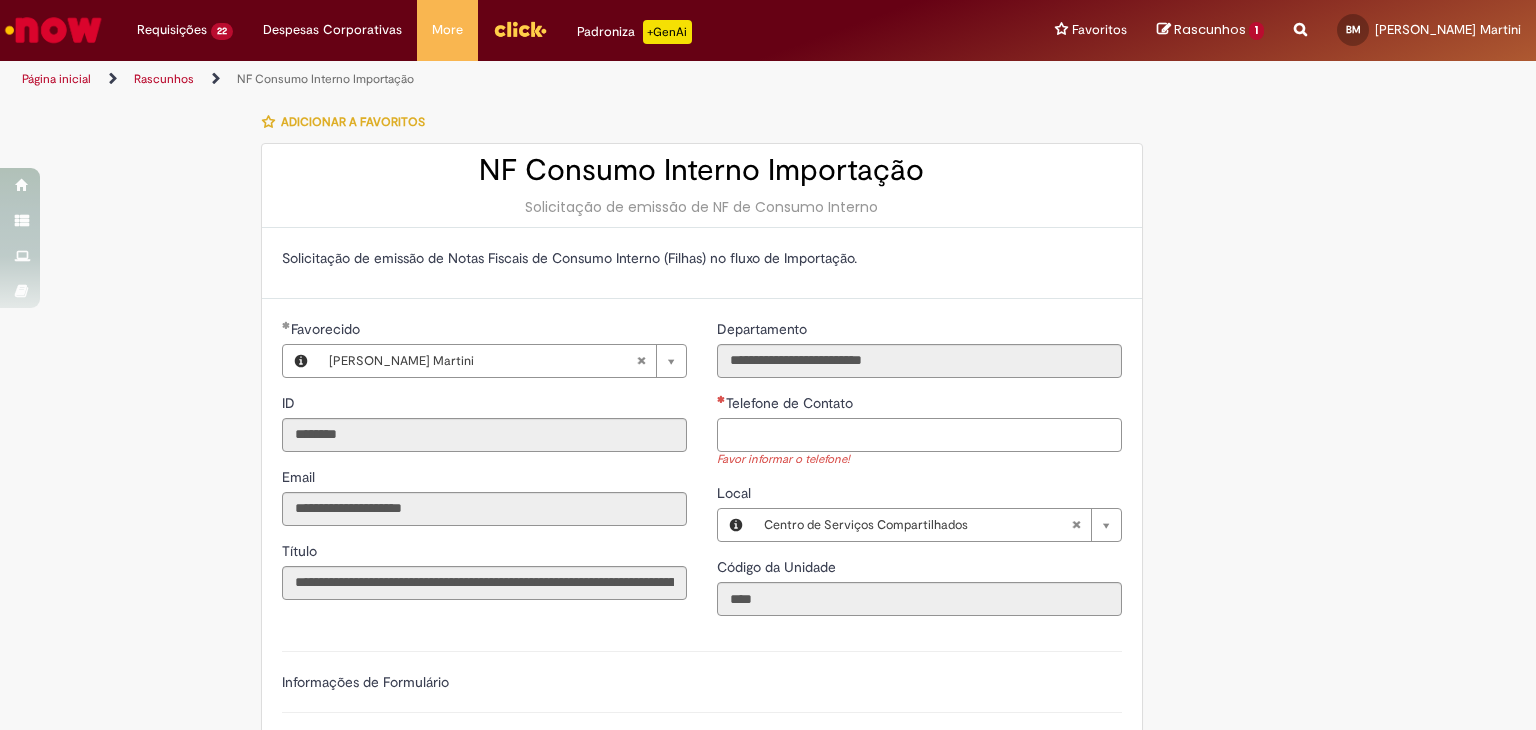 click on "Telefone de Contato" at bounding box center [919, 435] 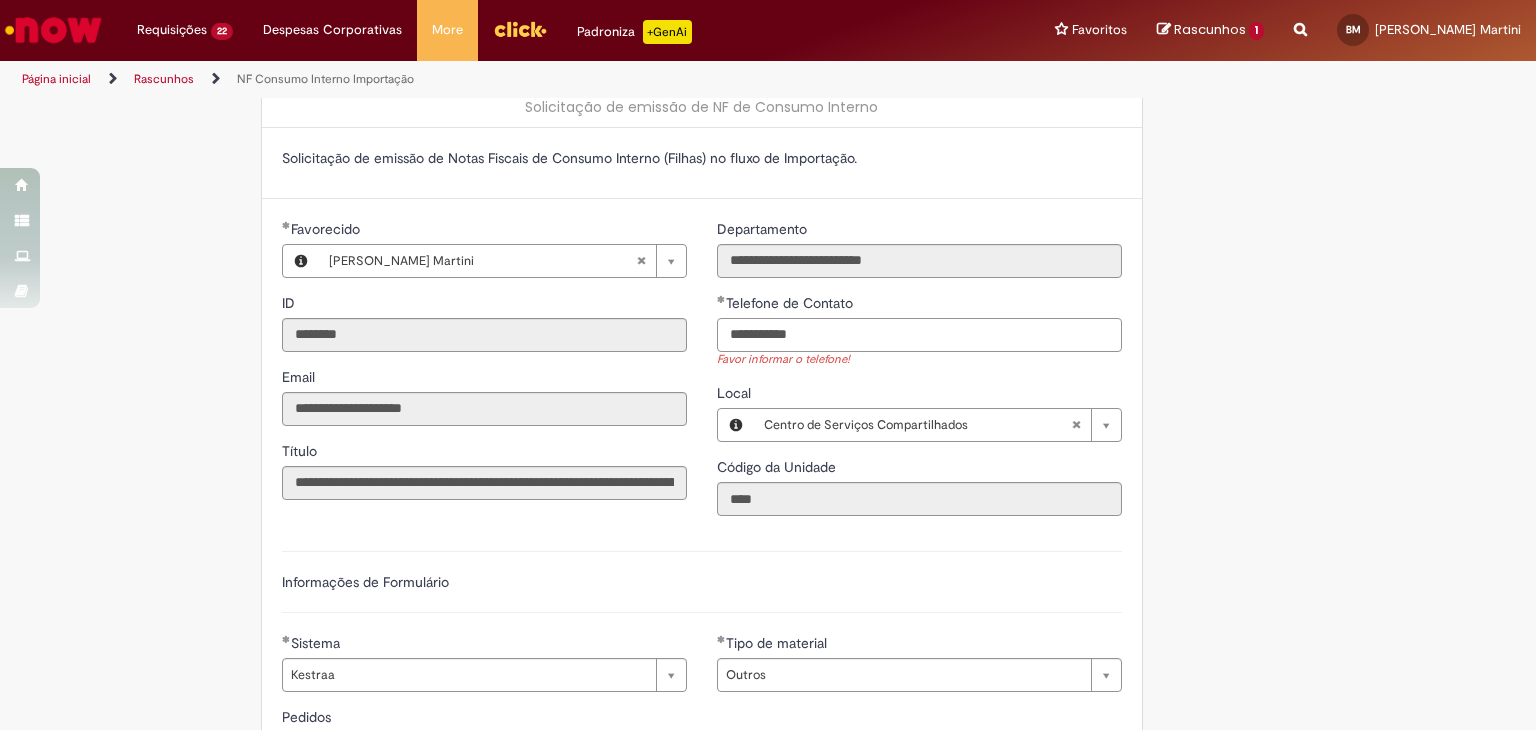 scroll, scrollTop: 400, scrollLeft: 0, axis: vertical 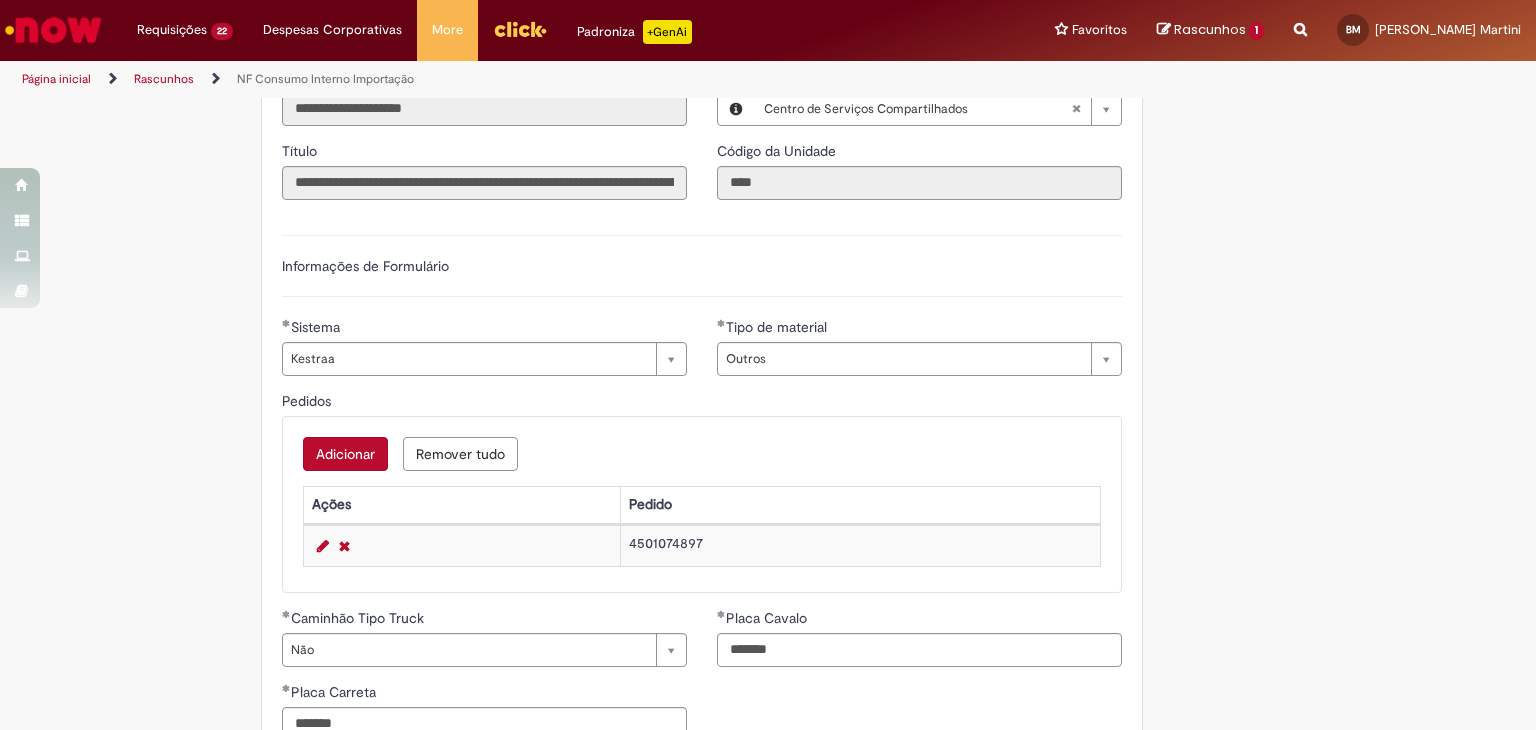 type on "**********" 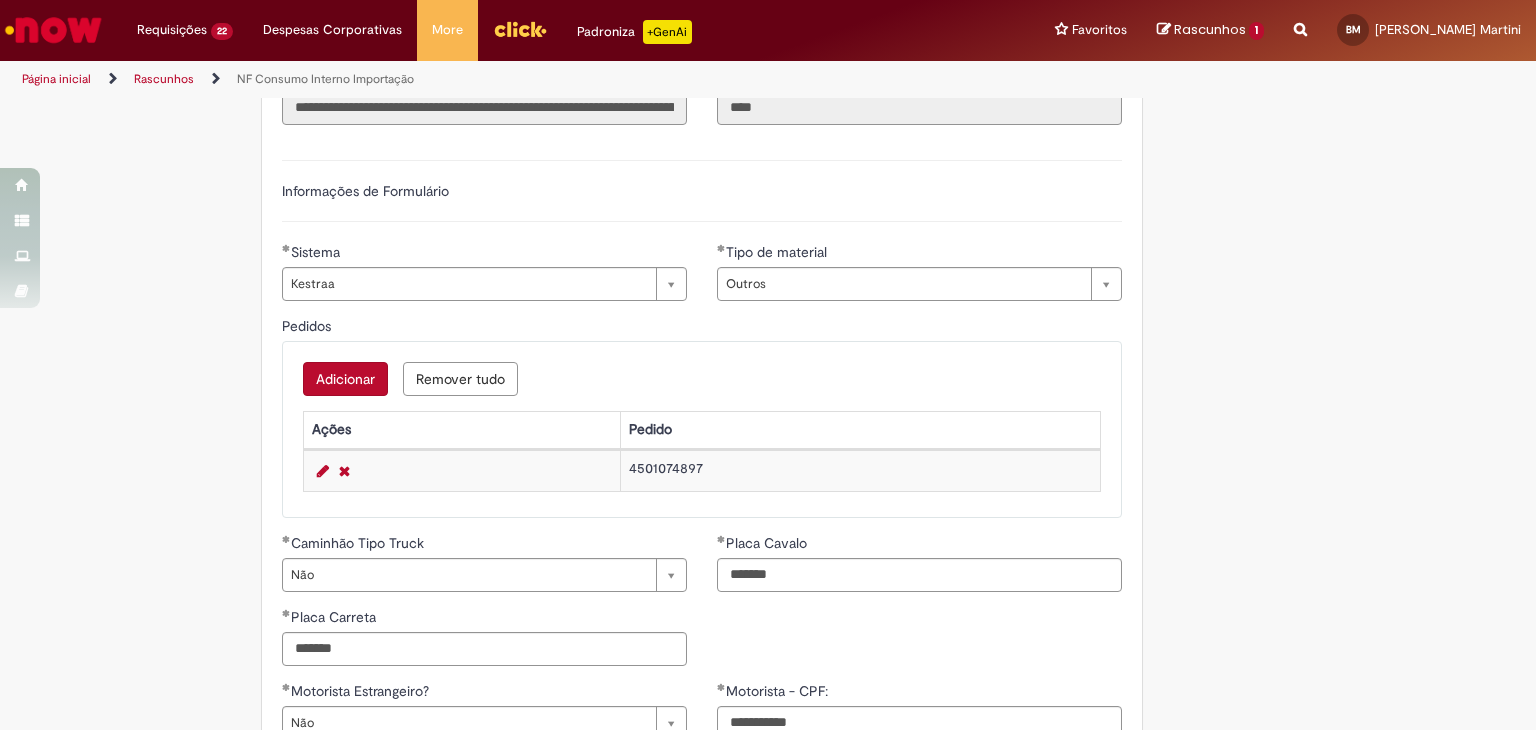 scroll, scrollTop: 600, scrollLeft: 0, axis: vertical 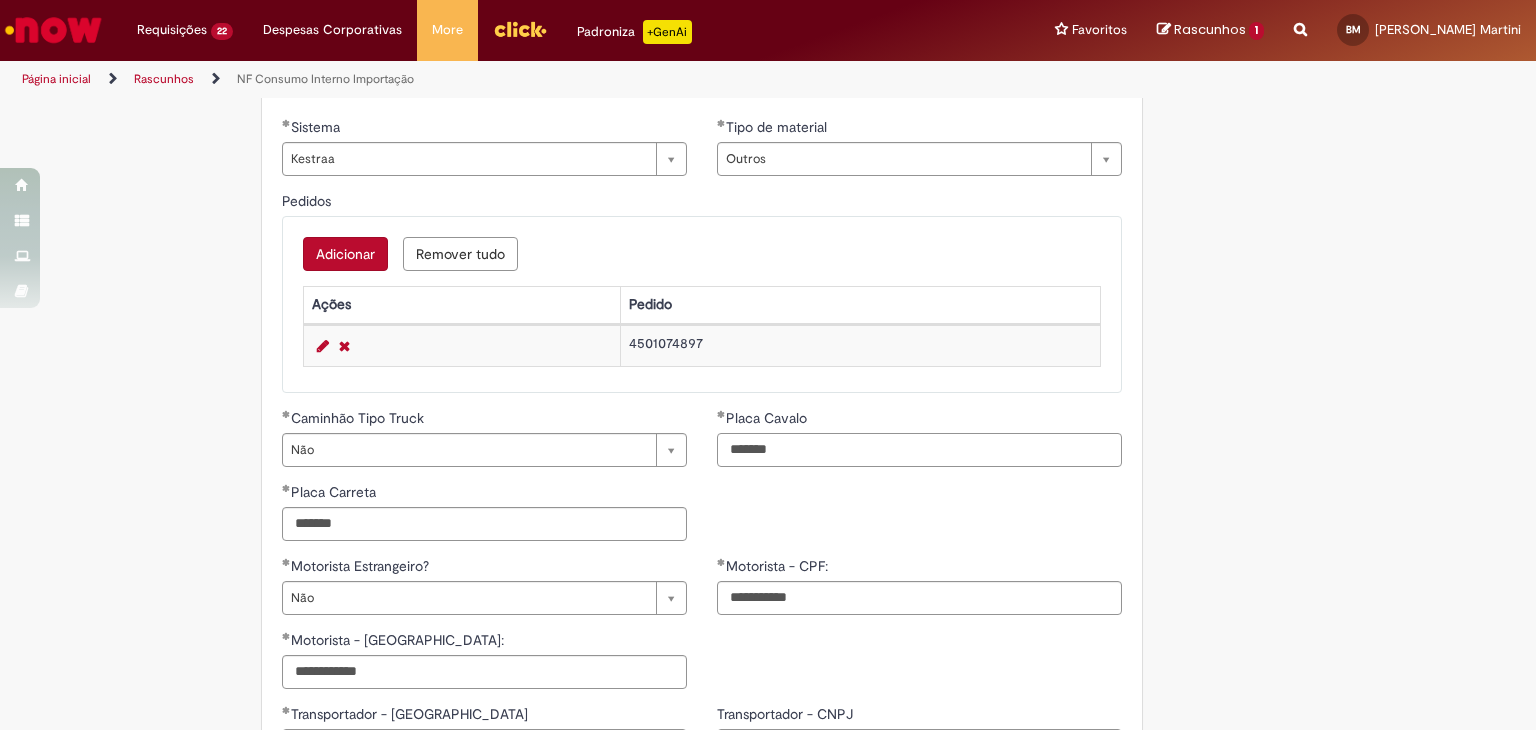 drag, startPoint x: 806, startPoint y: 456, endPoint x: 479, endPoint y: 453, distance: 327.01376 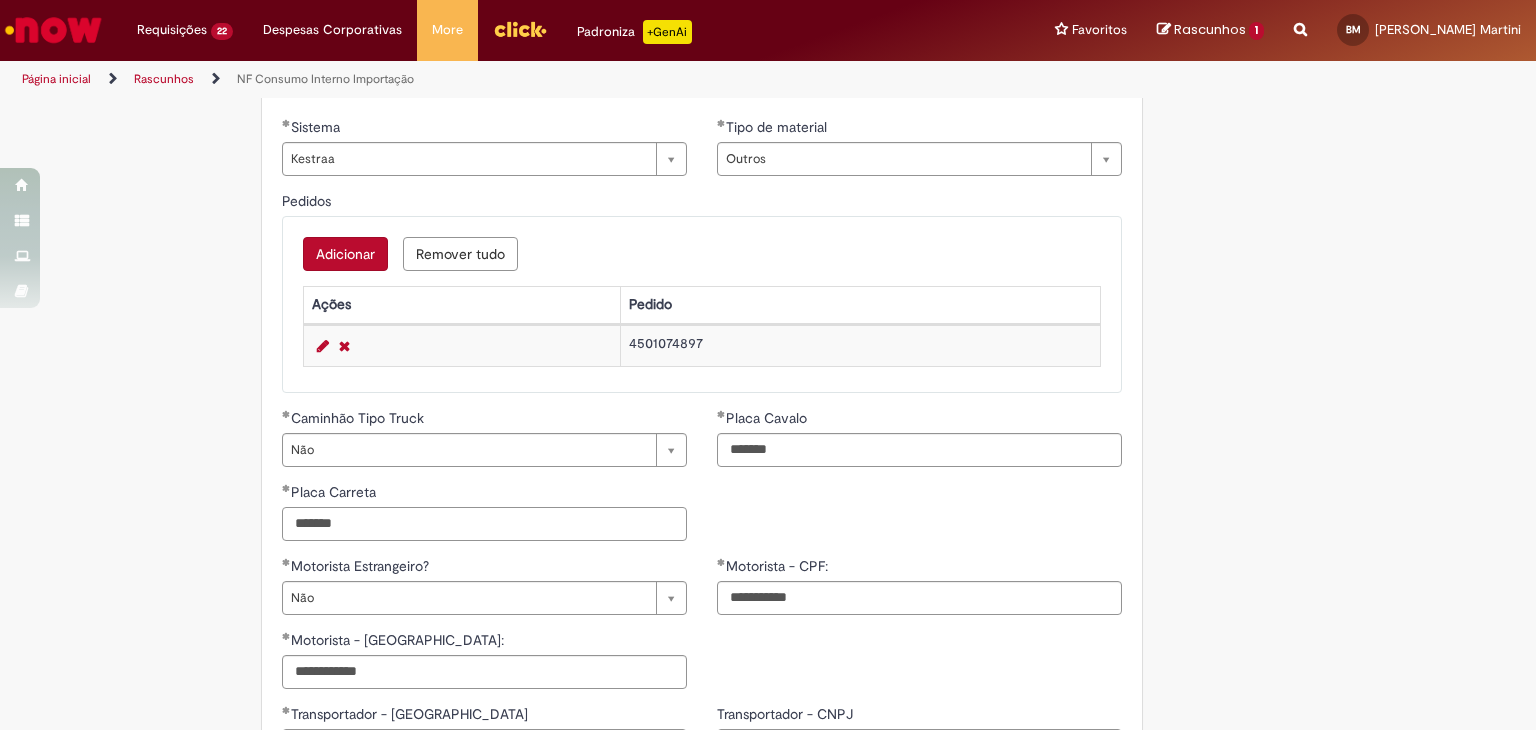 drag, startPoint x: 396, startPoint y: 533, endPoint x: 208, endPoint y: 549, distance: 188.67963 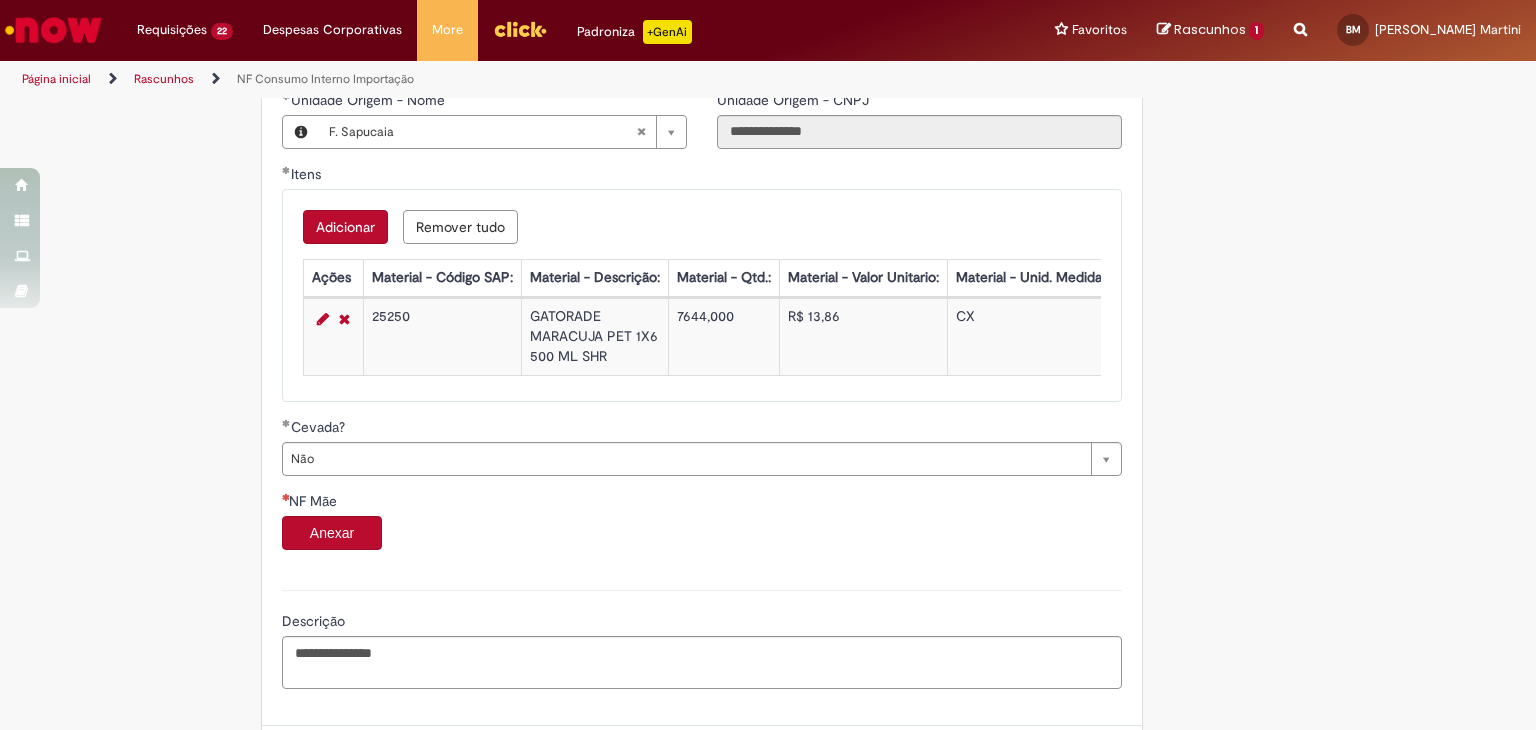 scroll, scrollTop: 1392, scrollLeft: 0, axis: vertical 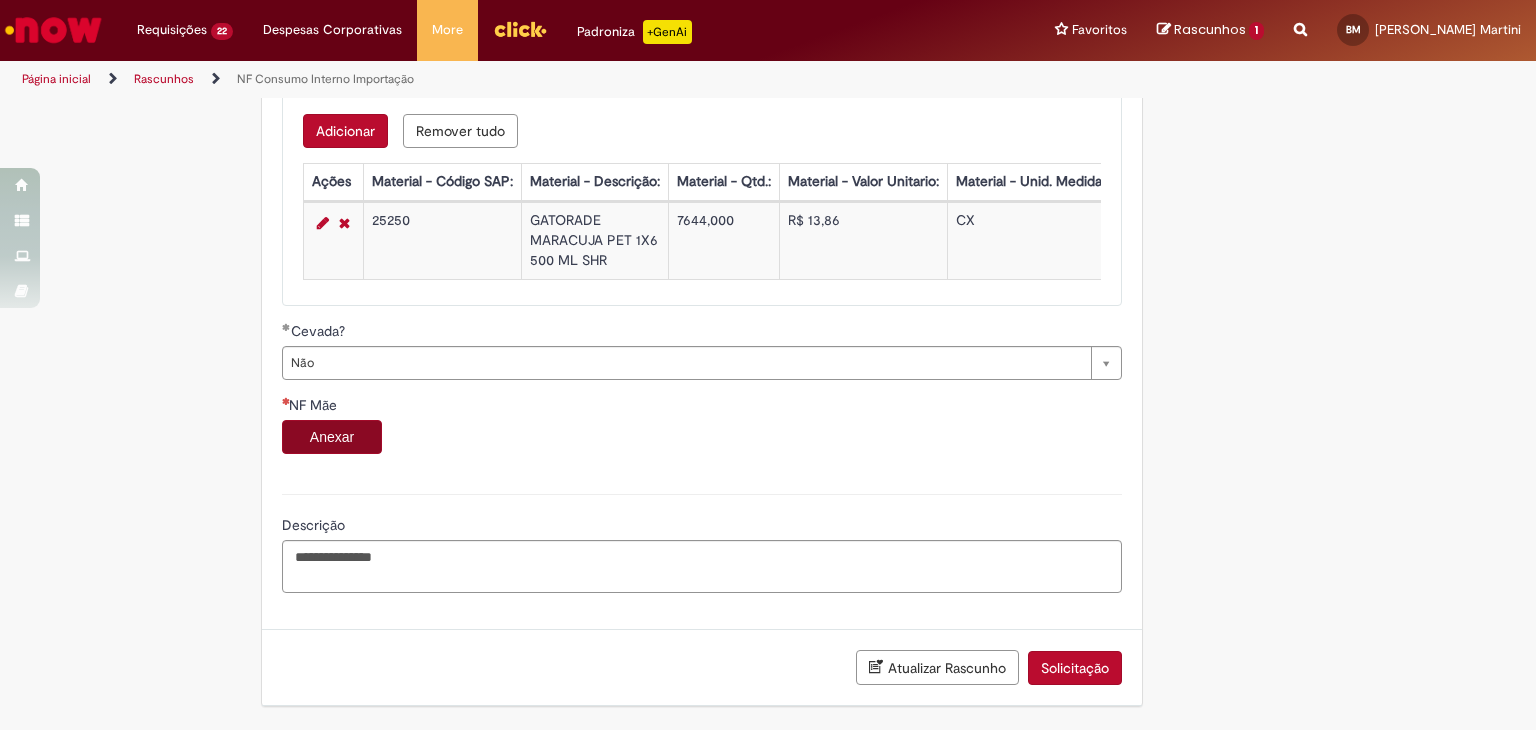type on "*******" 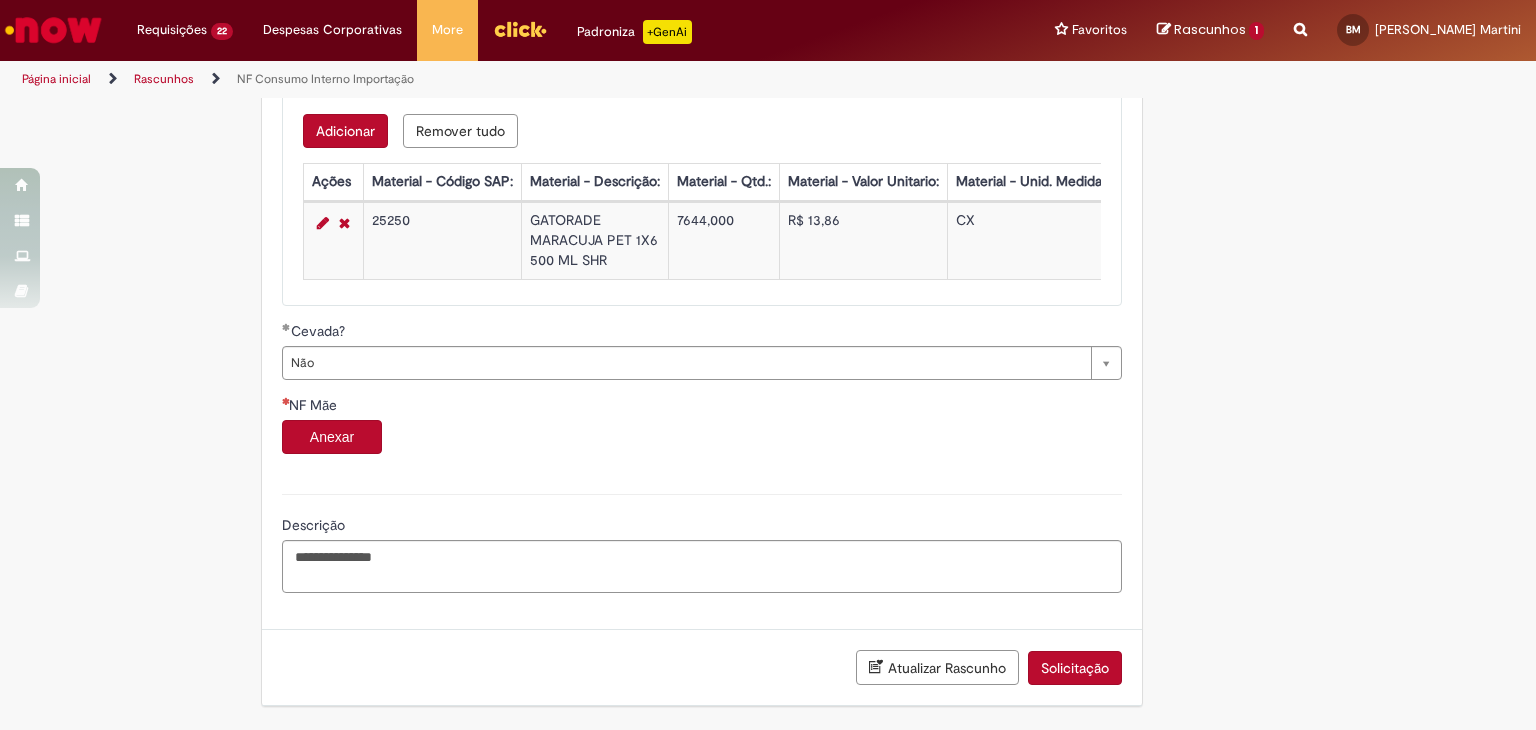 click on "Anexar" at bounding box center [332, 437] 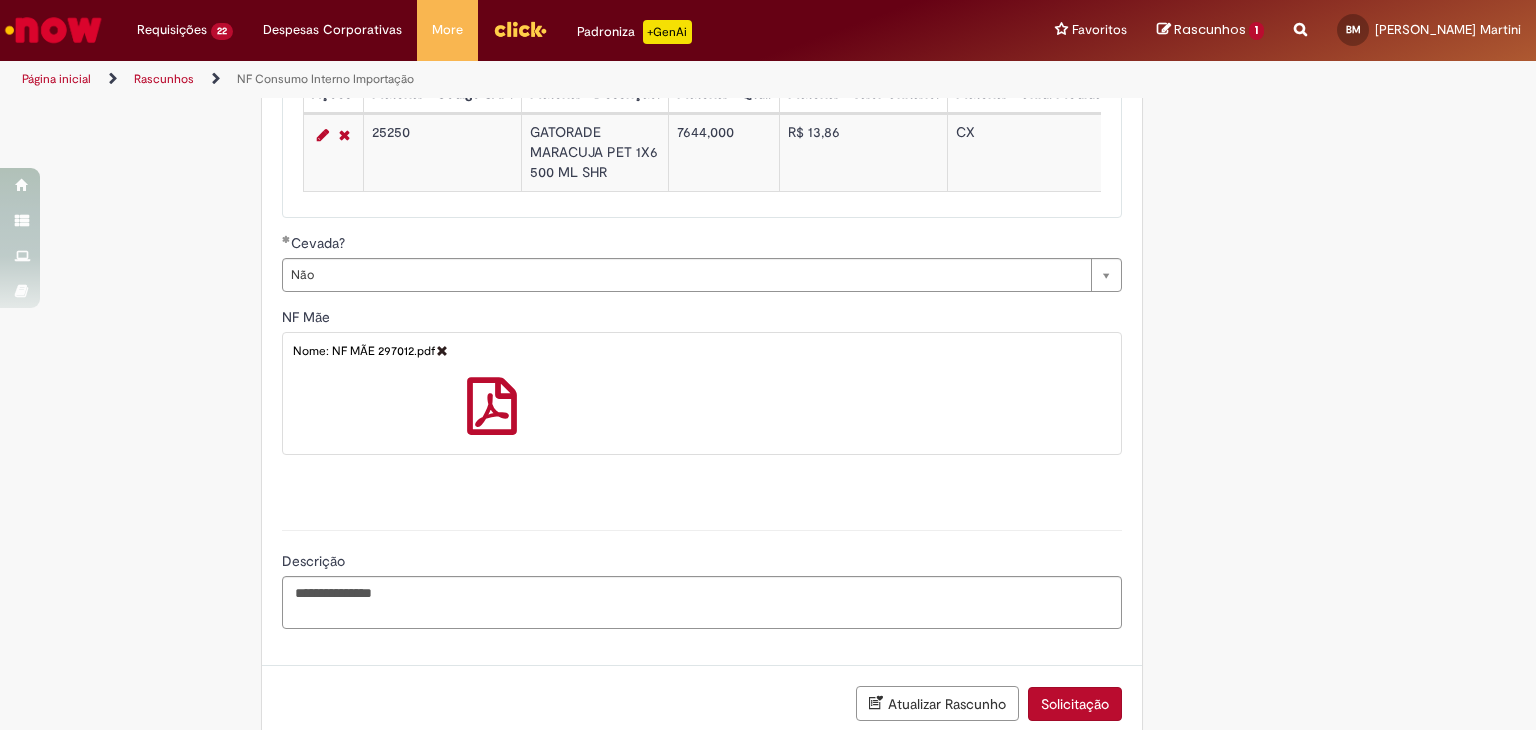 scroll, scrollTop: 1516, scrollLeft: 0, axis: vertical 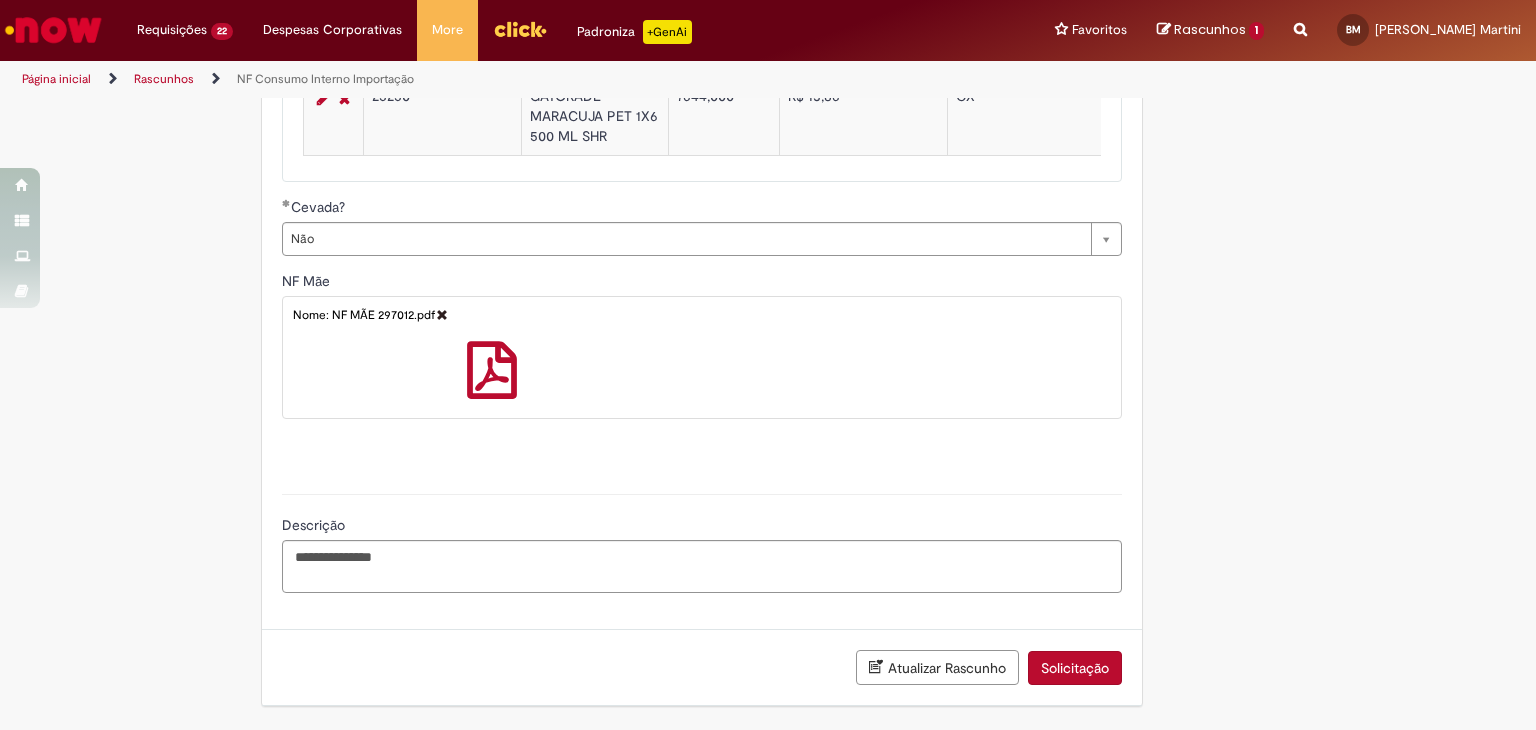 click on "Solicitação" at bounding box center [1075, 668] 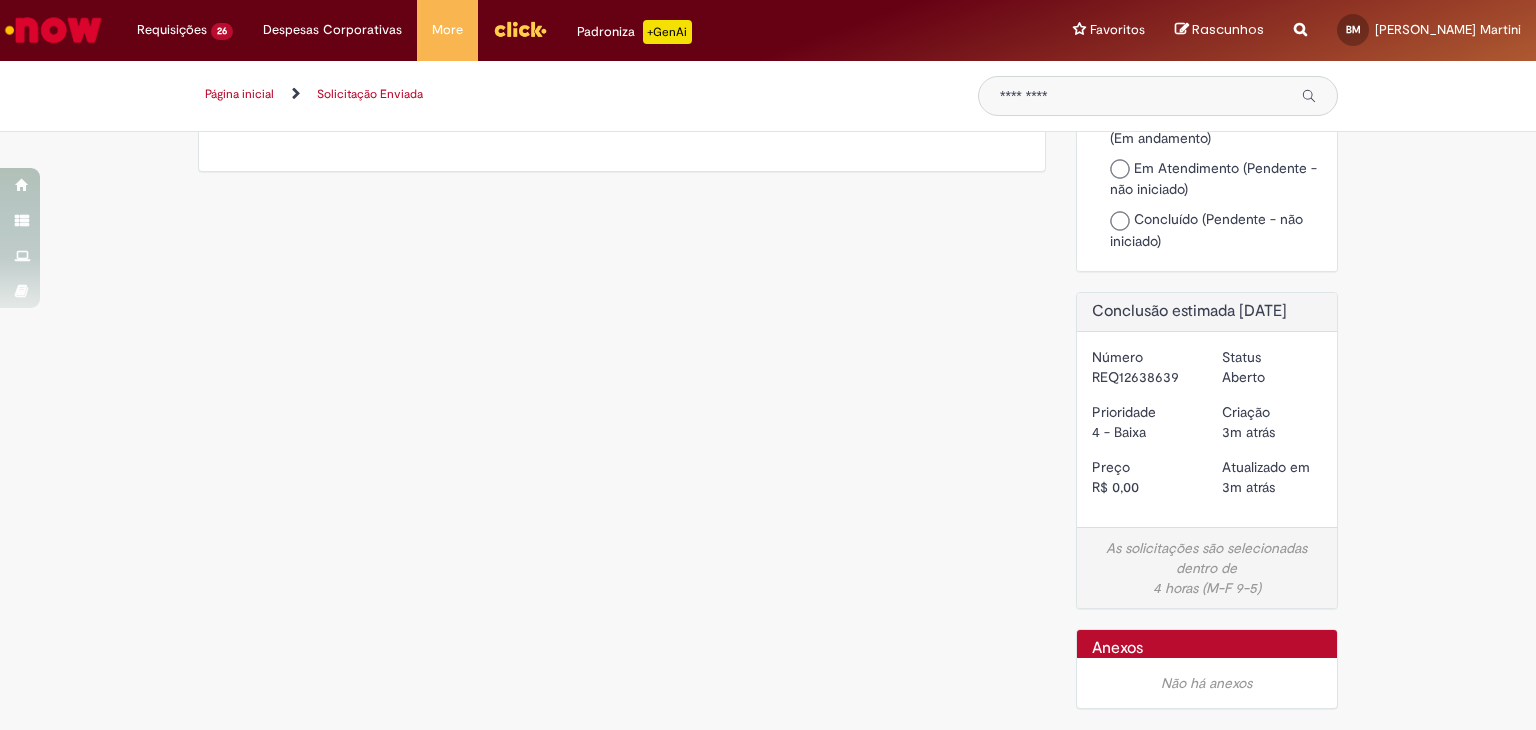 scroll, scrollTop: 0, scrollLeft: 0, axis: both 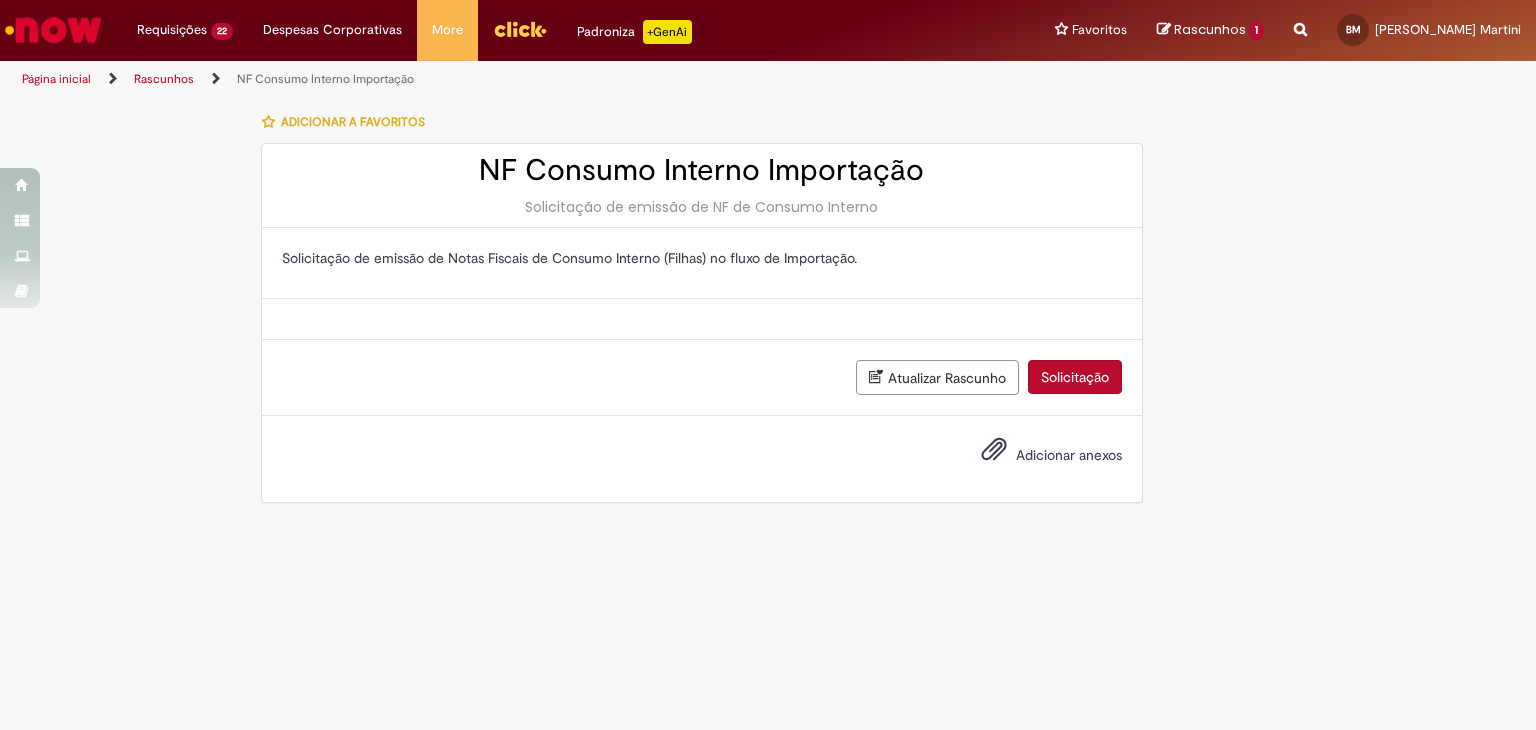 select on "******" 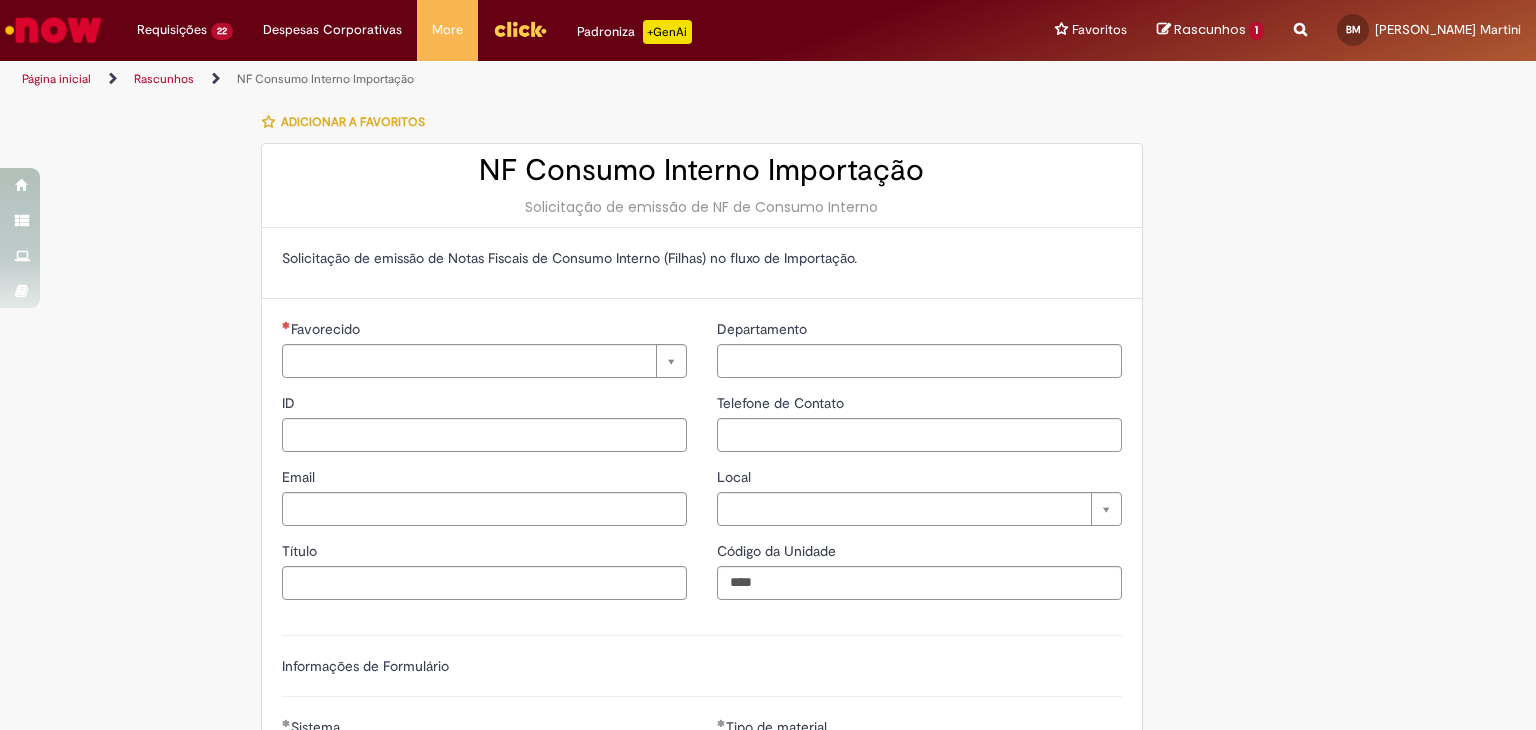 type on "********" 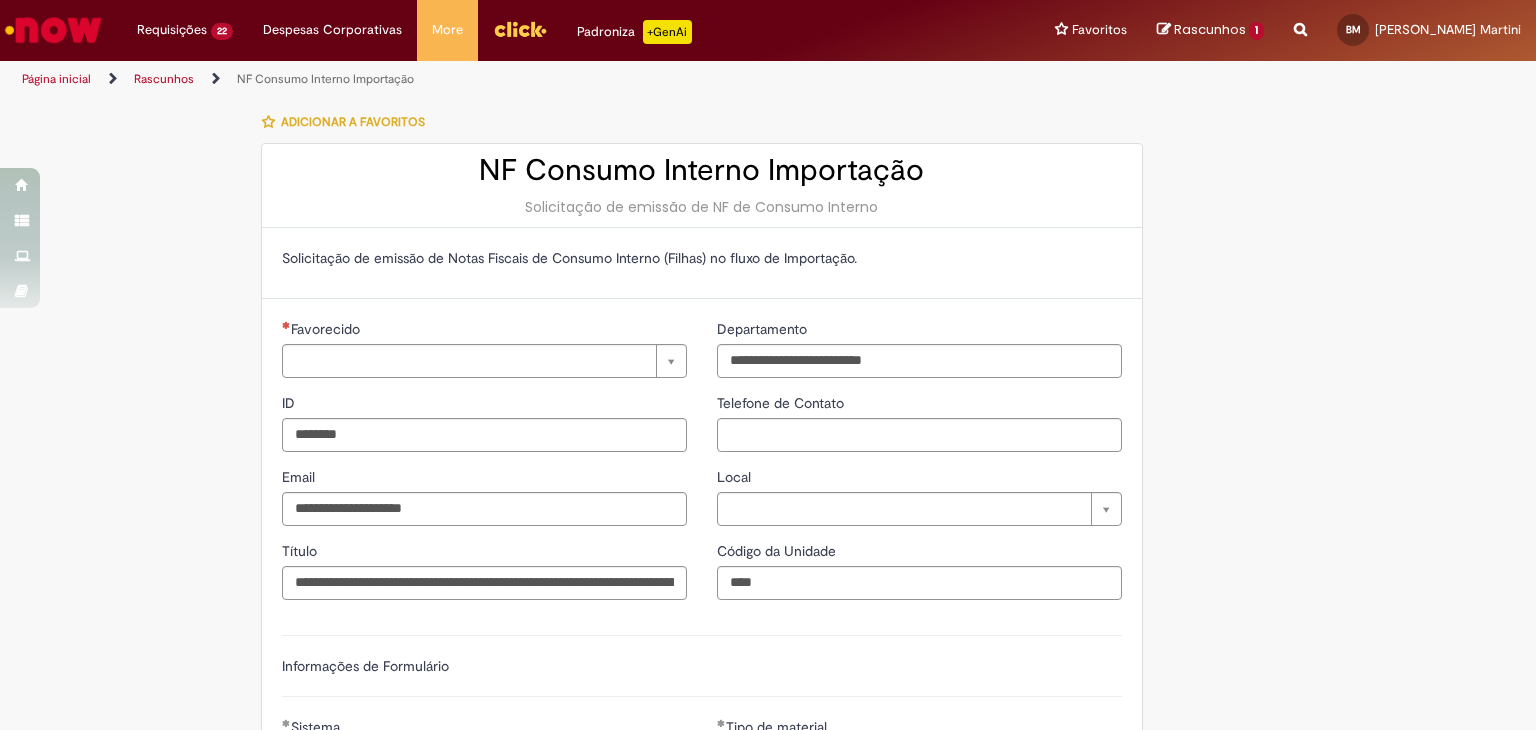 type on "**********" 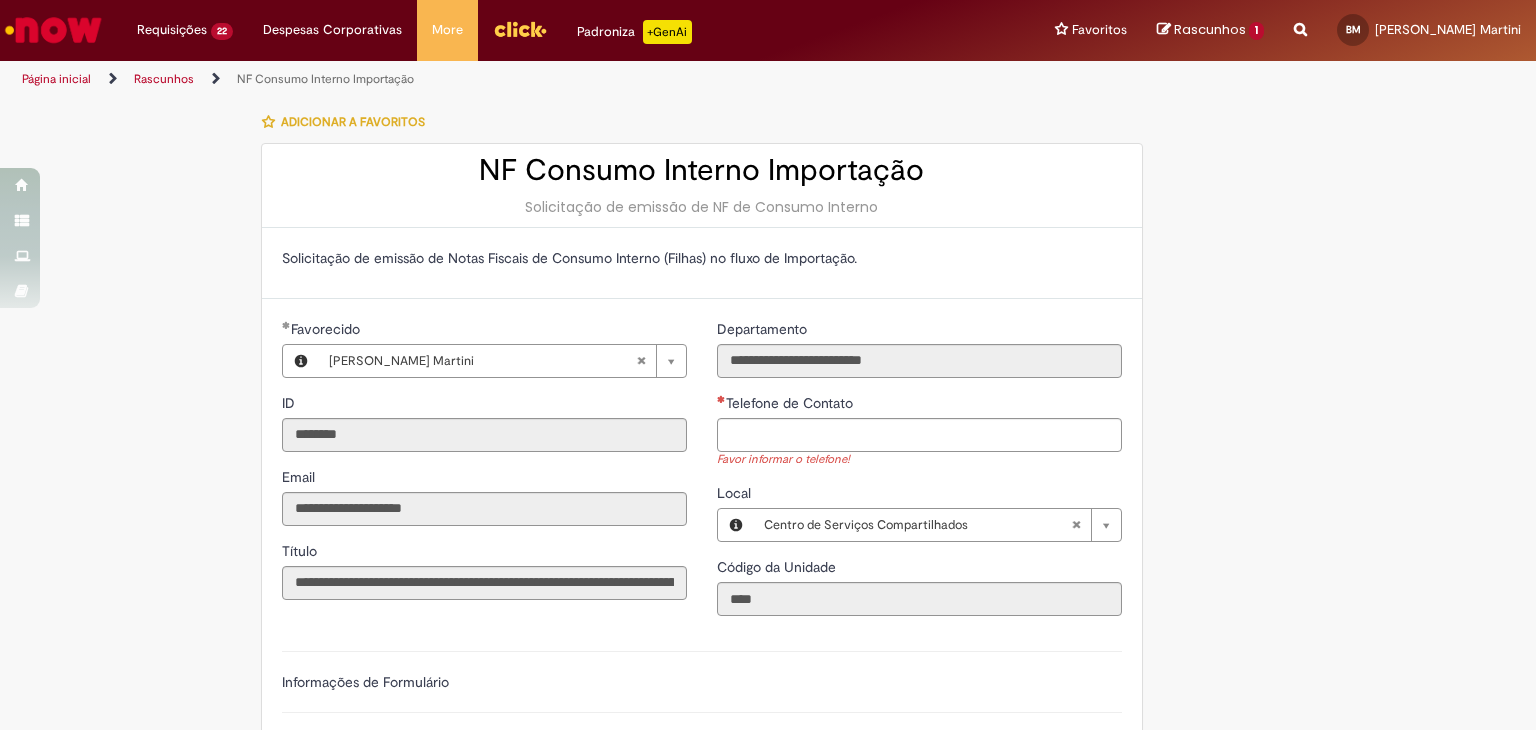 click on "Rascunhos" at bounding box center [1210, 29] 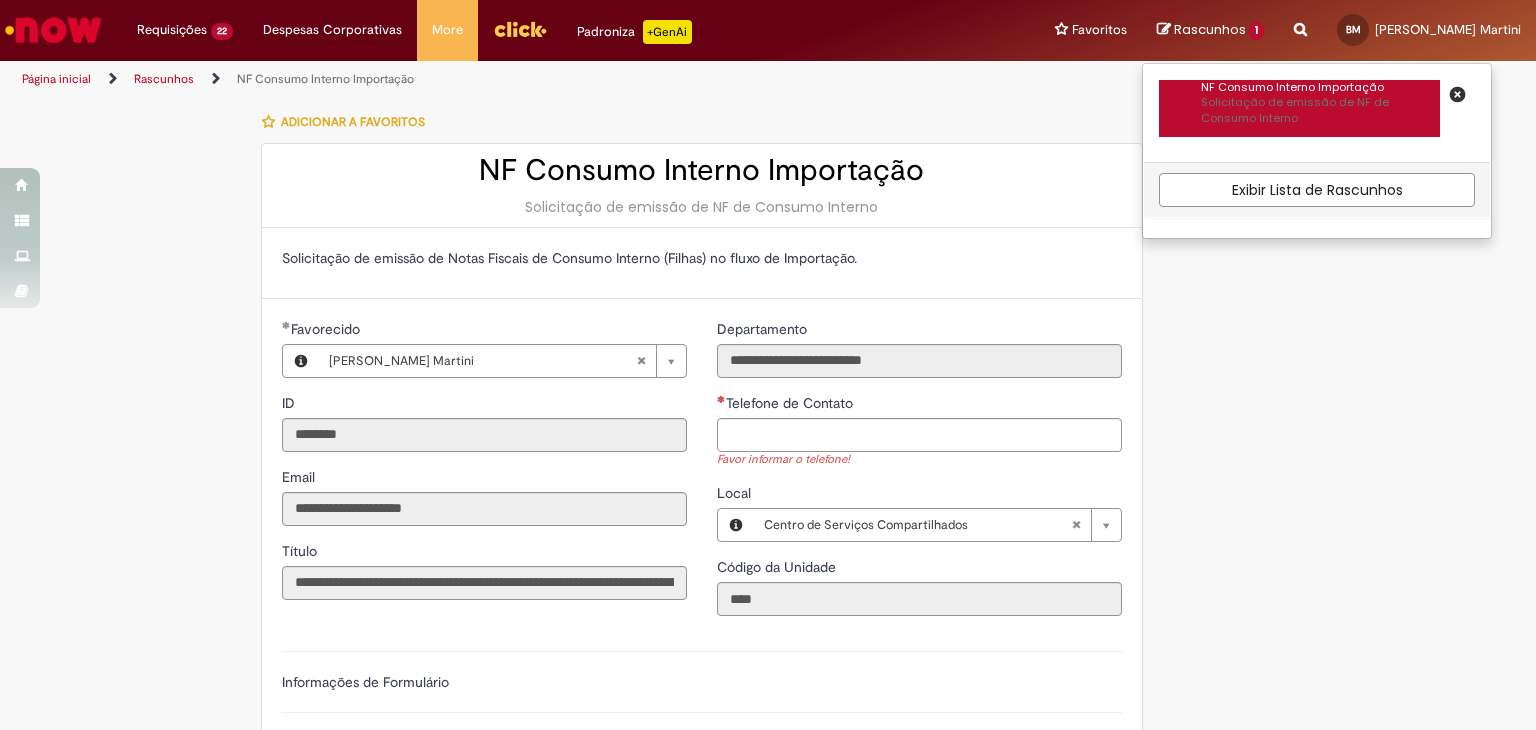 click on "Solicitação de emissão de NF de Consumo Interno" at bounding box center [1320, 110] 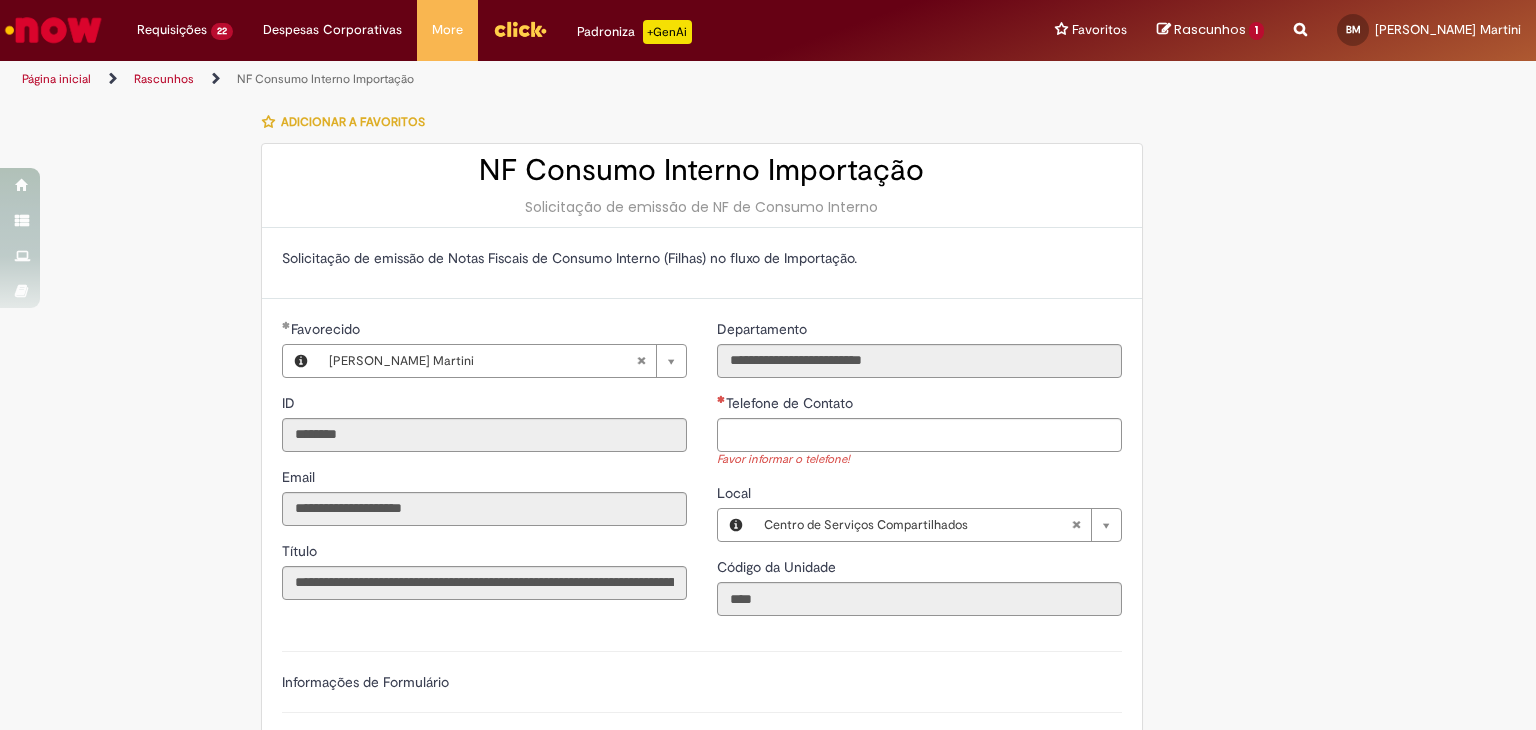 click on "Rascunhos" at bounding box center (1210, 29) 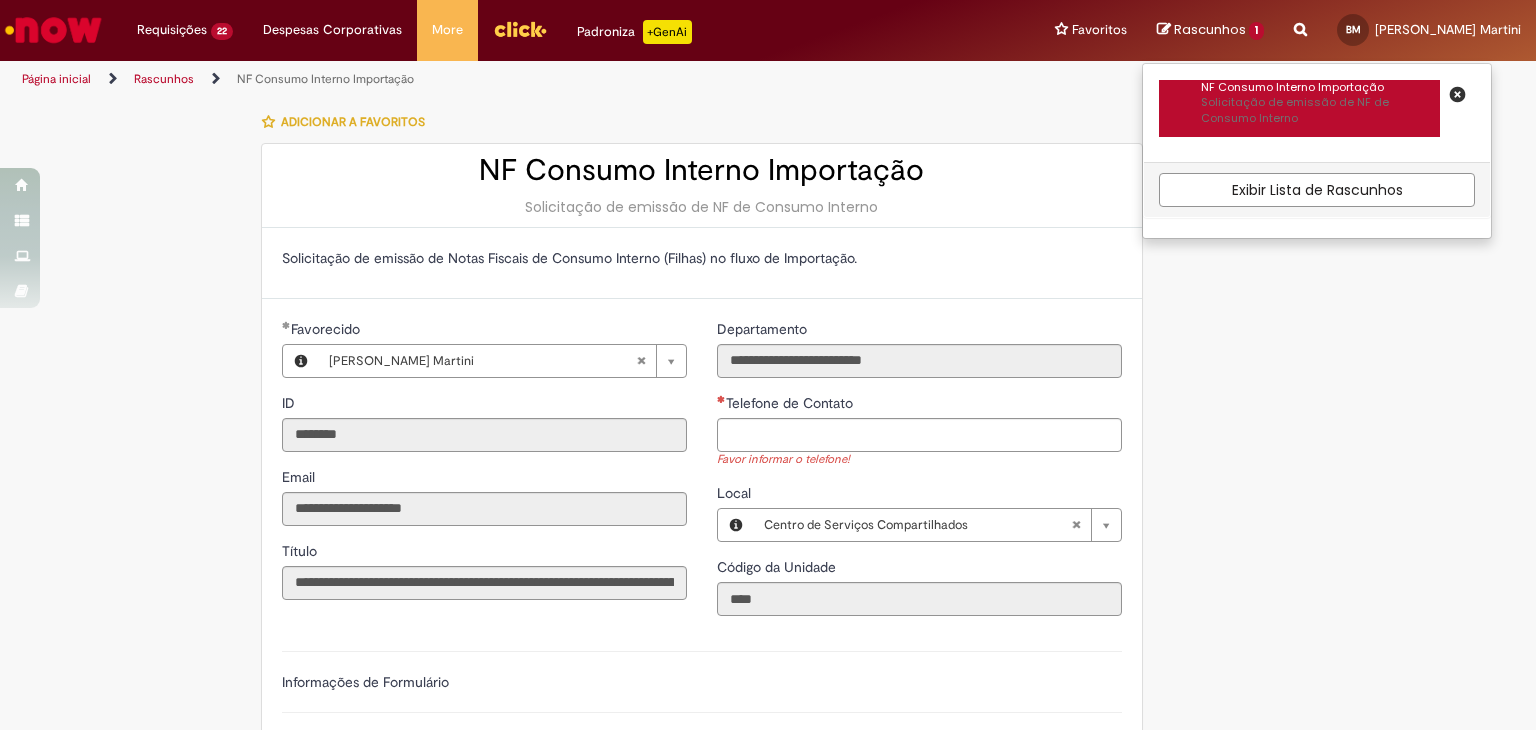 click on "NF Consumo Interno Importação
Solicitação de emissão de NF de Consumo Interno" at bounding box center (1320, 108) 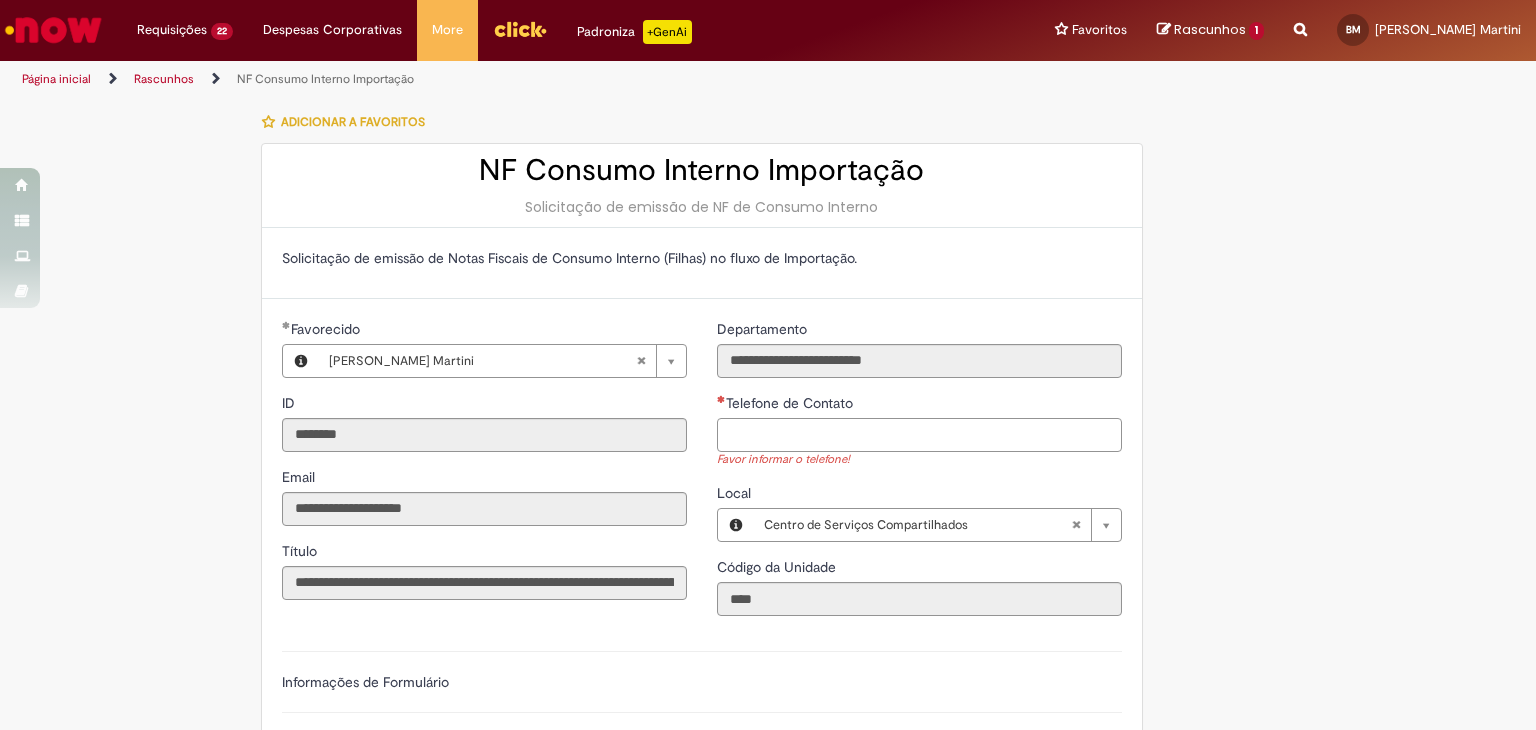 click on "Telefone de Contato" at bounding box center [919, 435] 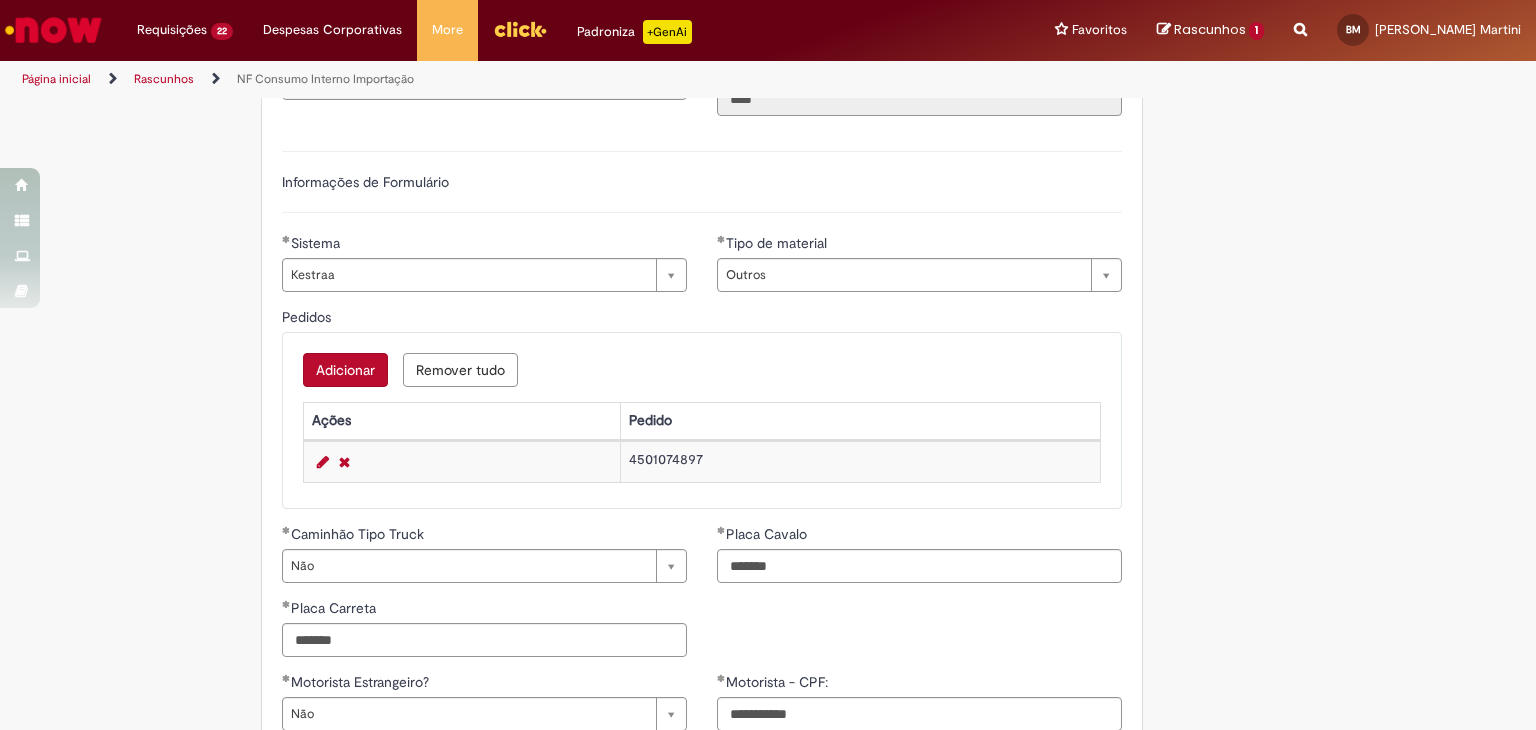 scroll, scrollTop: 900, scrollLeft: 0, axis: vertical 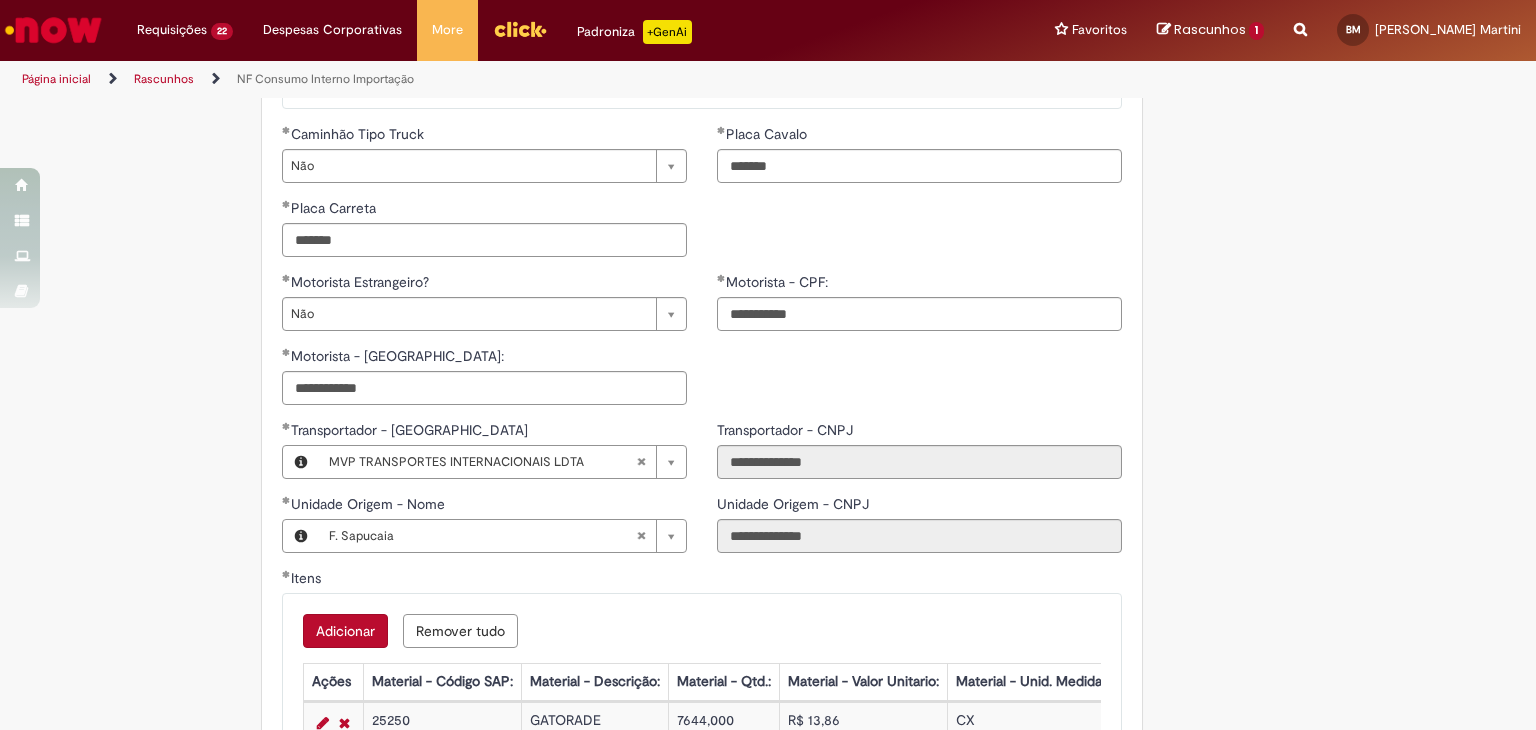 type on "**********" 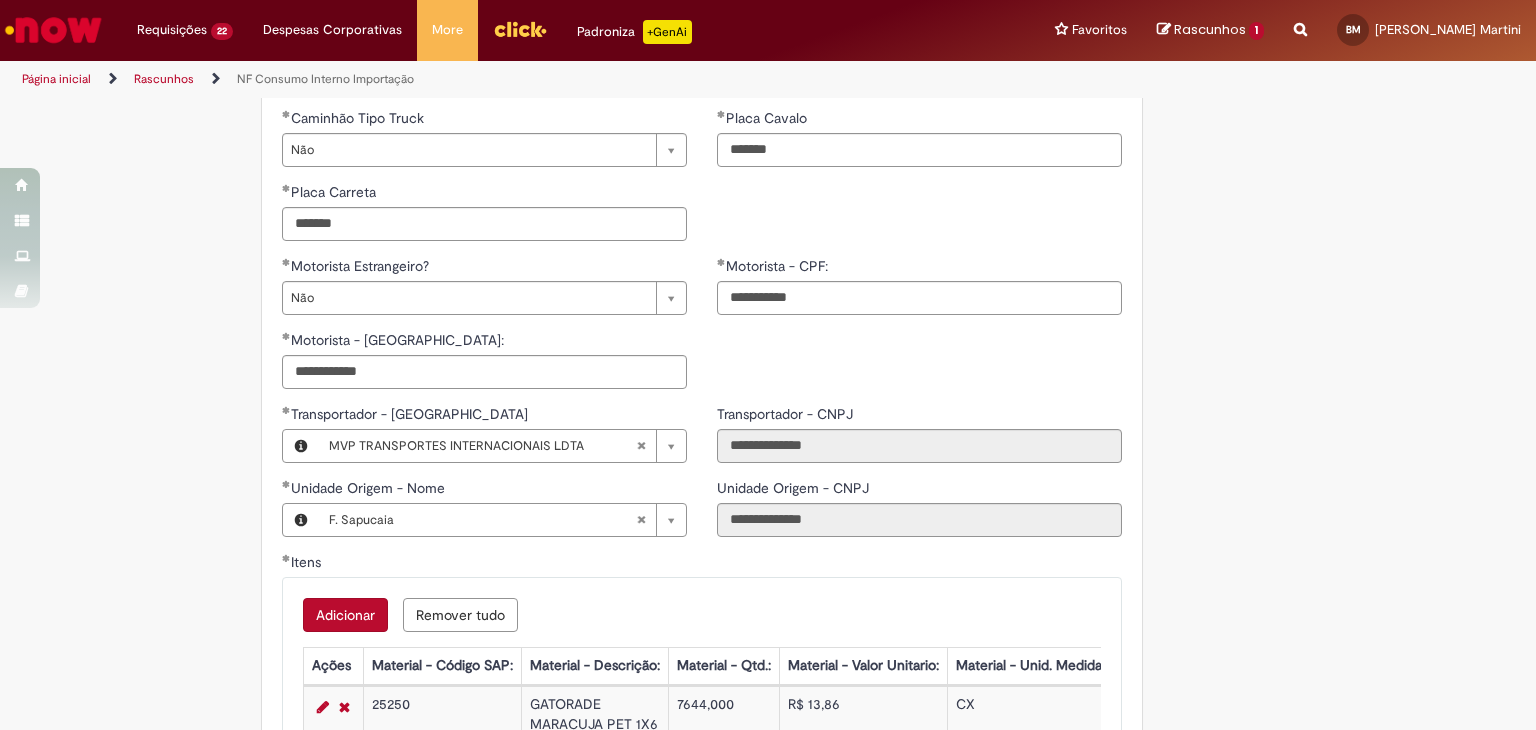 scroll, scrollTop: 883, scrollLeft: 0, axis: vertical 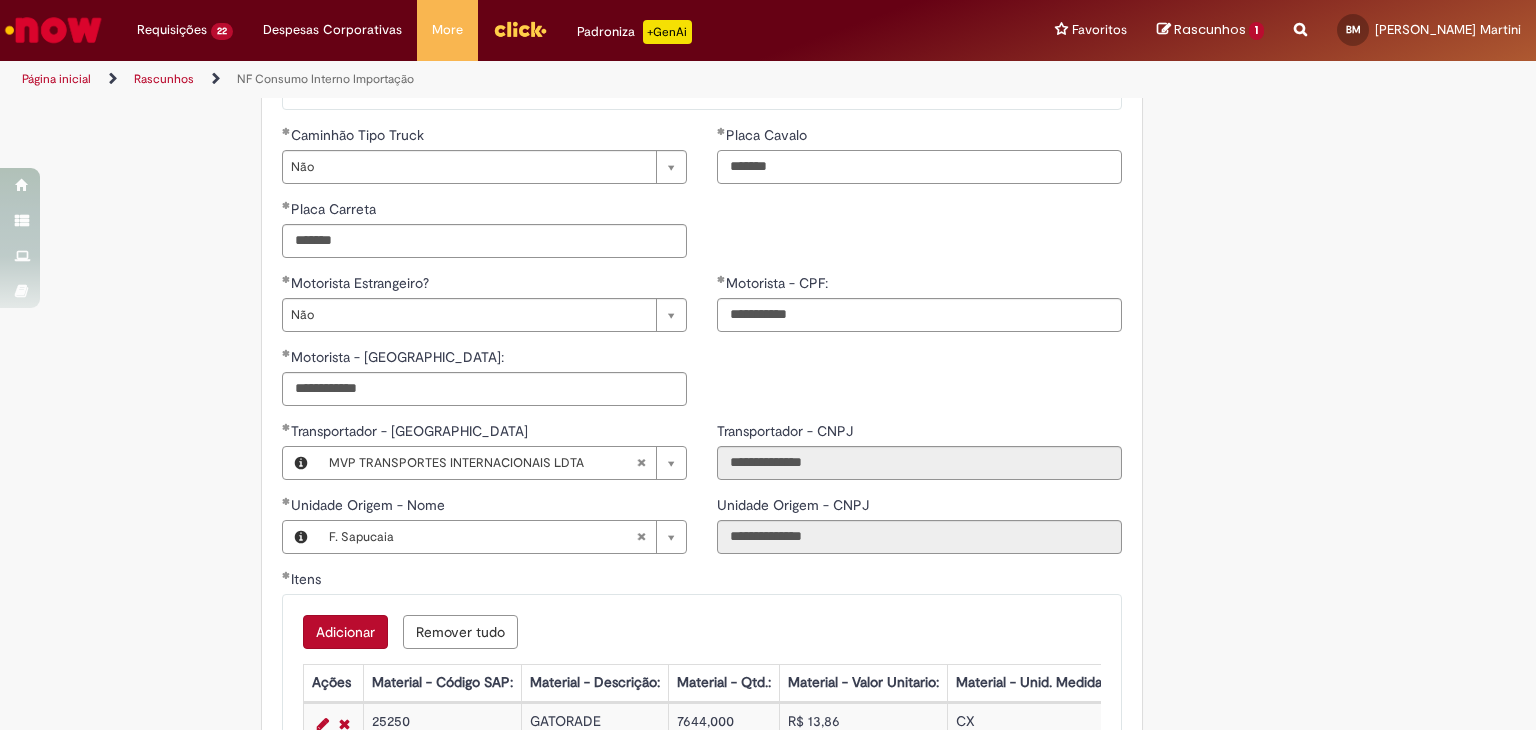 drag, startPoint x: 808, startPoint y: 174, endPoint x: 579, endPoint y: 184, distance: 229.21823 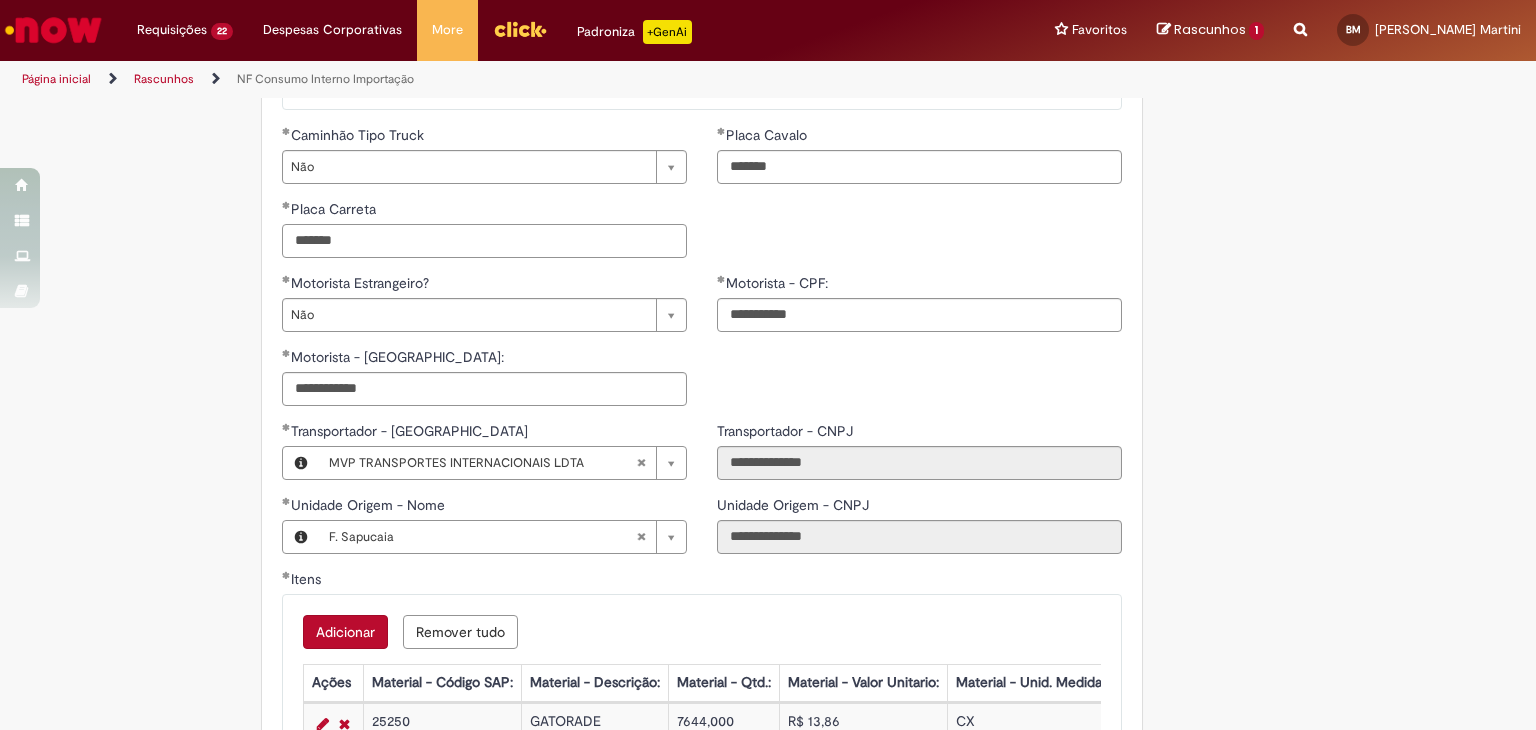 drag, startPoint x: 372, startPoint y: 237, endPoint x: 68, endPoint y: 252, distance: 304.36984 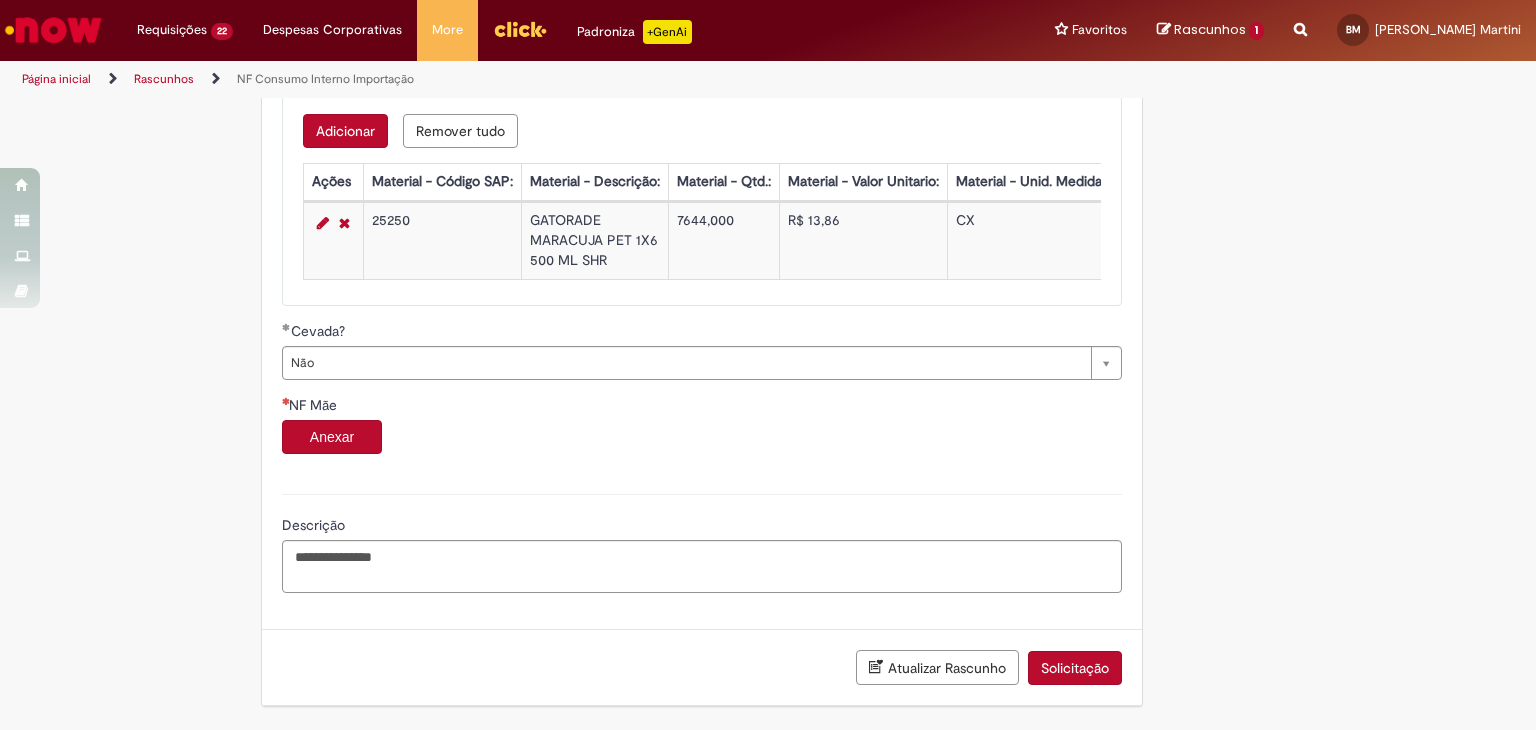 scroll, scrollTop: 1392, scrollLeft: 0, axis: vertical 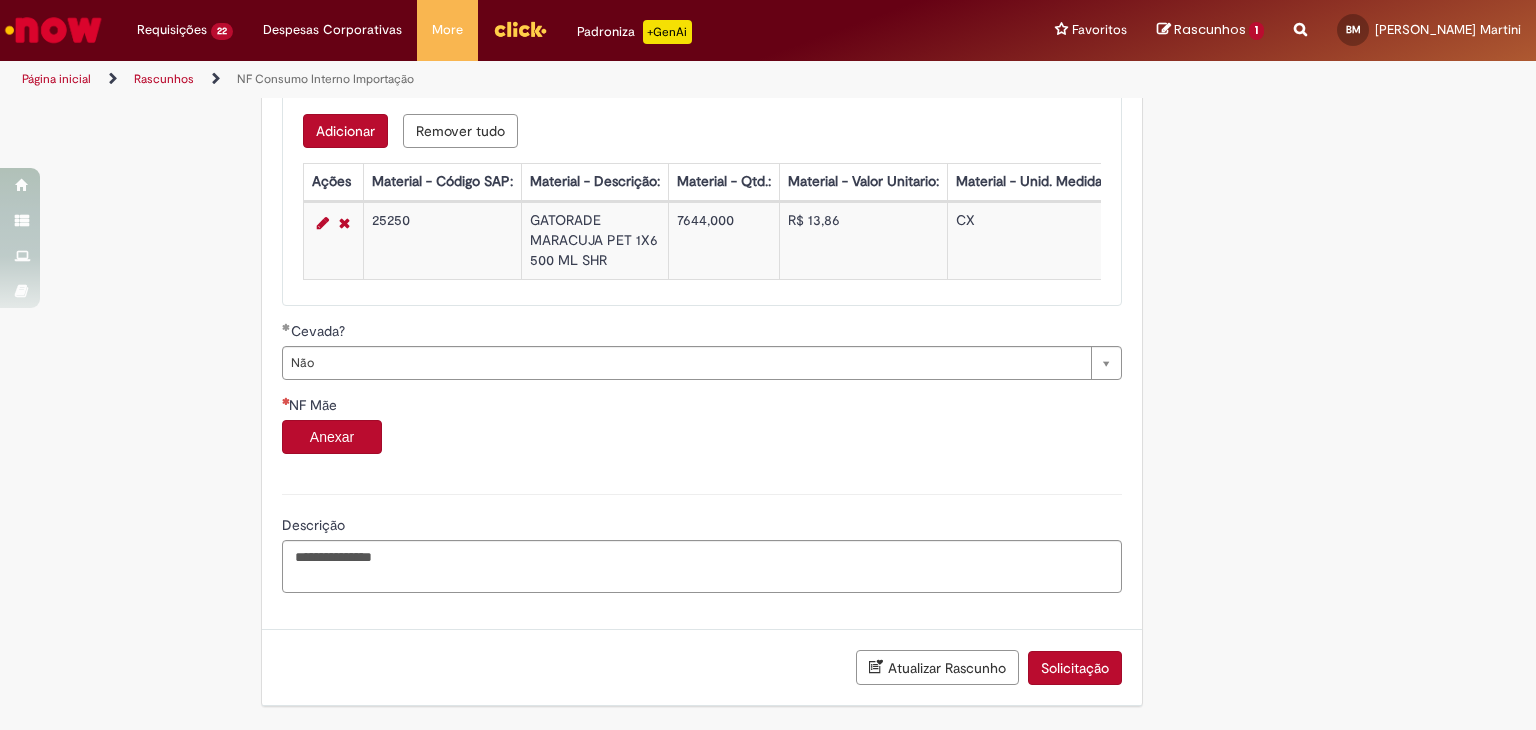click on "Anexar" at bounding box center [332, 437] 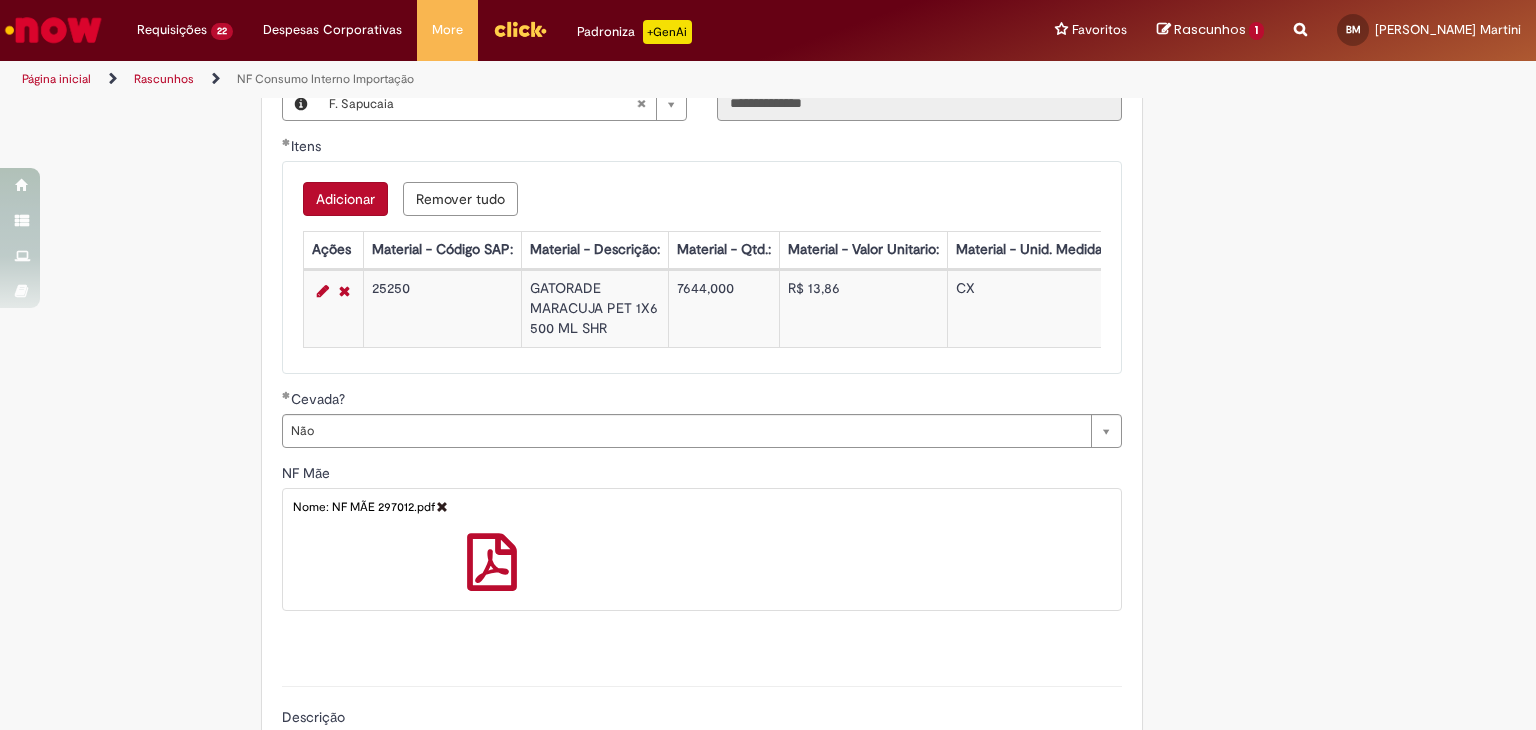 scroll, scrollTop: 1516, scrollLeft: 0, axis: vertical 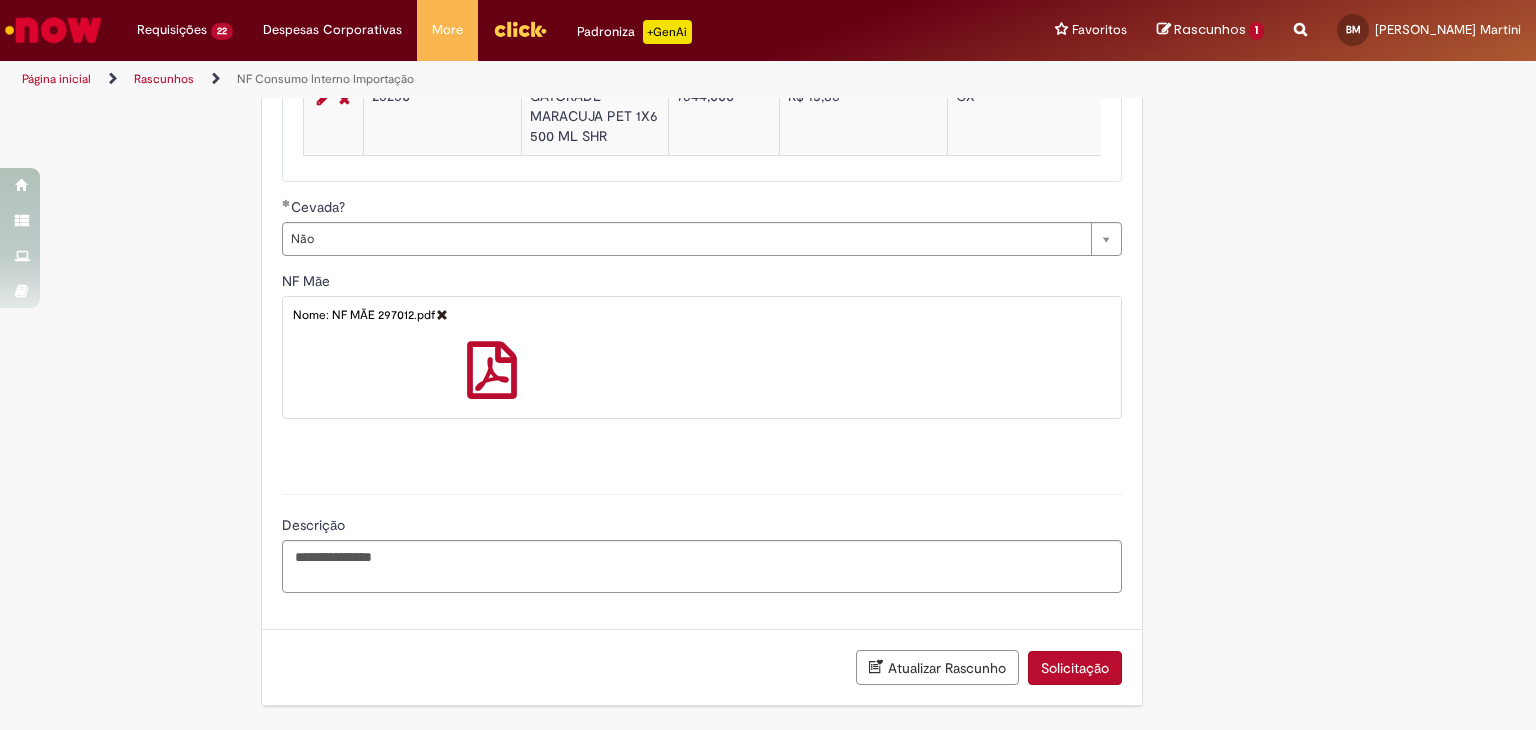 click on "Solicitação" at bounding box center [1075, 668] 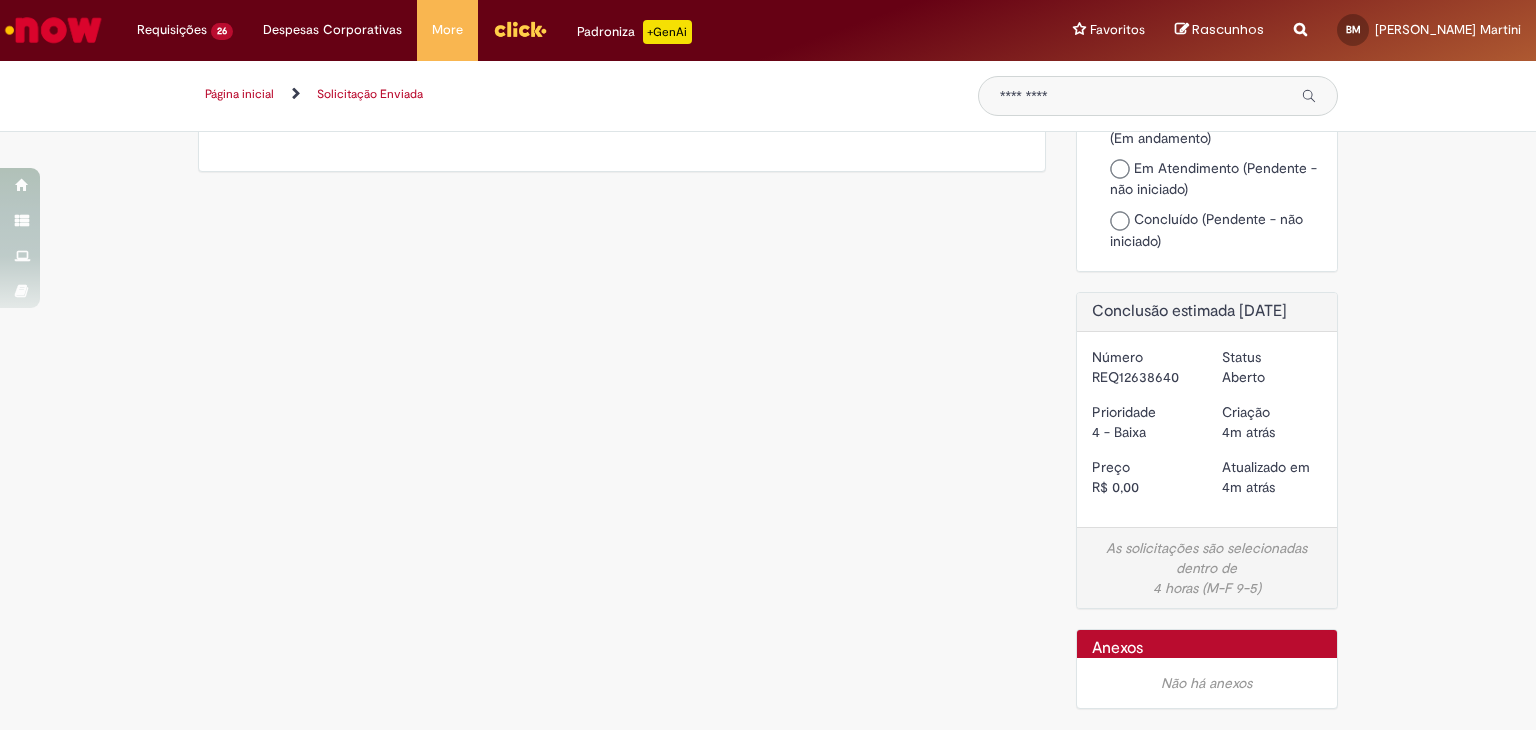 scroll, scrollTop: 0, scrollLeft: 0, axis: both 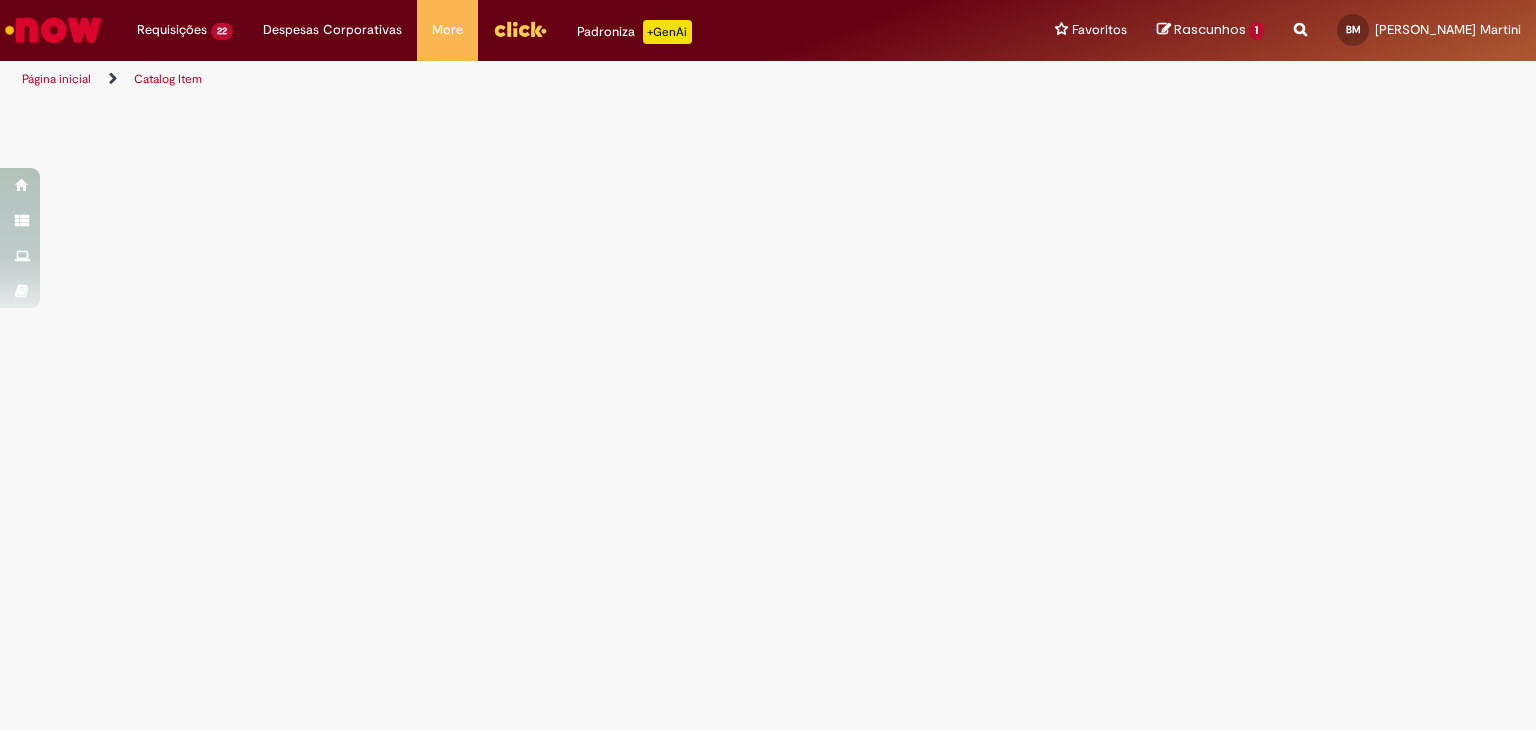 select on "******" 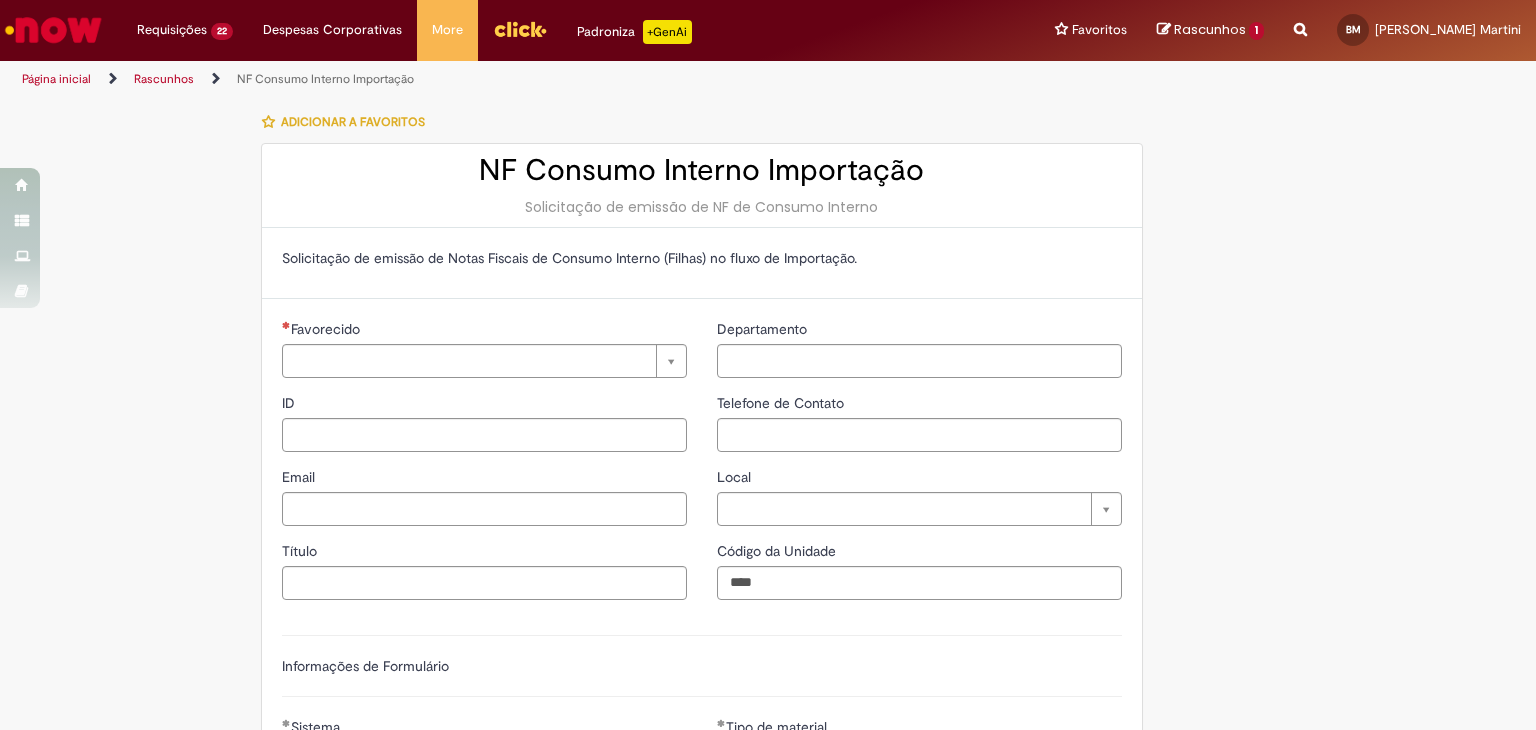 type on "********" 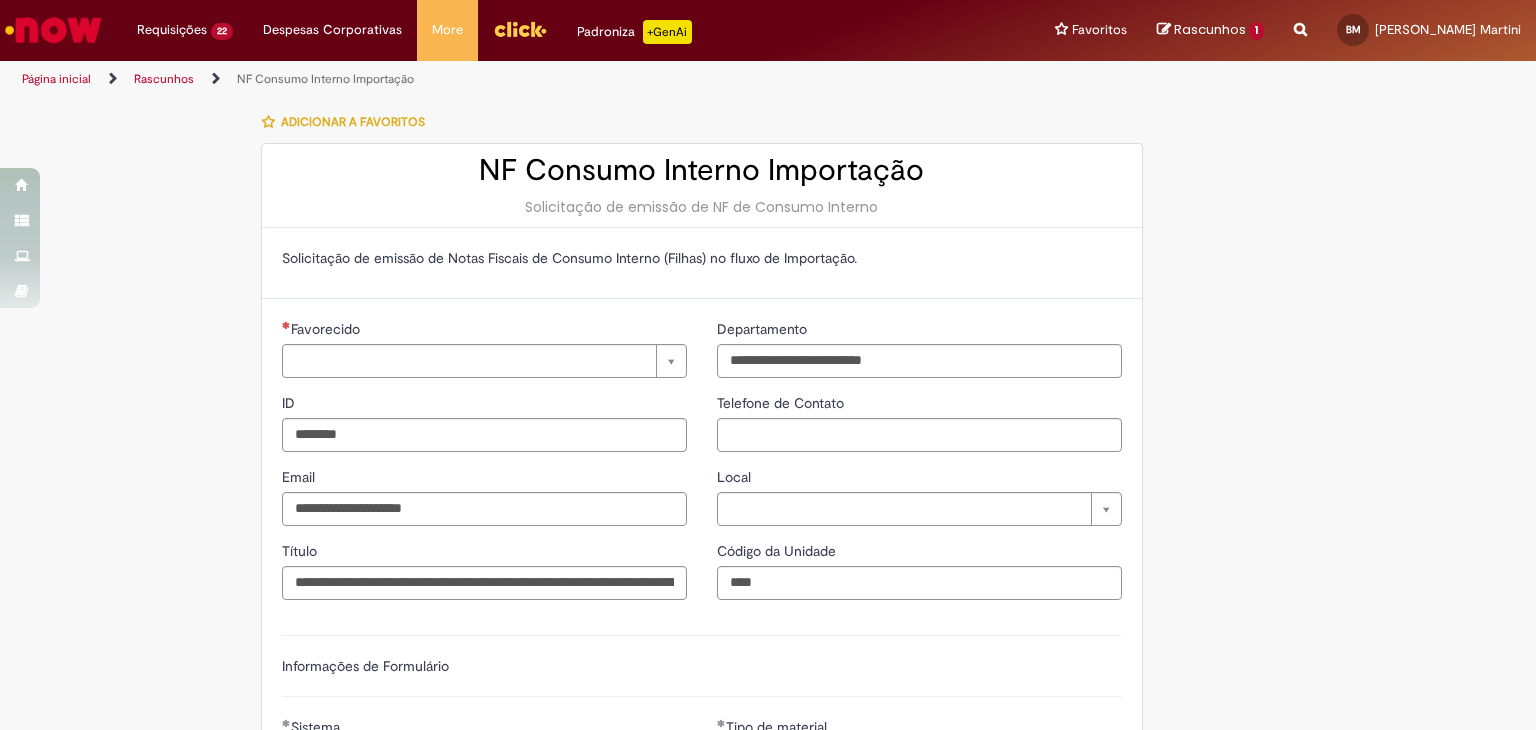 type on "**********" 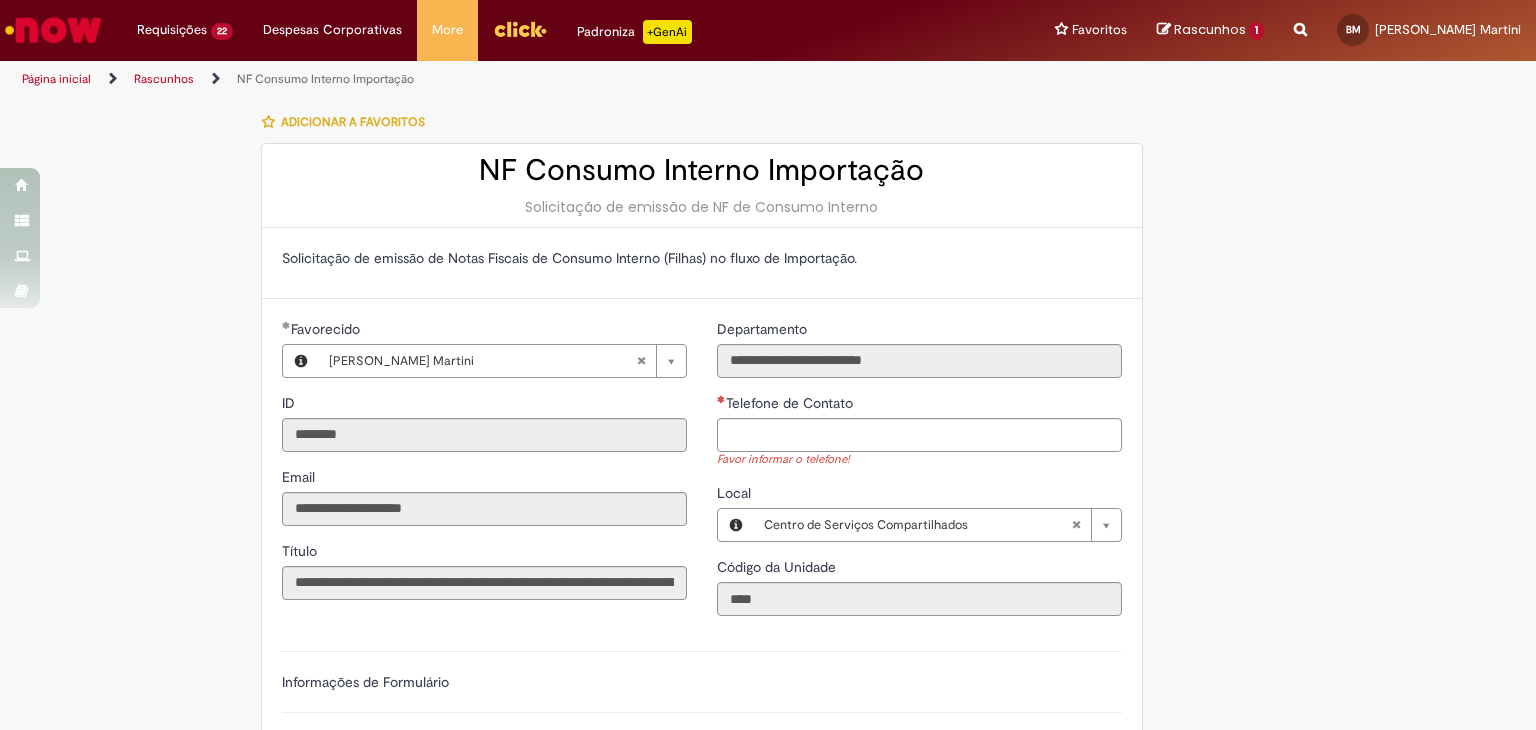 click on "Rascunhos" at bounding box center [1210, 29] 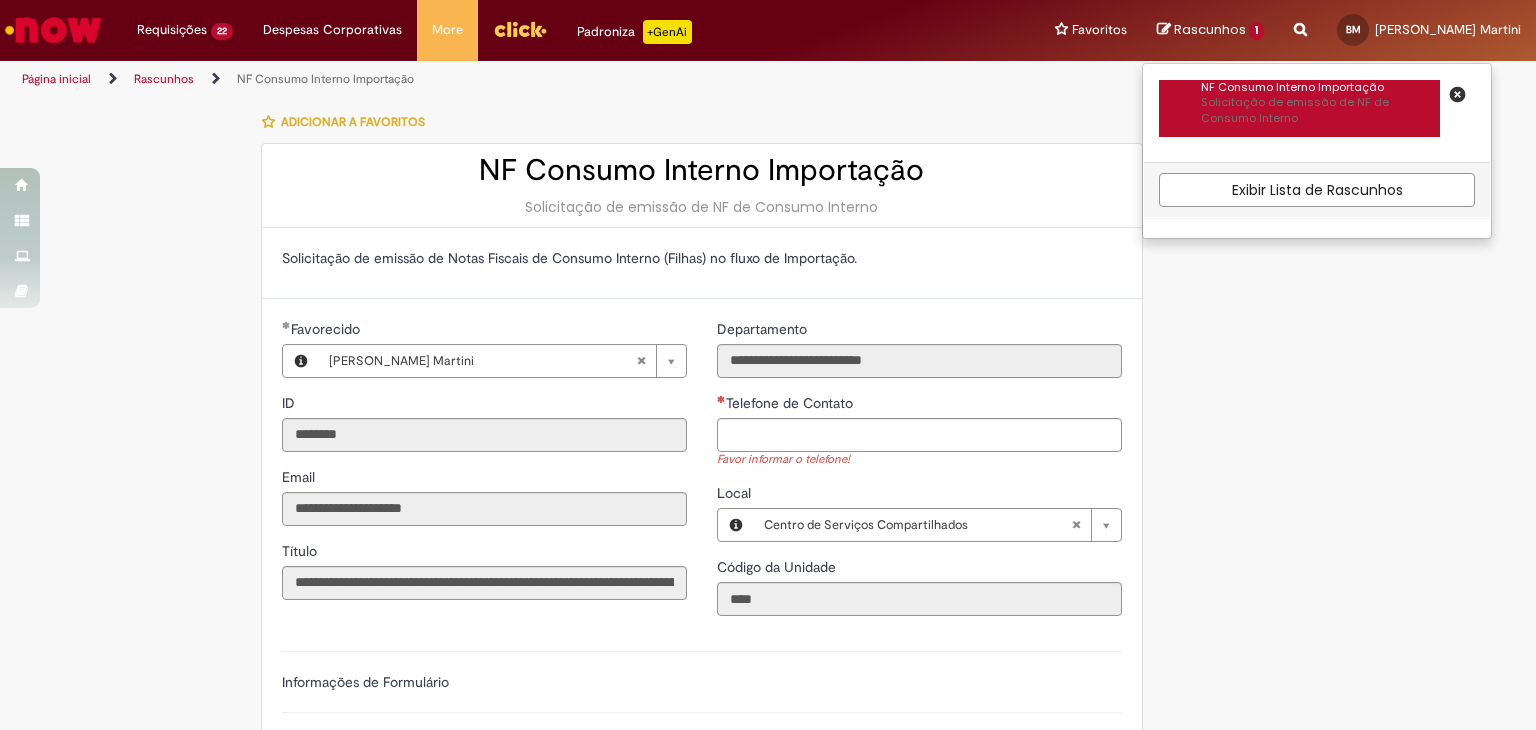 click on "NF Consumo Interno Importação" at bounding box center [1320, 88] 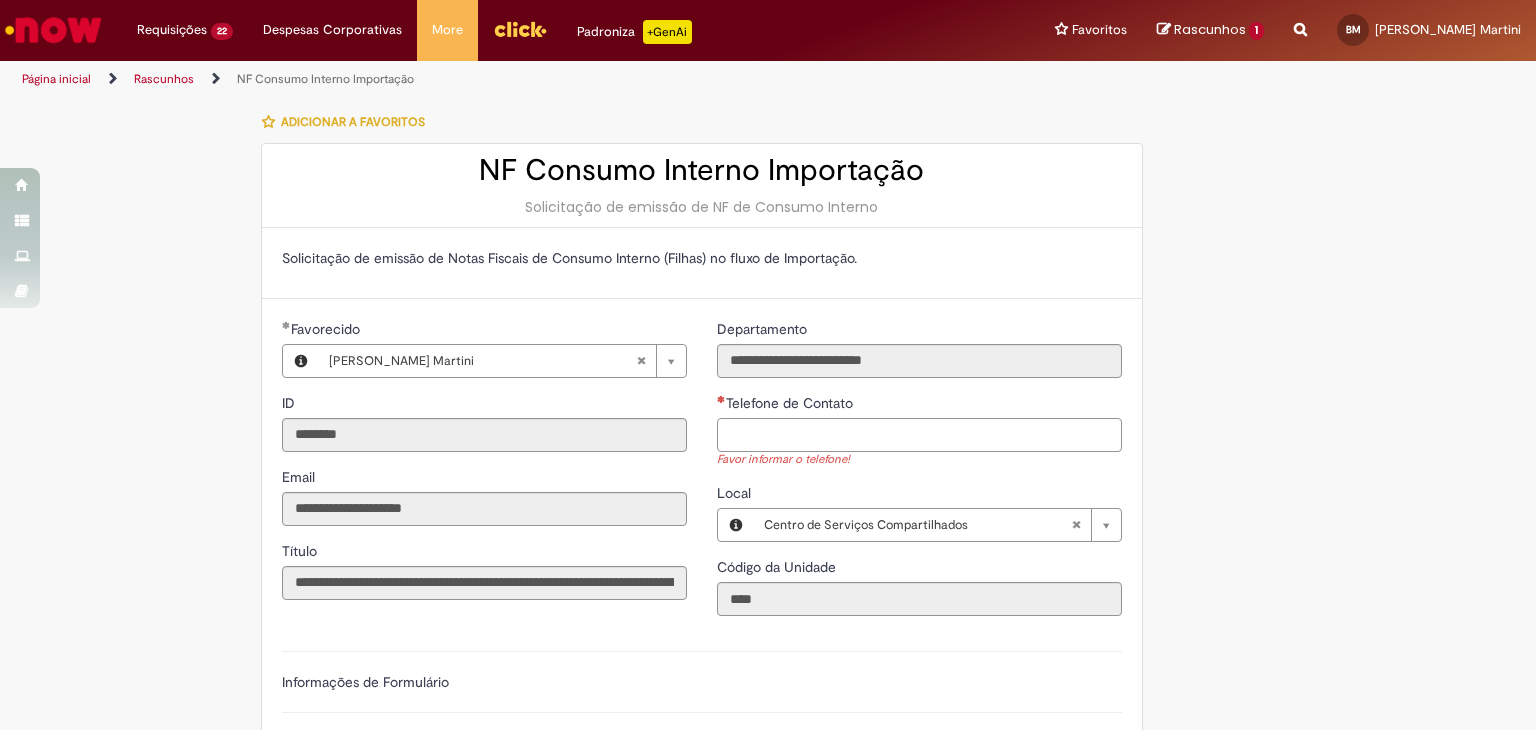 click on "Telefone de Contato" at bounding box center [919, 435] 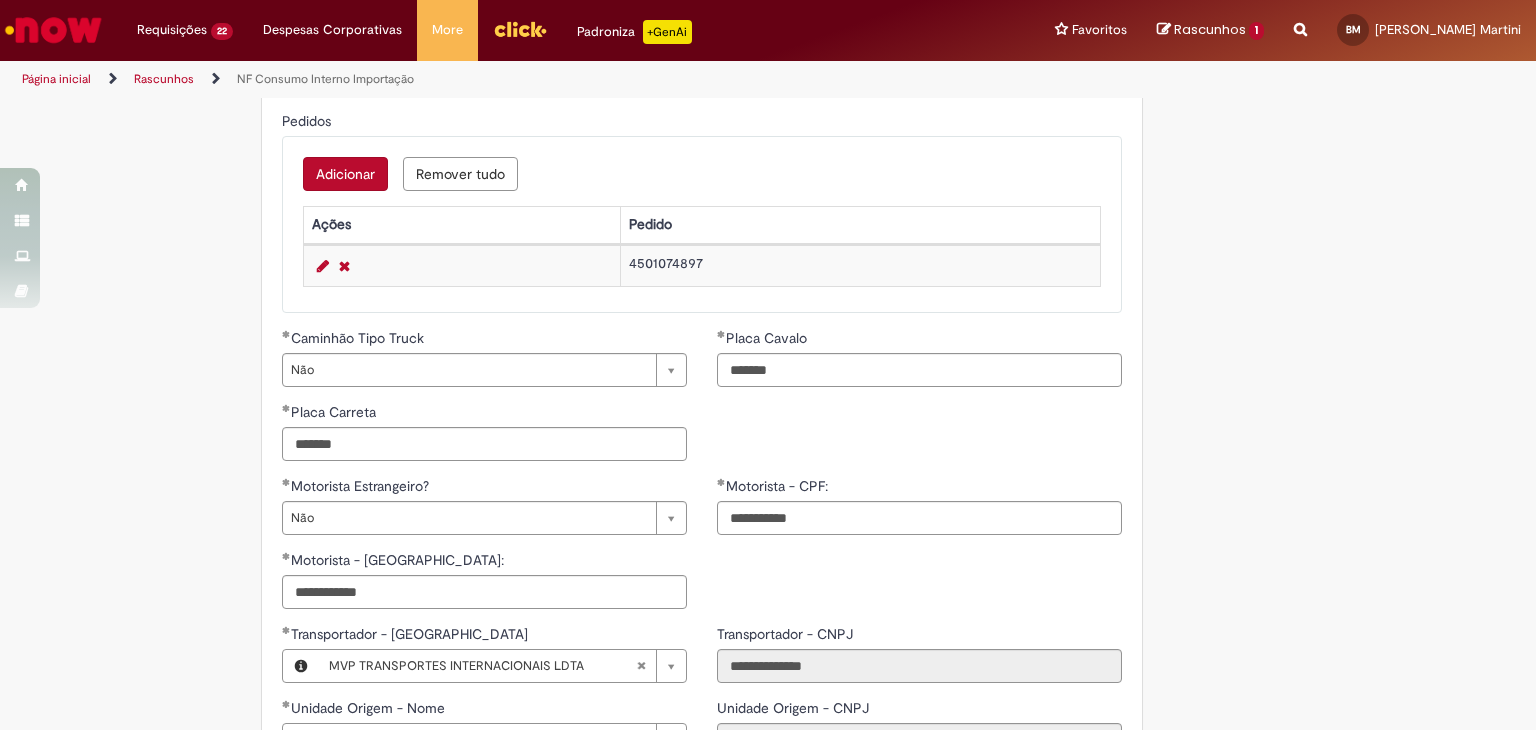 scroll, scrollTop: 700, scrollLeft: 0, axis: vertical 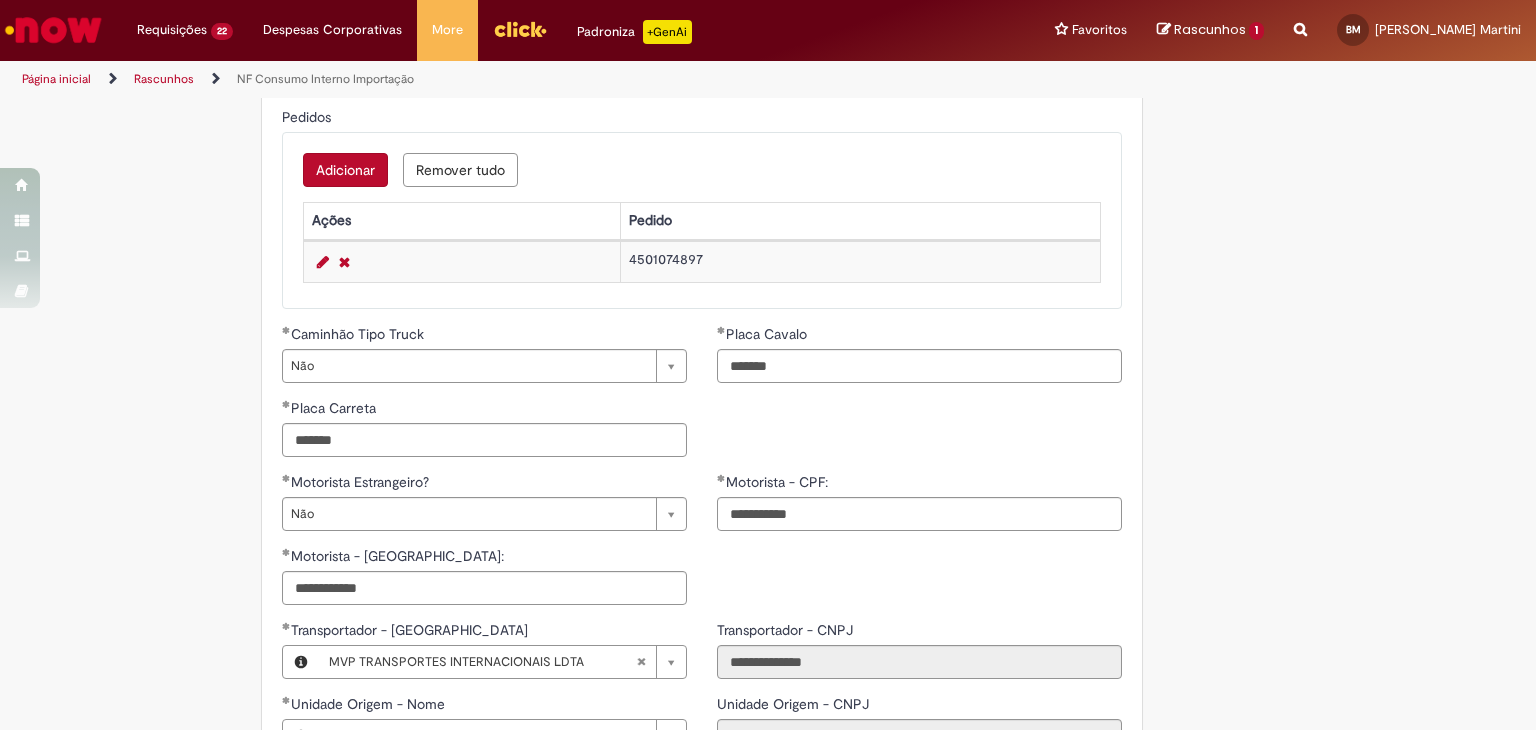 type on "**********" 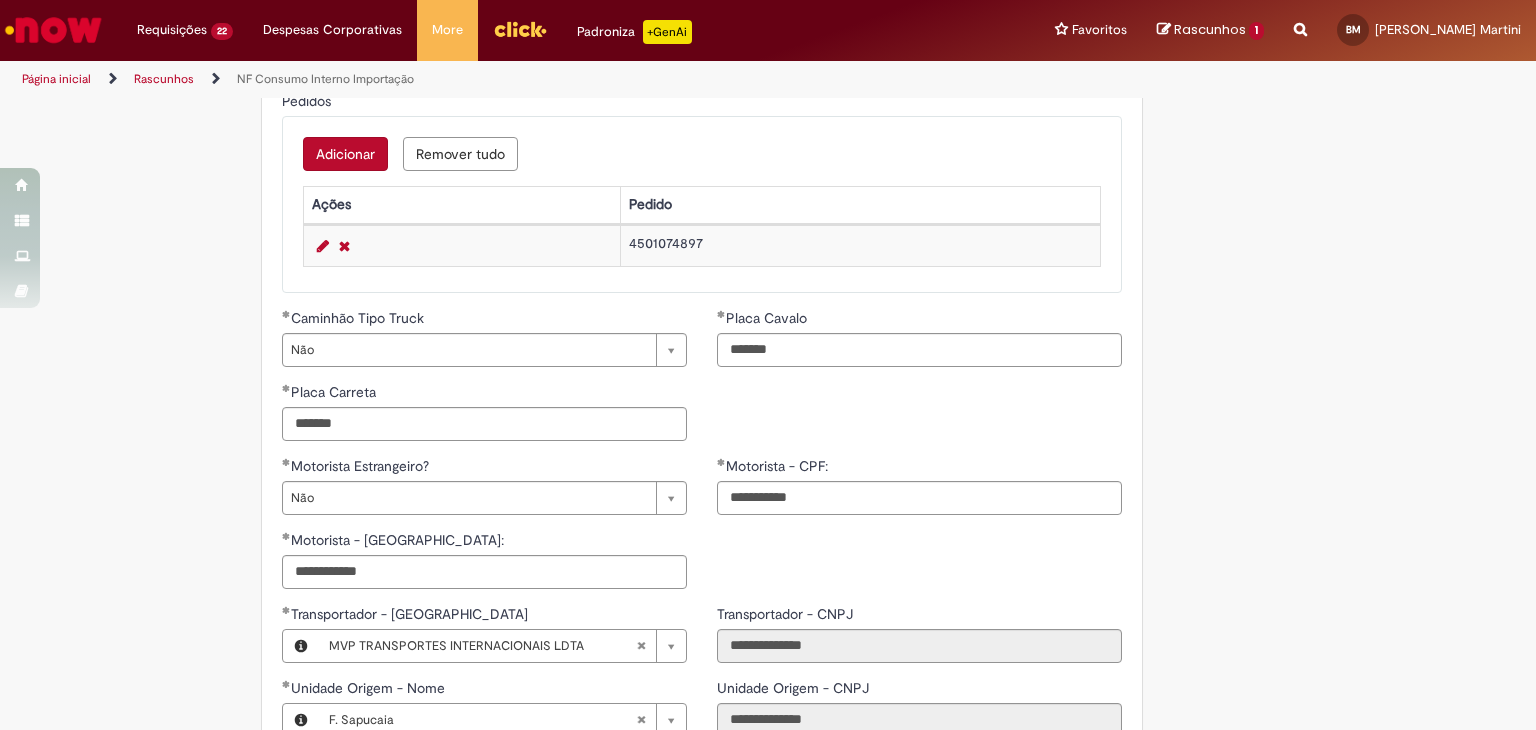 scroll, scrollTop: 683, scrollLeft: 0, axis: vertical 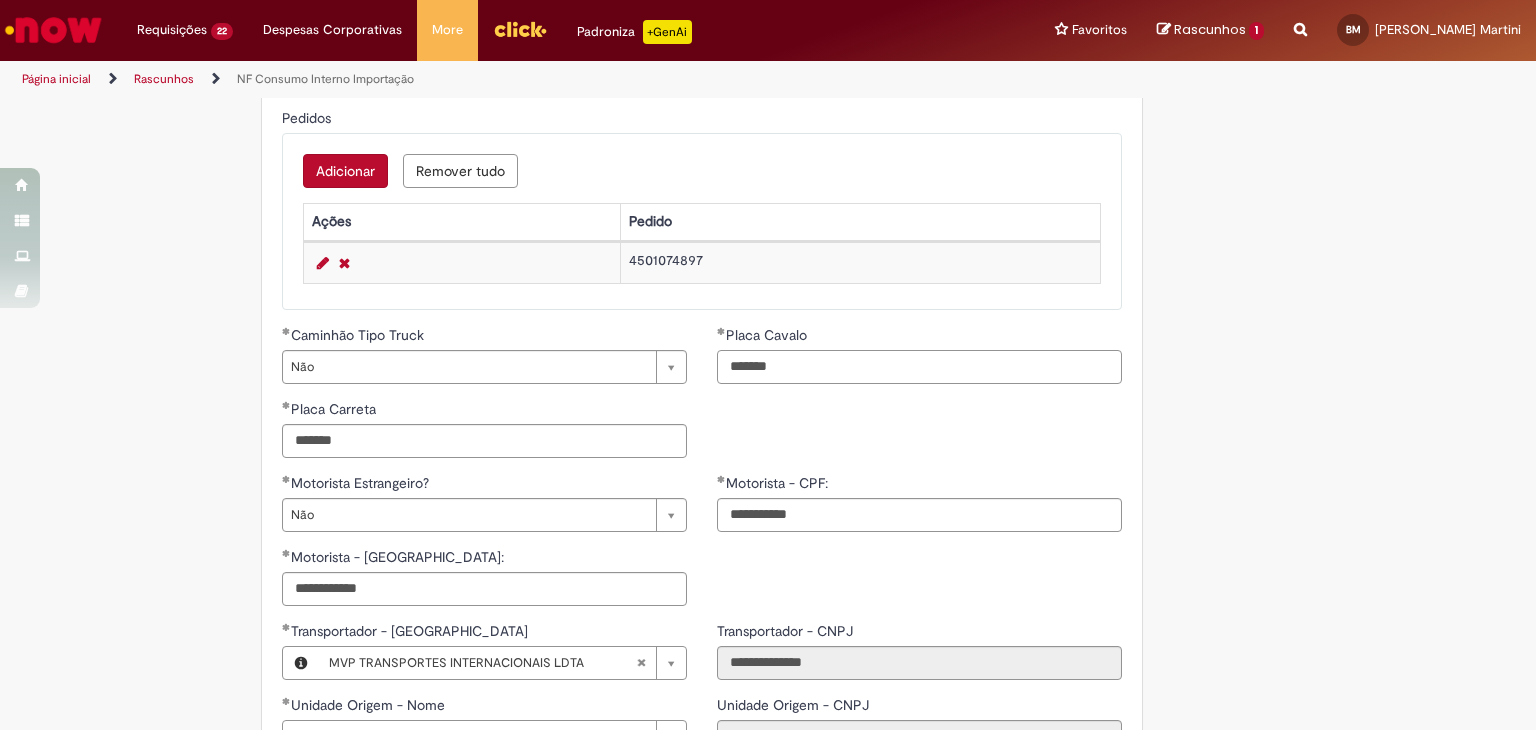 drag, startPoint x: 826, startPoint y: 357, endPoint x: 504, endPoint y: 355, distance: 322.00623 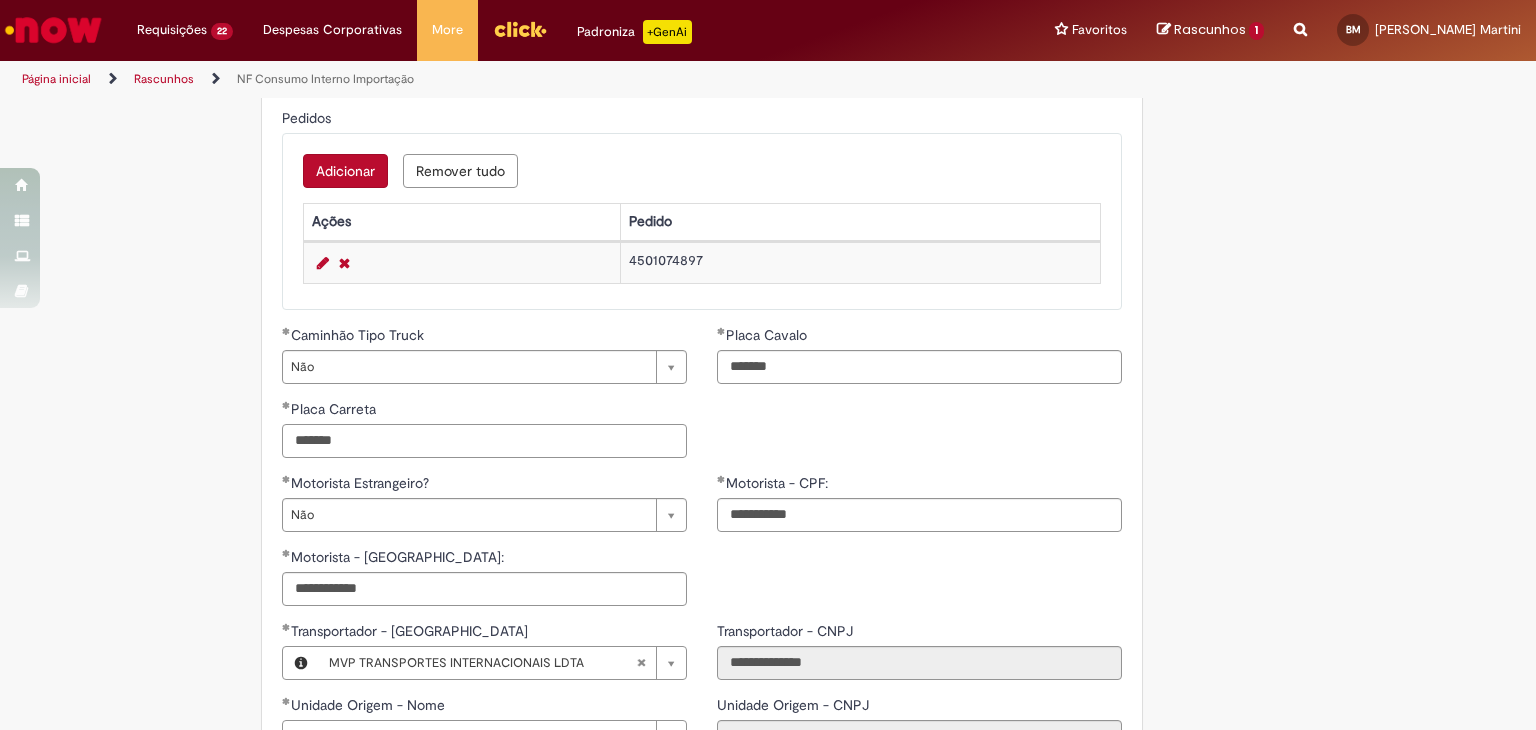 drag, startPoint x: 356, startPoint y: 444, endPoint x: 70, endPoint y: 436, distance: 286.11188 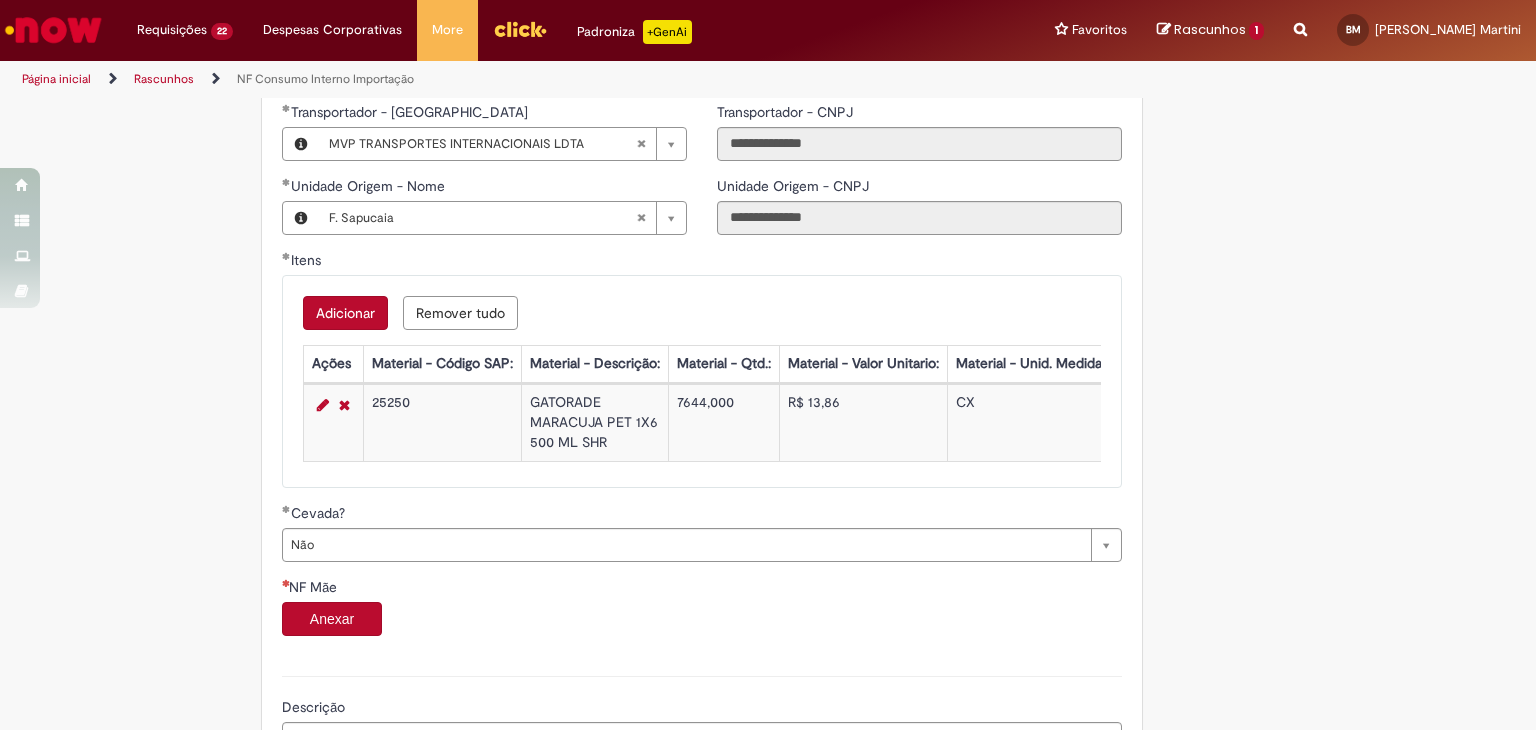 scroll, scrollTop: 1383, scrollLeft: 0, axis: vertical 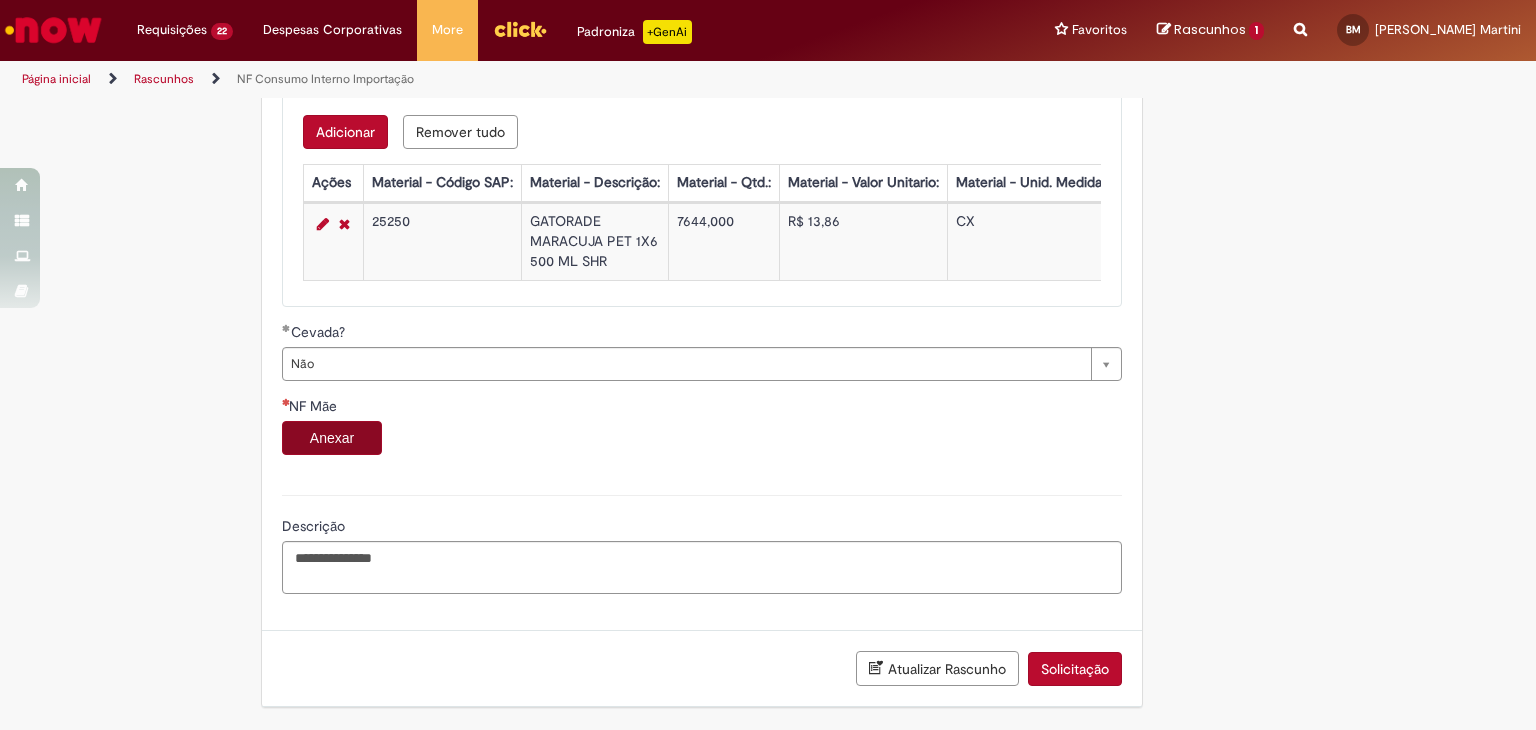 type on "*******" 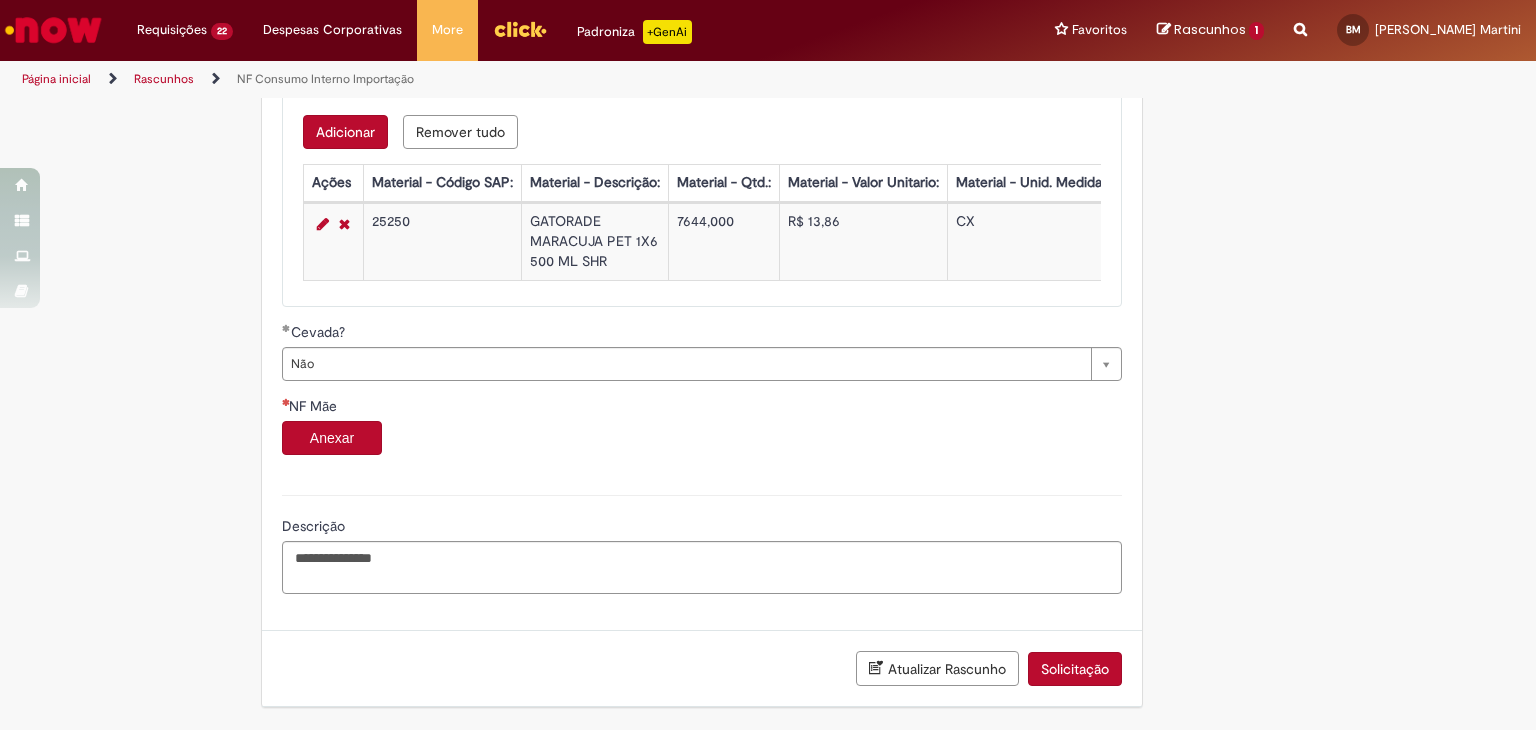 click on "Anexar" at bounding box center [332, 438] 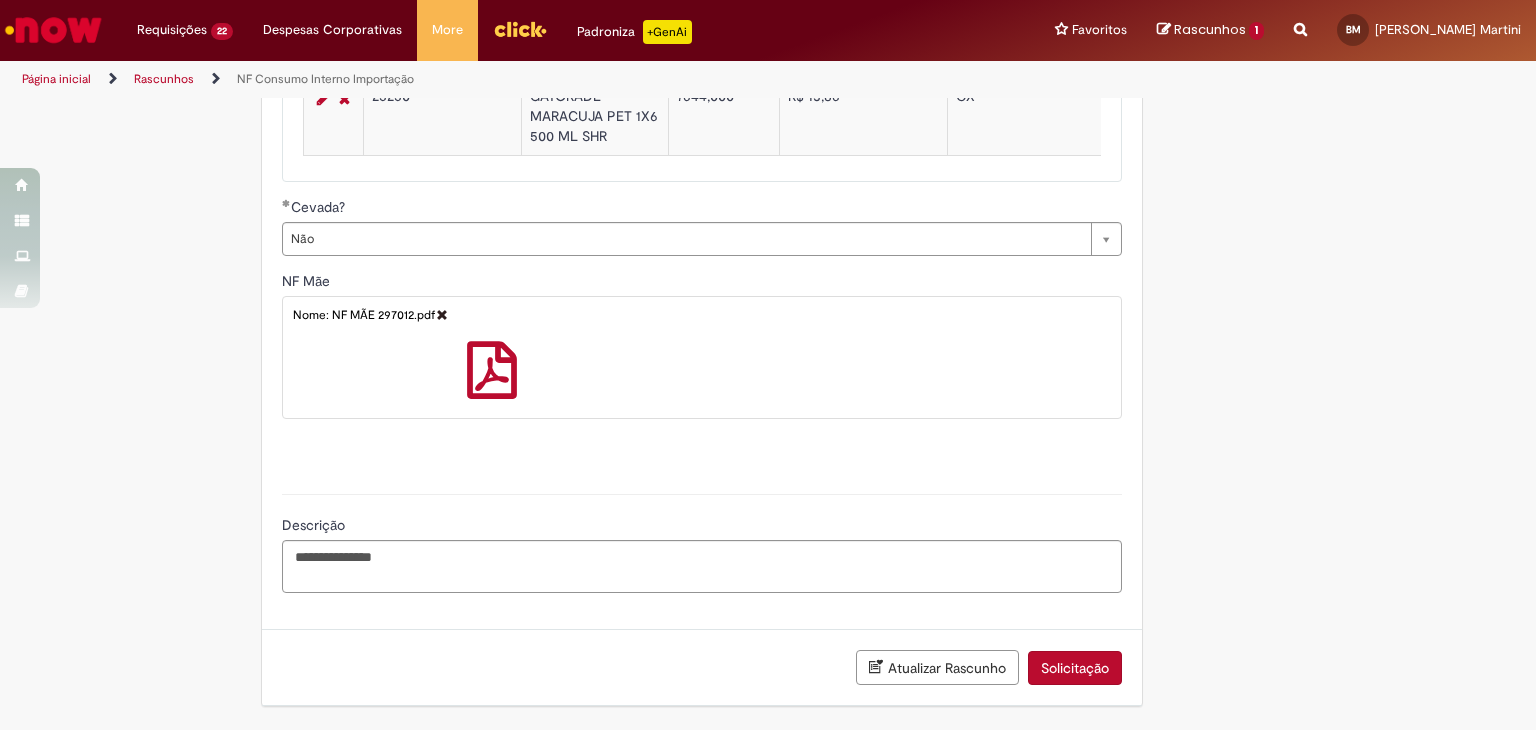 scroll, scrollTop: 1516, scrollLeft: 0, axis: vertical 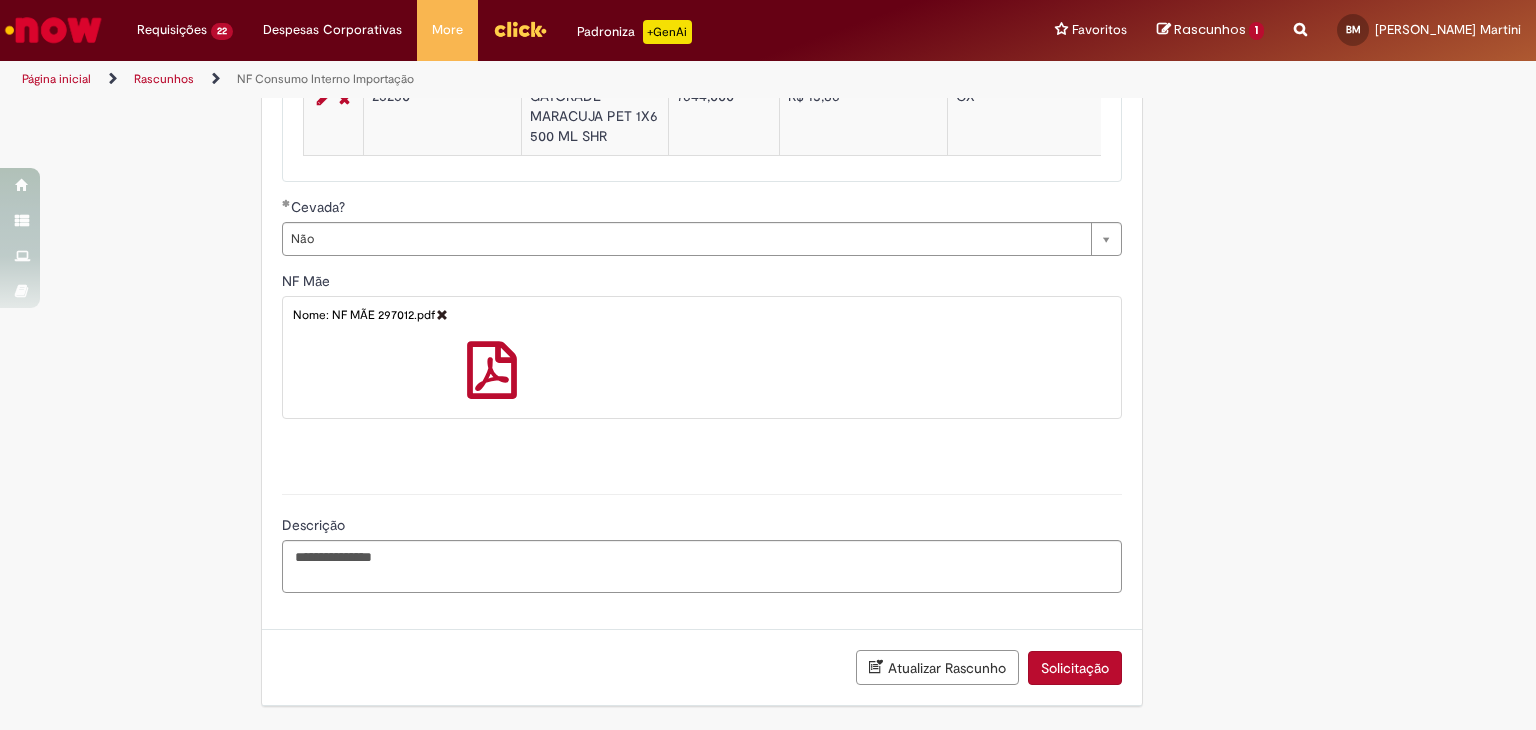 click on "Solicitação" at bounding box center [1075, 668] 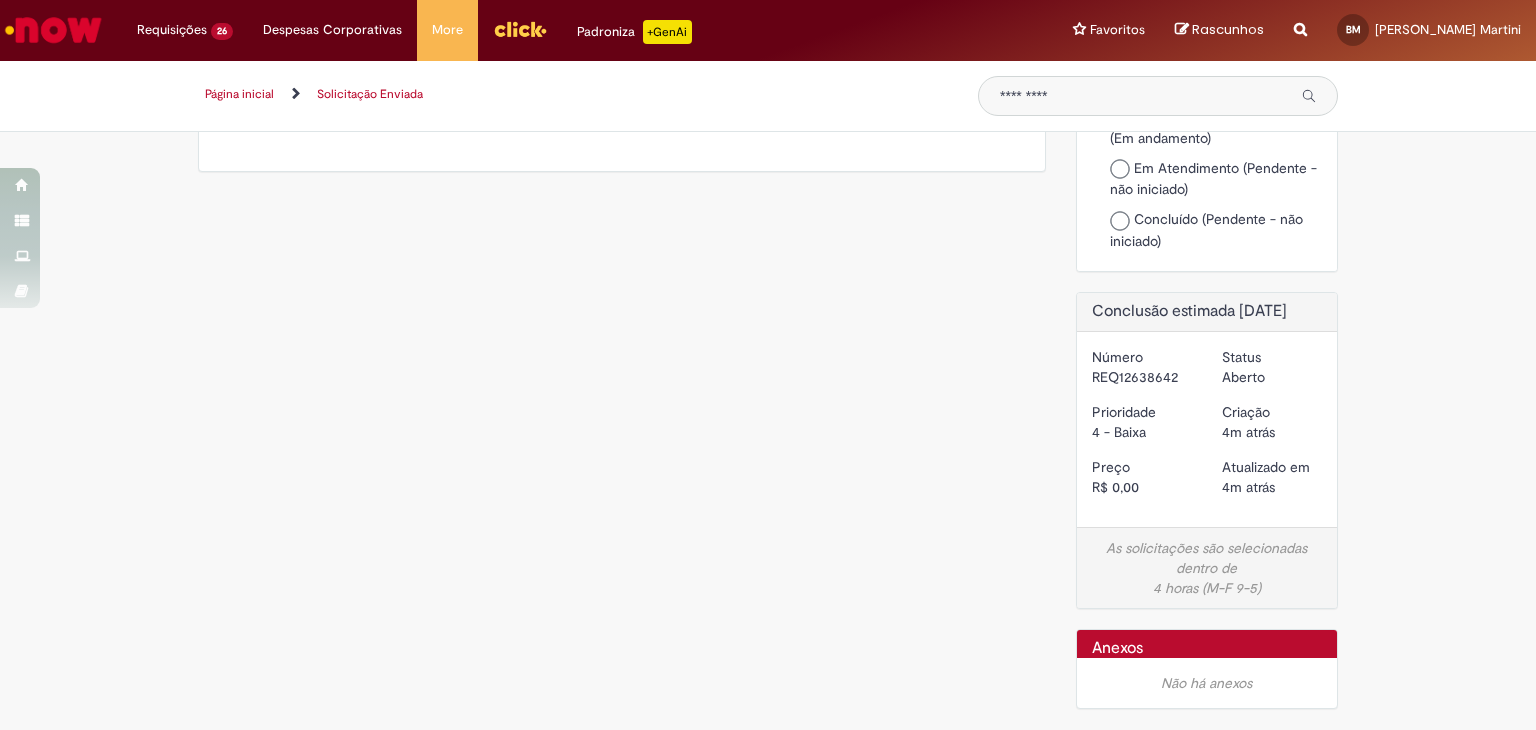 scroll, scrollTop: 0, scrollLeft: 0, axis: both 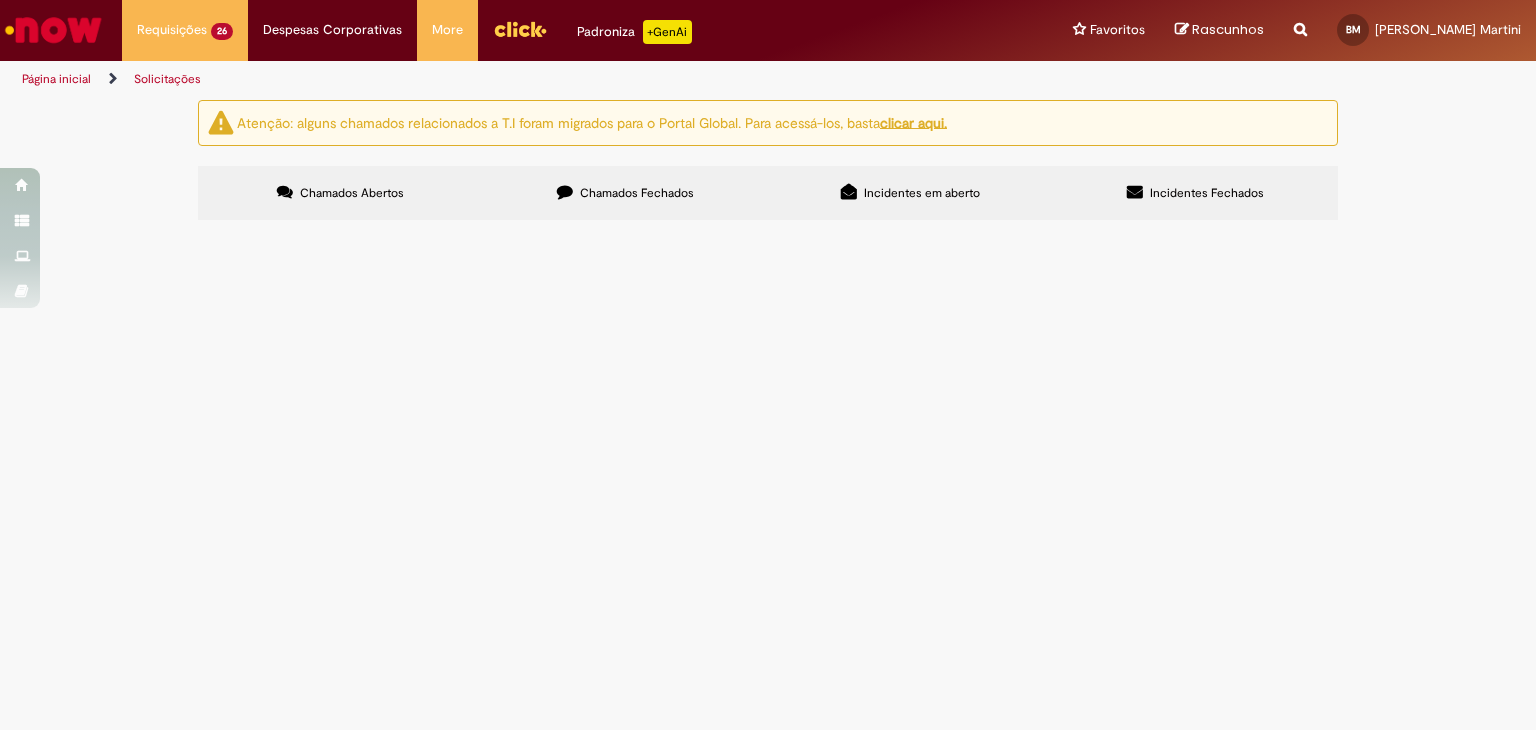 click on "PO - 4501074356" at bounding box center (0, 0) 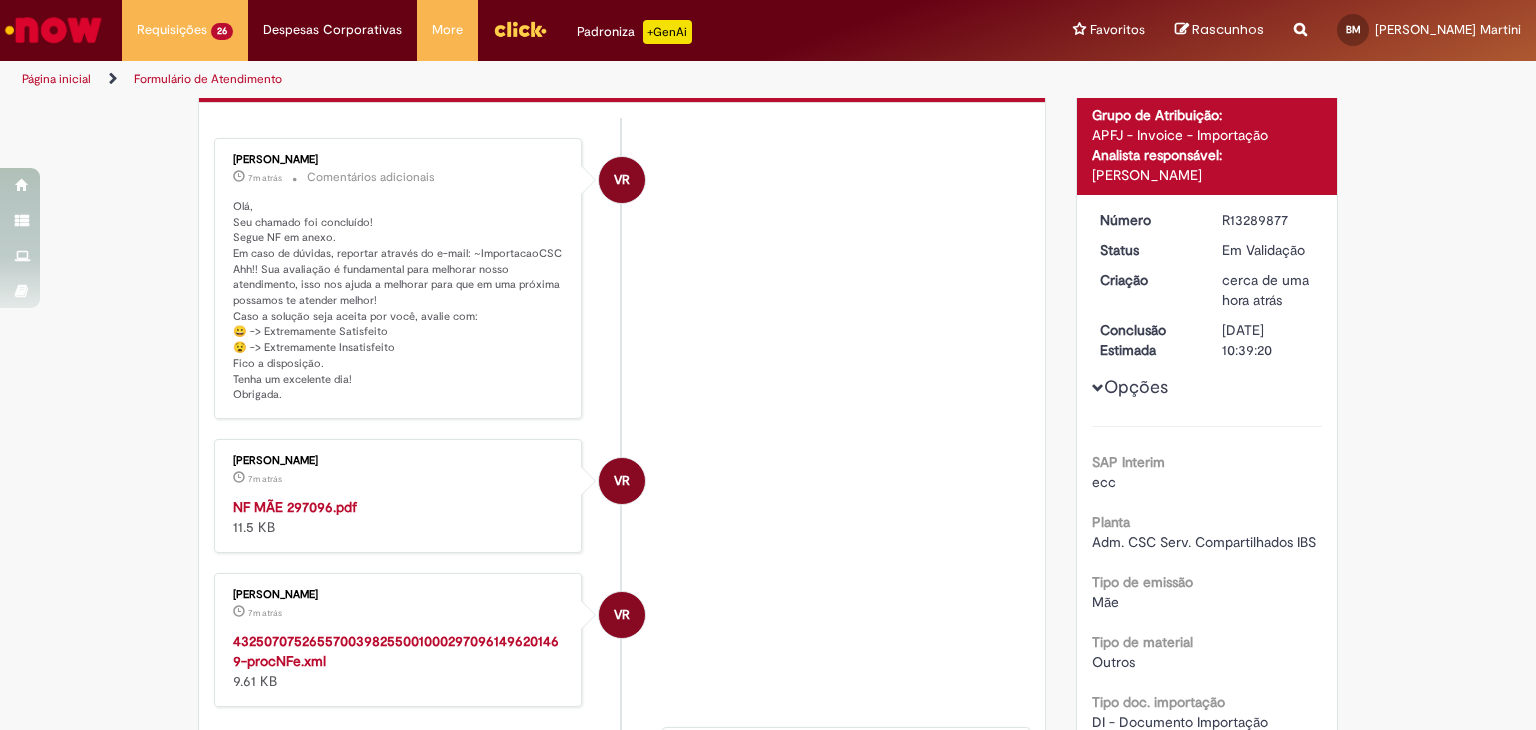 scroll, scrollTop: 400, scrollLeft: 0, axis: vertical 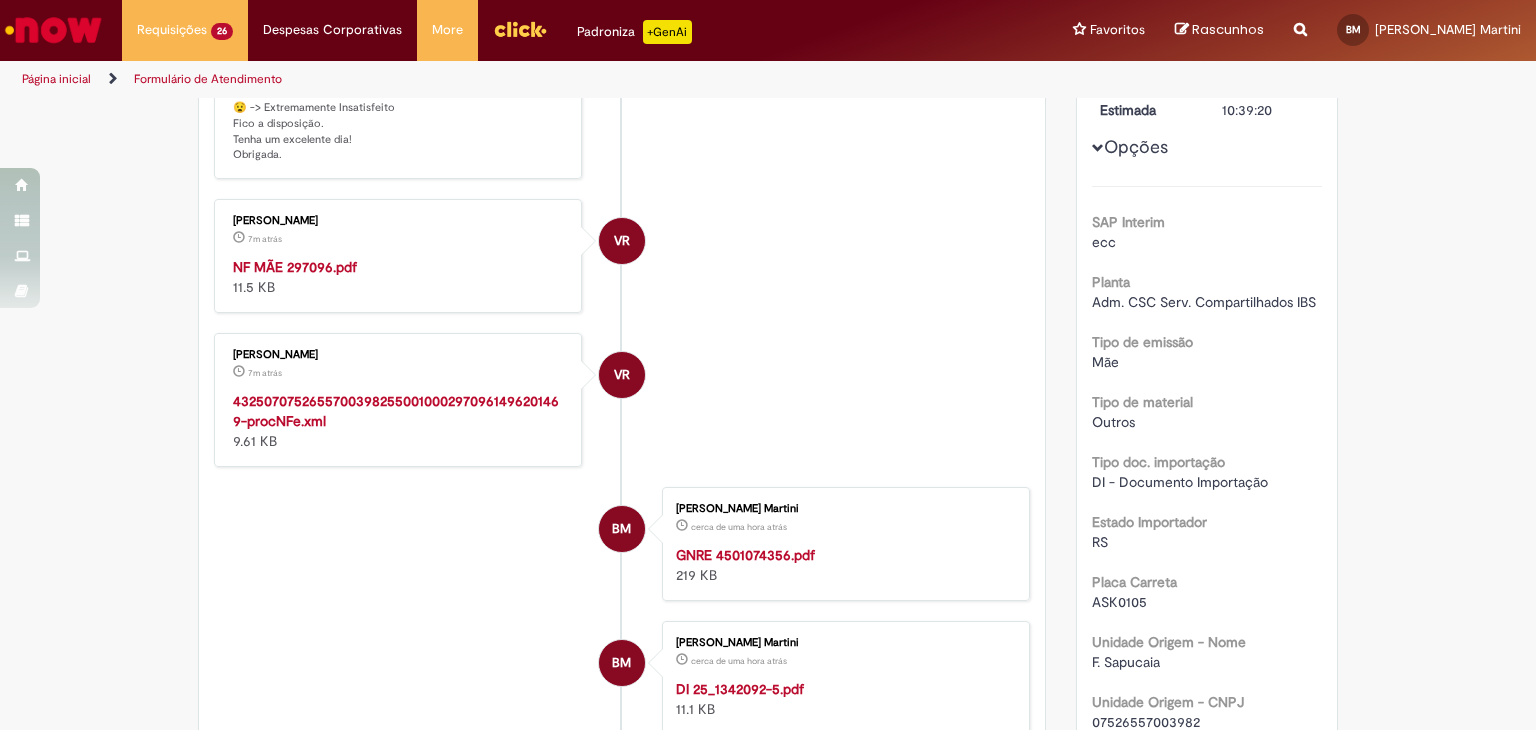 click on "NF MÃE 297096.pdf" at bounding box center (295, 267) 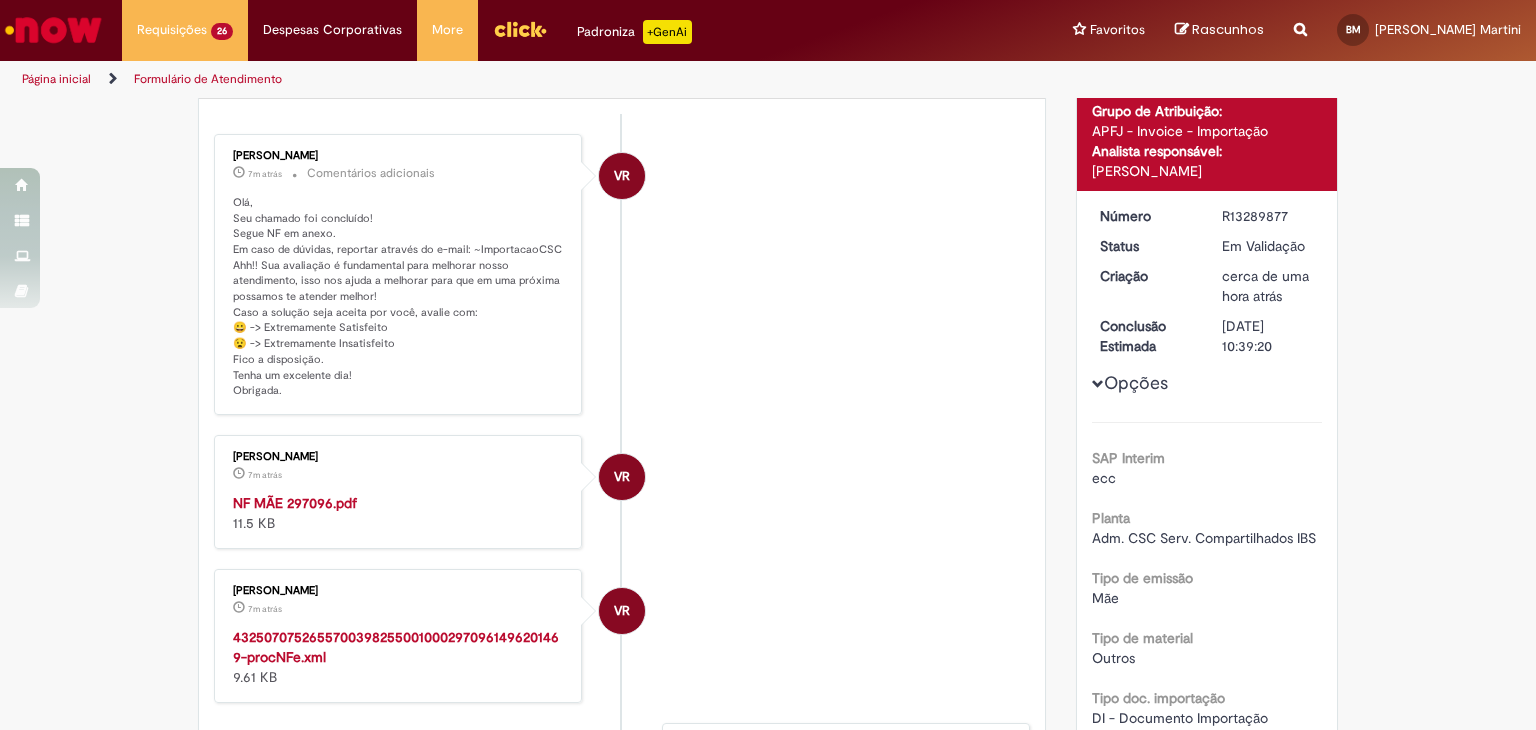 scroll, scrollTop: 0, scrollLeft: 0, axis: both 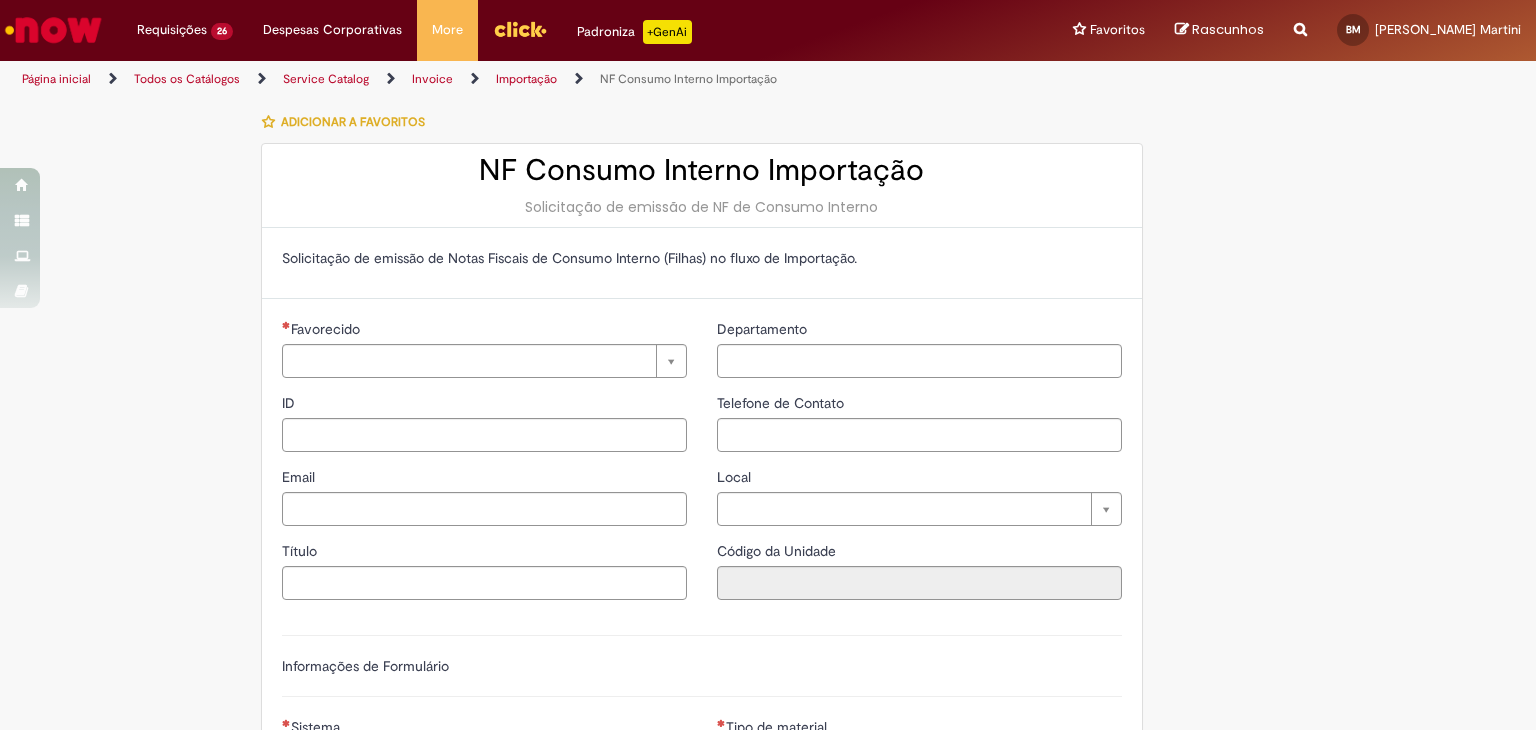 type on "********" 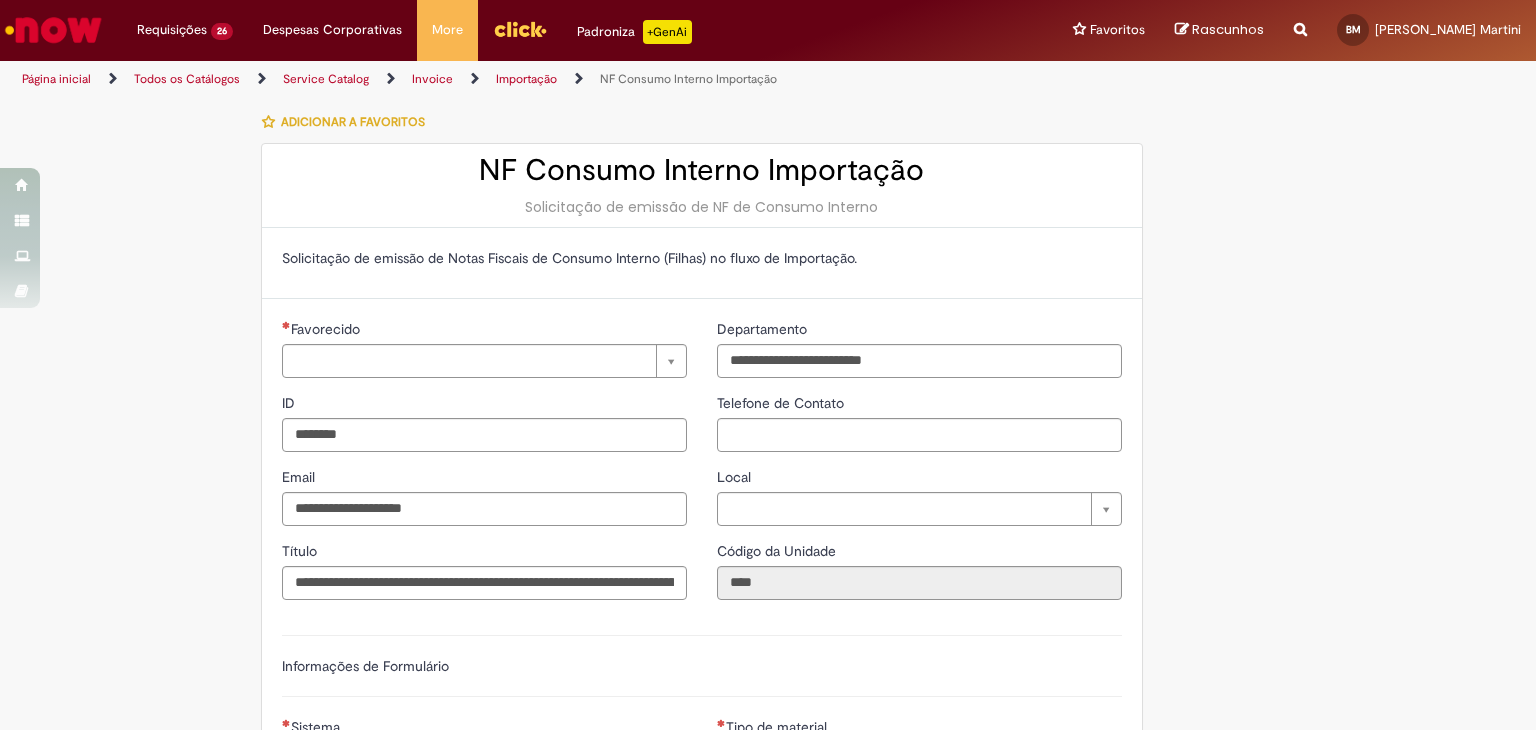 type on "**********" 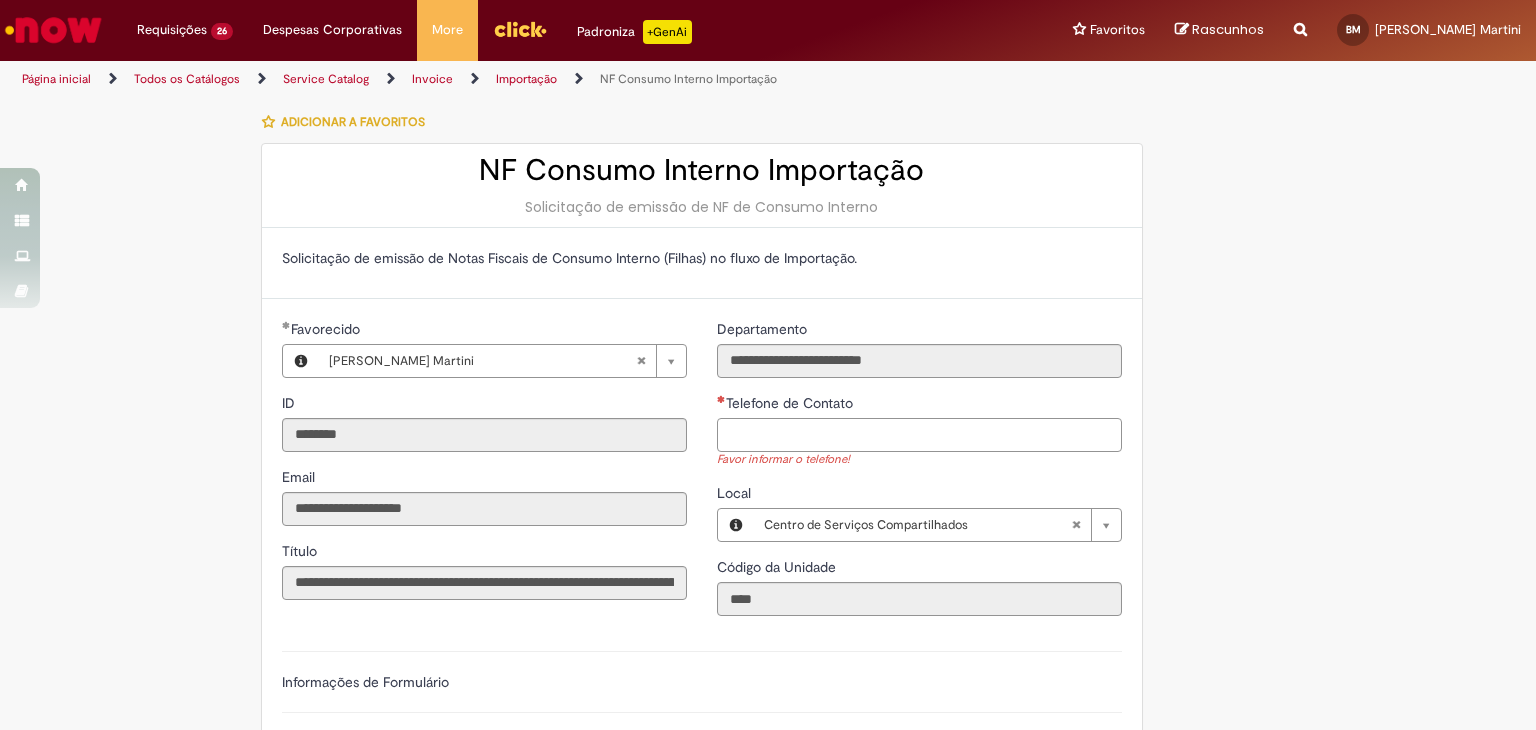 click on "Telefone de Contato" at bounding box center [919, 435] 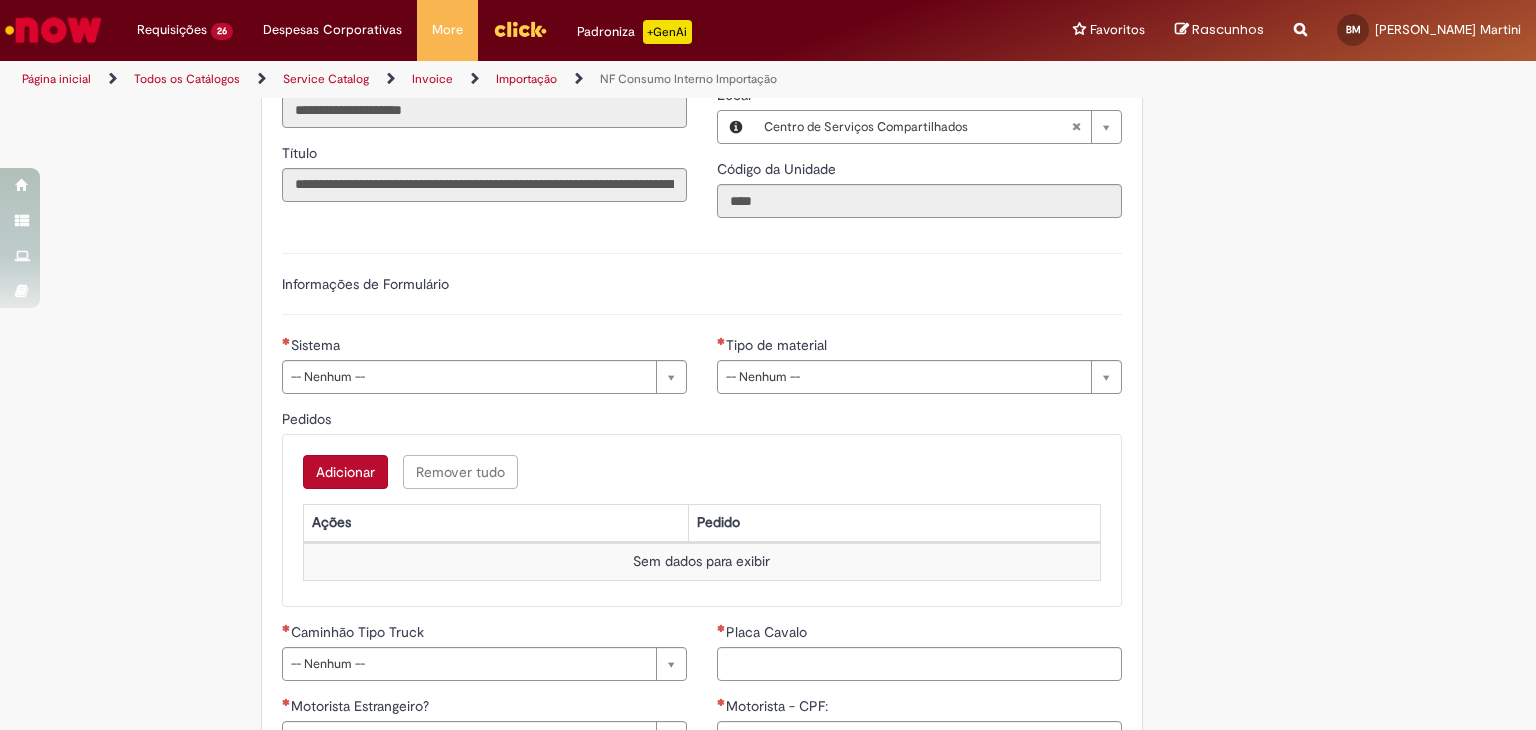 scroll, scrollTop: 400, scrollLeft: 0, axis: vertical 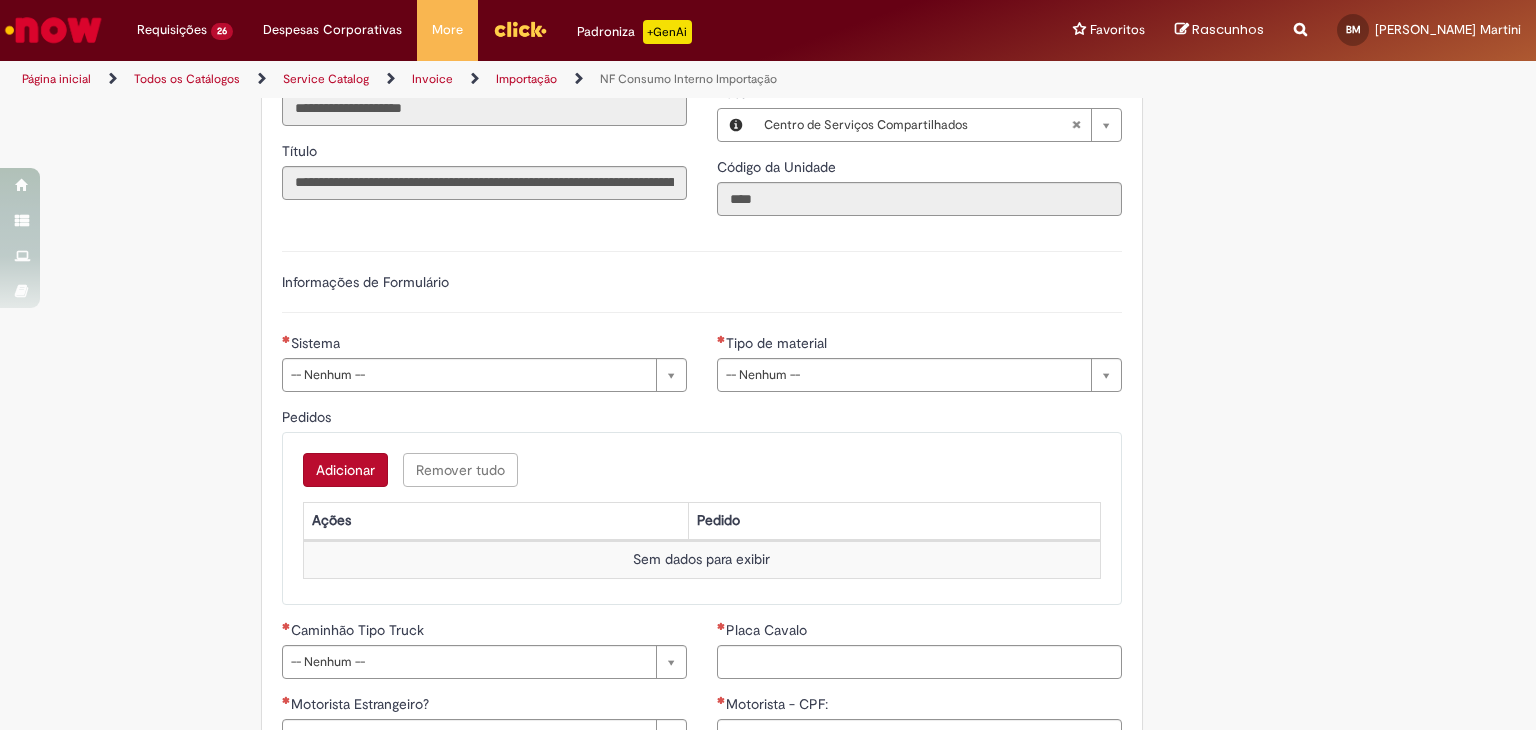 type on "**********" 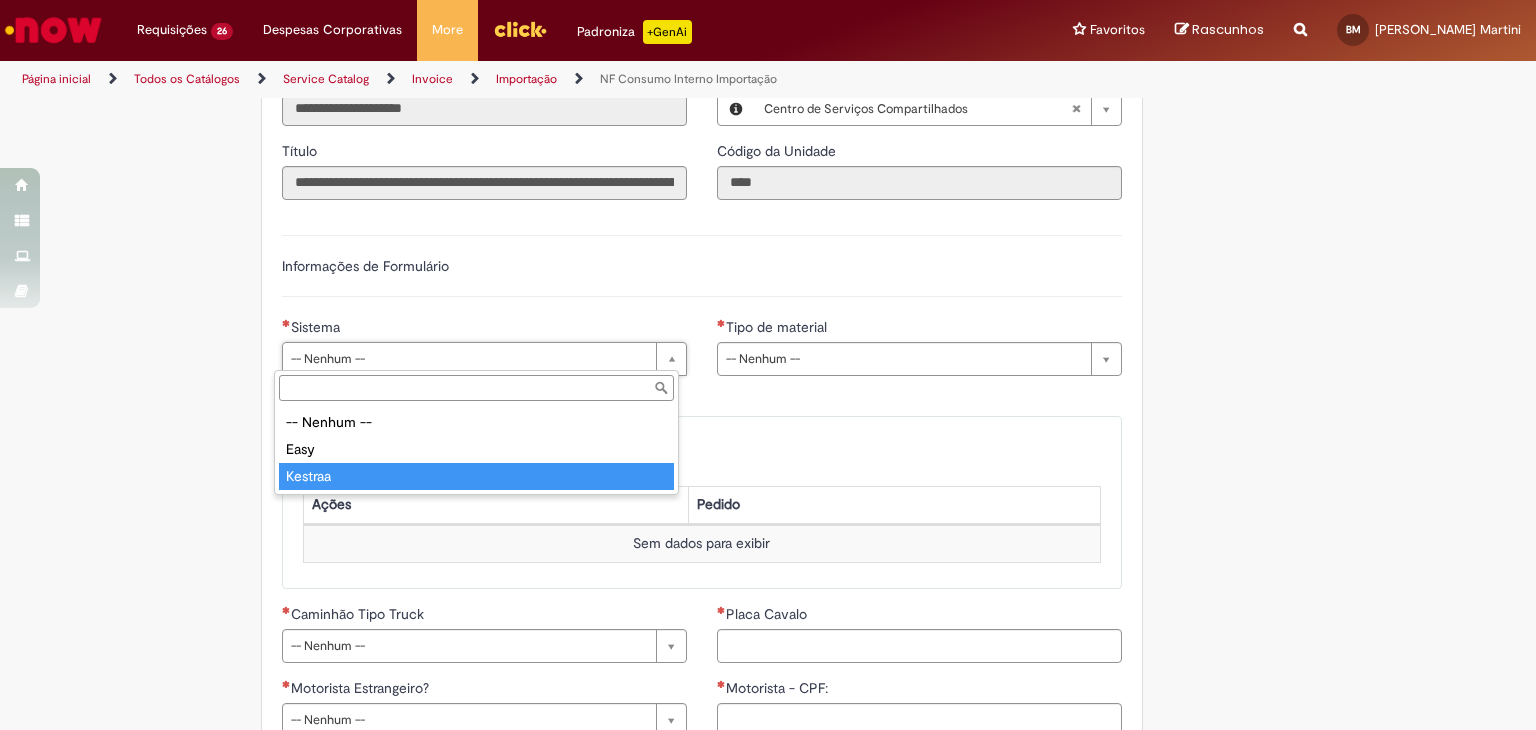 type on "*******" 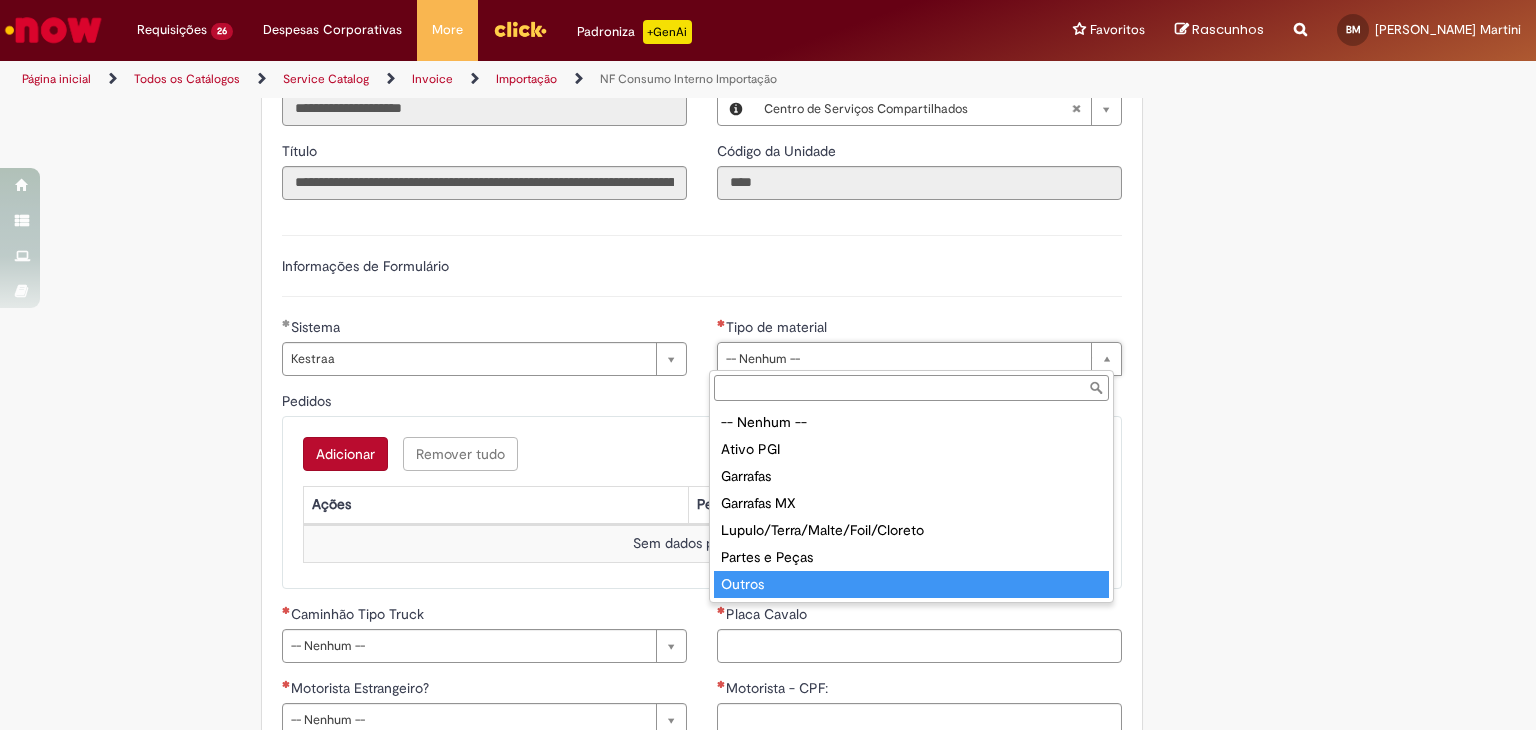 type on "******" 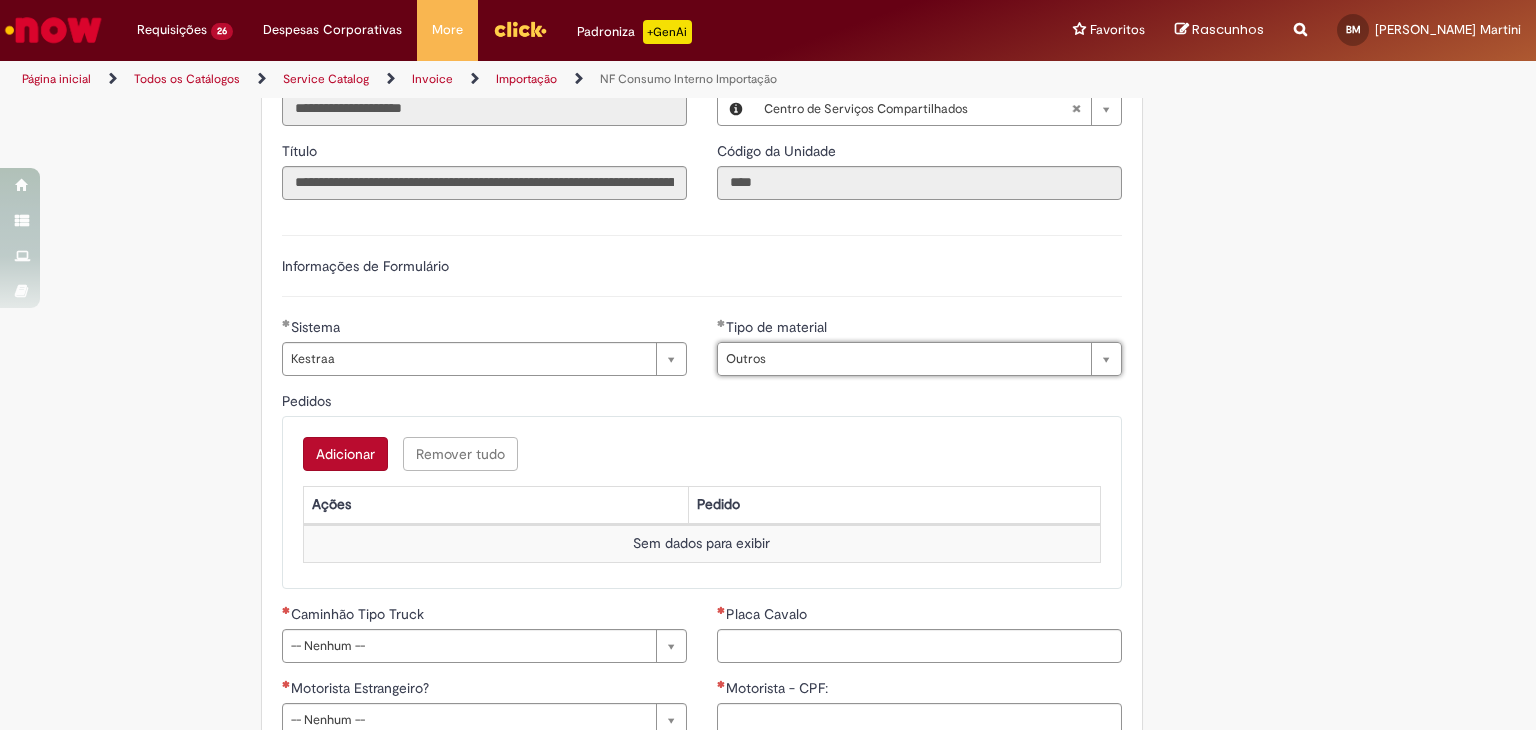 click on "Adicionar" at bounding box center [345, 454] 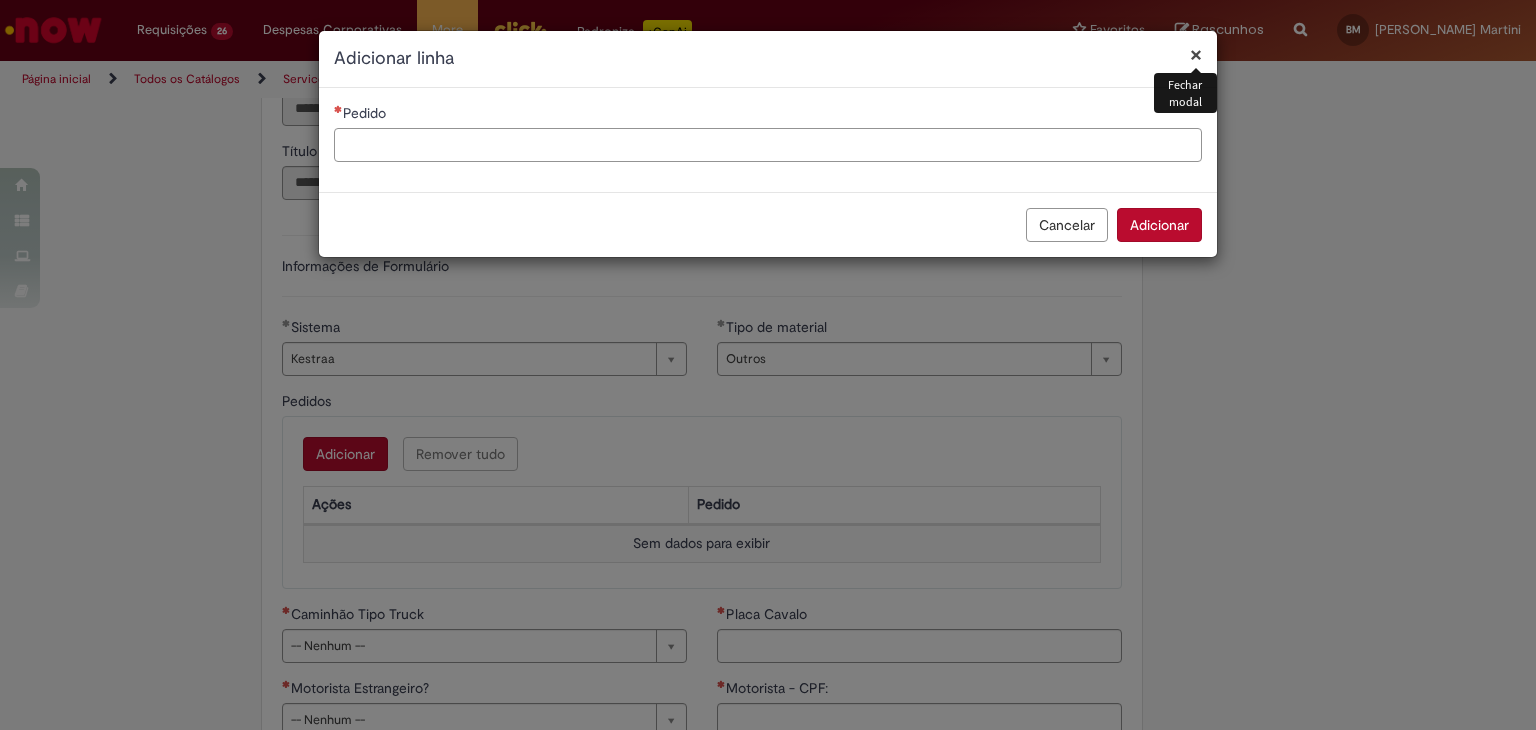 click on "Pedido" at bounding box center (768, 145) 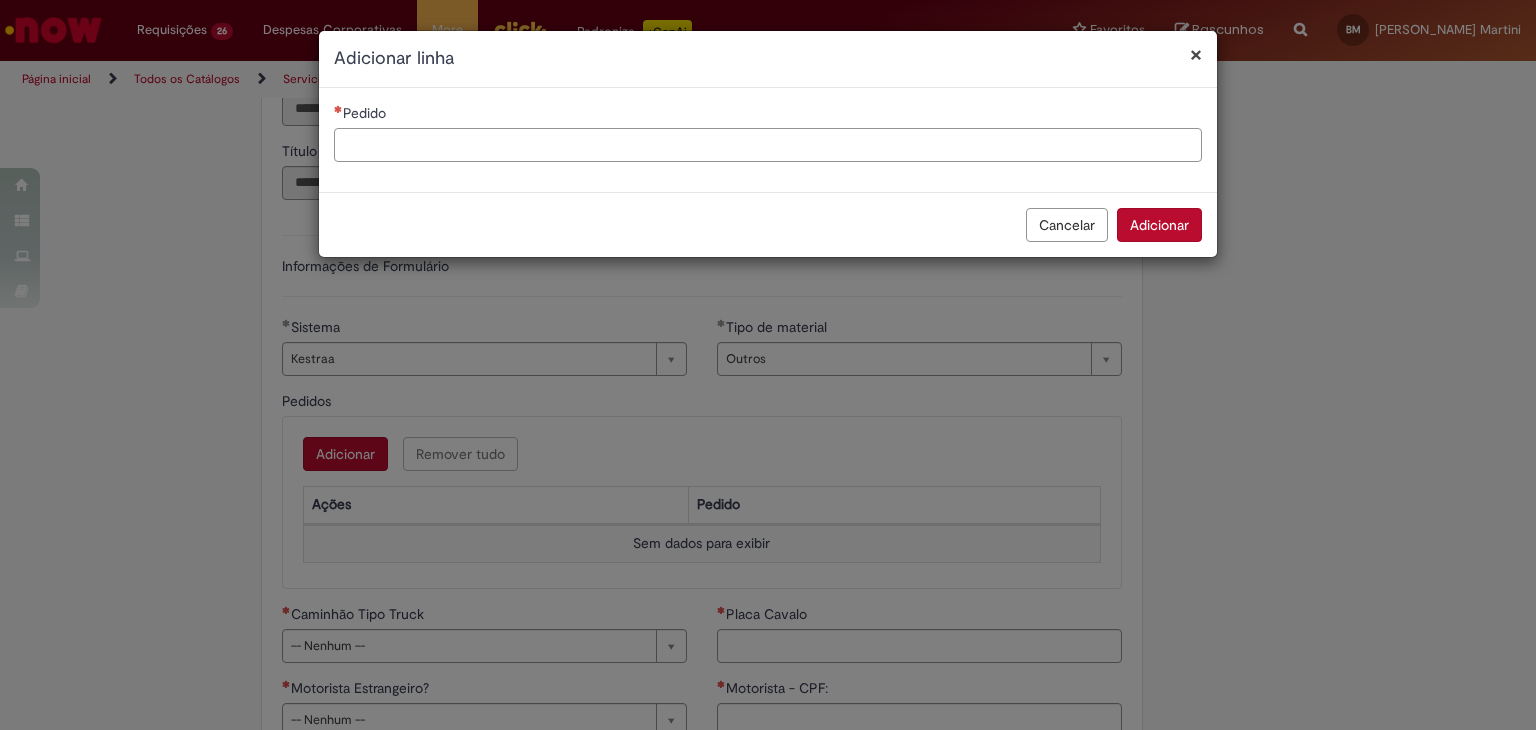 paste on "**********" 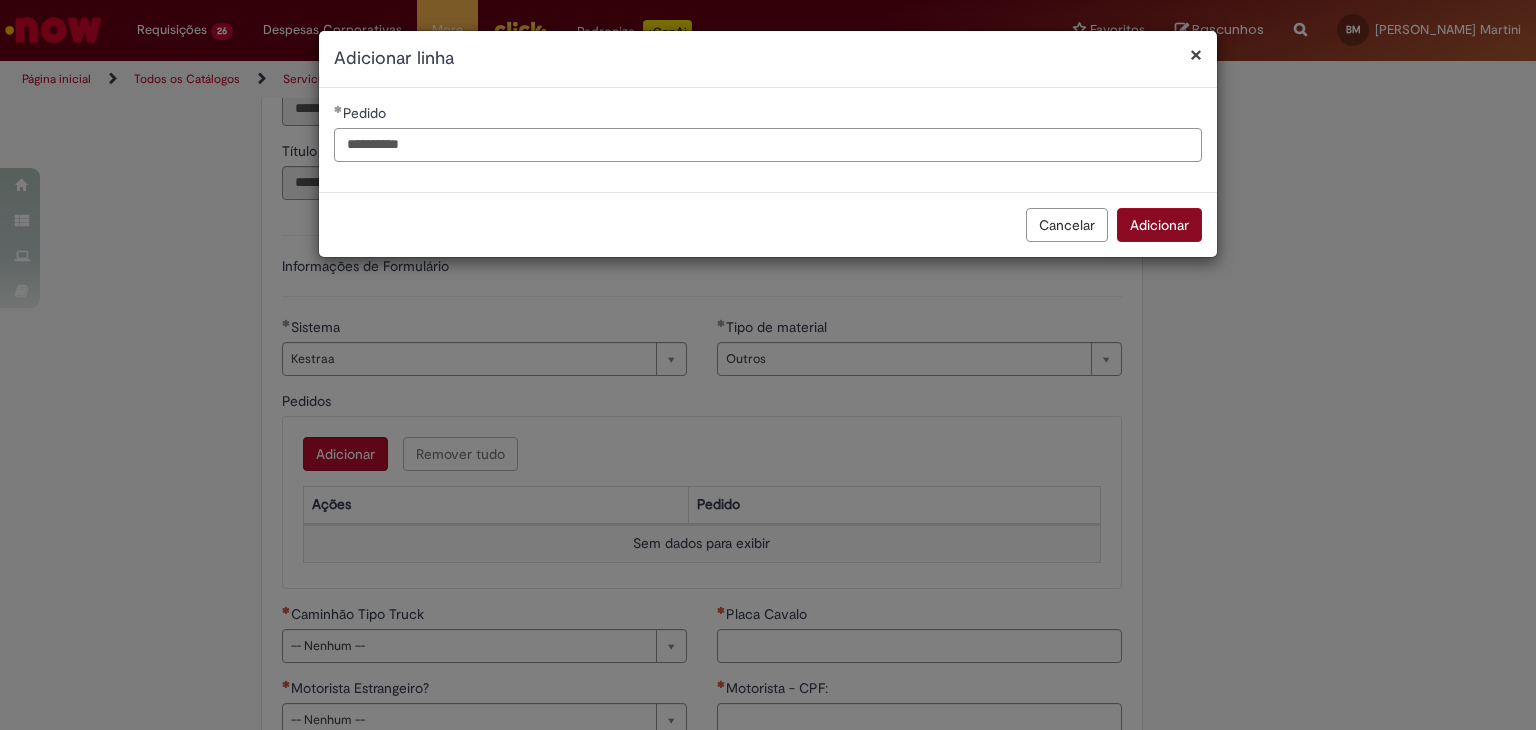type on "**********" 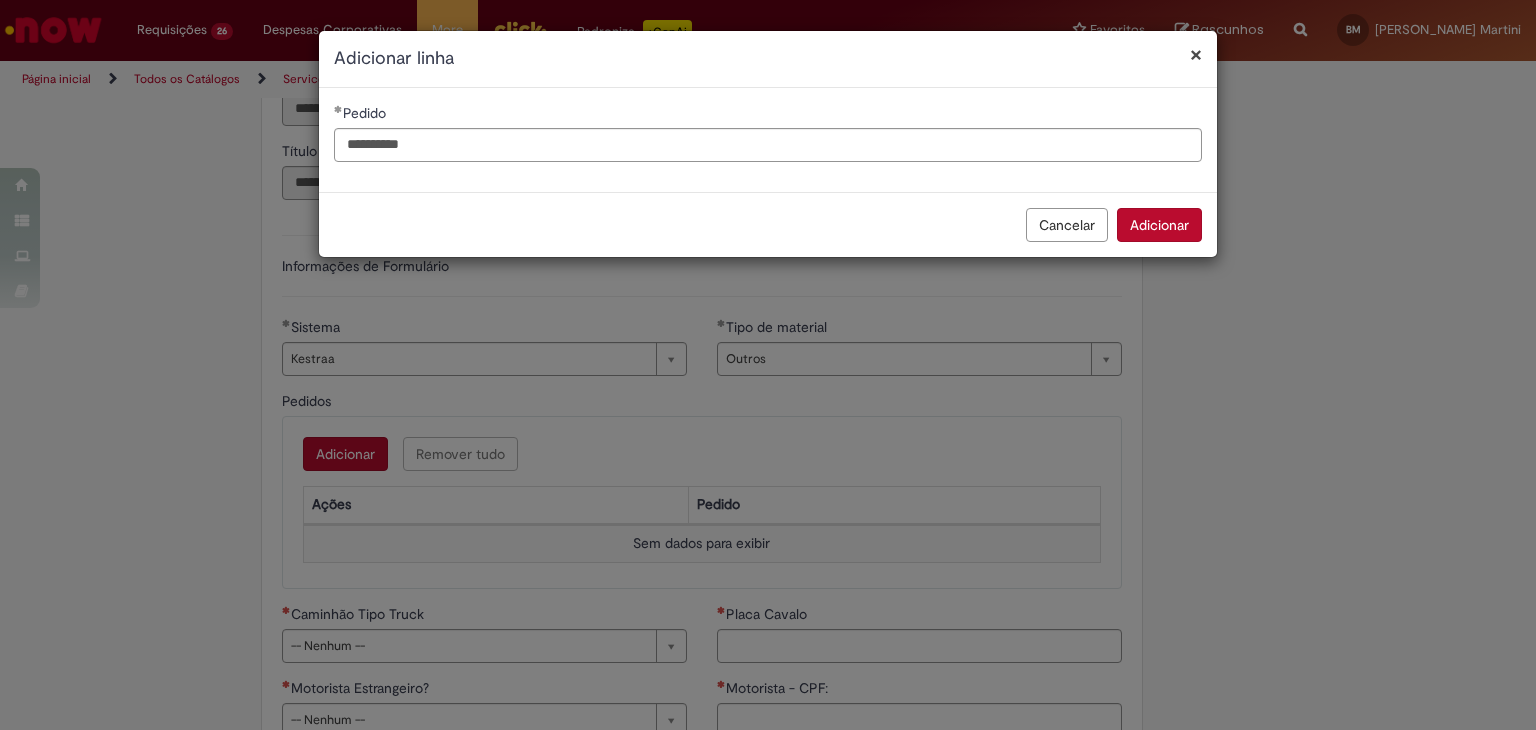 click on "Adicionar" at bounding box center (1159, 225) 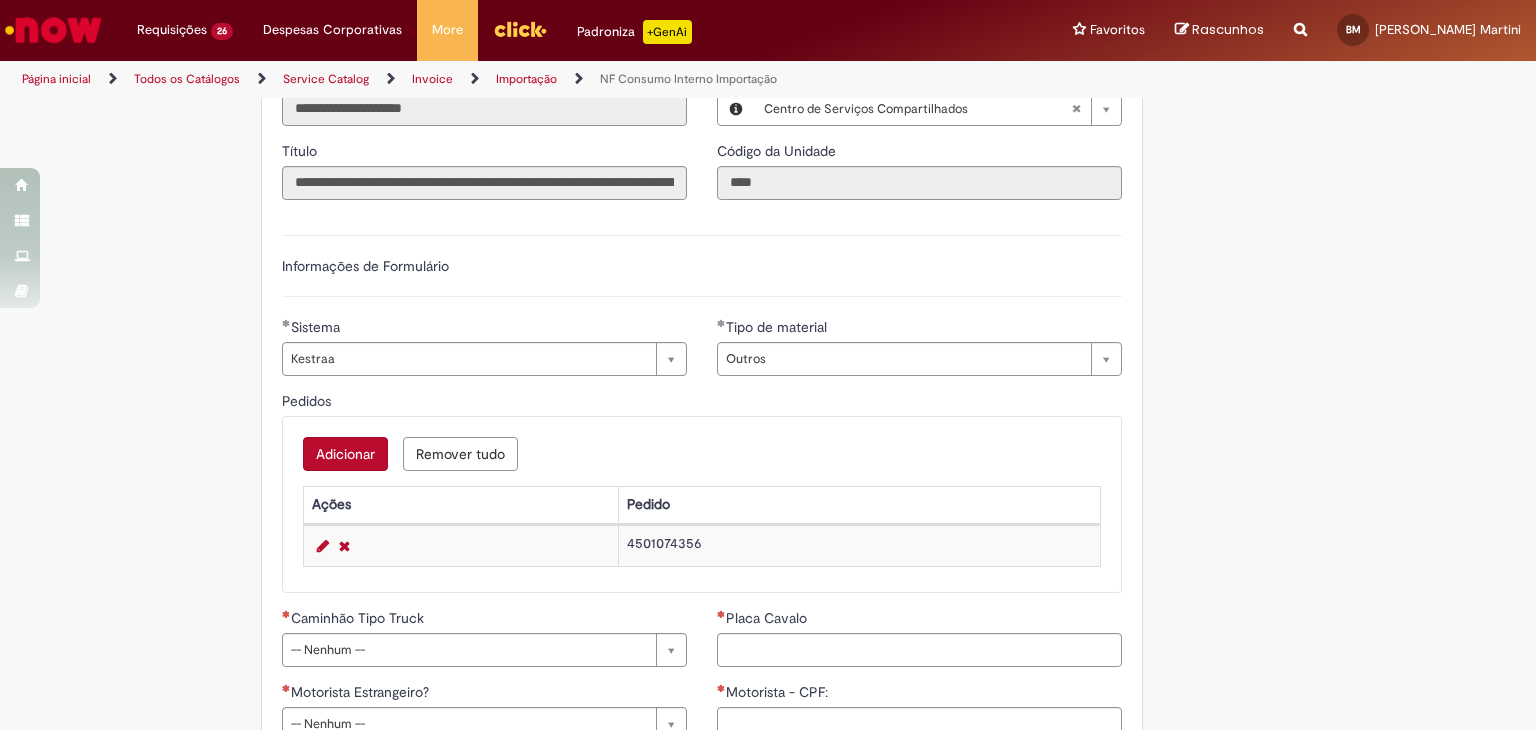 scroll, scrollTop: 600, scrollLeft: 0, axis: vertical 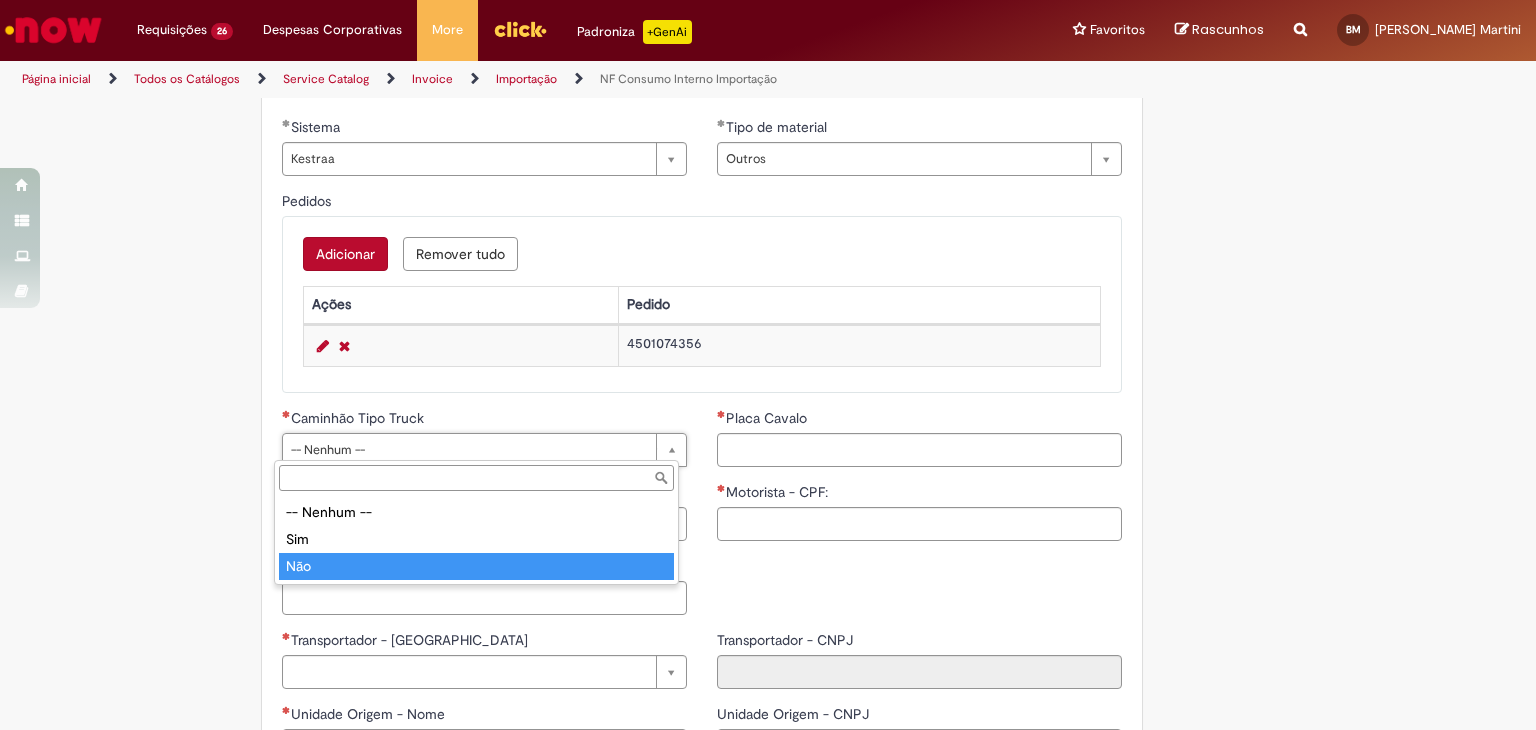 type on "***" 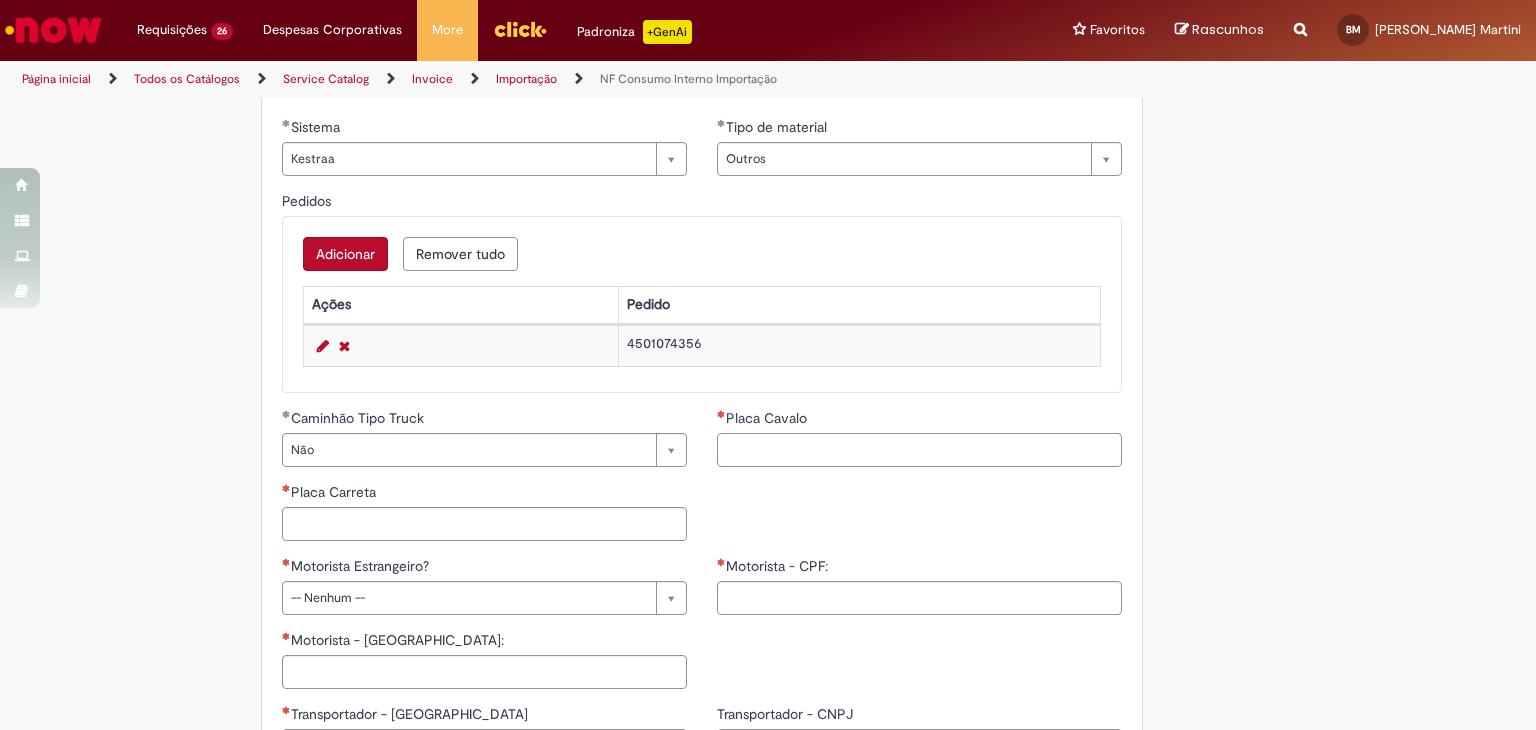 click on "Placa Cavalo" at bounding box center (919, 450) 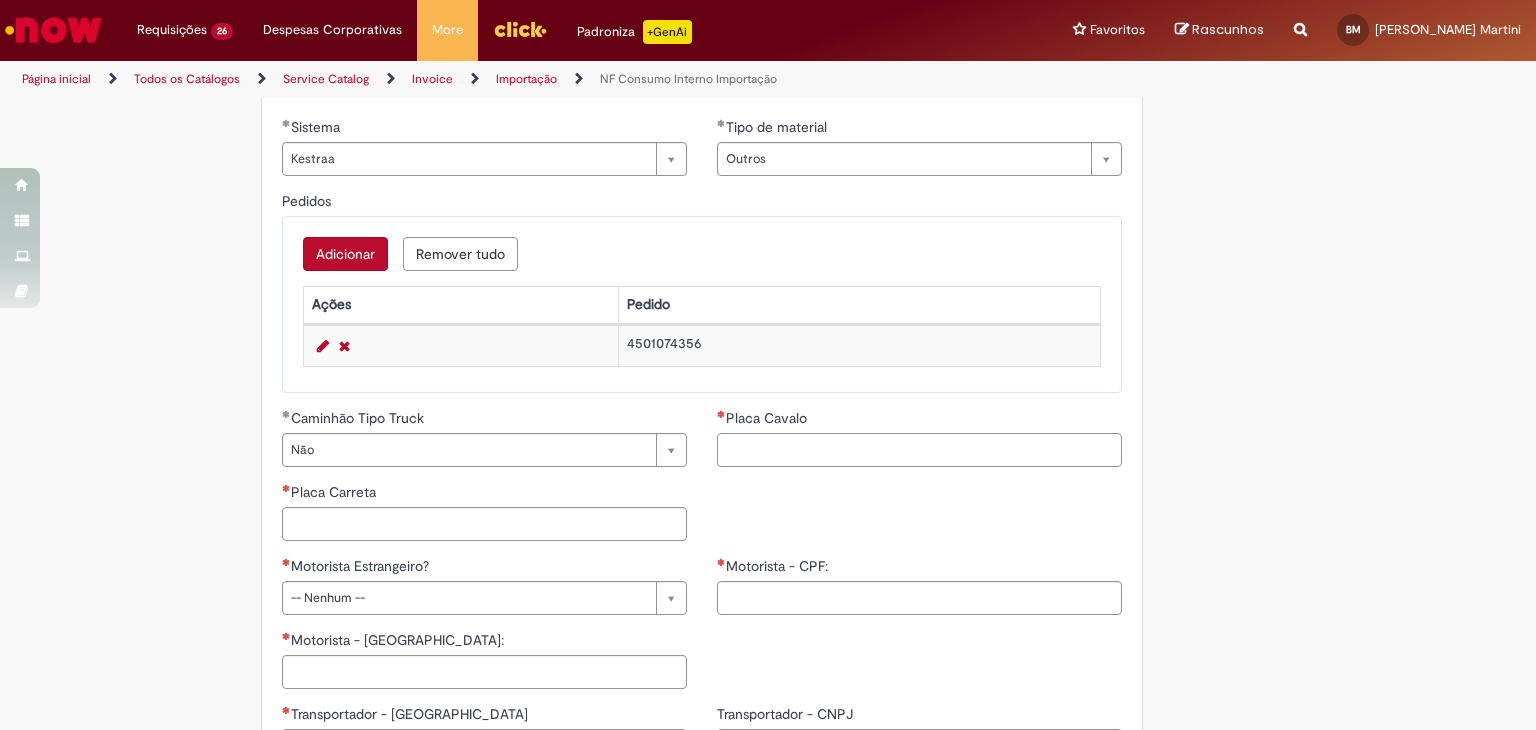 click on "Placa Cavalo" at bounding box center [919, 450] 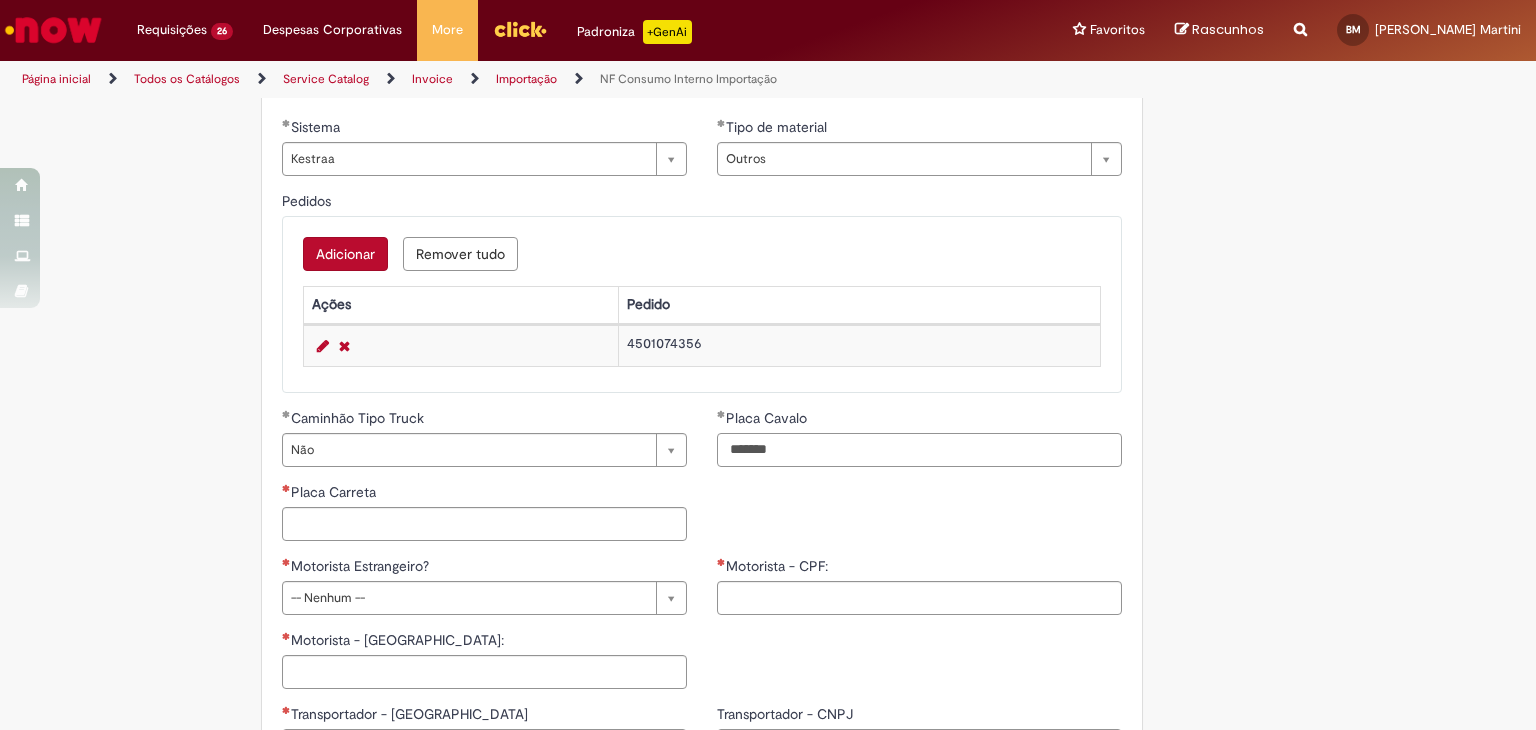 type on "*******" 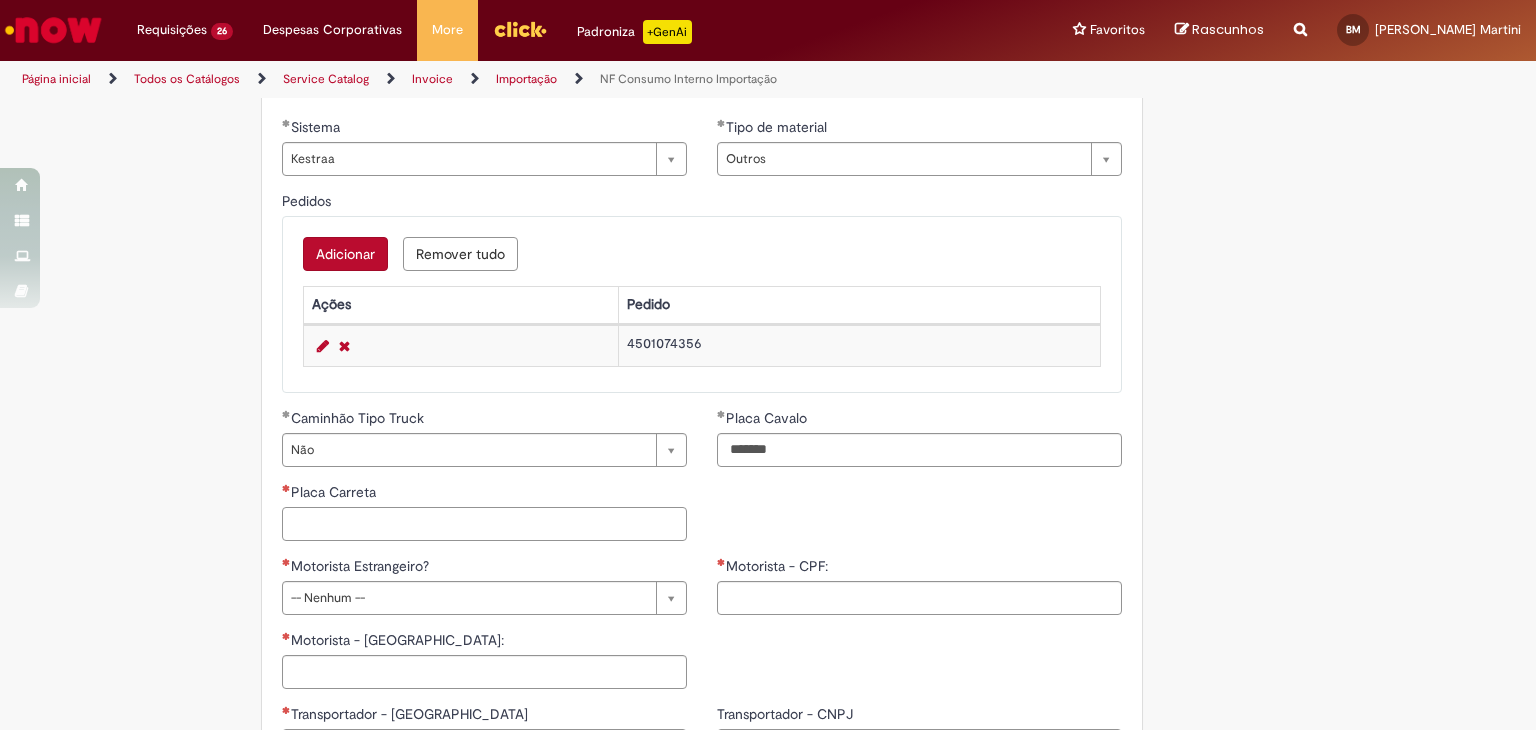 click on "Placa Carreta" at bounding box center [484, 524] 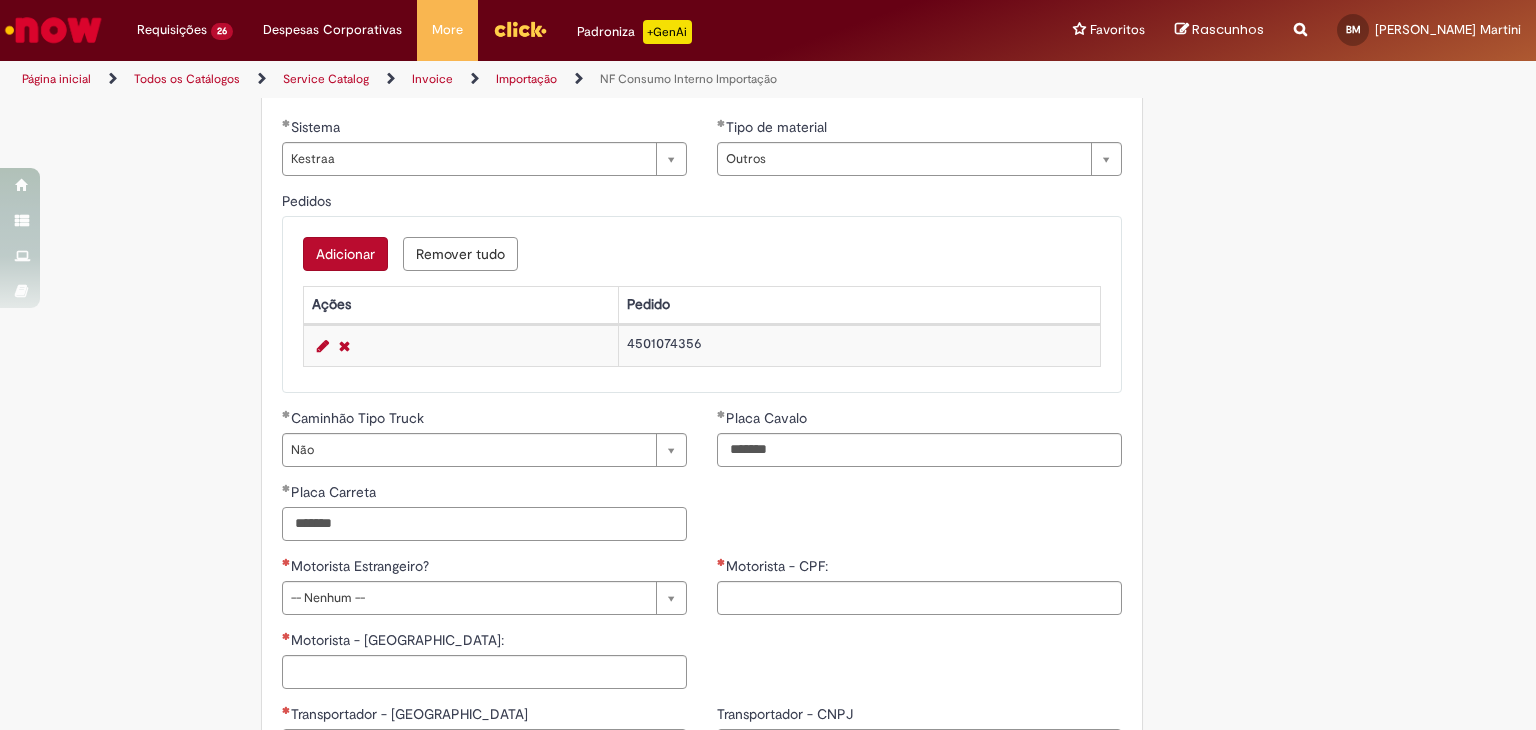 type on "*******" 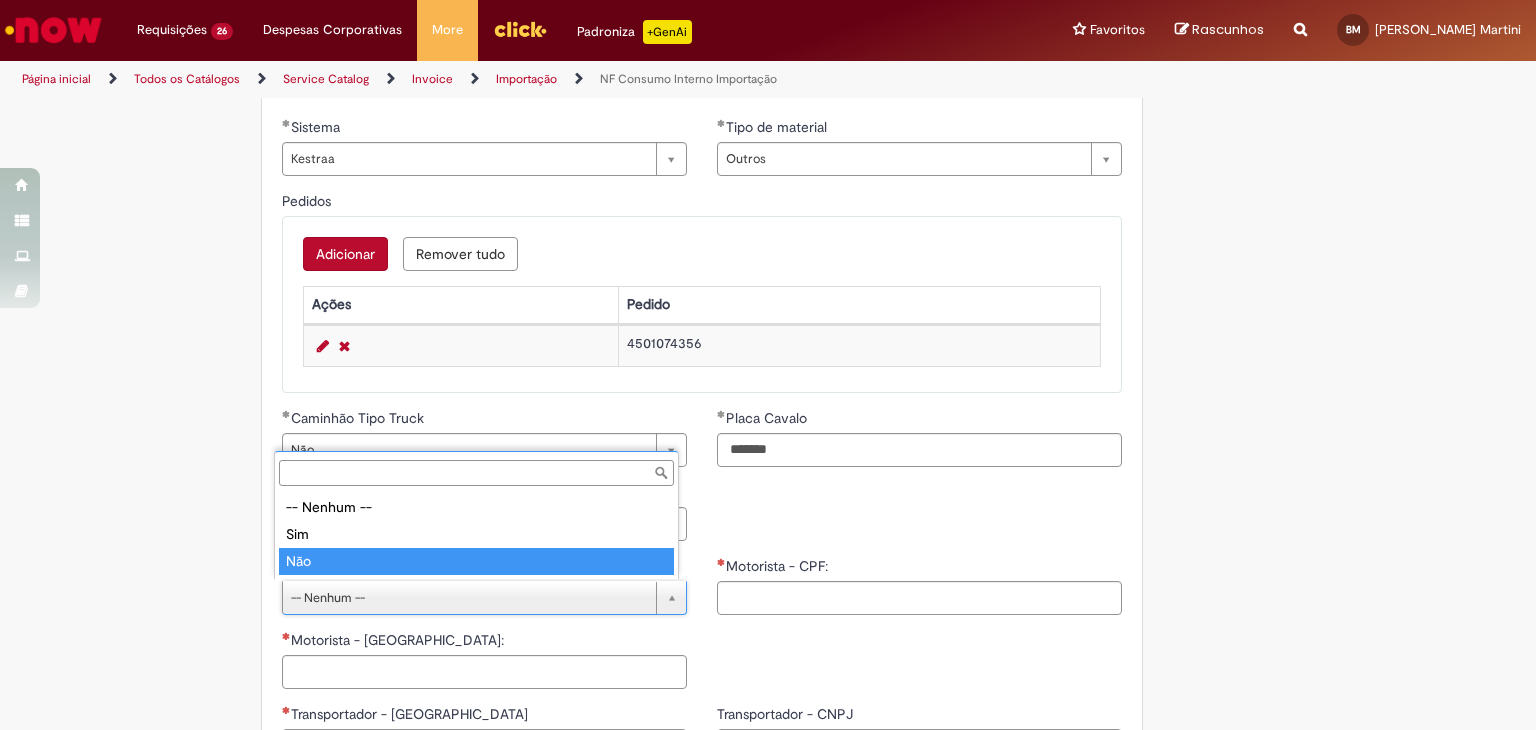 type on "***" 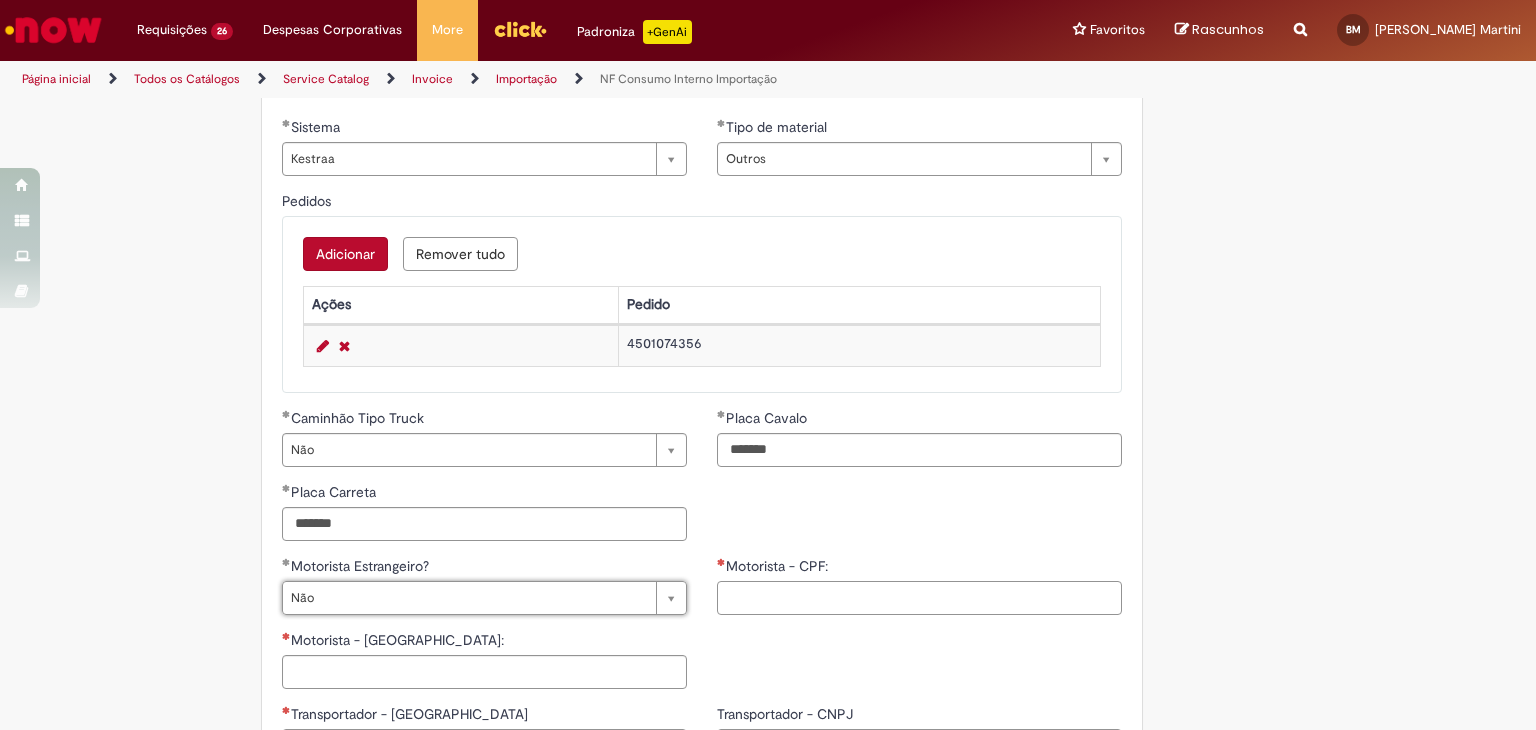 drag, startPoint x: 814, startPoint y: 601, endPoint x: 755, endPoint y: 556, distance: 74.20242 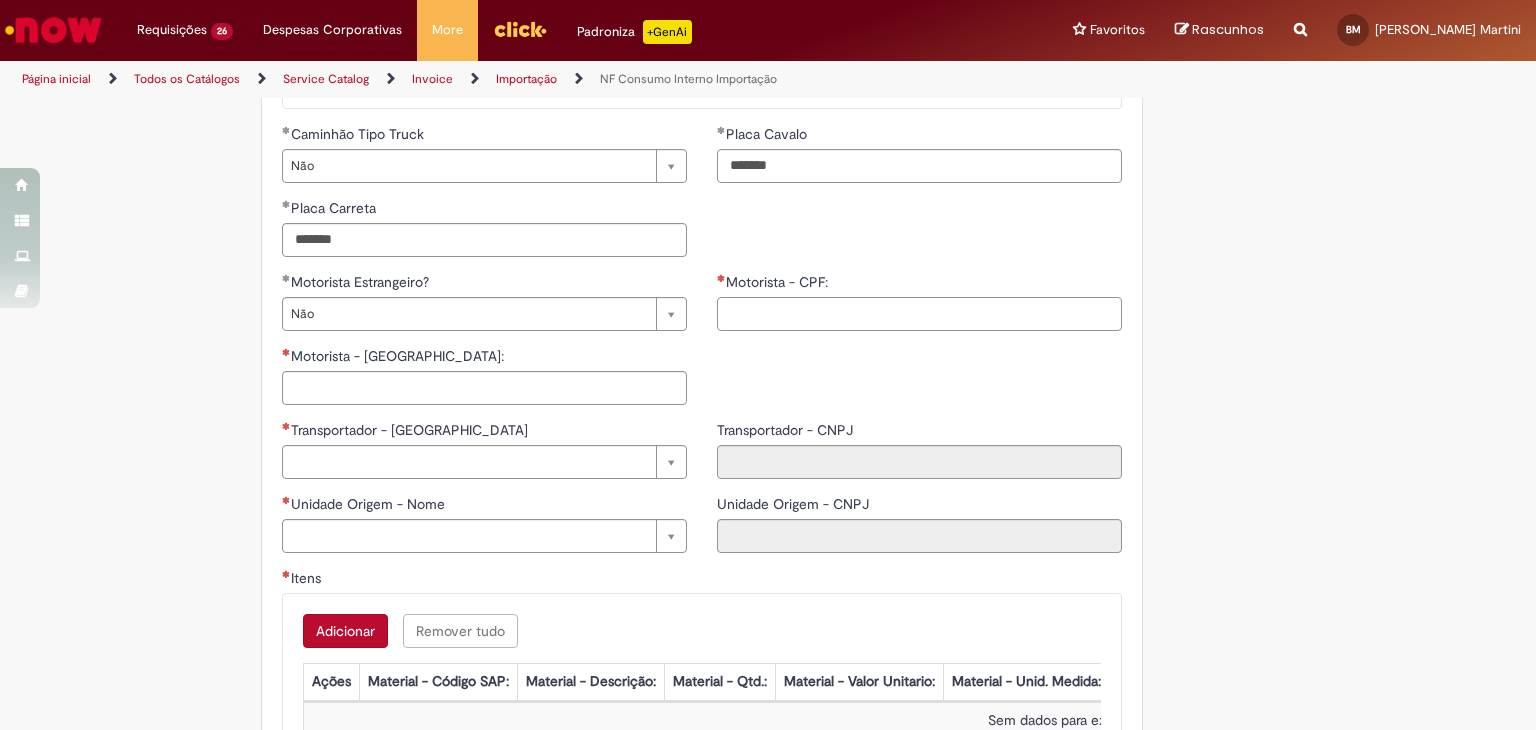 scroll, scrollTop: 900, scrollLeft: 0, axis: vertical 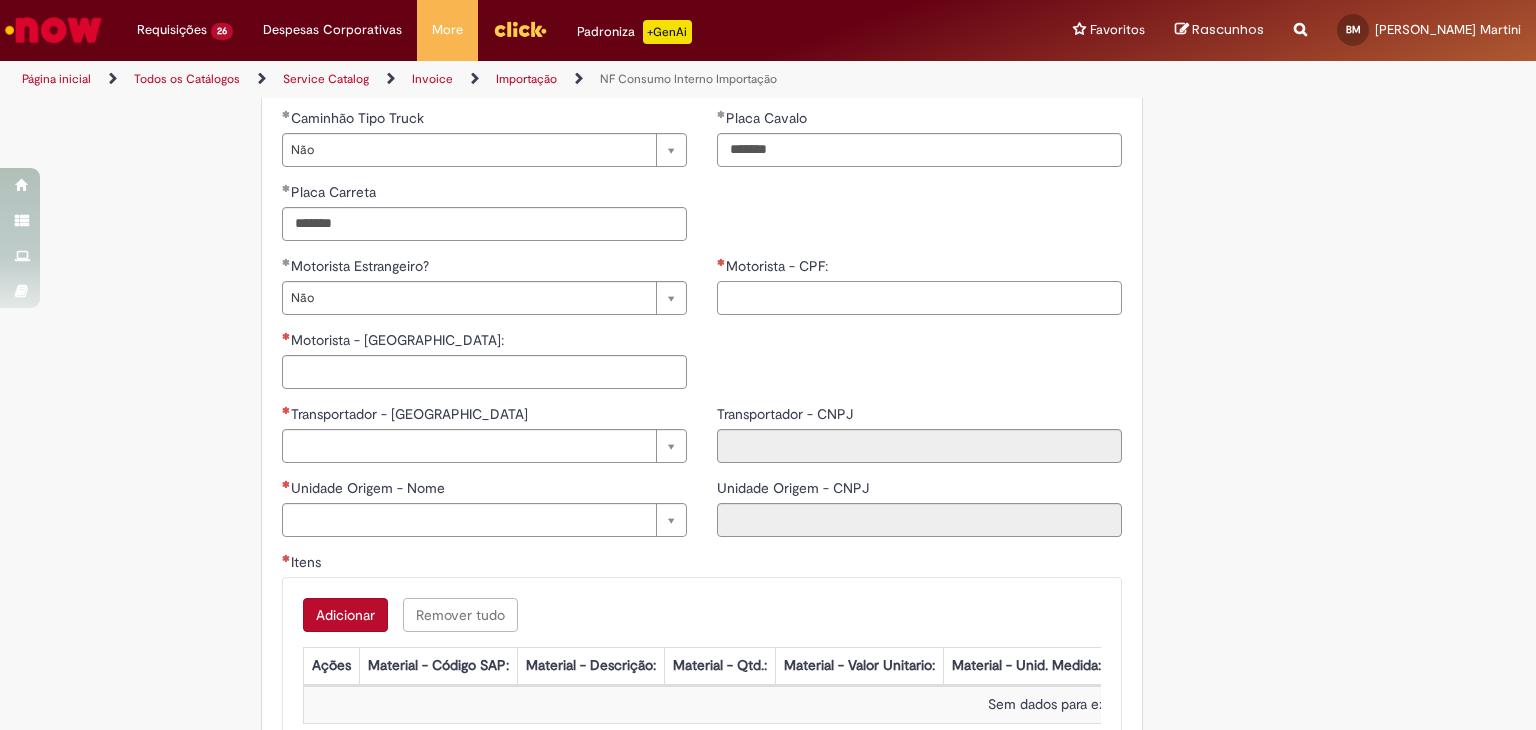 click on "Motorista - CPF:" at bounding box center (919, 298) 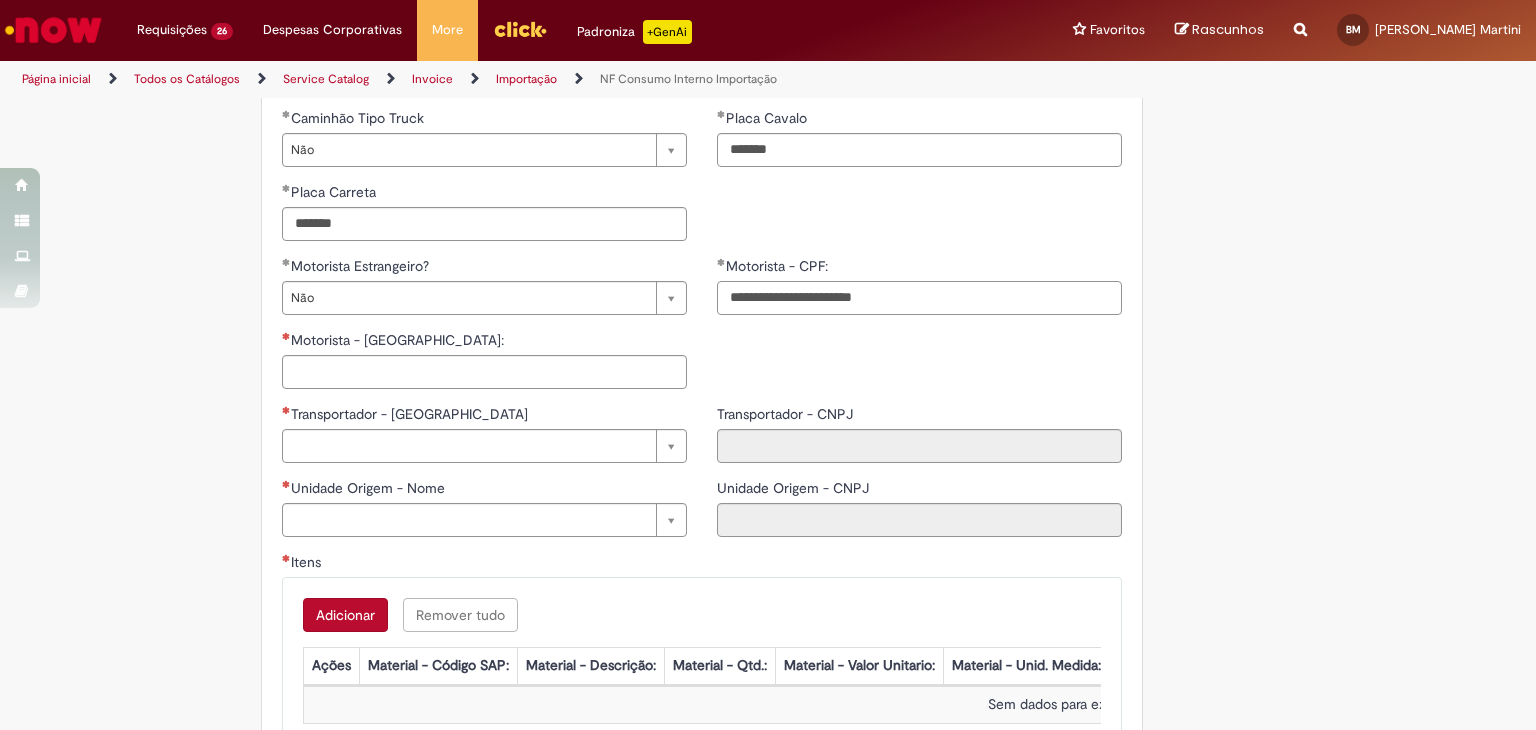 drag, startPoint x: 911, startPoint y: 301, endPoint x: 816, endPoint y: 299, distance: 95.02105 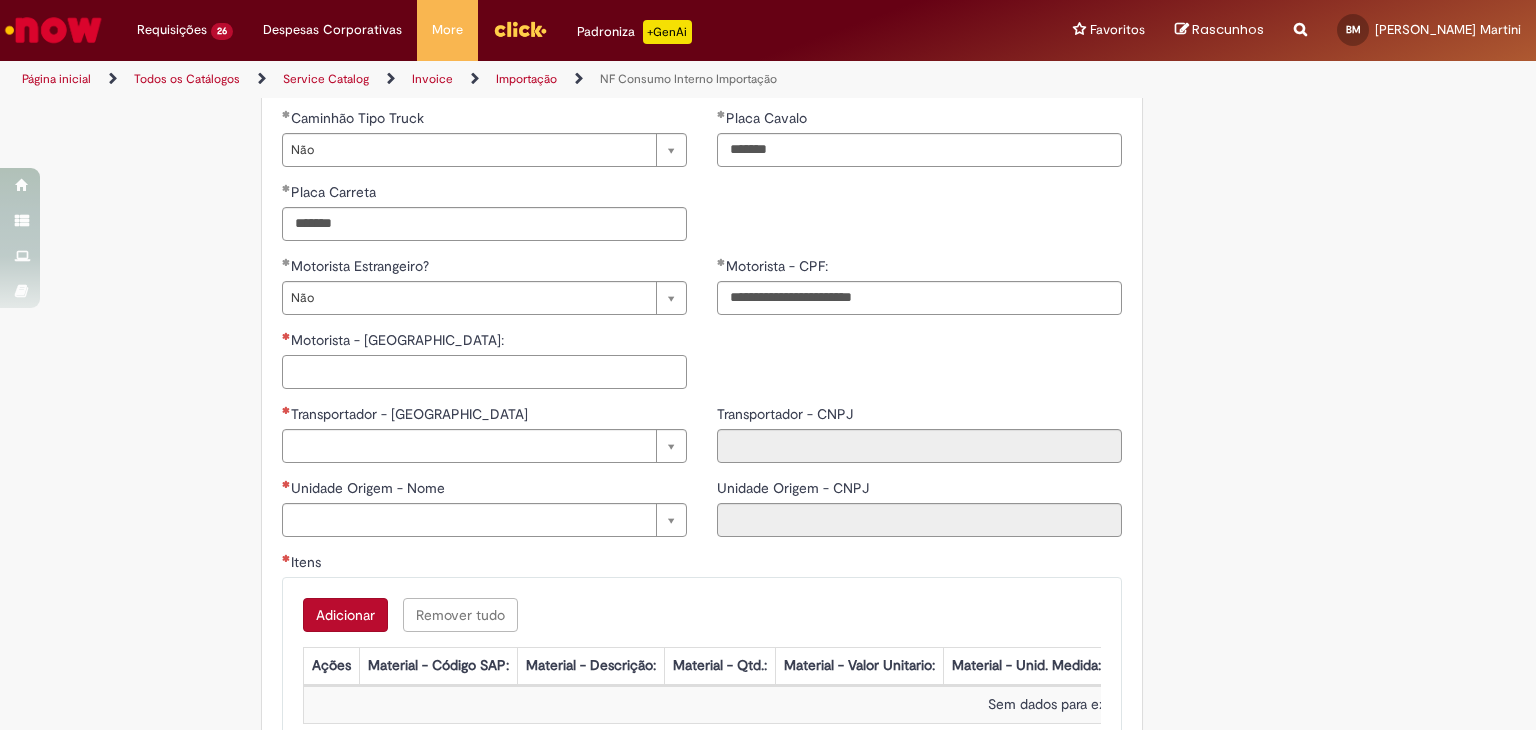 type on "**********" 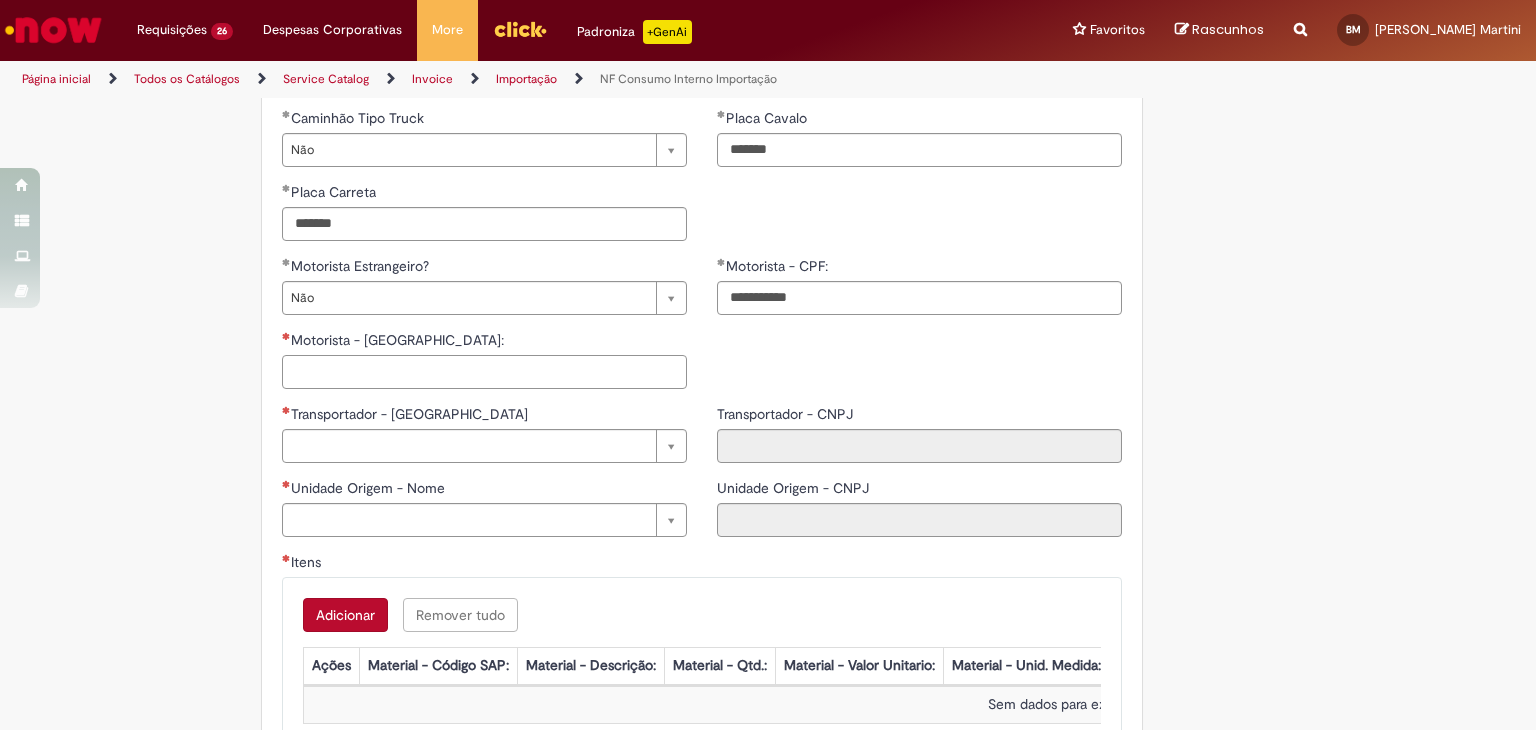 click on "Motorista - [GEOGRAPHIC_DATA]:" at bounding box center [484, 372] 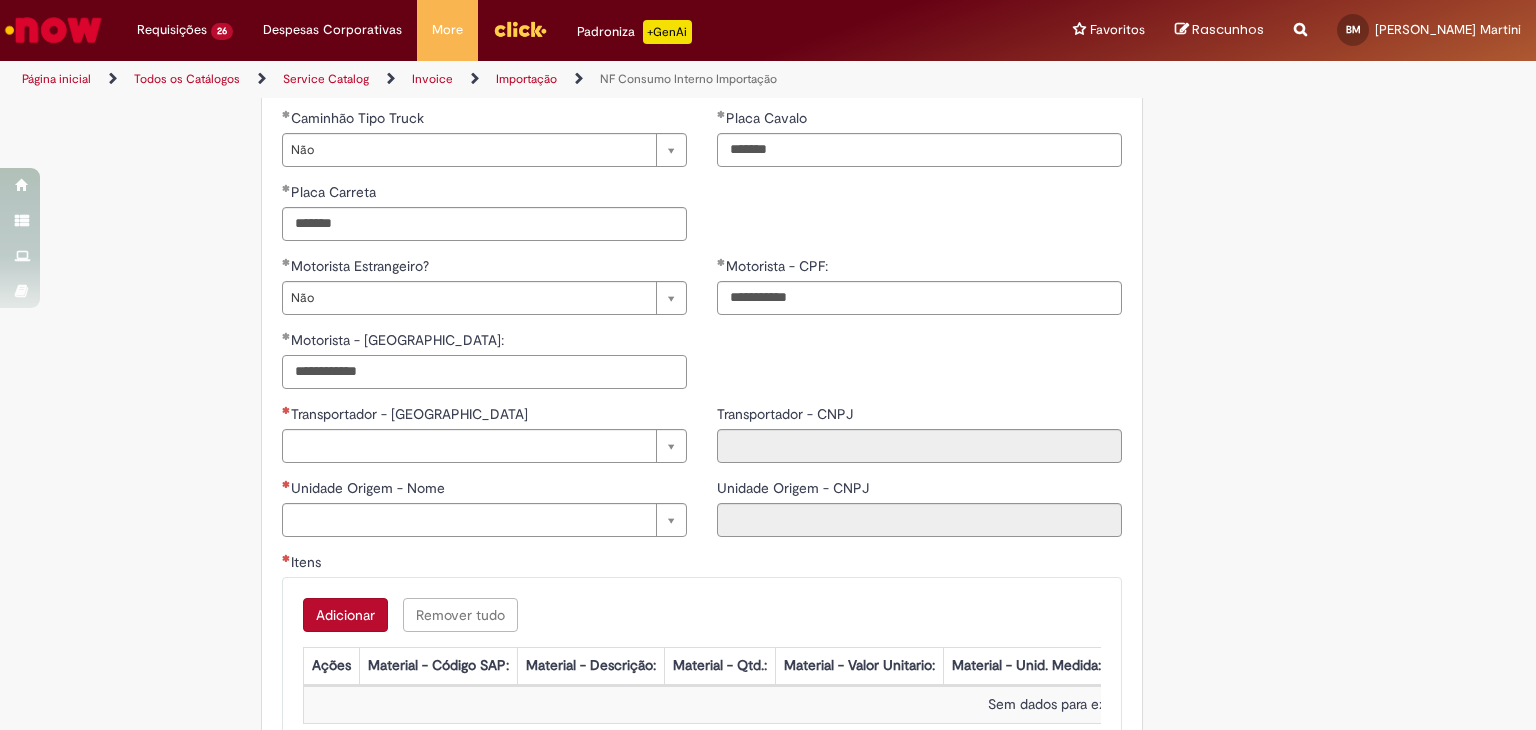 type on "**********" 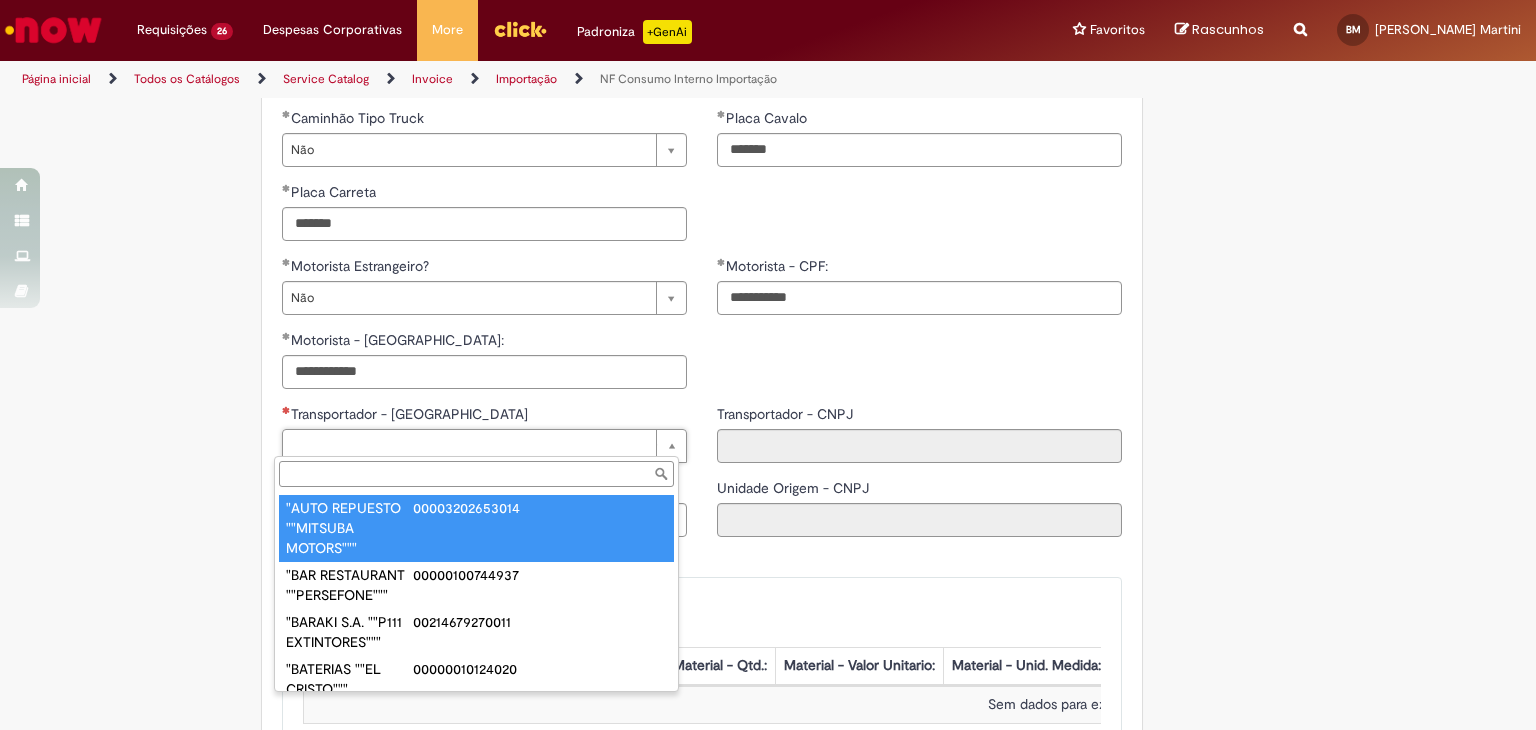 paste on "**********" 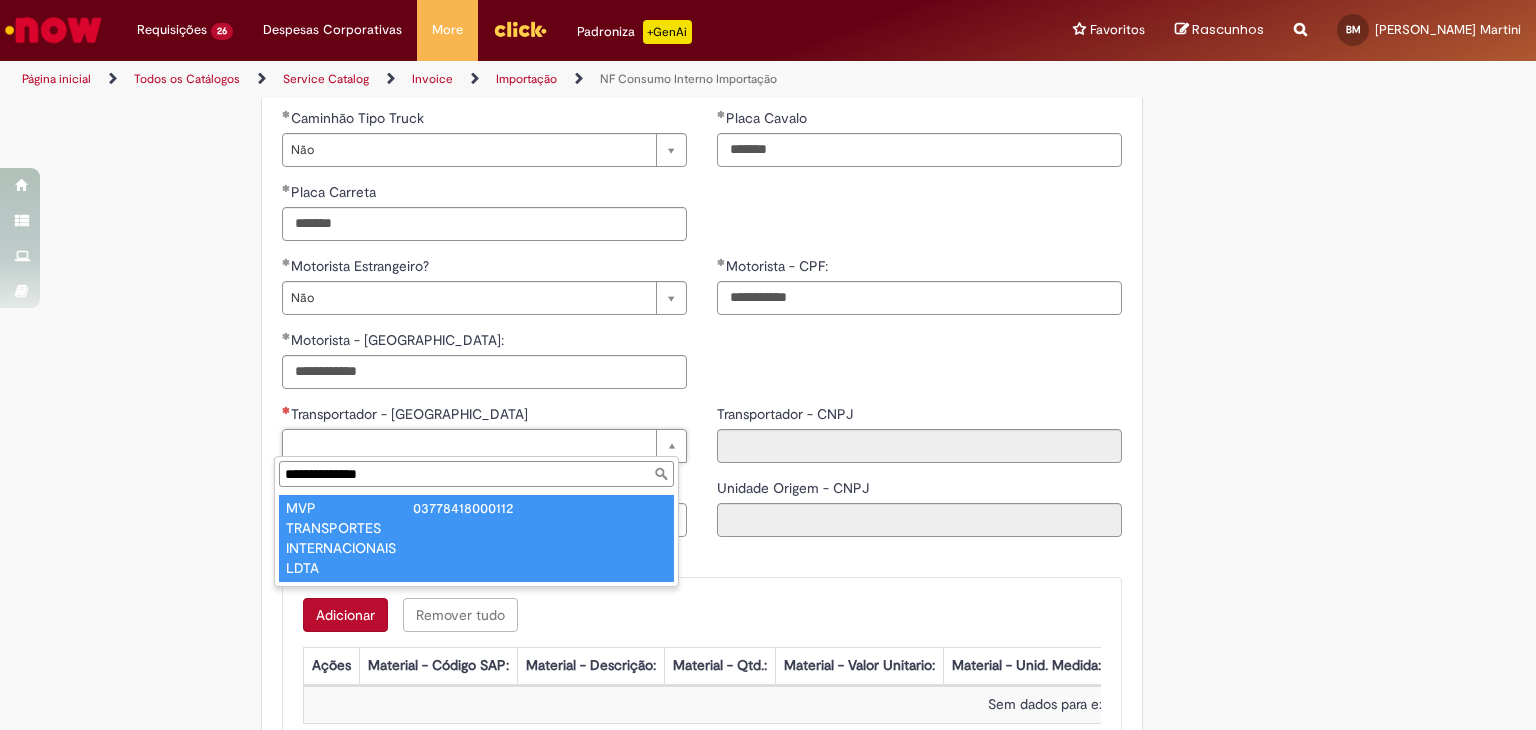 type on "**********" 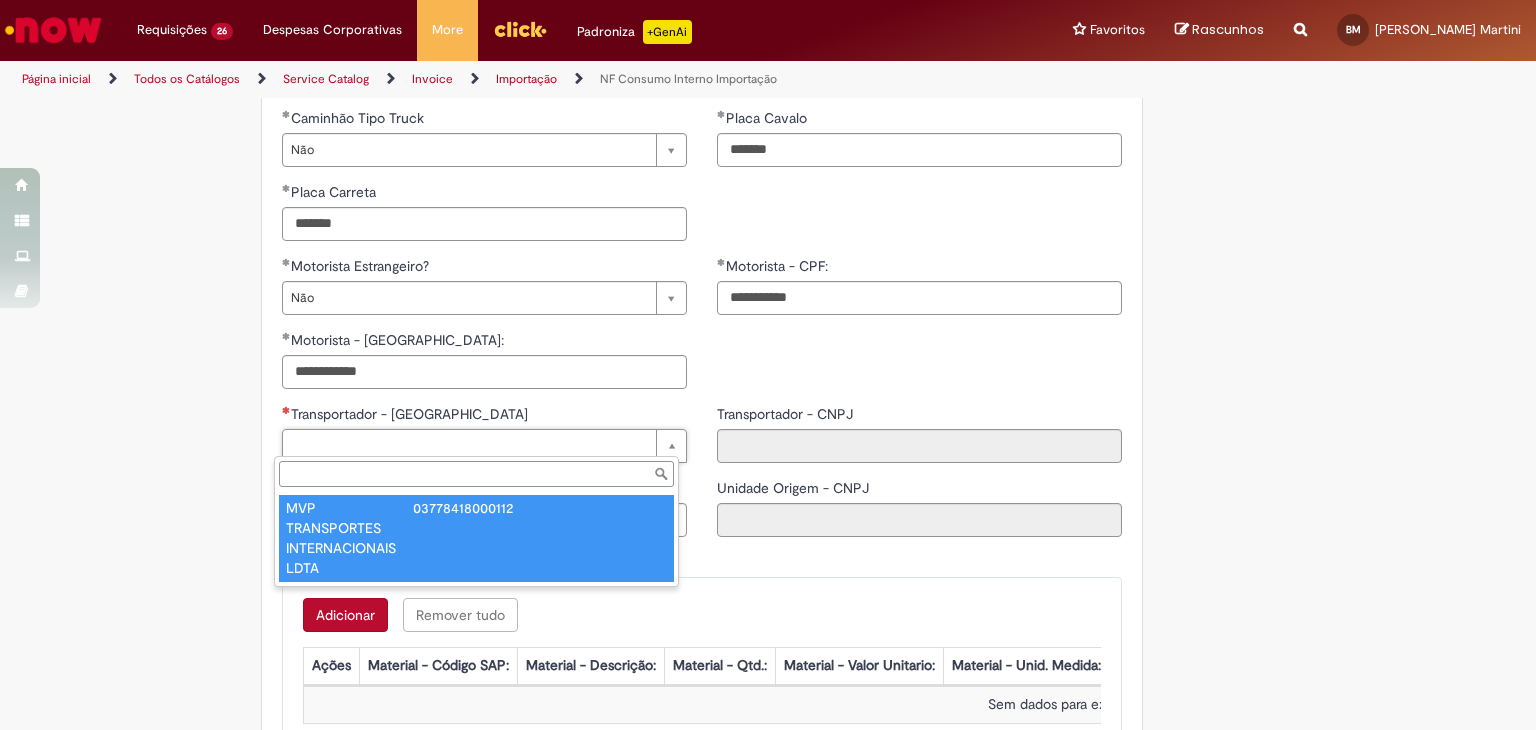 type on "**********" 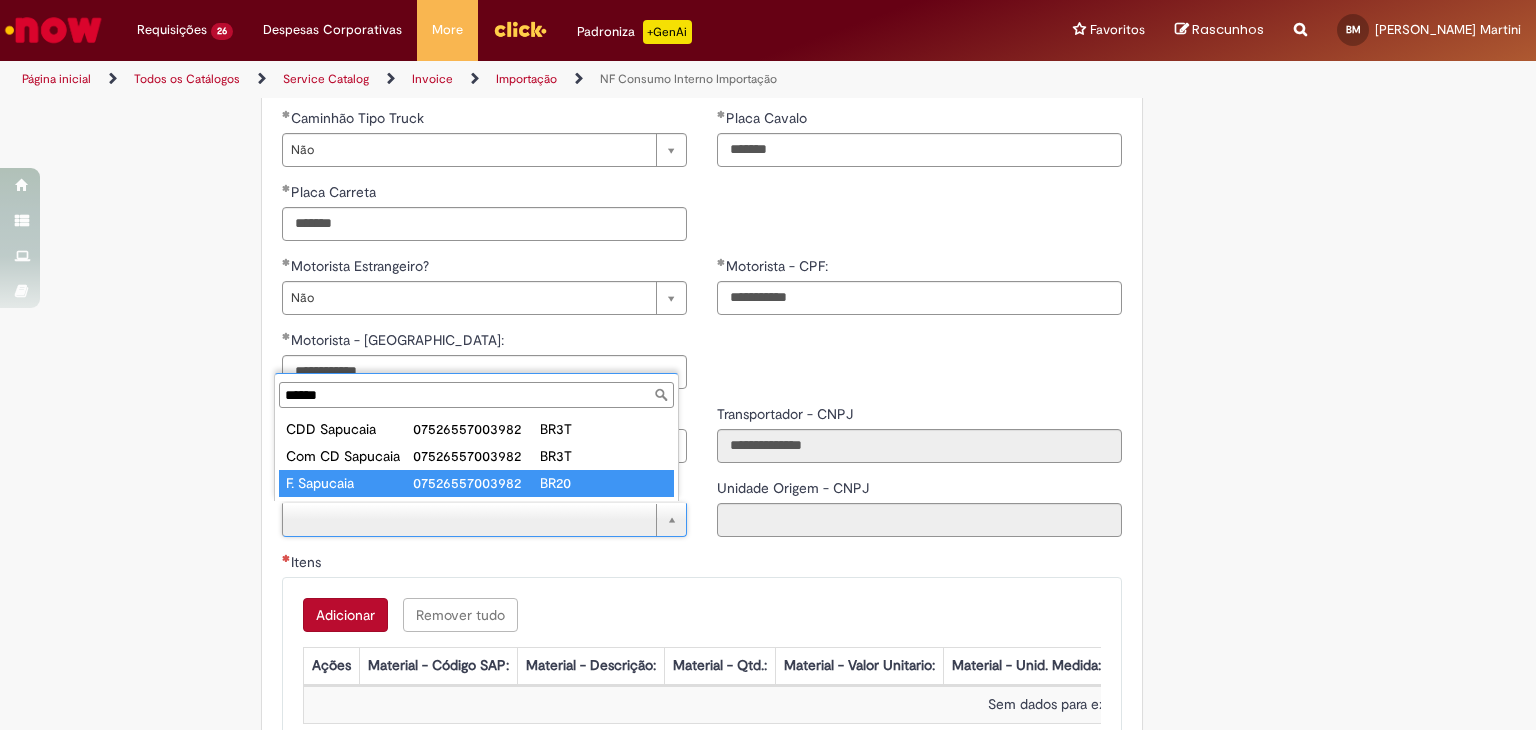 type on "******" 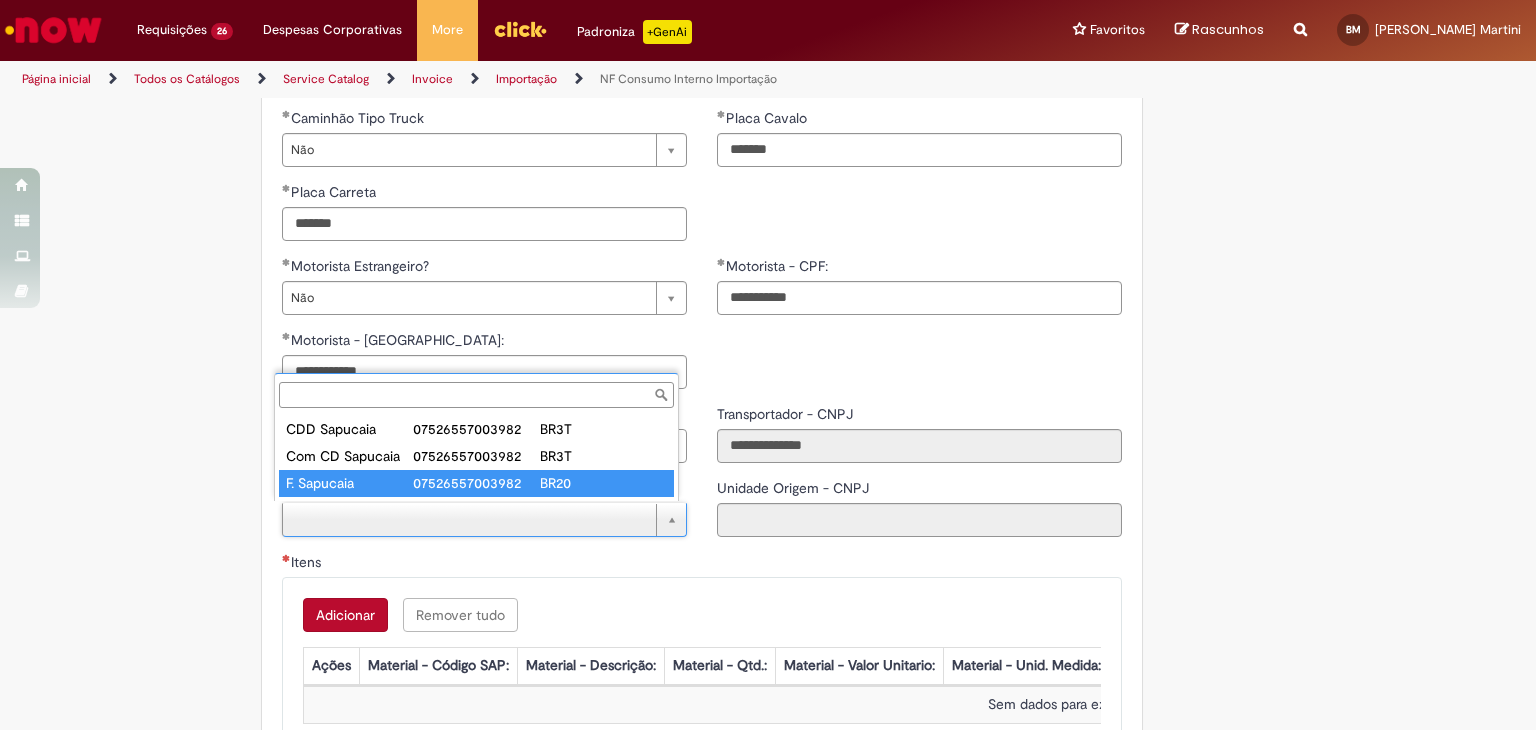 type on "**********" 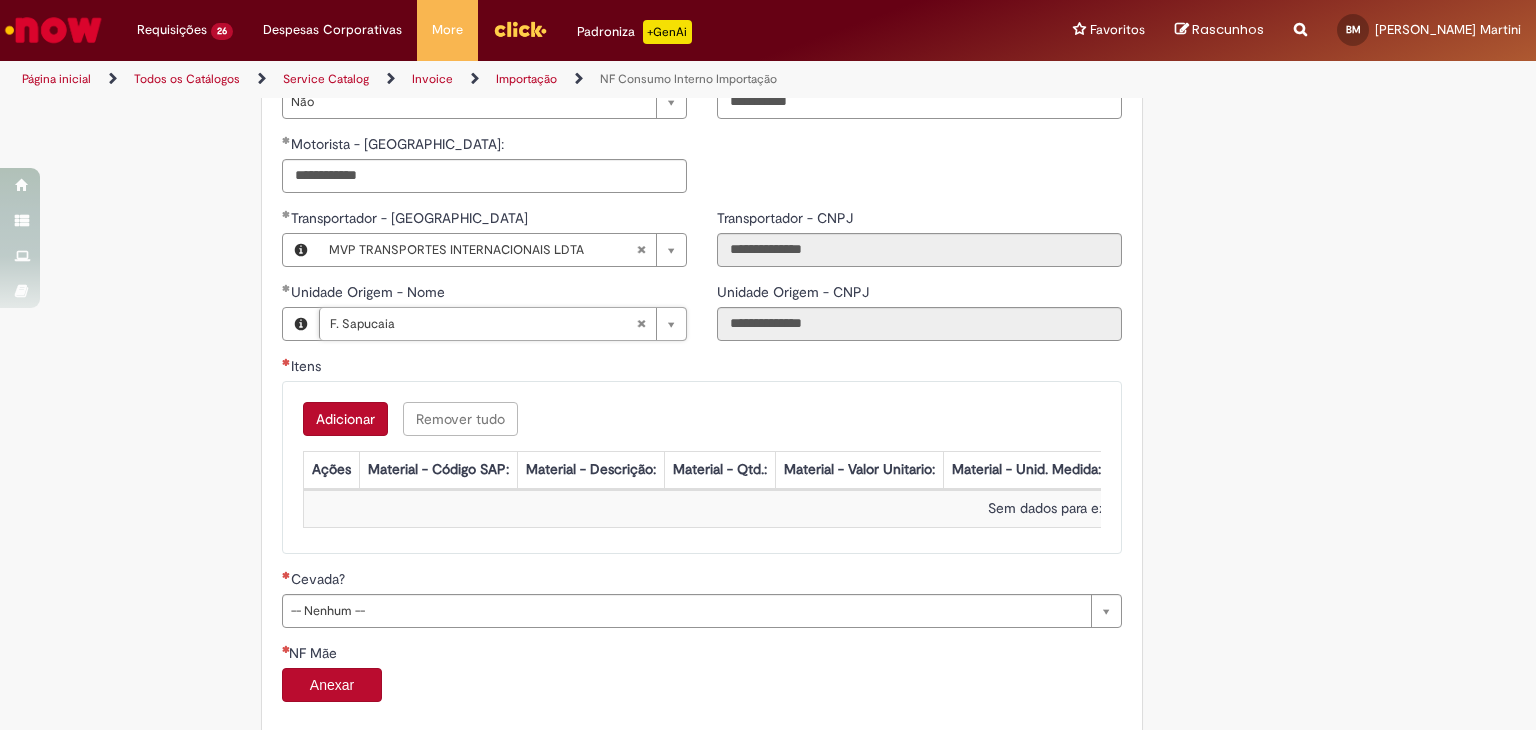 scroll, scrollTop: 1200, scrollLeft: 0, axis: vertical 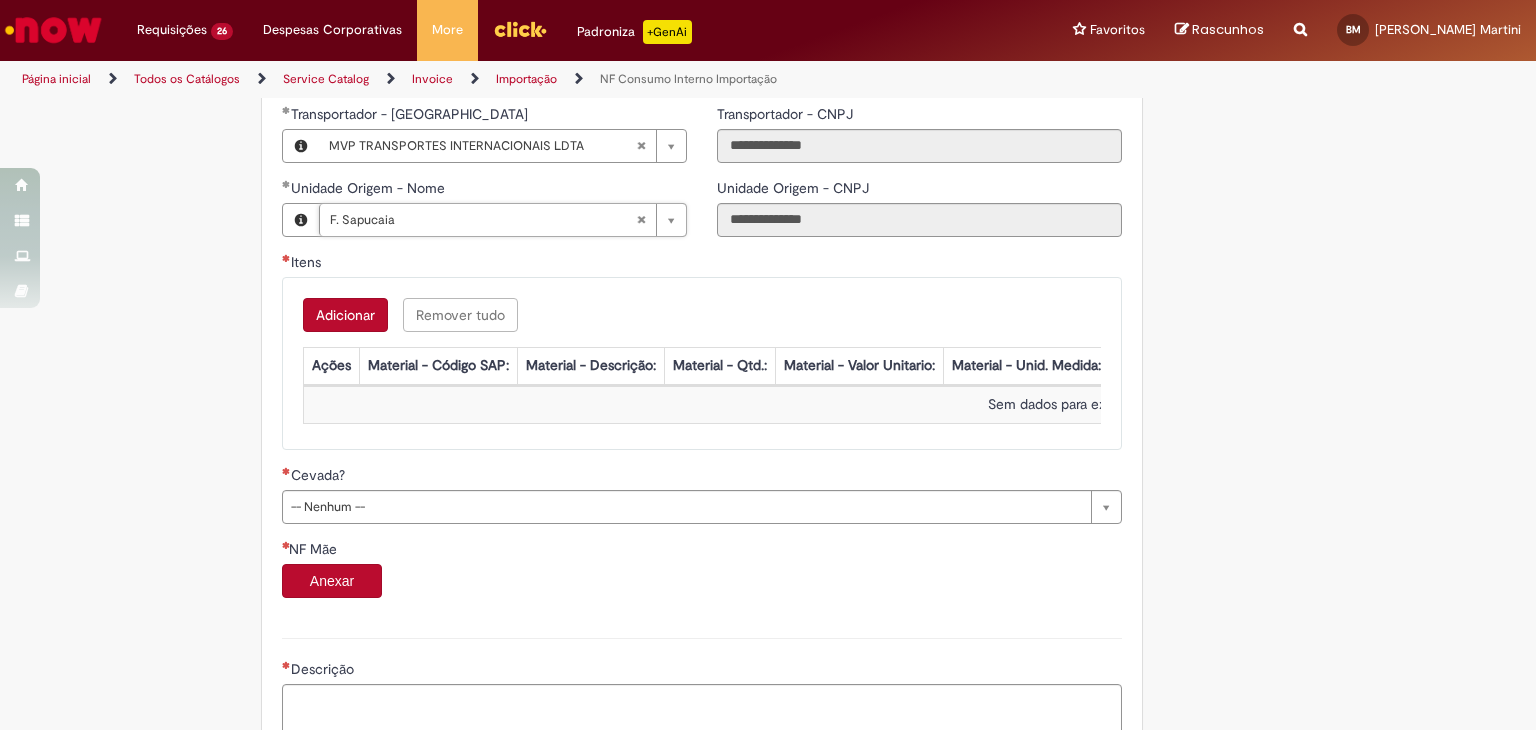 click on "Adicionar" at bounding box center [345, 315] 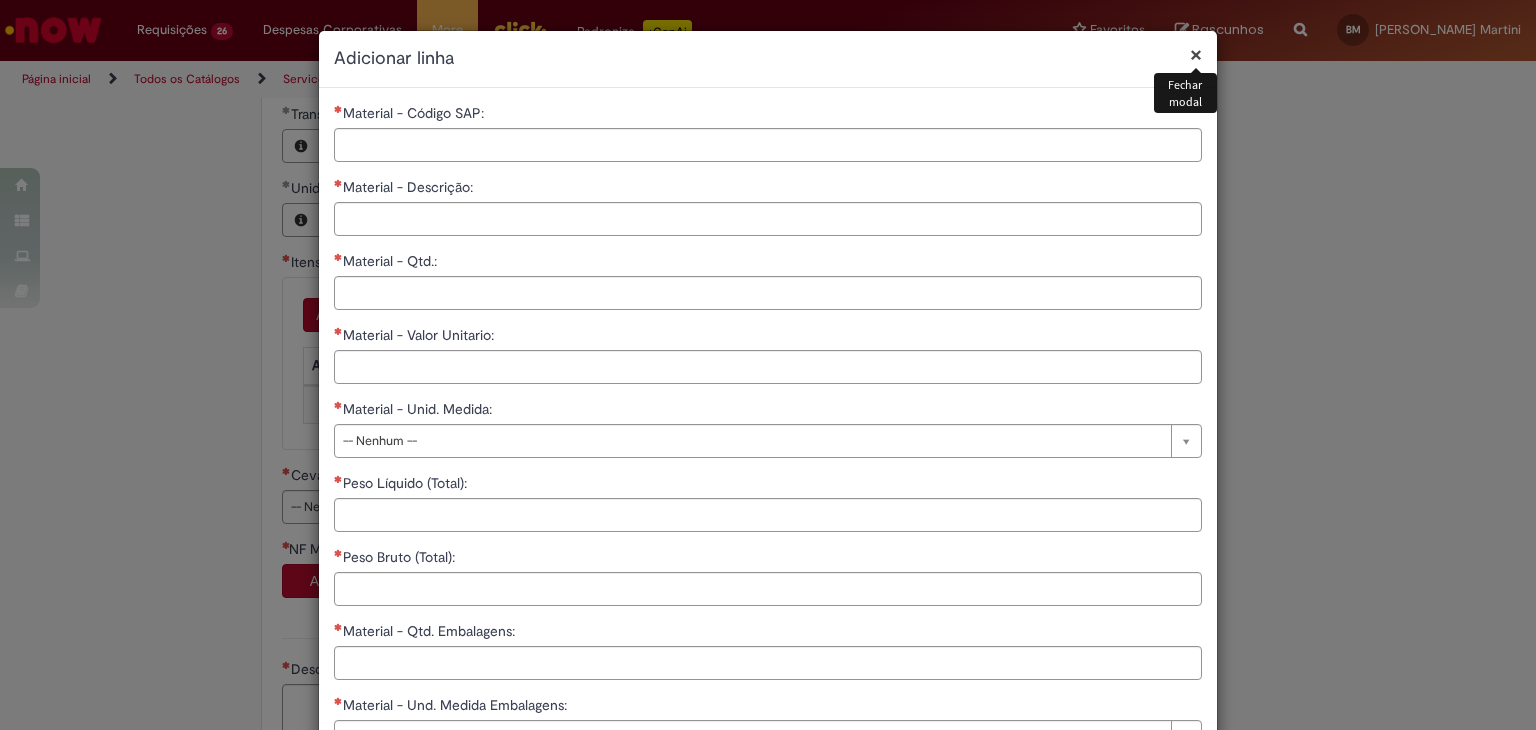 type 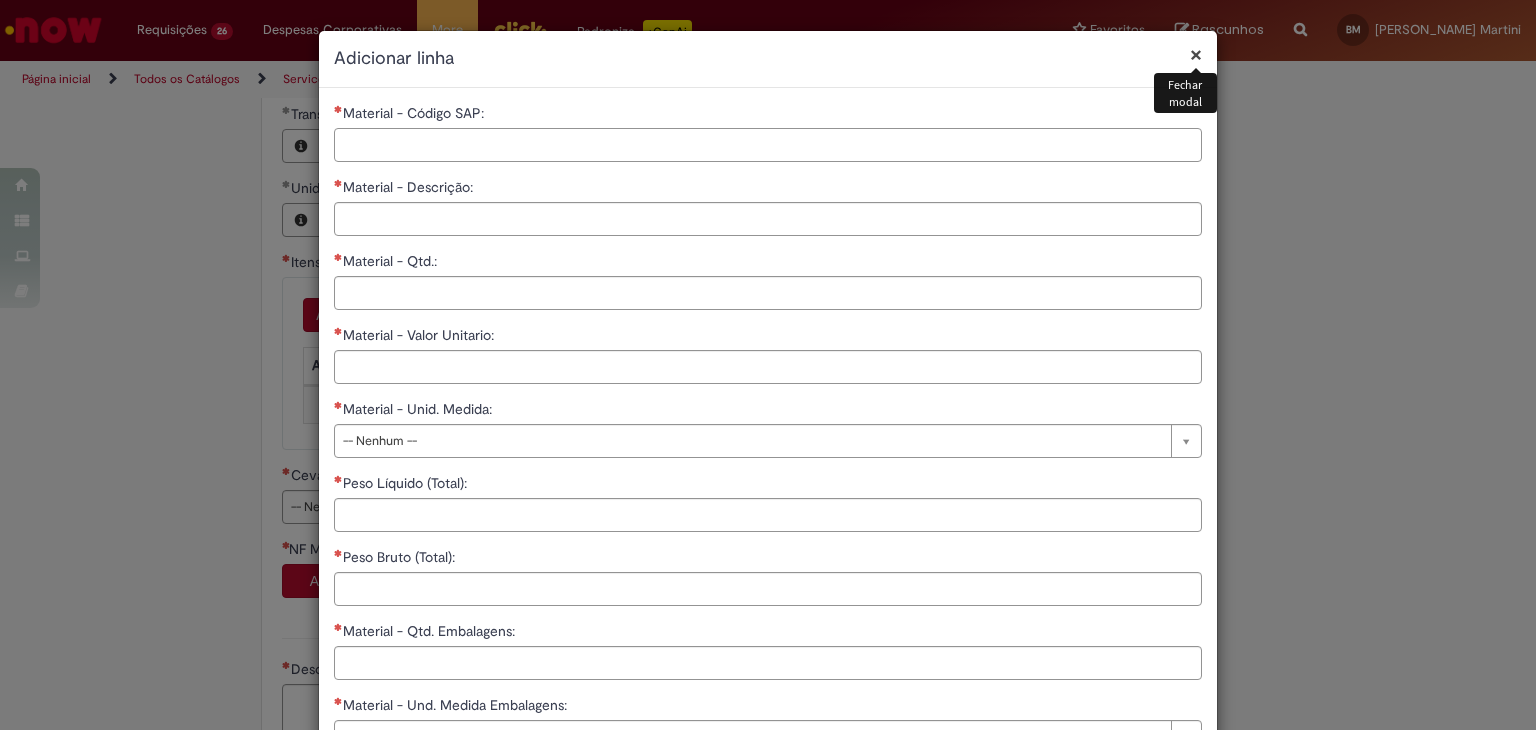 click on "Material - Código SAP:" at bounding box center (768, 145) 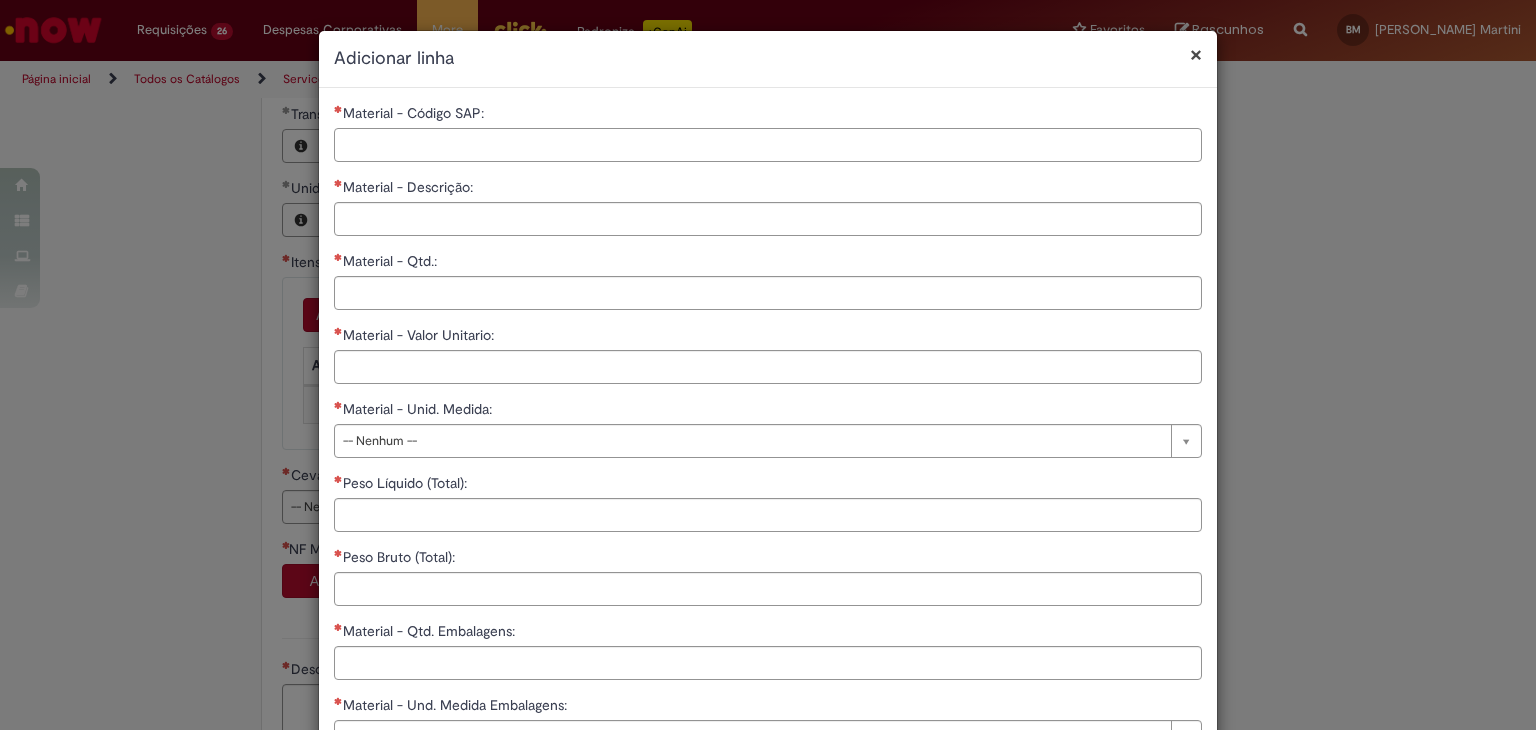 paste on "*****" 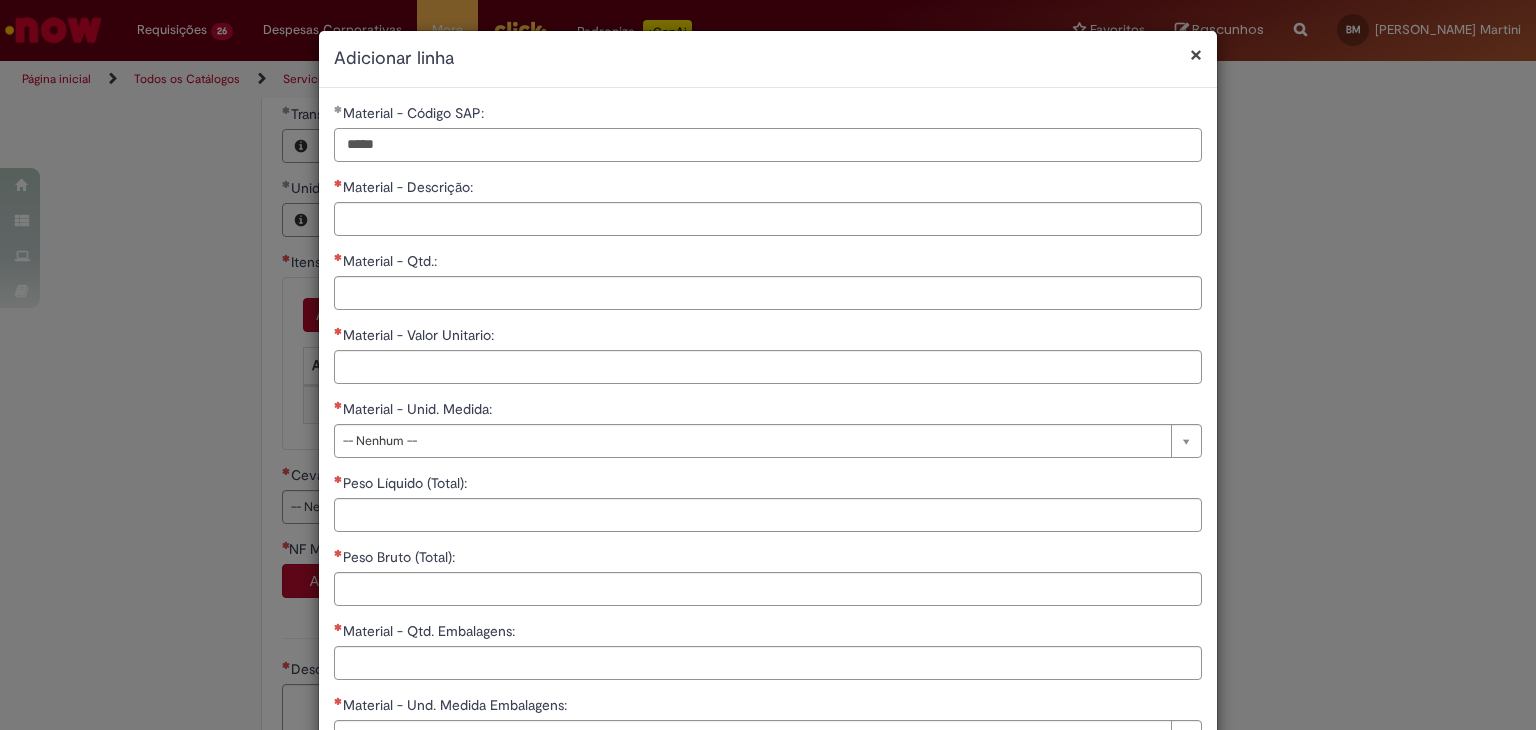 click on "*****" at bounding box center [768, 145] 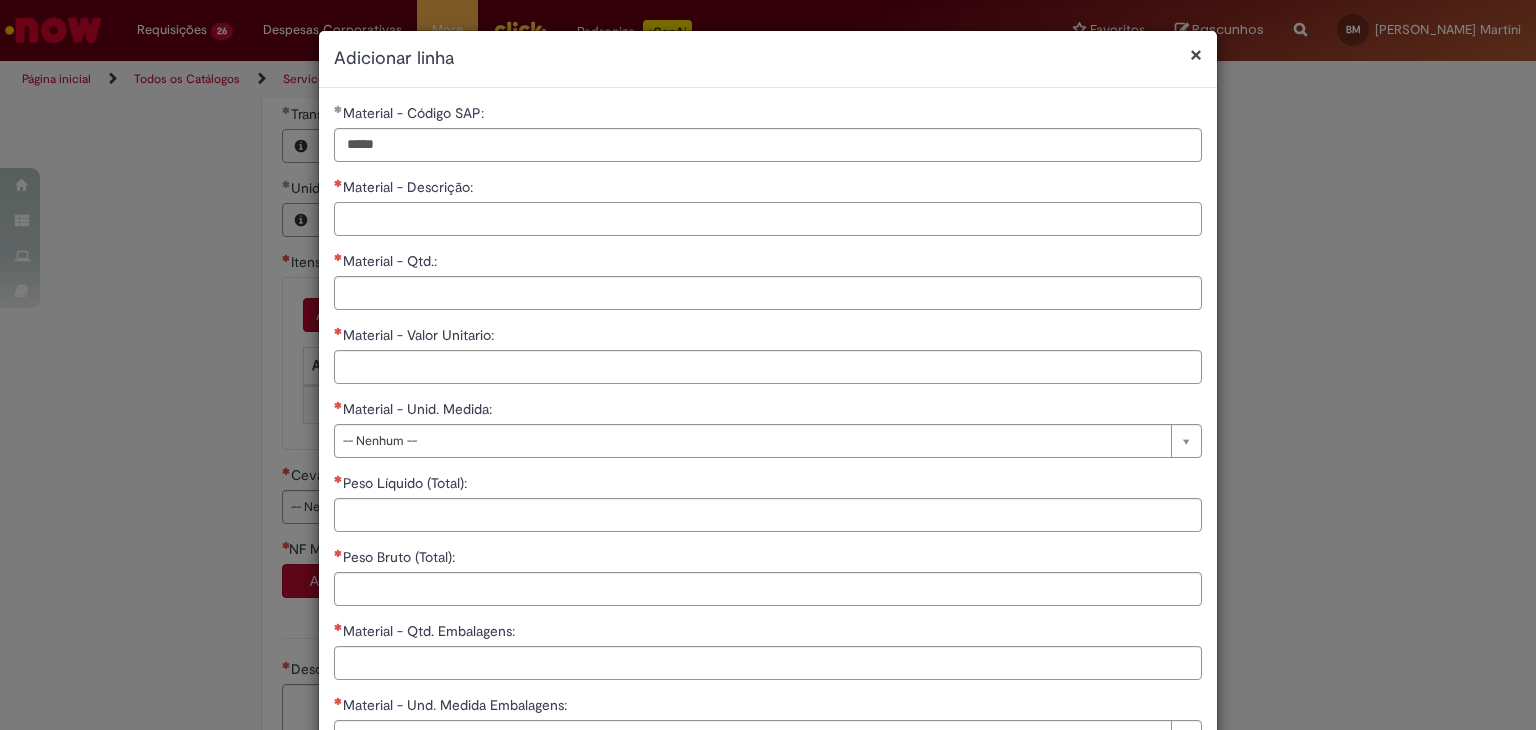 click on "Material - Descrição:" at bounding box center (768, 219) 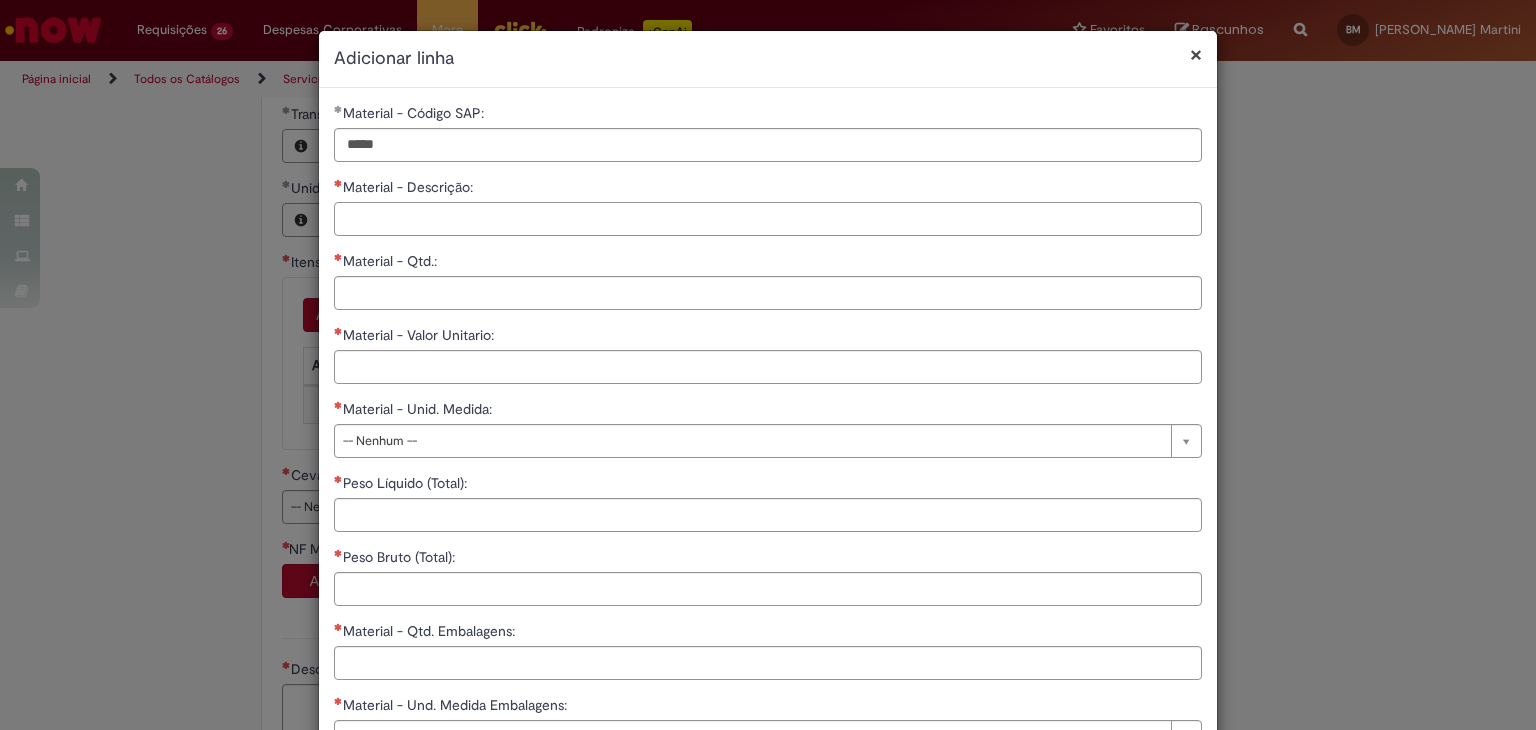 paste on "**********" 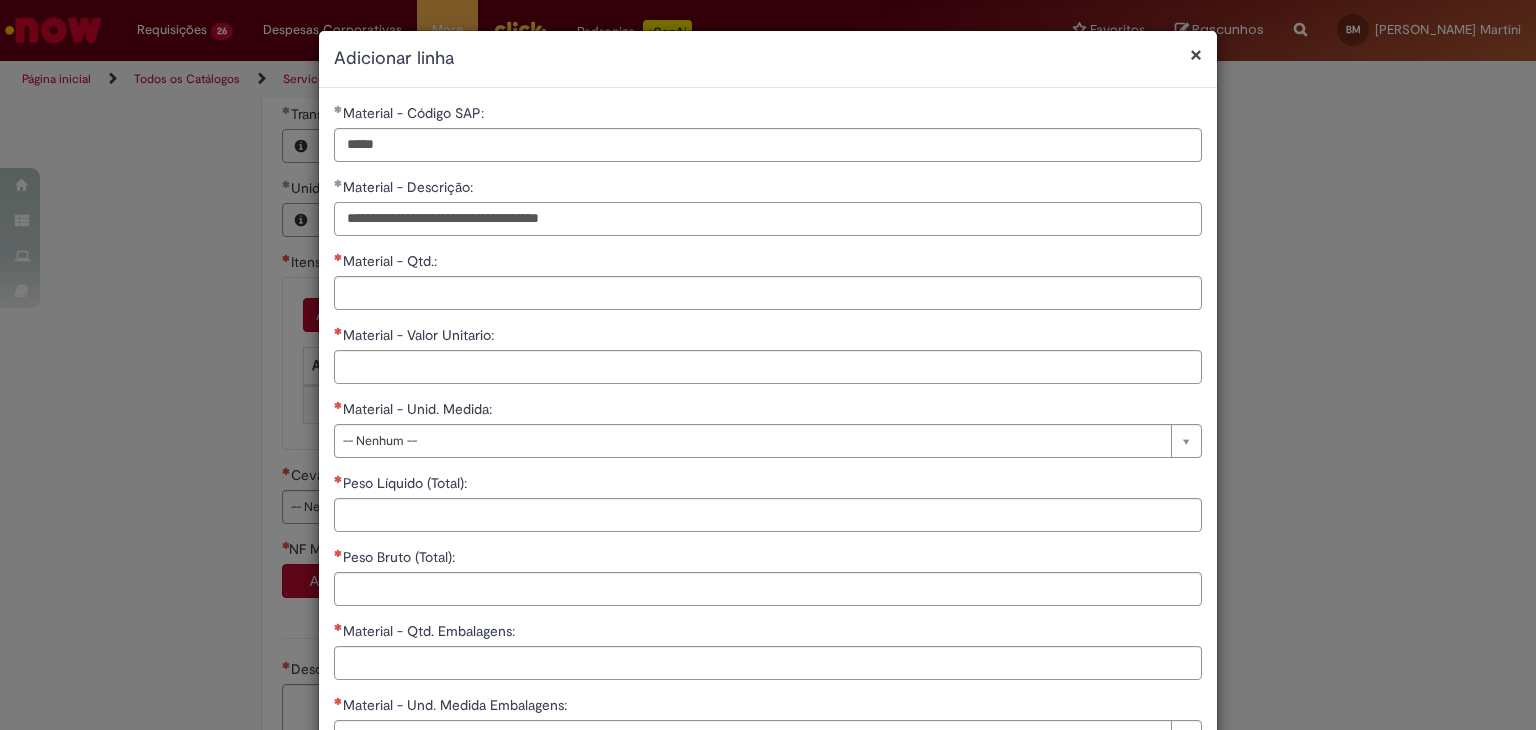 click on "**********" at bounding box center [768, 219] 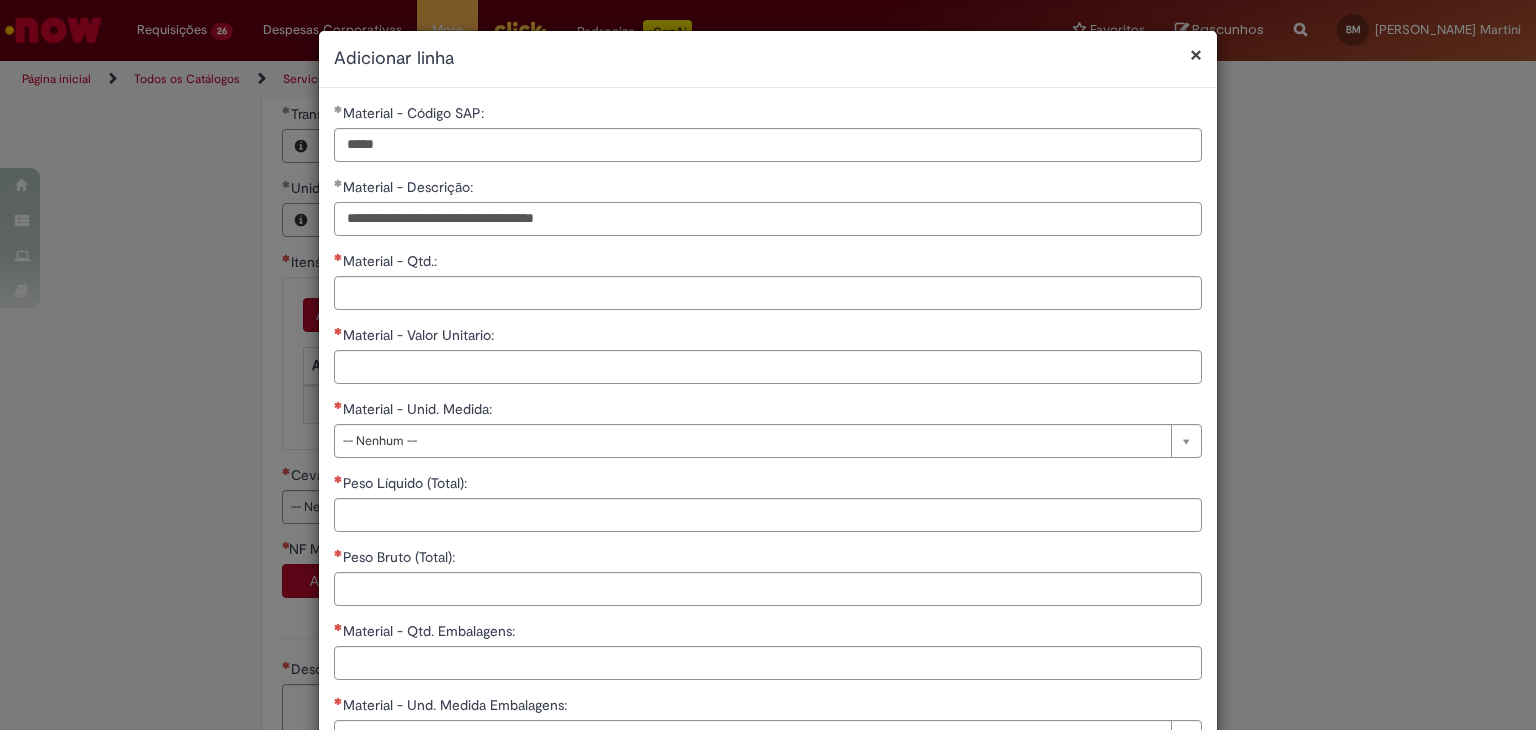 type on "**********" 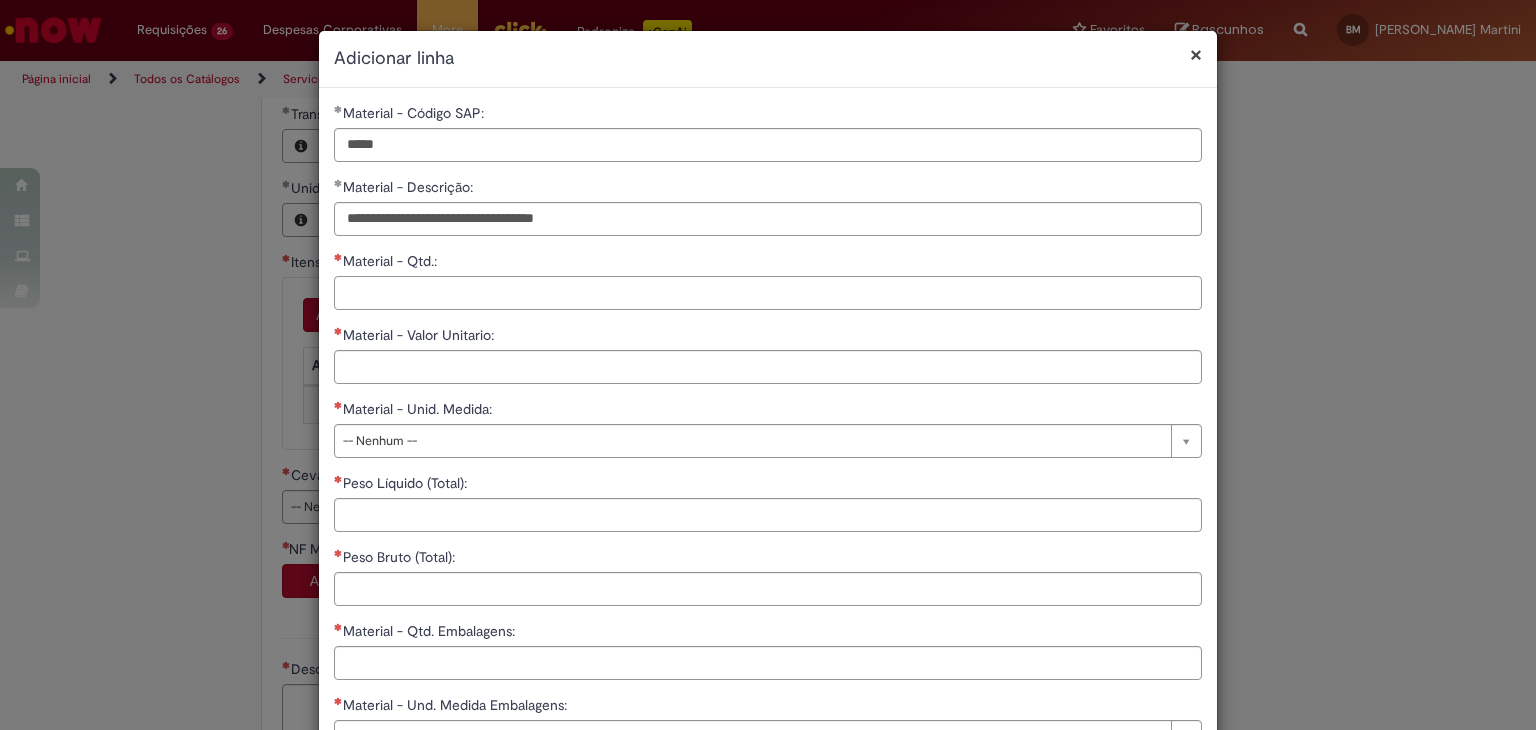 click on "Material - Qtd.:" at bounding box center [768, 293] 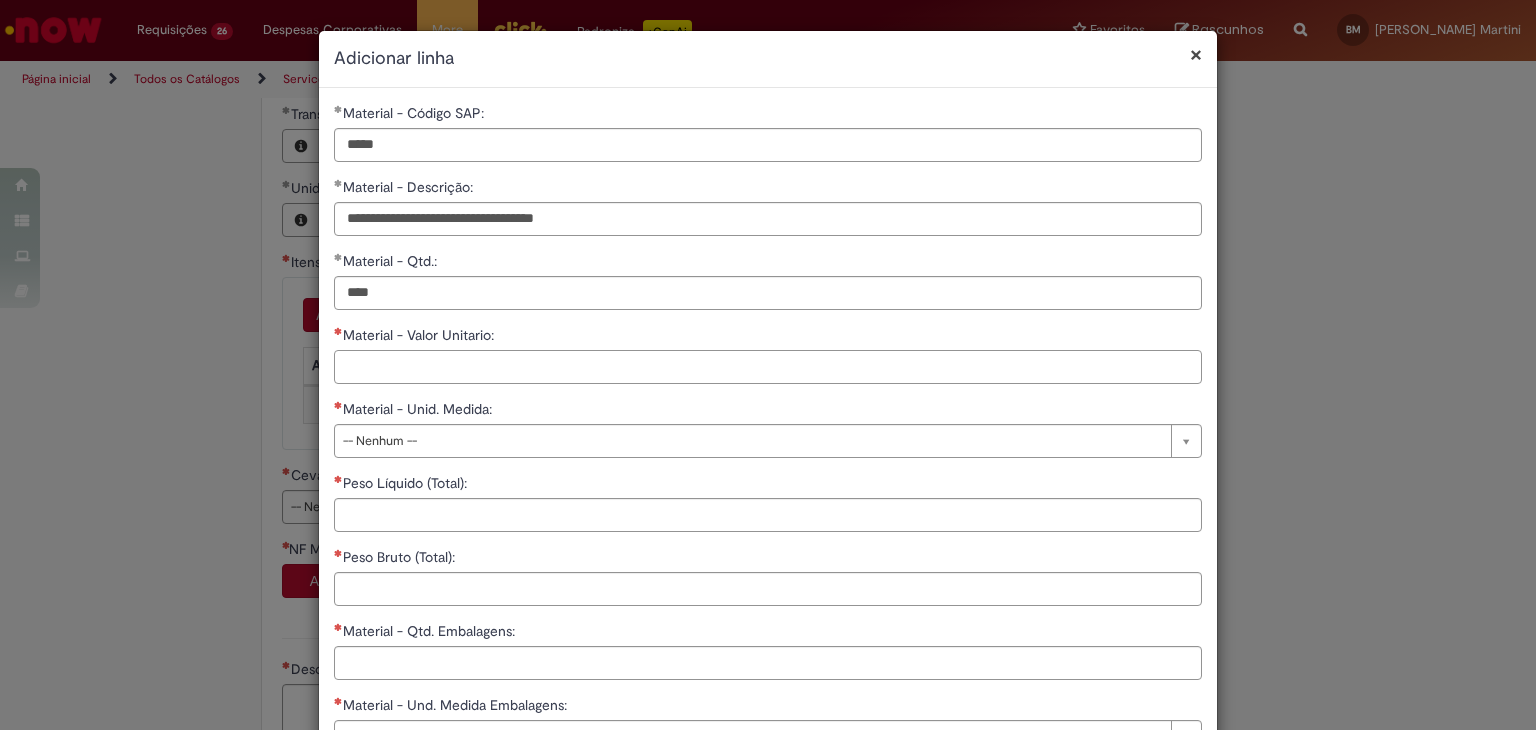 type on "********" 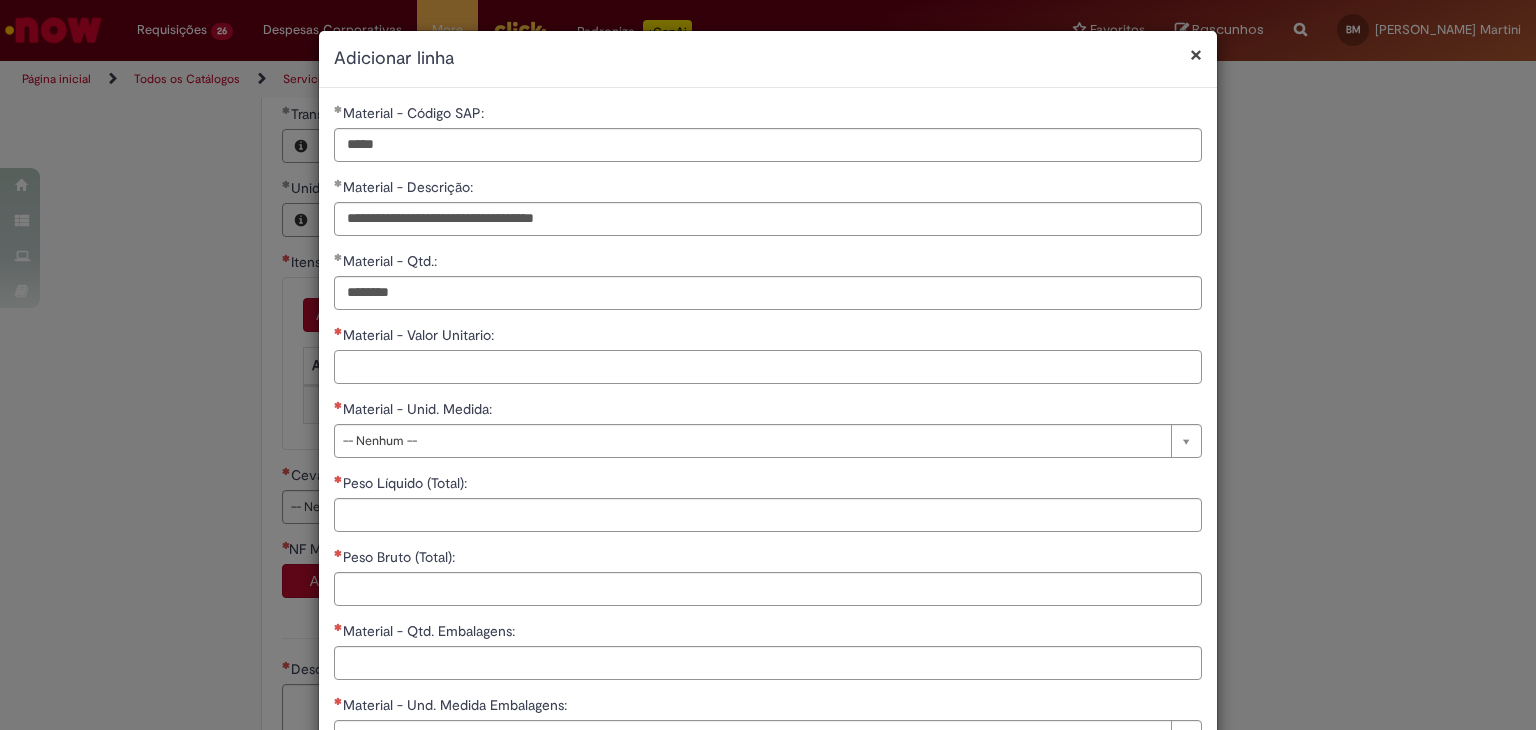click on "Material - Valor Unitario:" at bounding box center (768, 367) 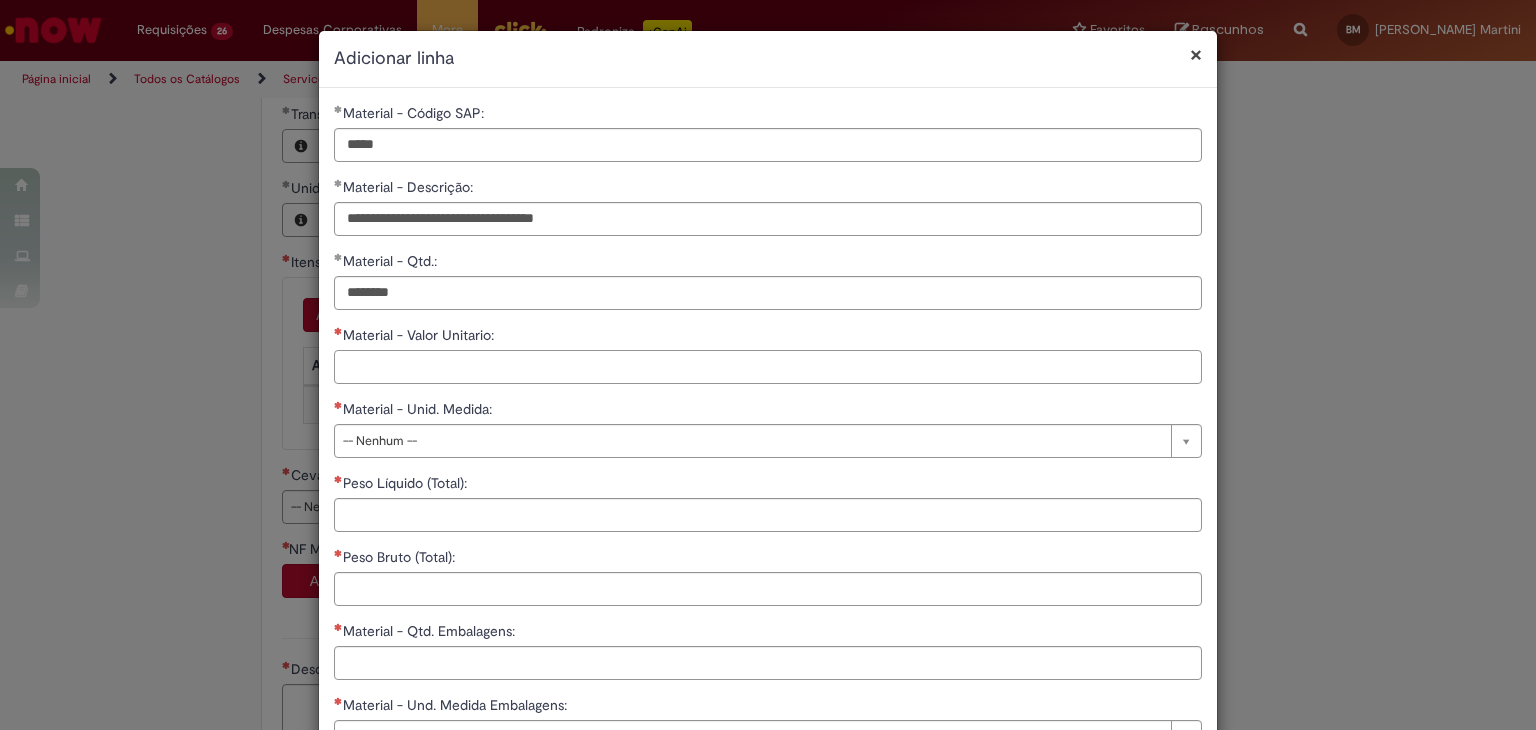 paste on "*******" 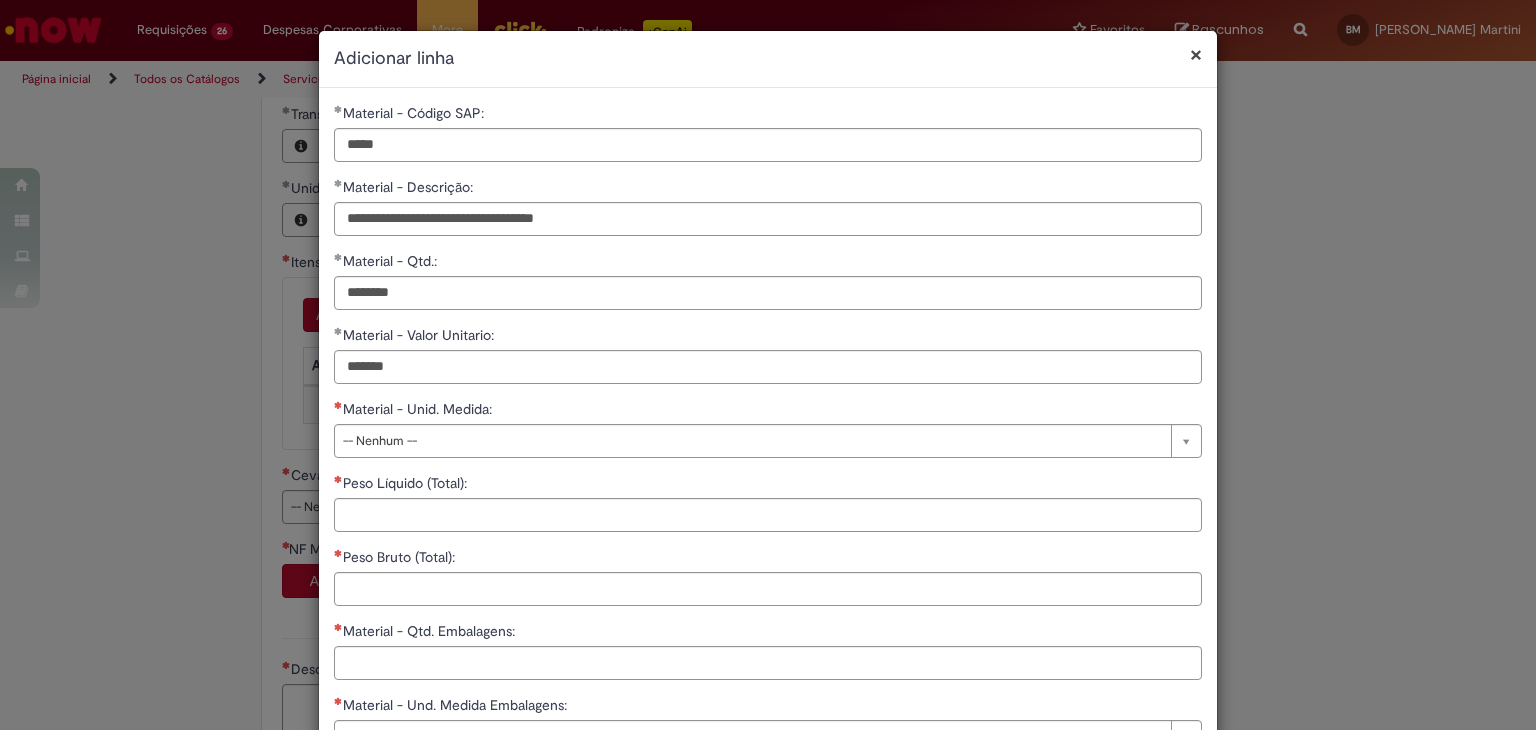 type on "********" 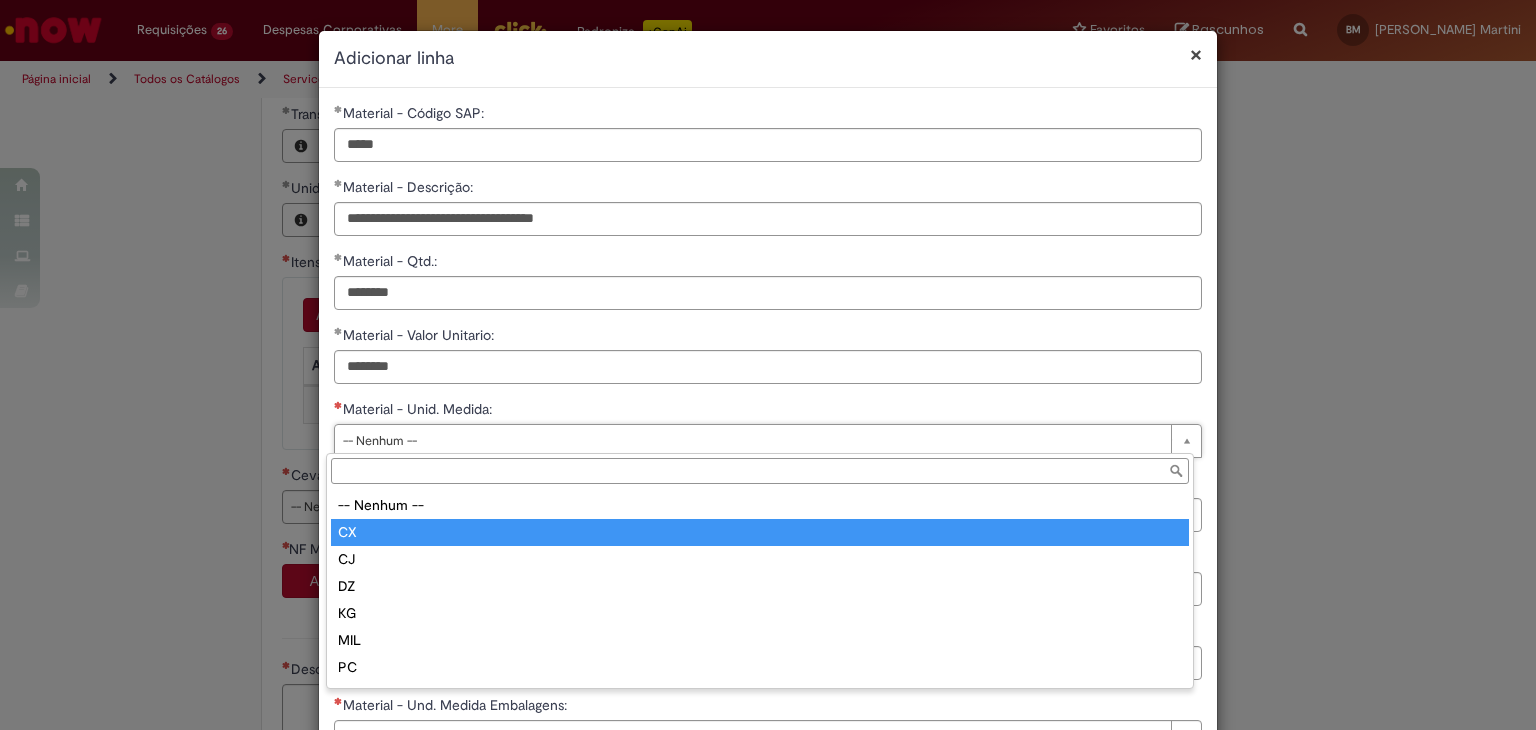 type on "**" 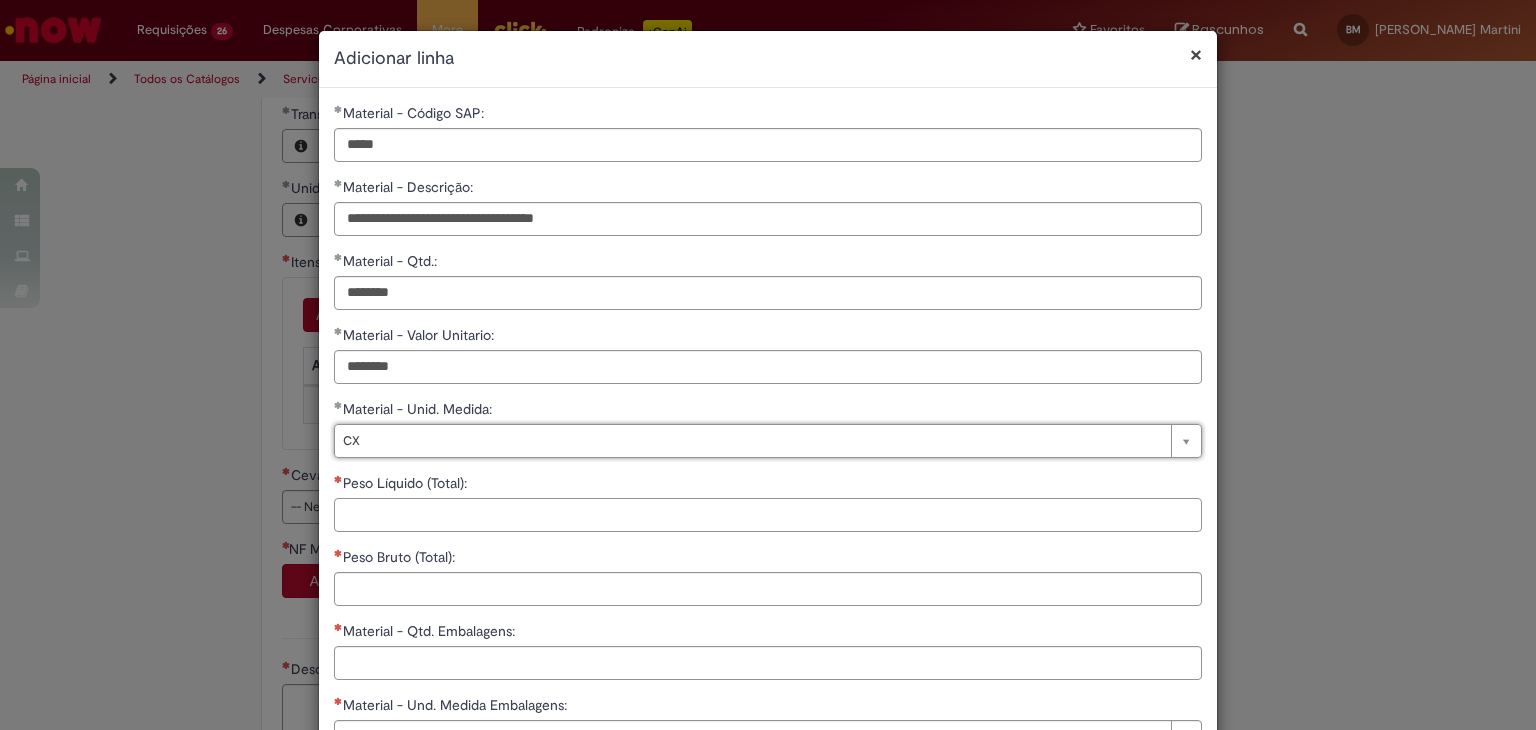 click on "Peso Líquido (Total):" at bounding box center [768, 515] 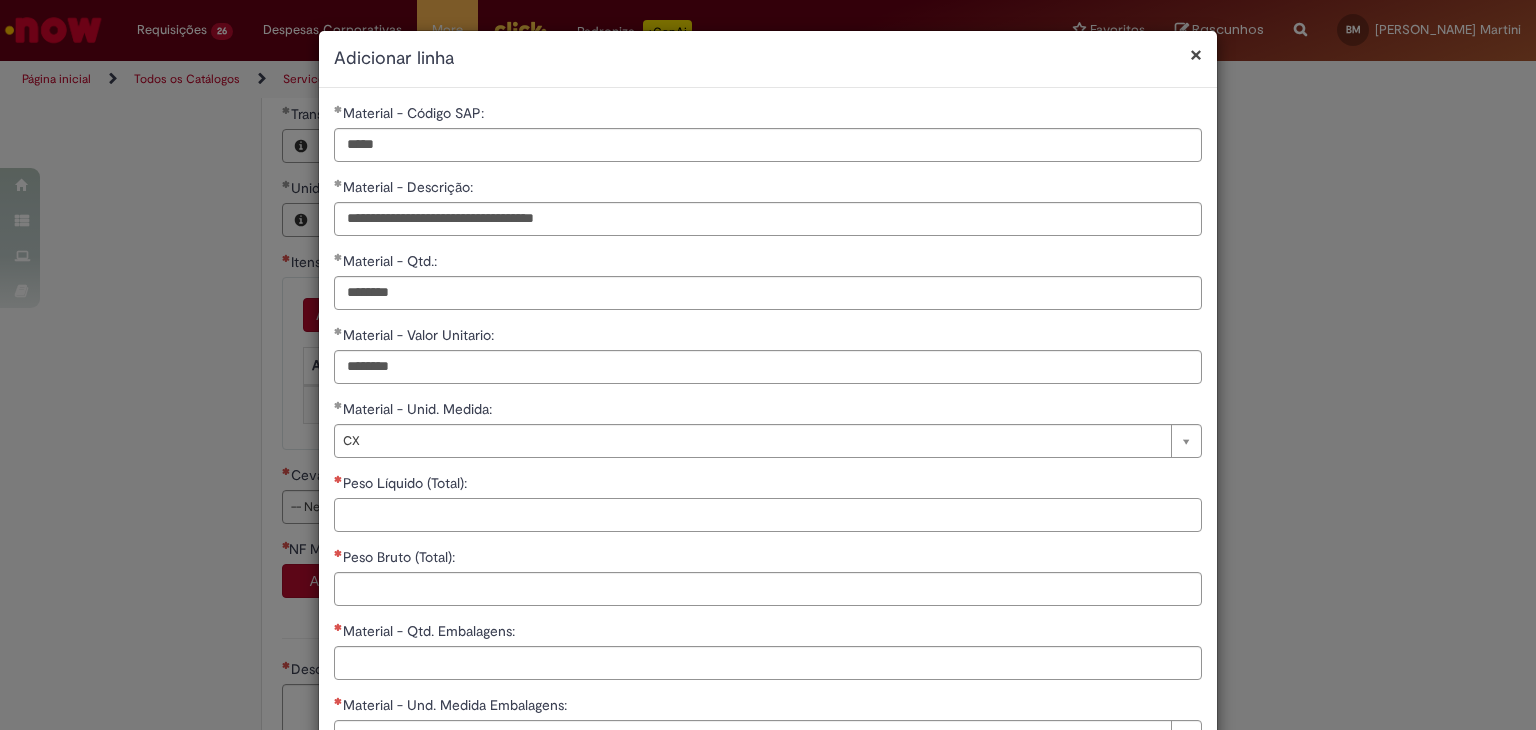 paste on "*********" 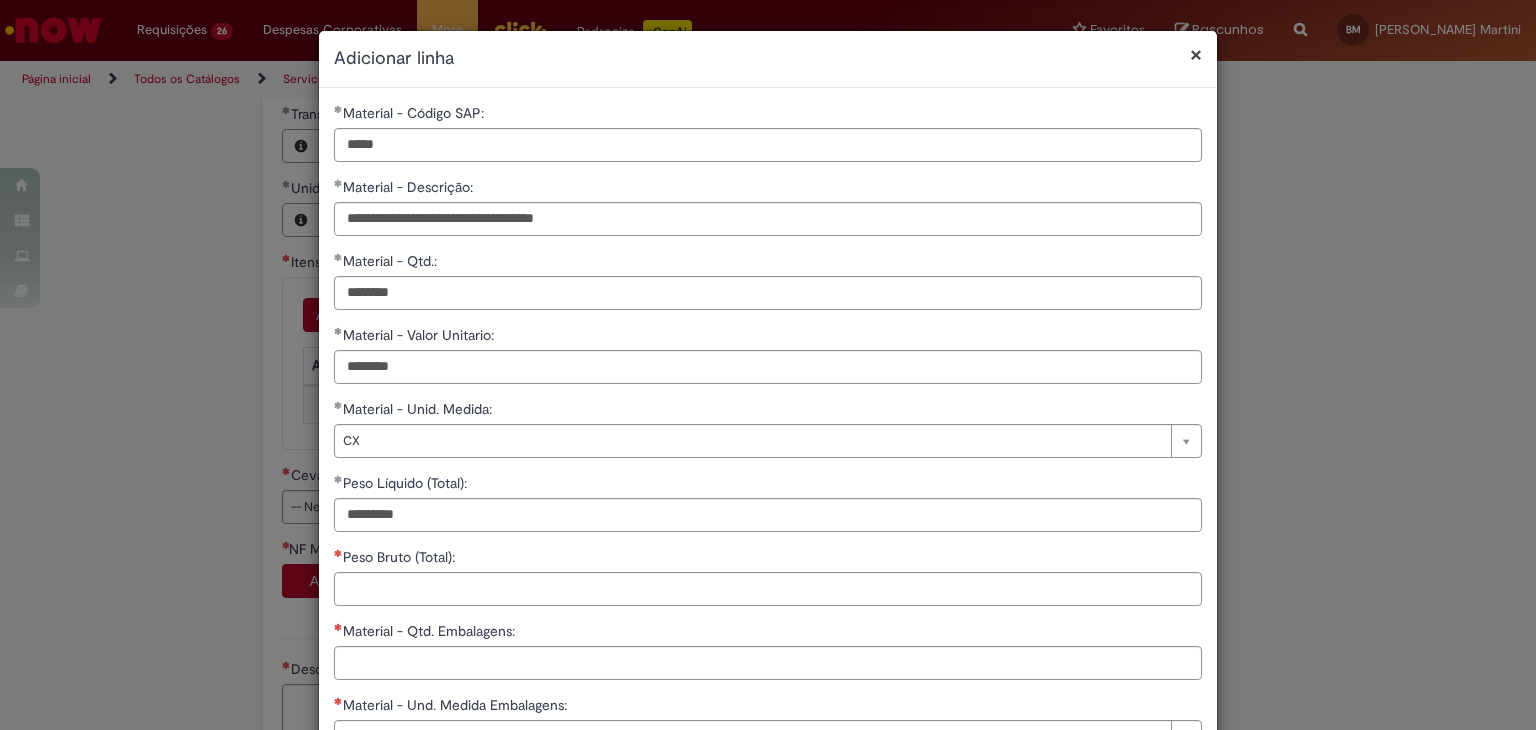 type on "**********" 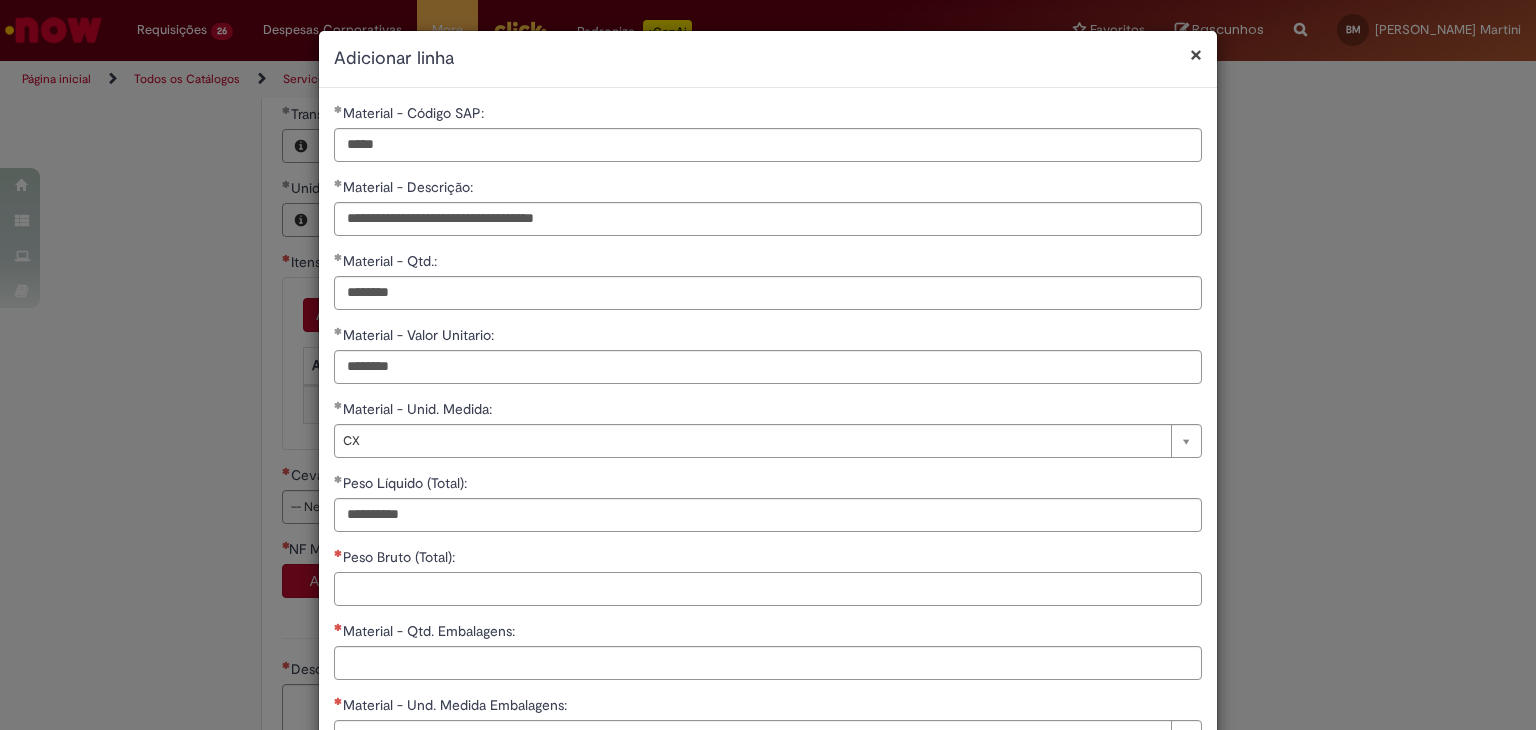 click on "Peso Bruto (Total):" at bounding box center [768, 589] 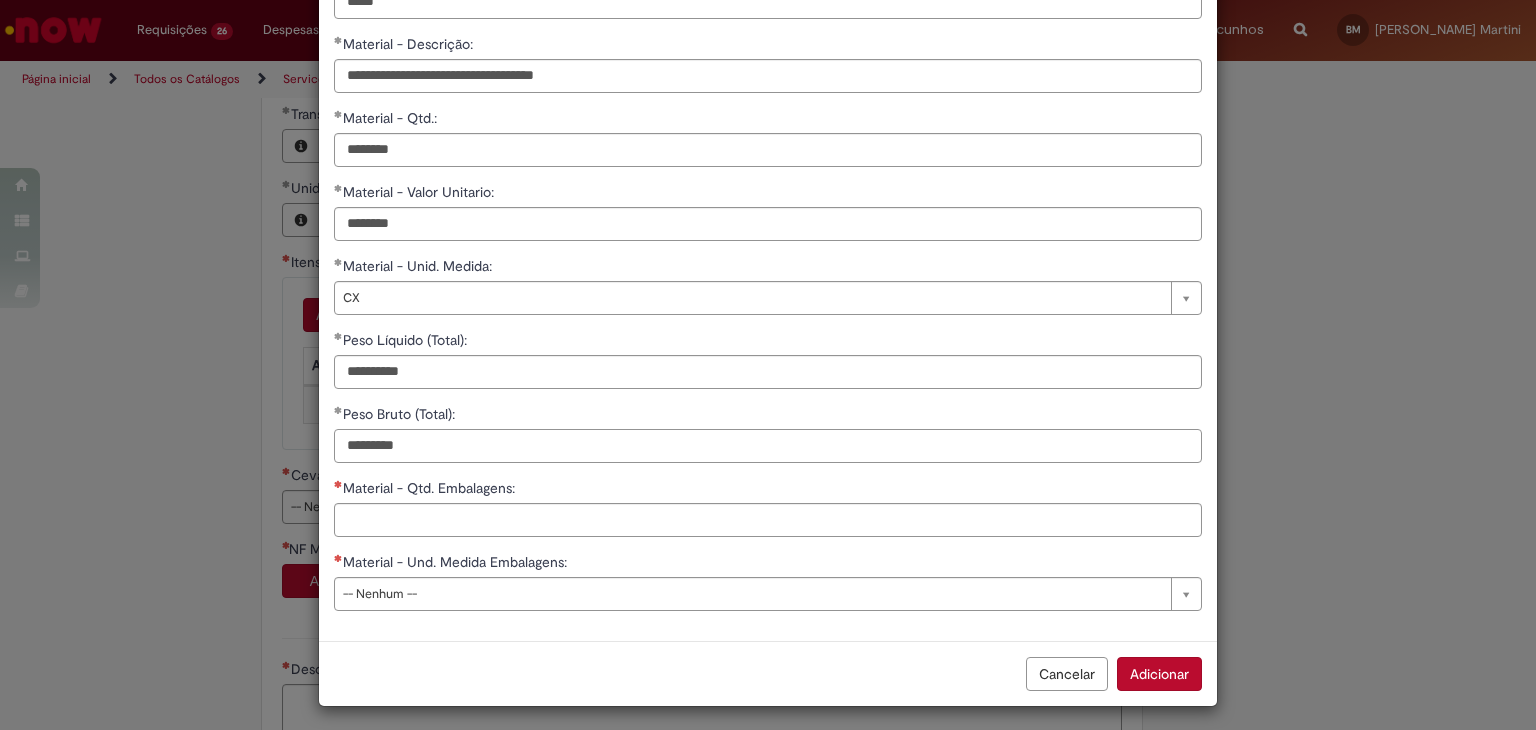 scroll, scrollTop: 148, scrollLeft: 0, axis: vertical 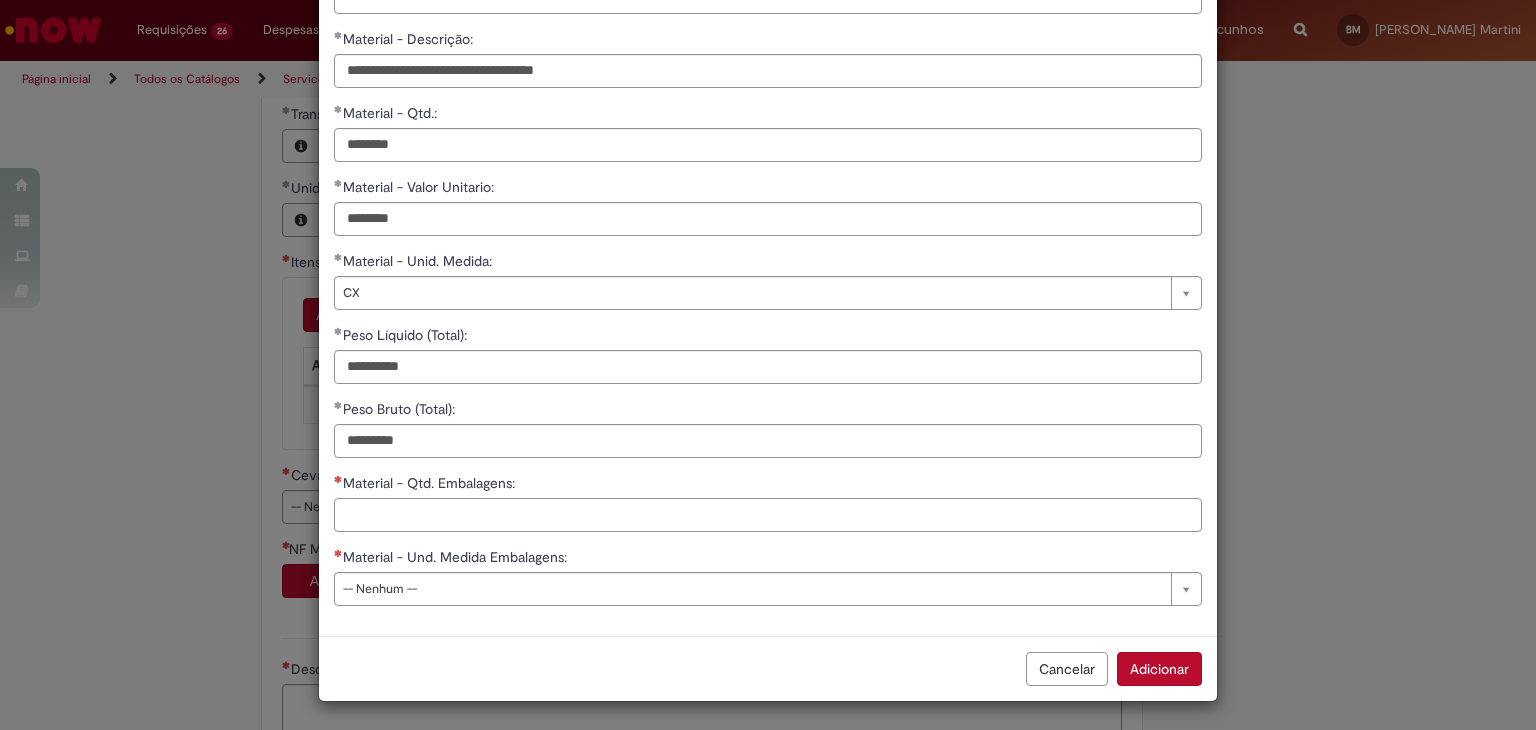 type on "**********" 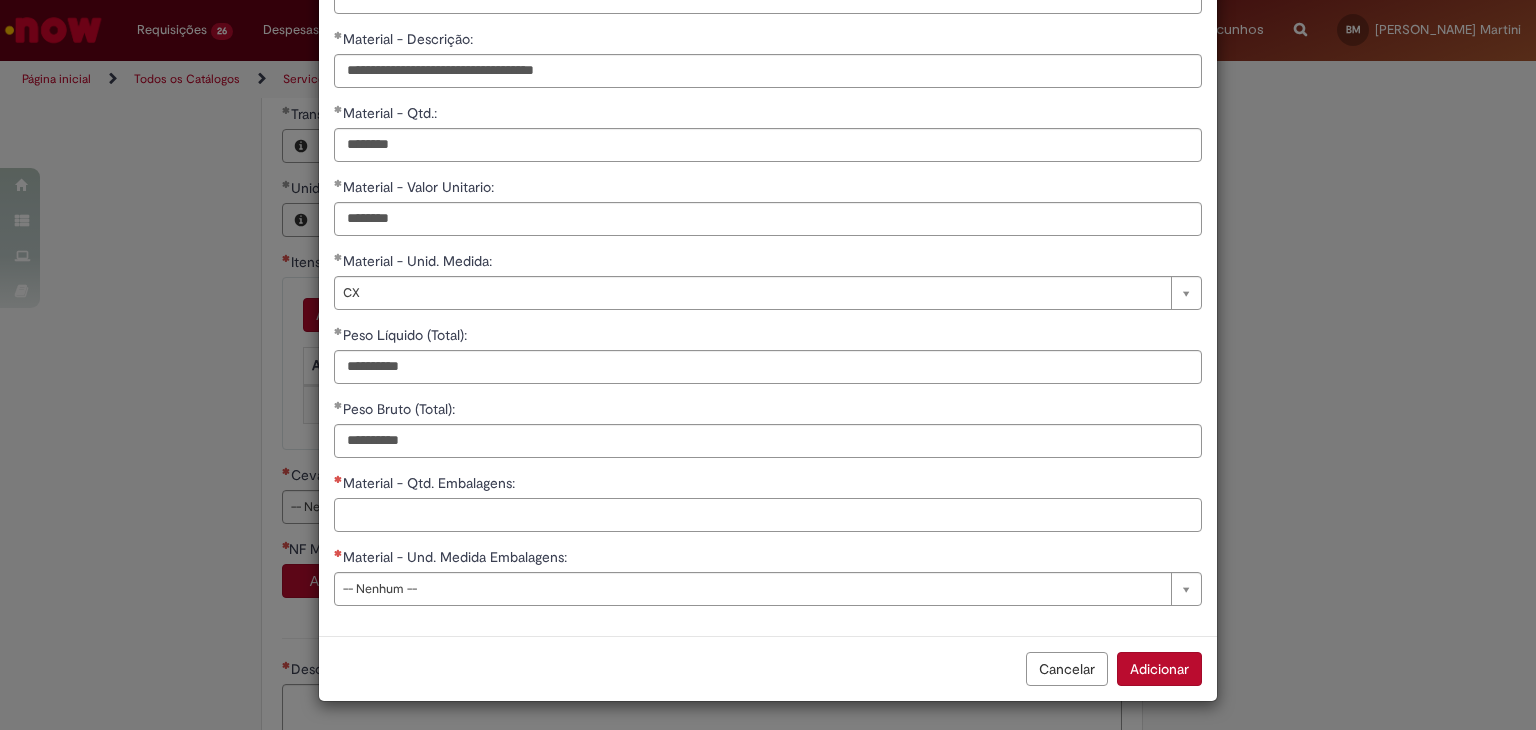 click on "Material - Qtd. Embalagens:" at bounding box center [768, 515] 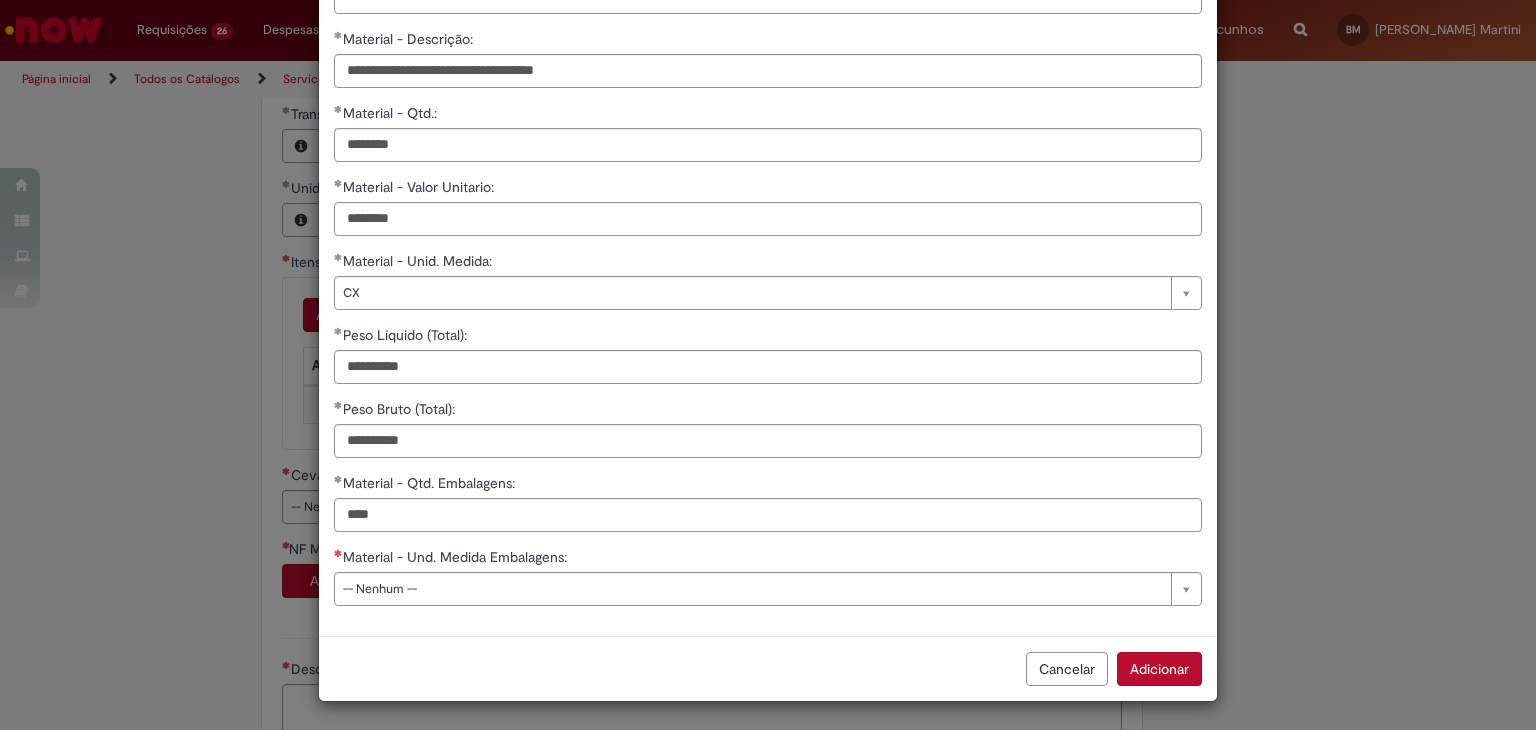 type on "*********" 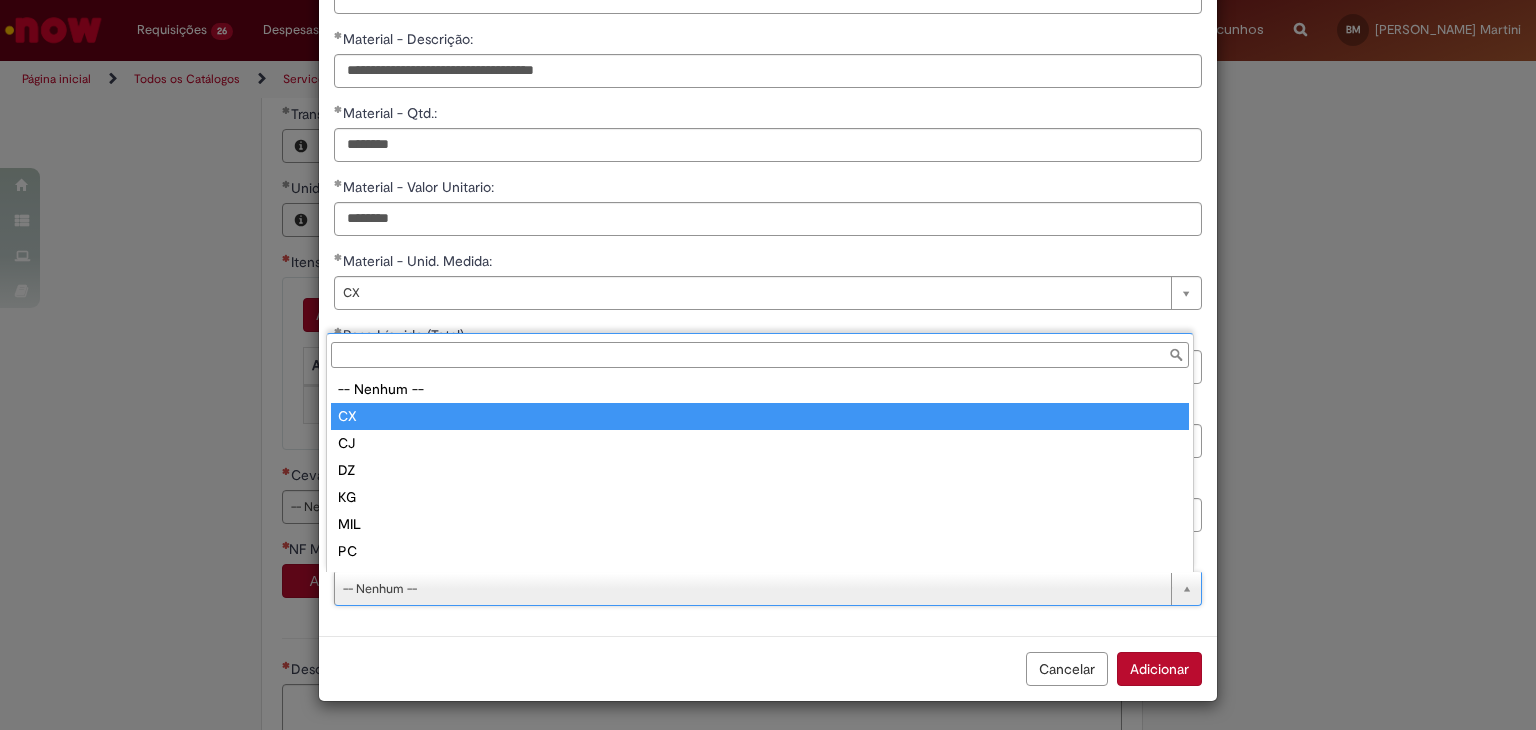 type on "**" 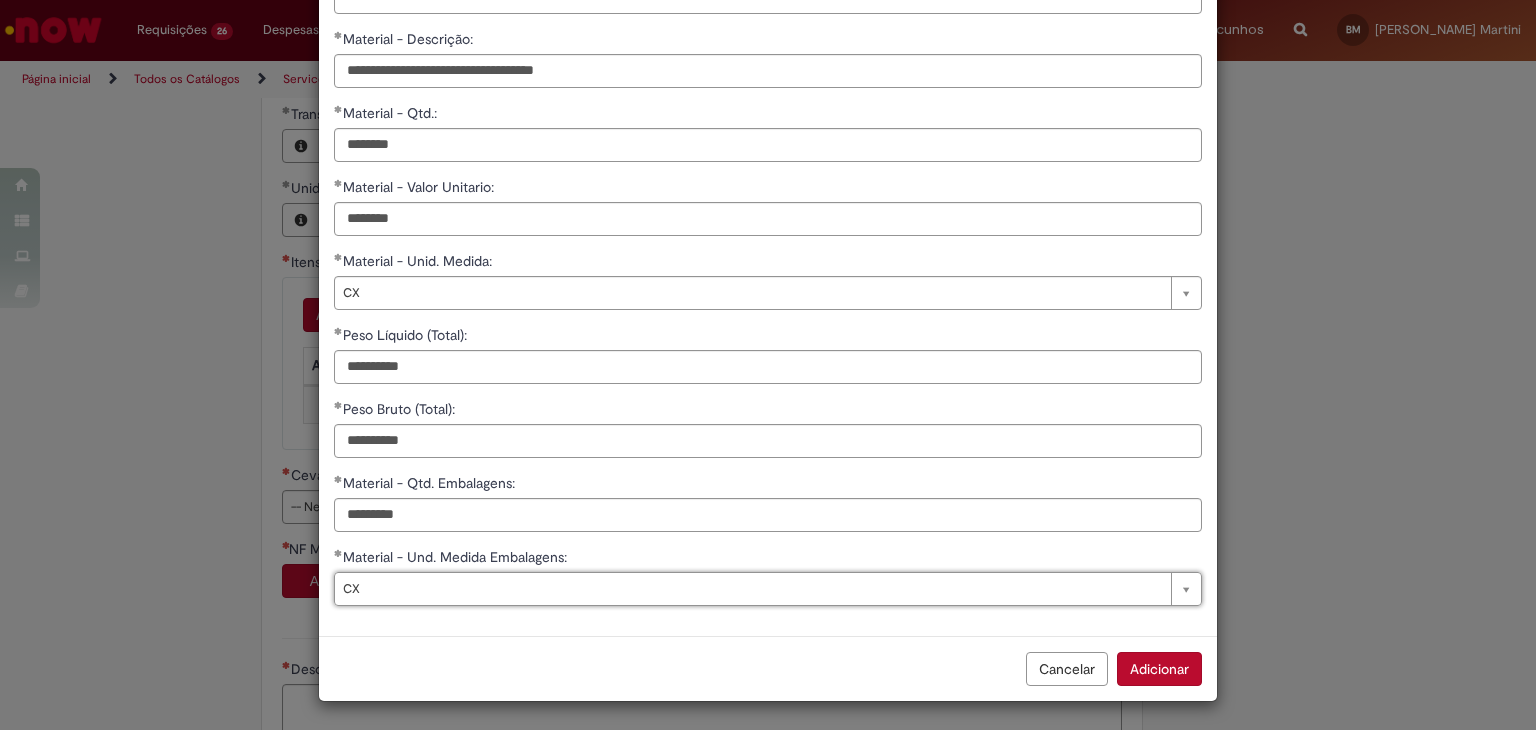click on "Adicionar" at bounding box center (1159, 669) 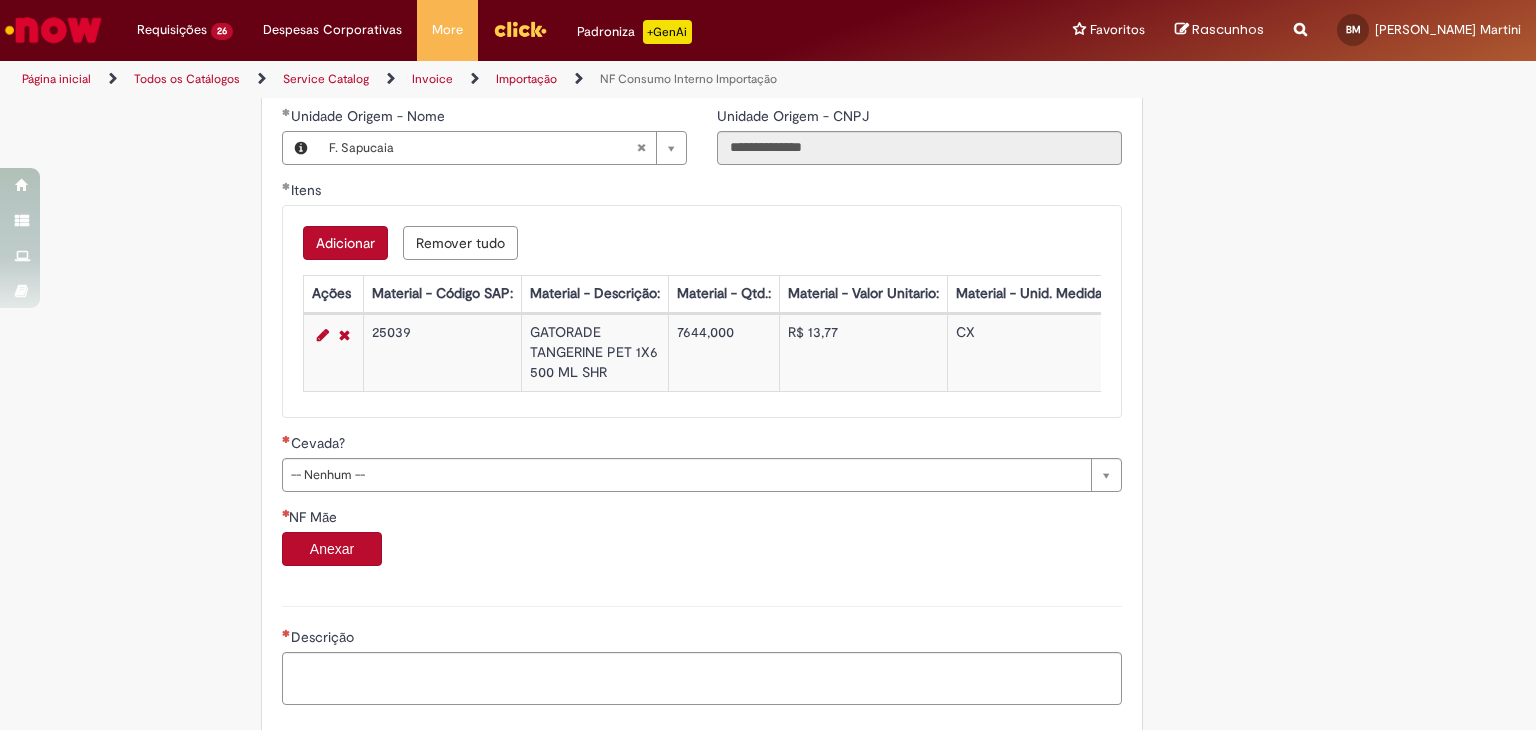 scroll, scrollTop: 1392, scrollLeft: 0, axis: vertical 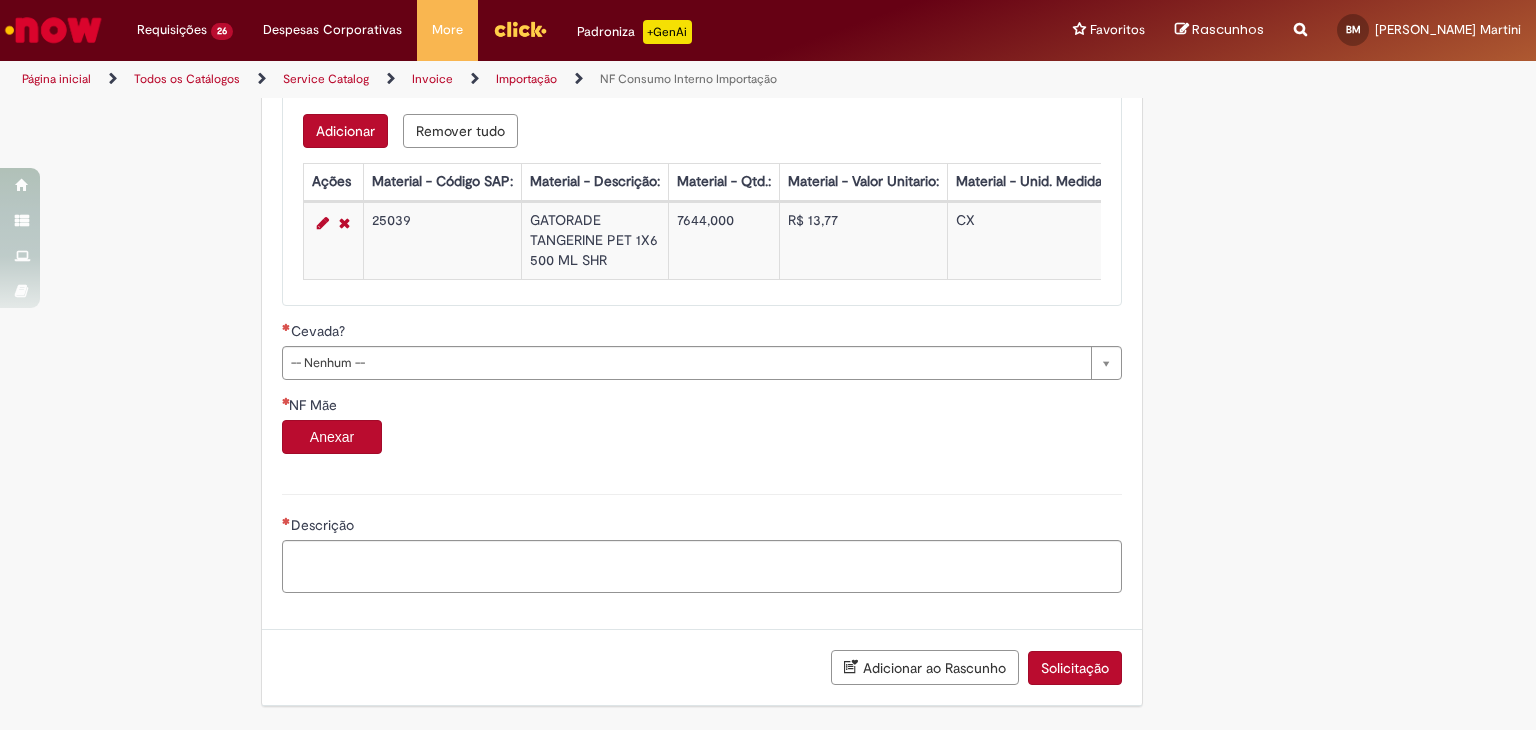 drag, startPoint x: 370, startPoint y: 350, endPoint x: 357, endPoint y: 393, distance: 44.922153 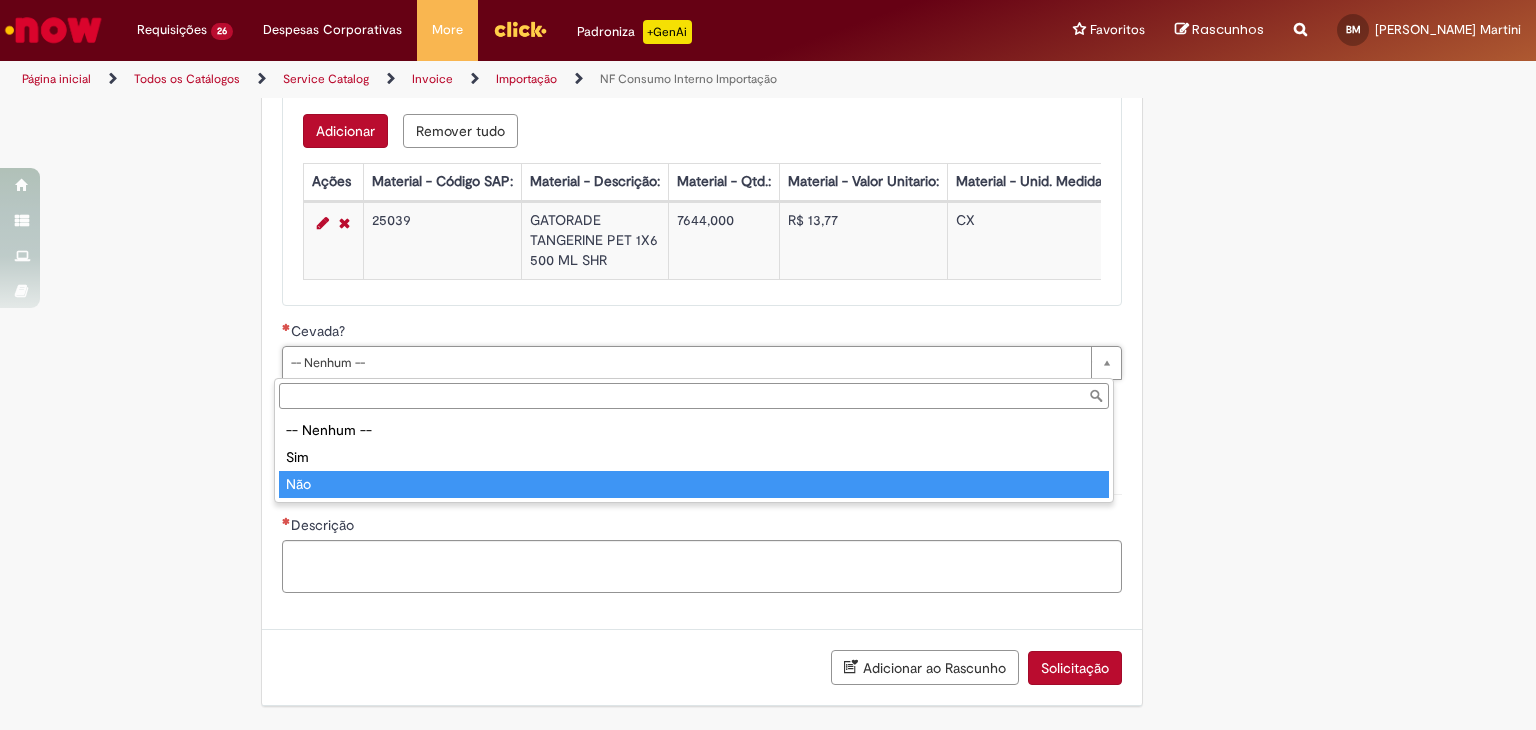 type on "***" 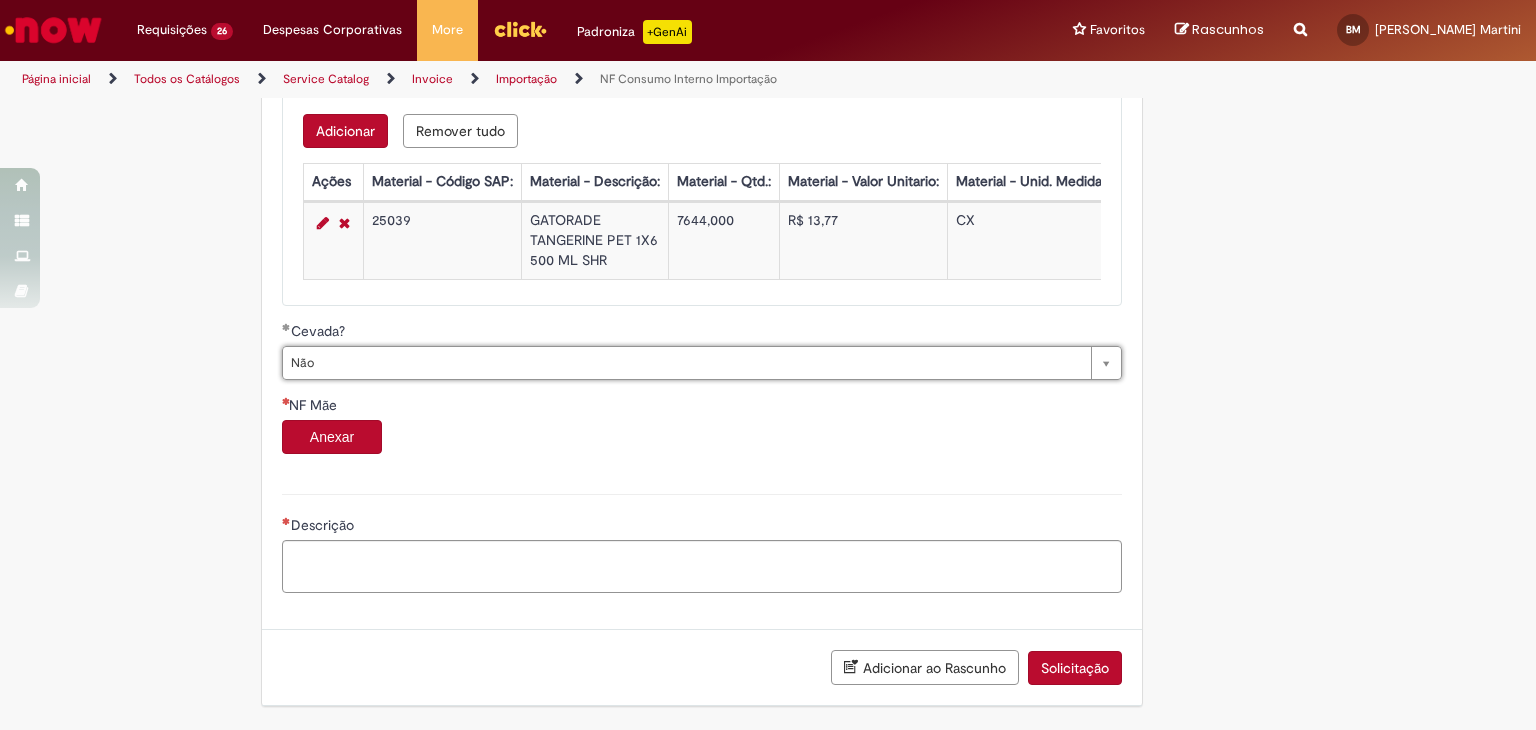click on "**********" at bounding box center [670, -278] 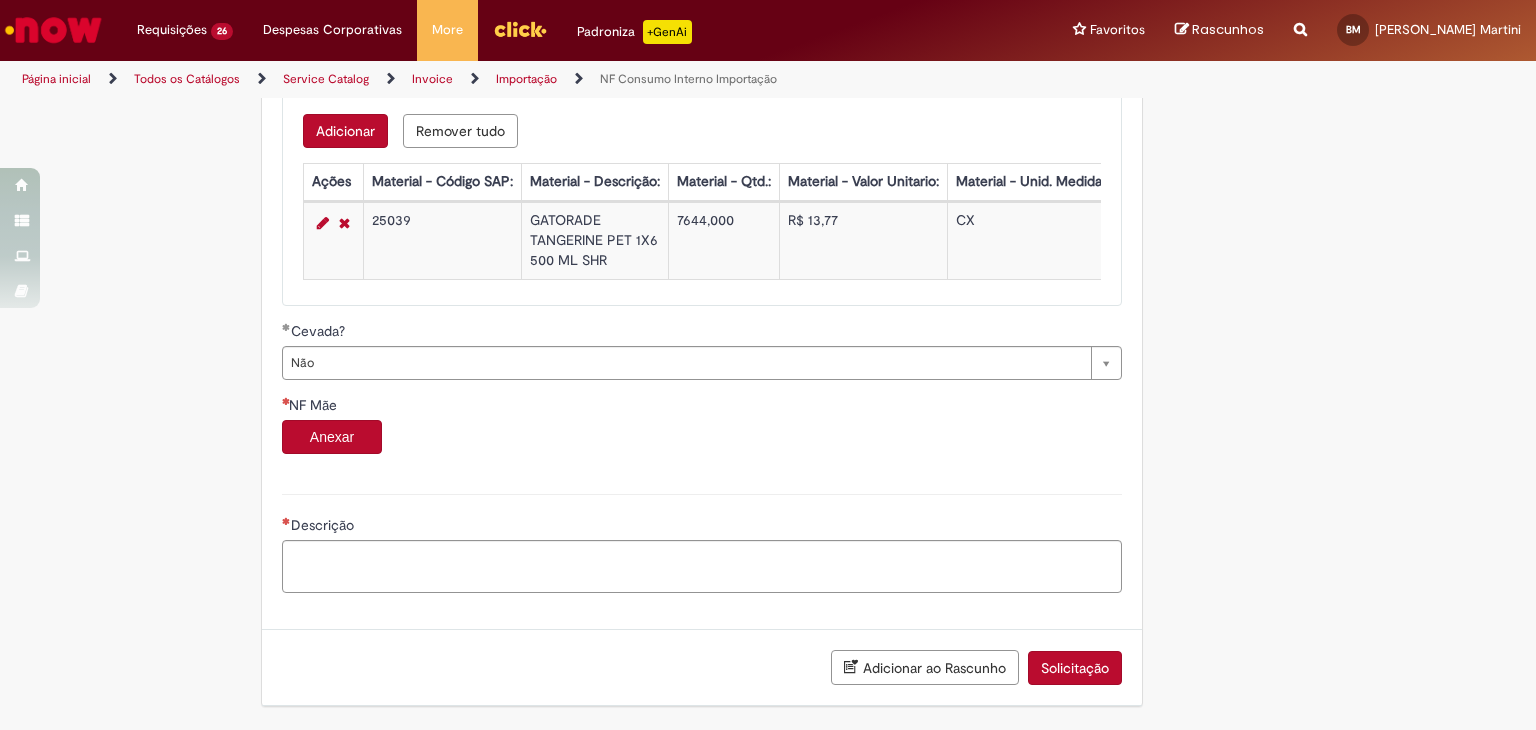 click on "Anexar" at bounding box center [332, 437] 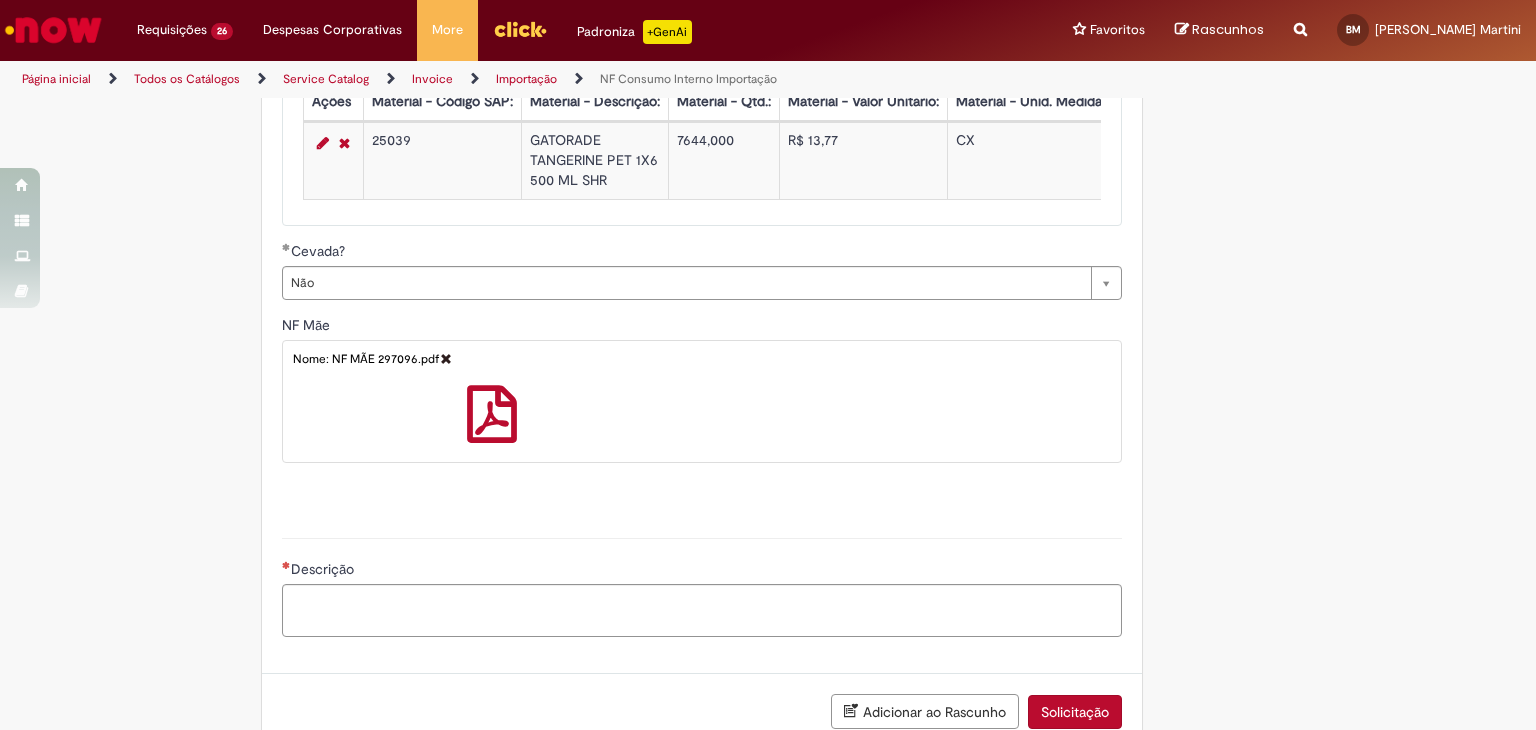 scroll, scrollTop: 1516, scrollLeft: 0, axis: vertical 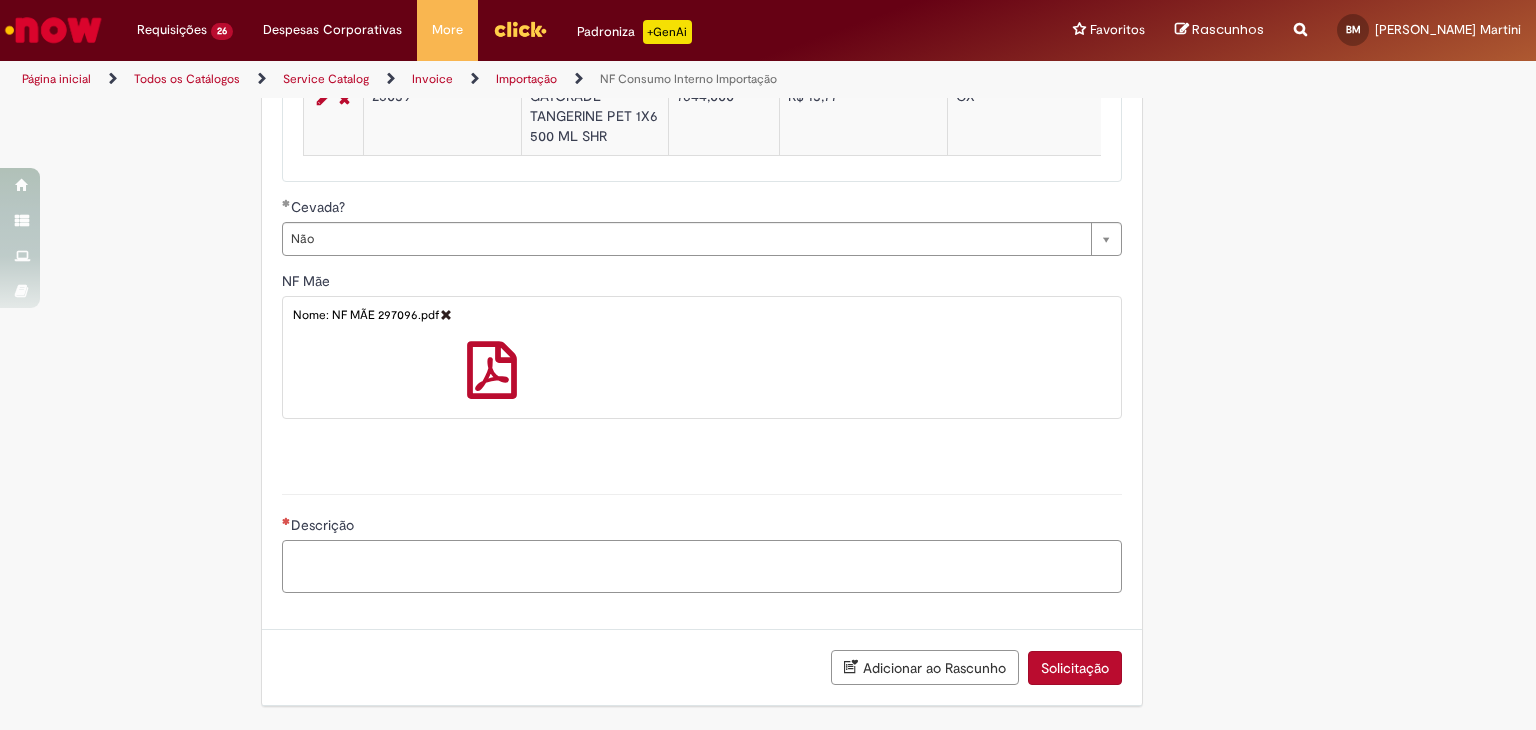 click on "Descrição" at bounding box center (702, 567) 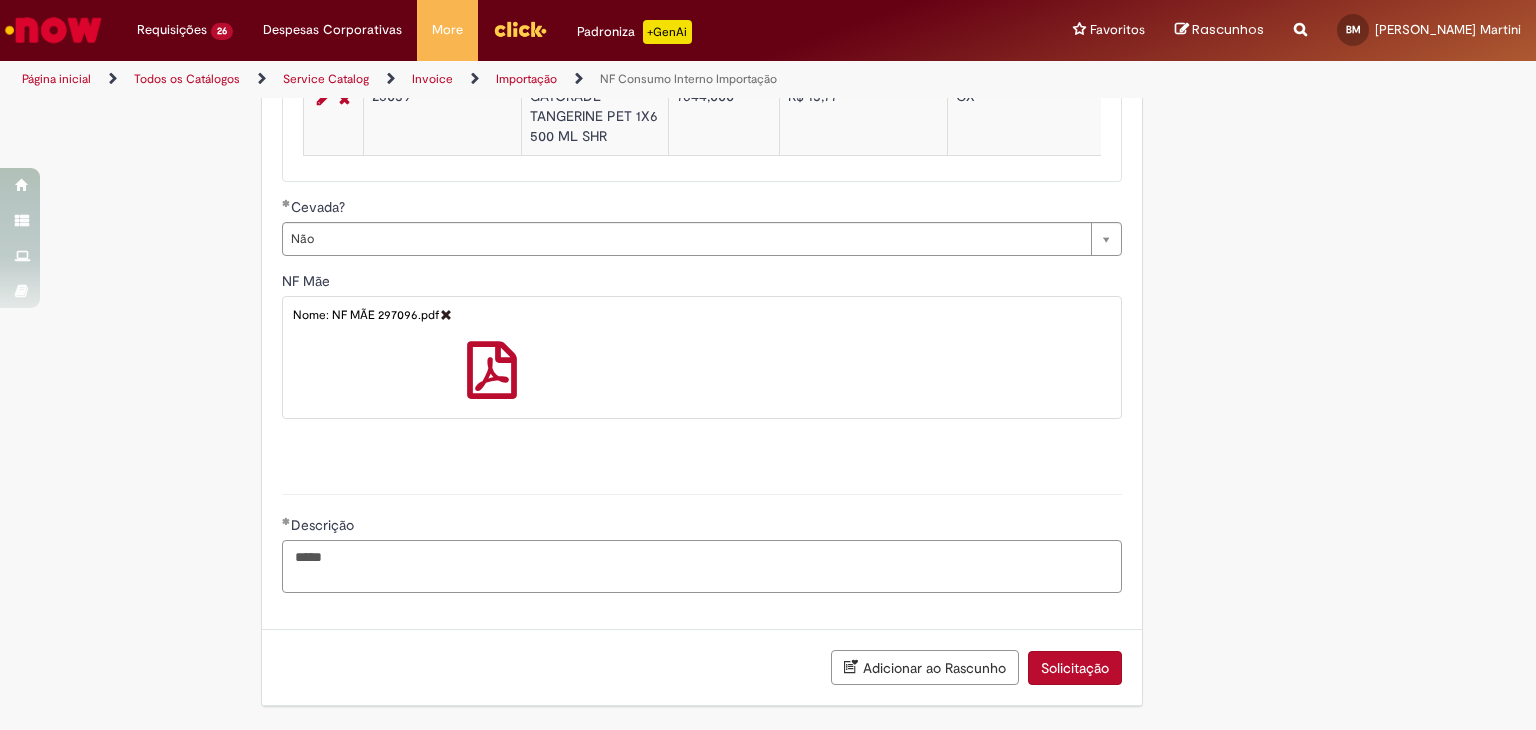 paste on "**********" 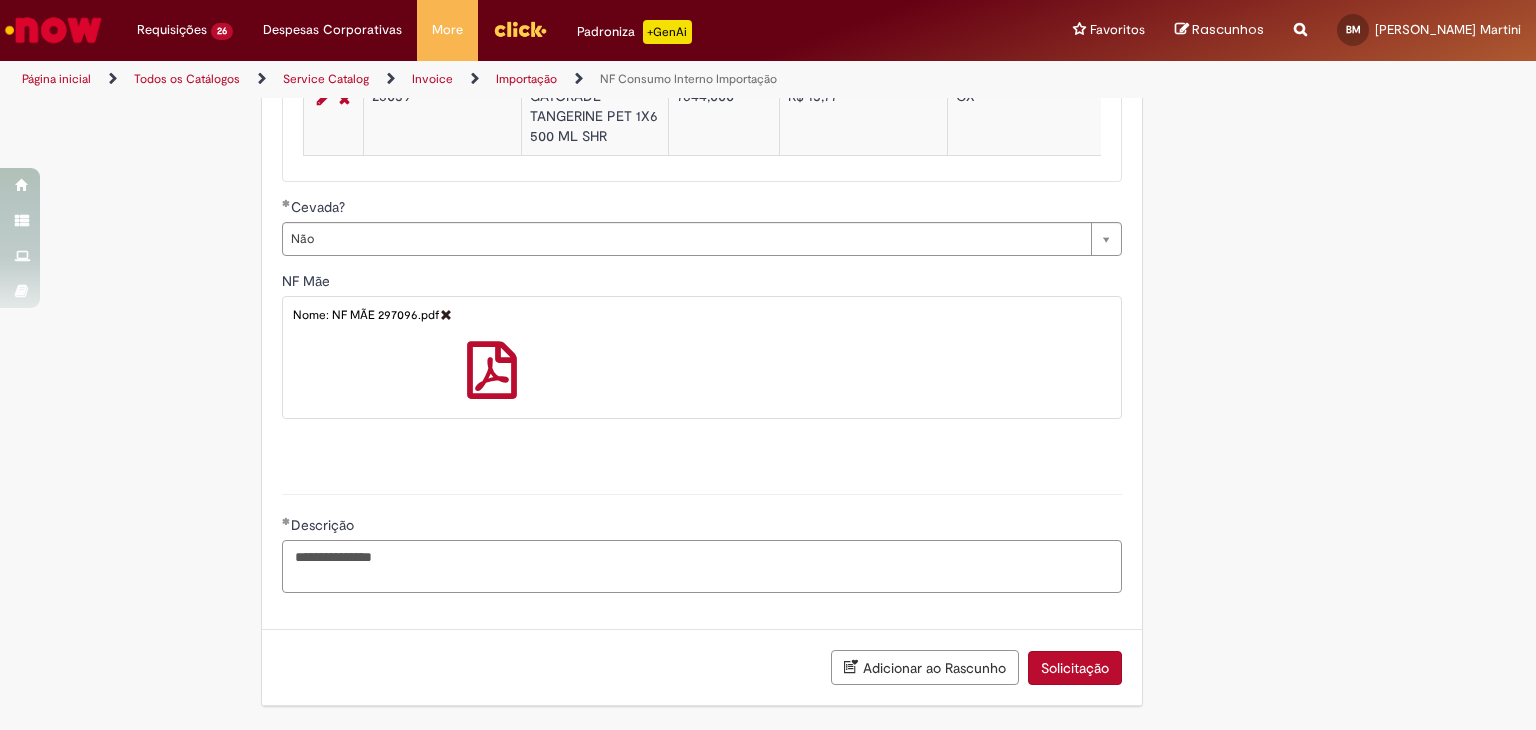 type on "**********" 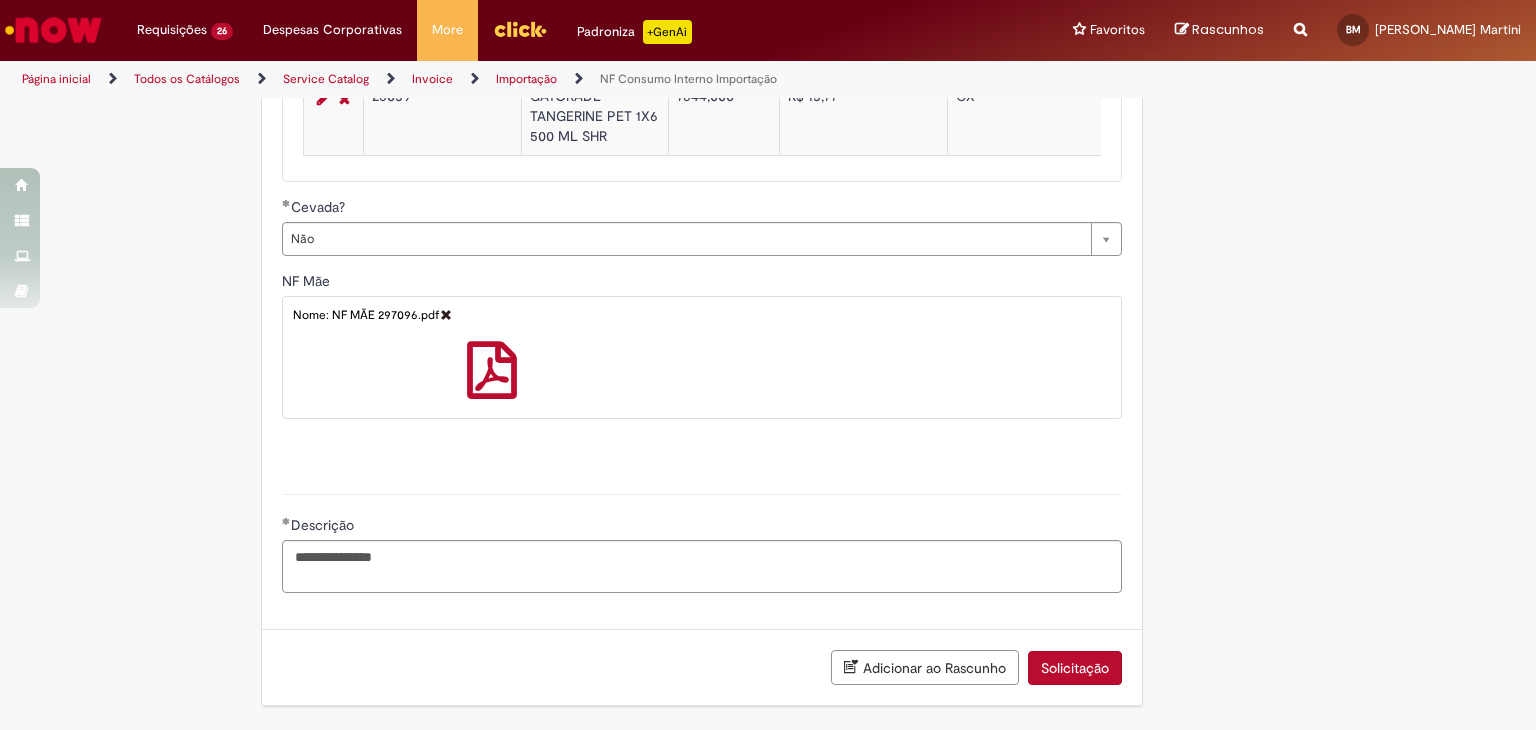 click on "Adicionar ao Rascunho" at bounding box center (925, 667) 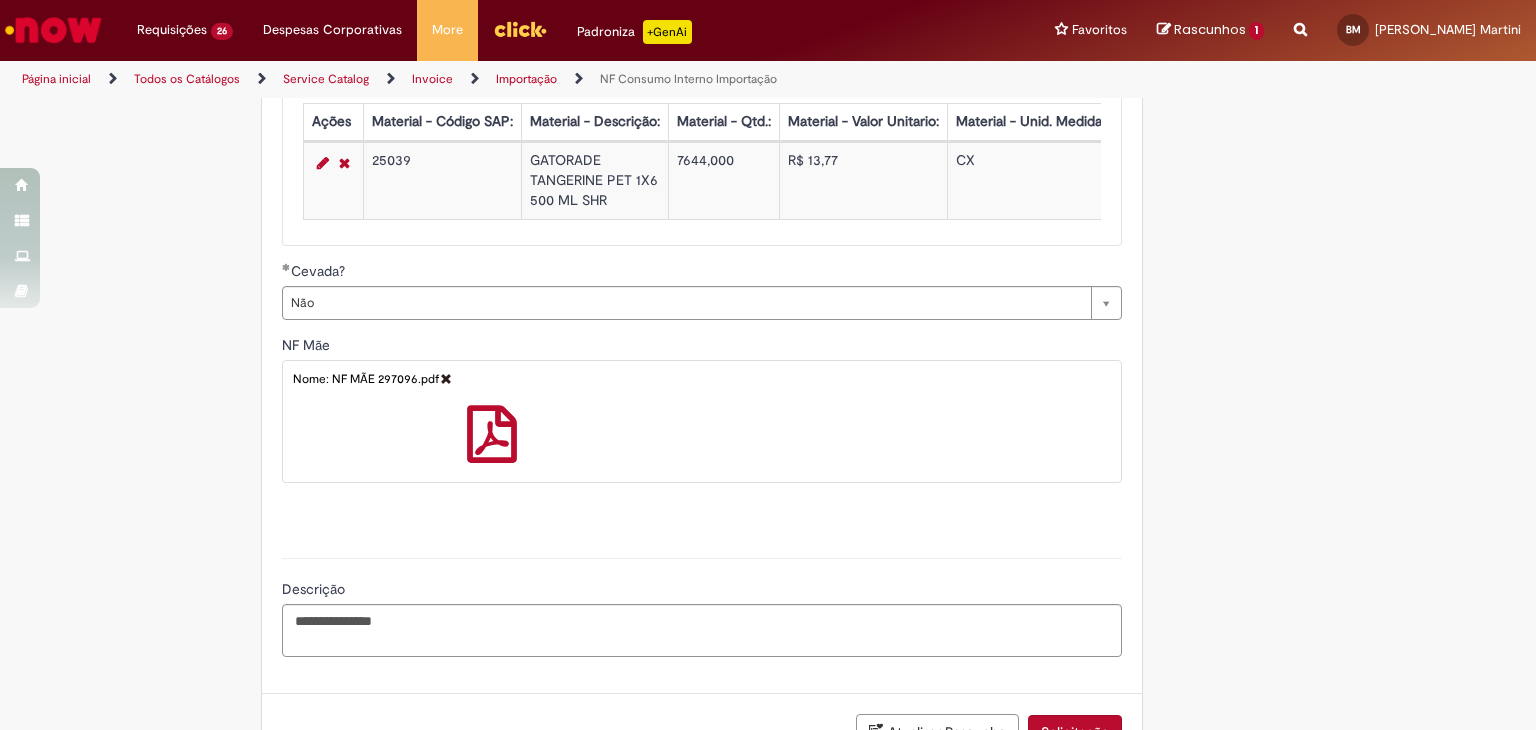 scroll, scrollTop: 0, scrollLeft: 0, axis: both 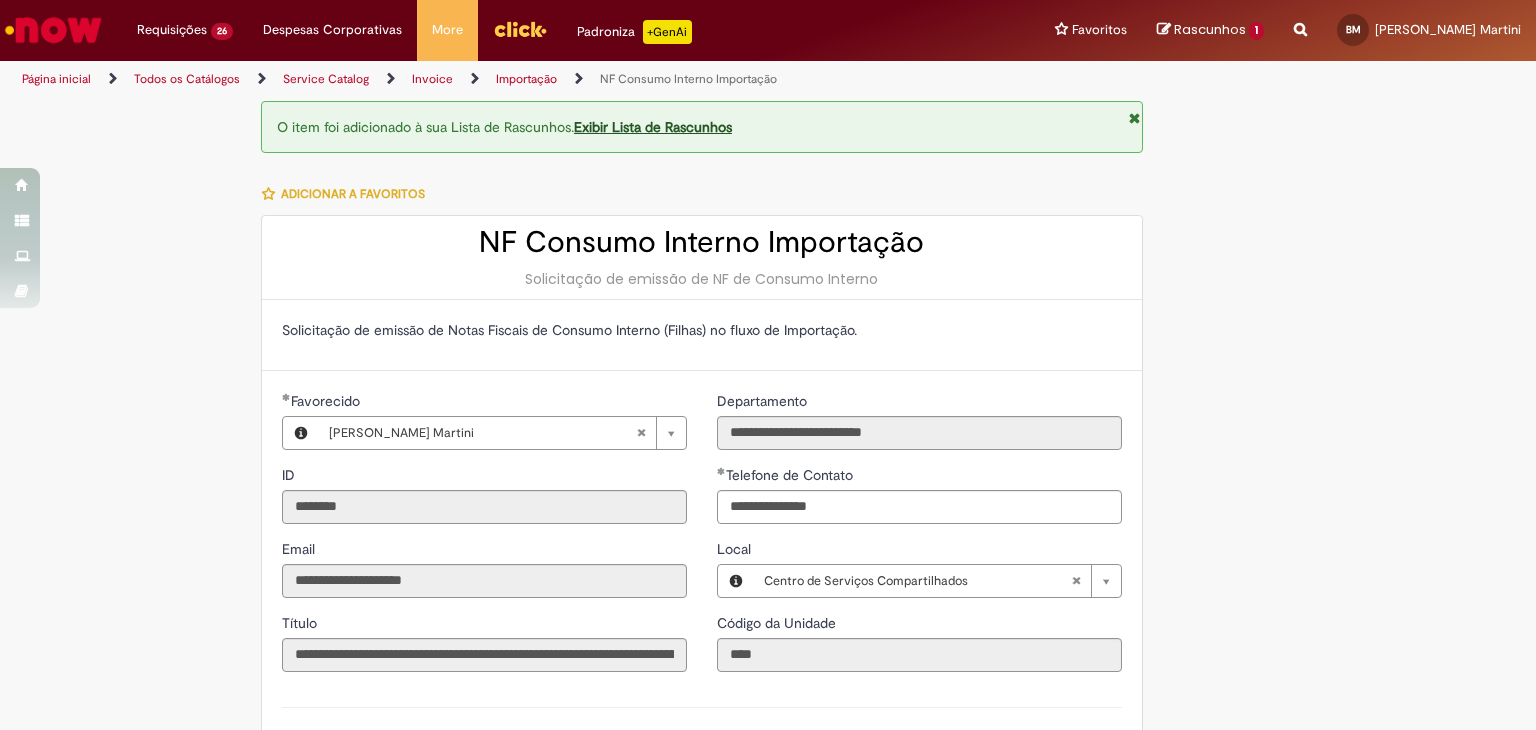 click on "**********" at bounding box center [768, 1204] 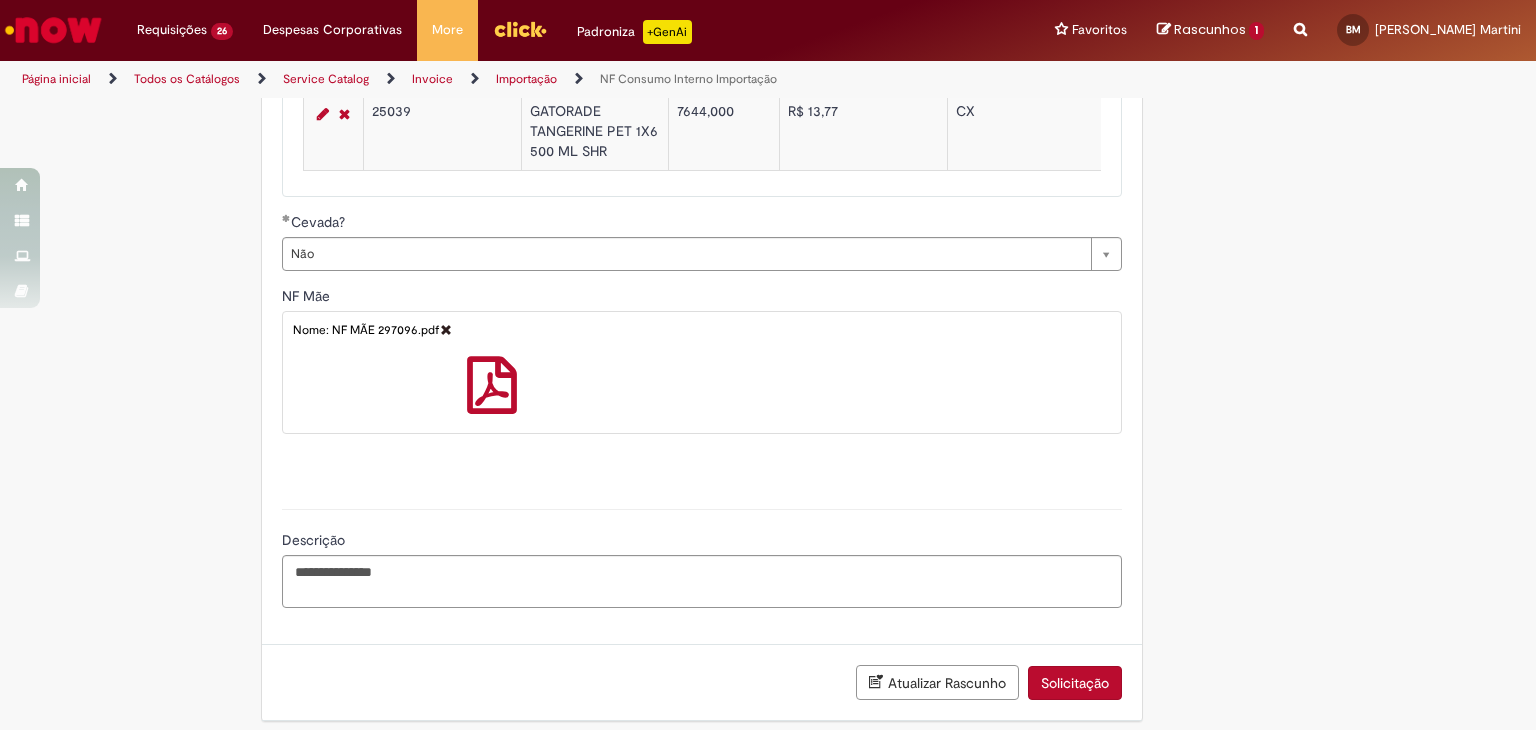 scroll, scrollTop: 1588, scrollLeft: 0, axis: vertical 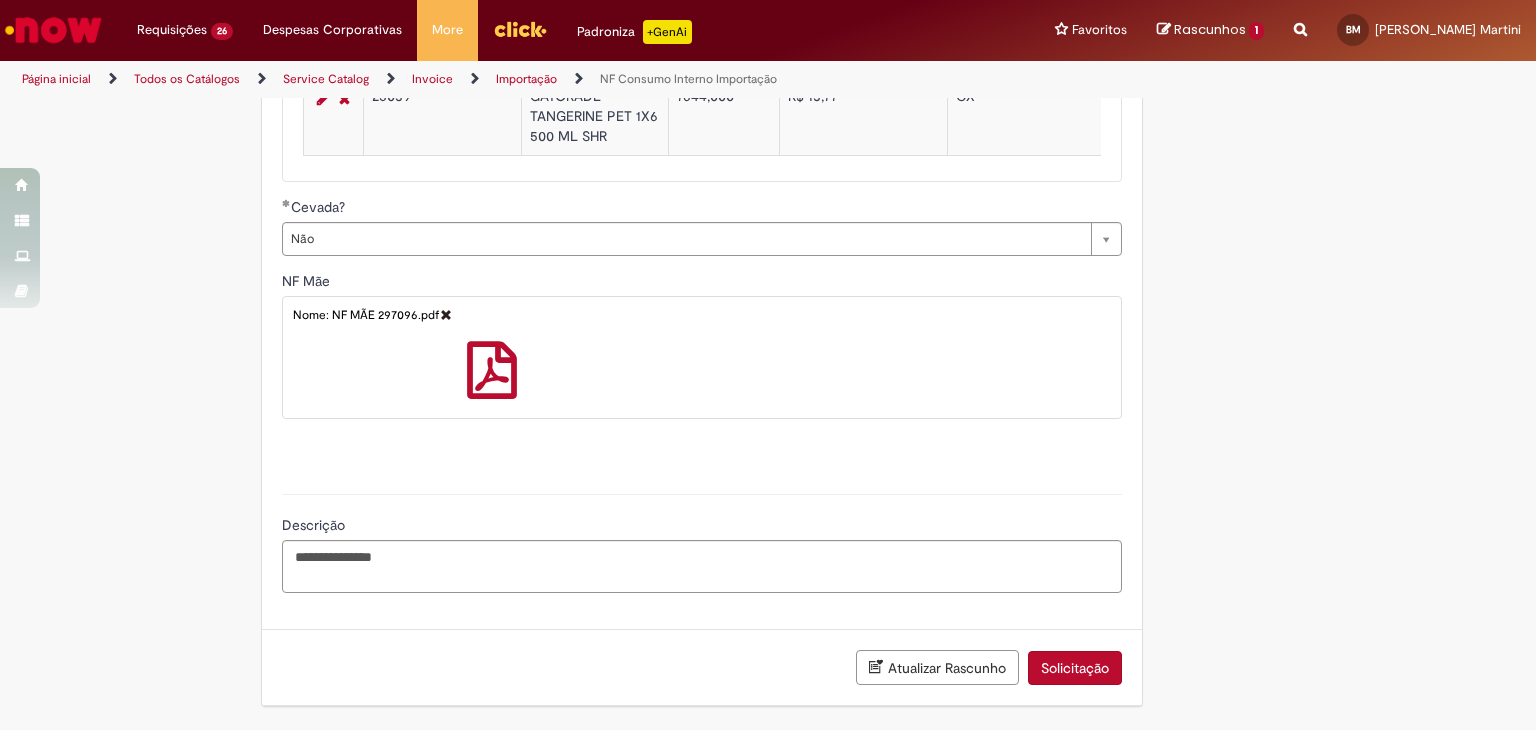 click on "Solicitação" at bounding box center [1075, 668] 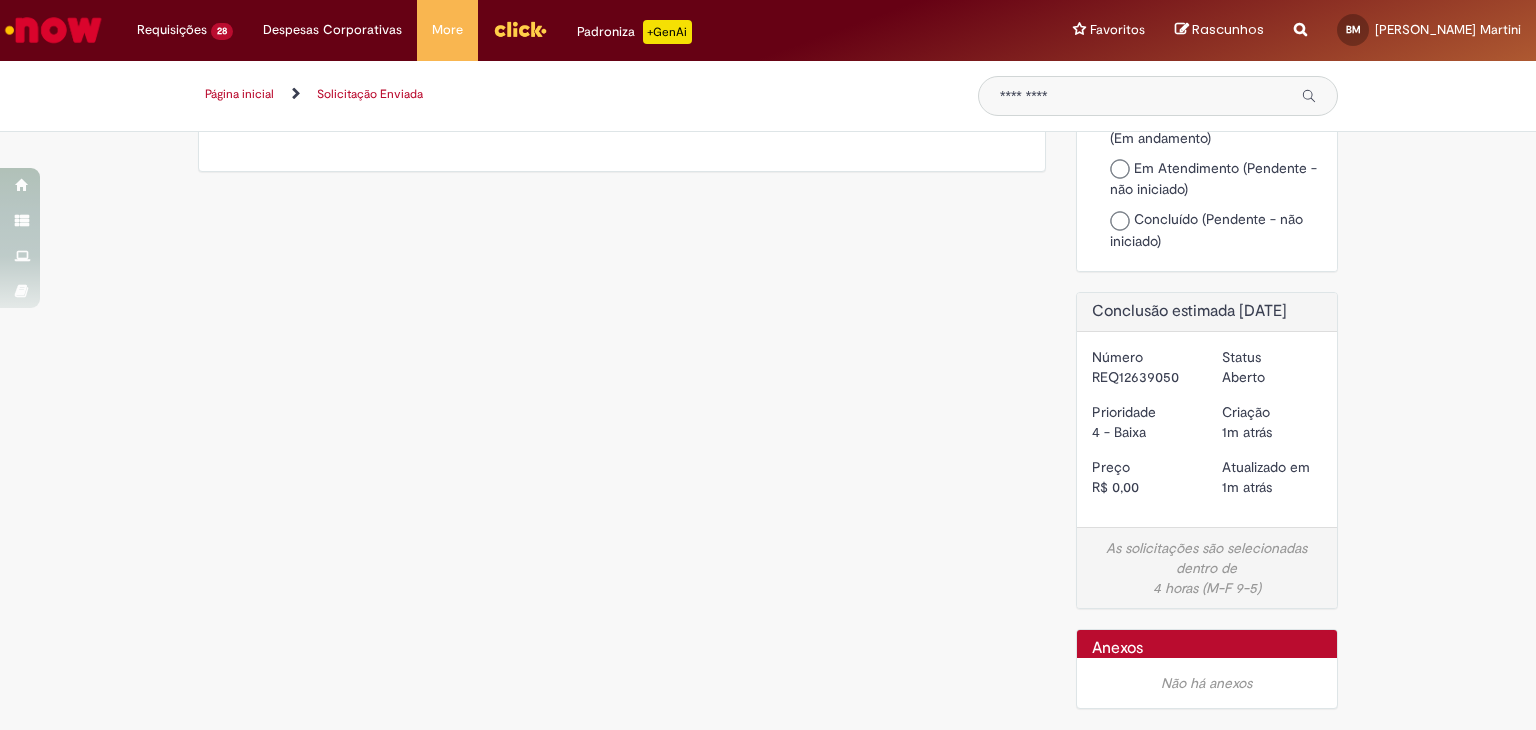 scroll, scrollTop: 0, scrollLeft: 0, axis: both 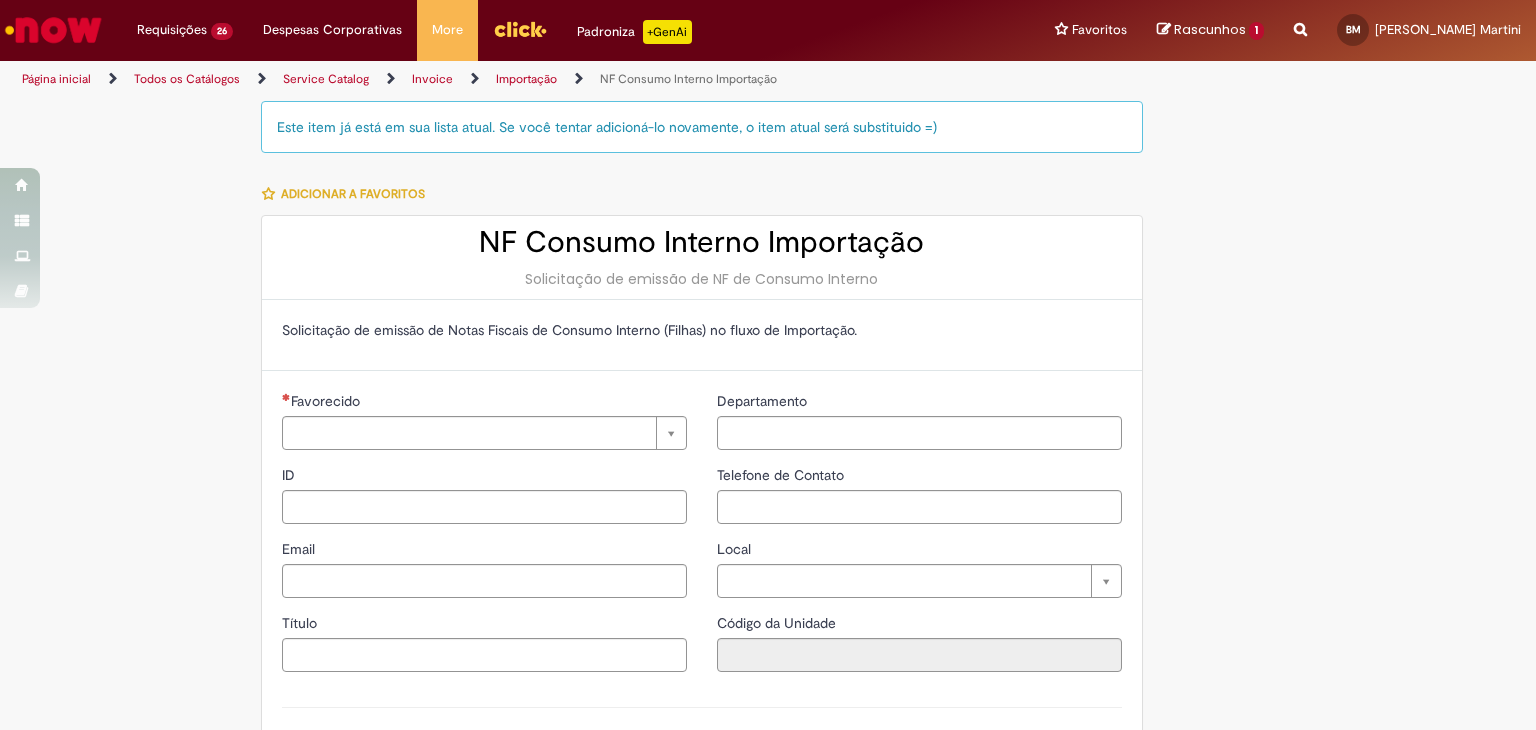 type on "********" 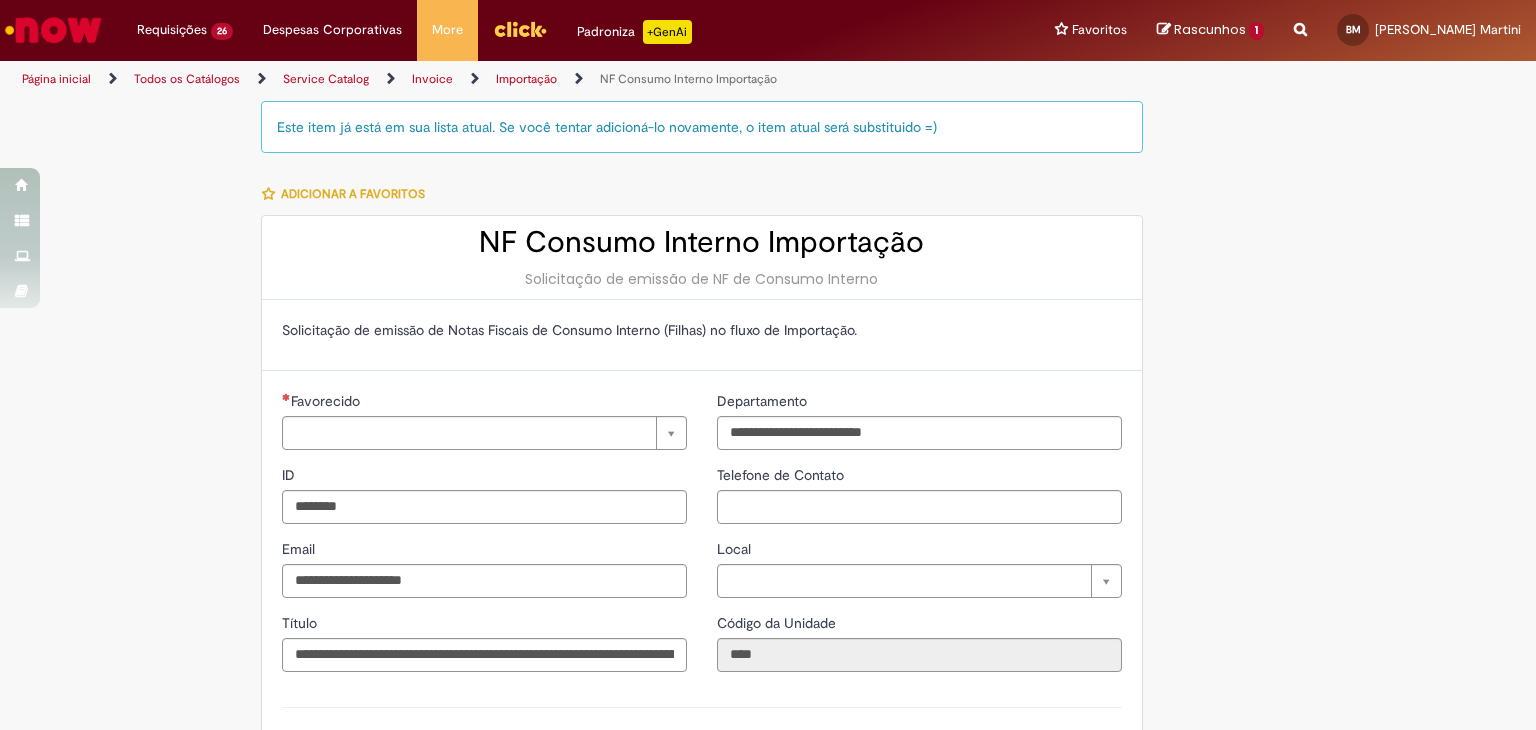 type on "**********" 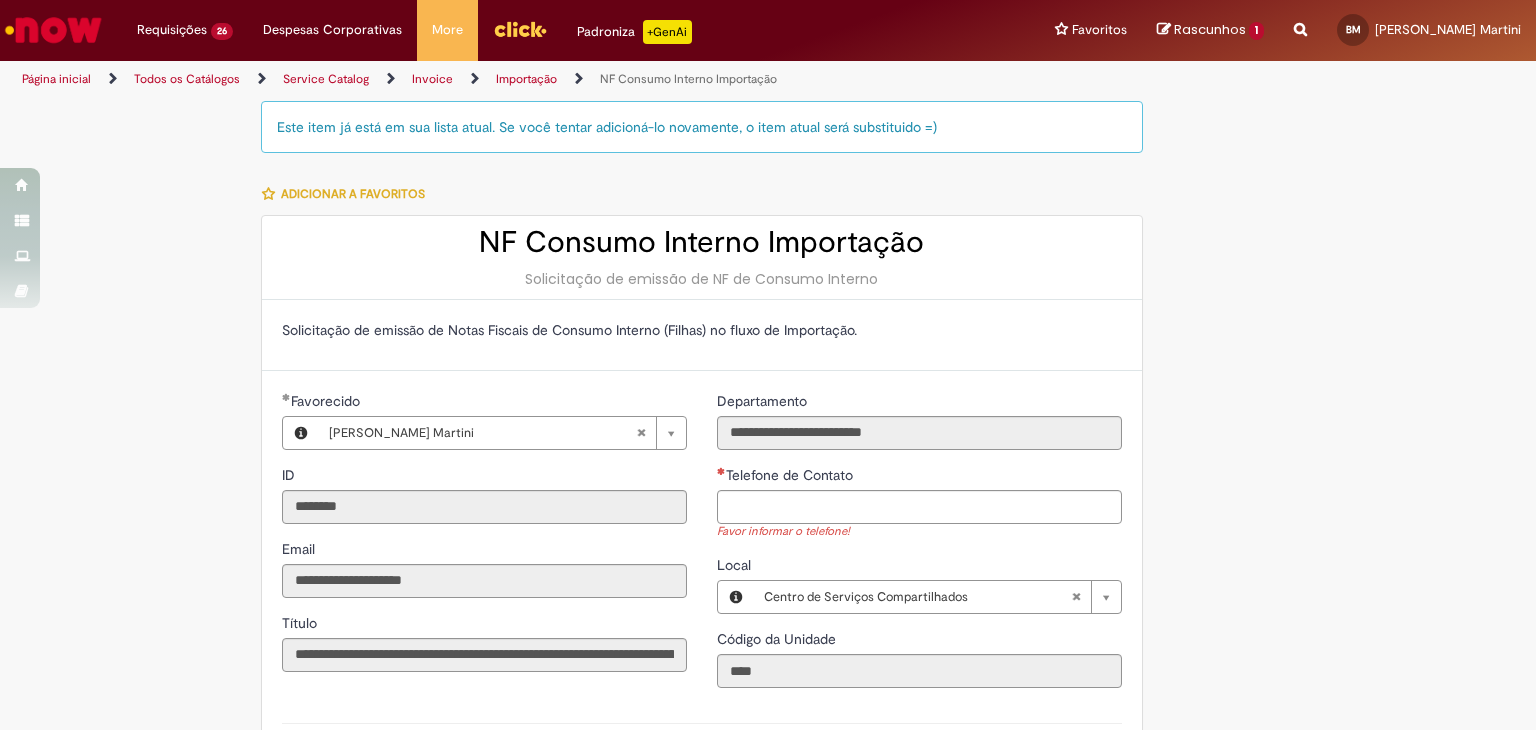 click on "Rascunhos   1
NF Consumo Interno Importação
Solicitação de emissão de NF de Consumo Interno
Sua Lista de rascunhos está vazia
Após adicionar itens à Lista de rascunhos, será possível visualizá-los aqui.
Exibir Lista de Rascunhos
Rascunhos   1" at bounding box center (1210, 30) 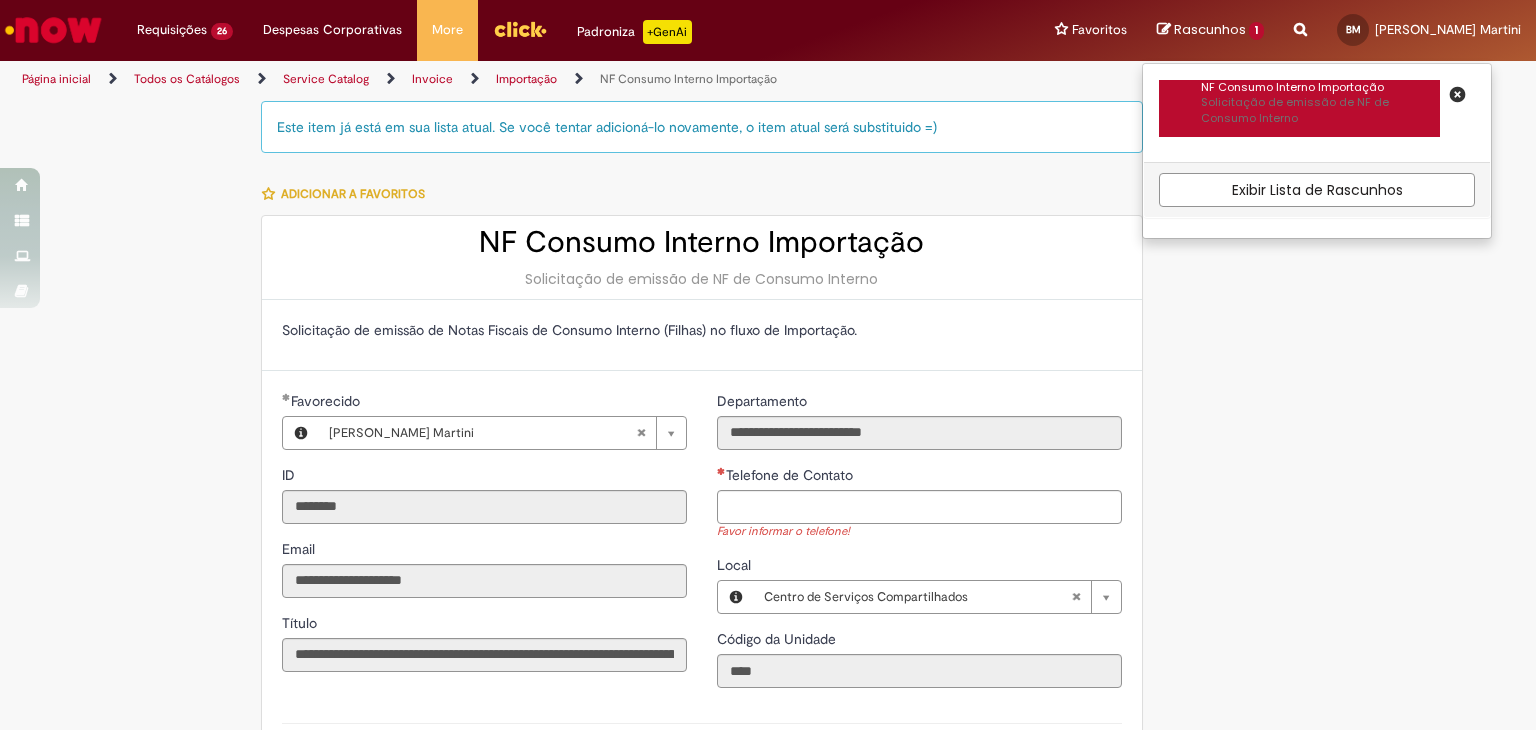 click on "Solicitação de emissão de NF de Consumo Interno" at bounding box center (1320, 110) 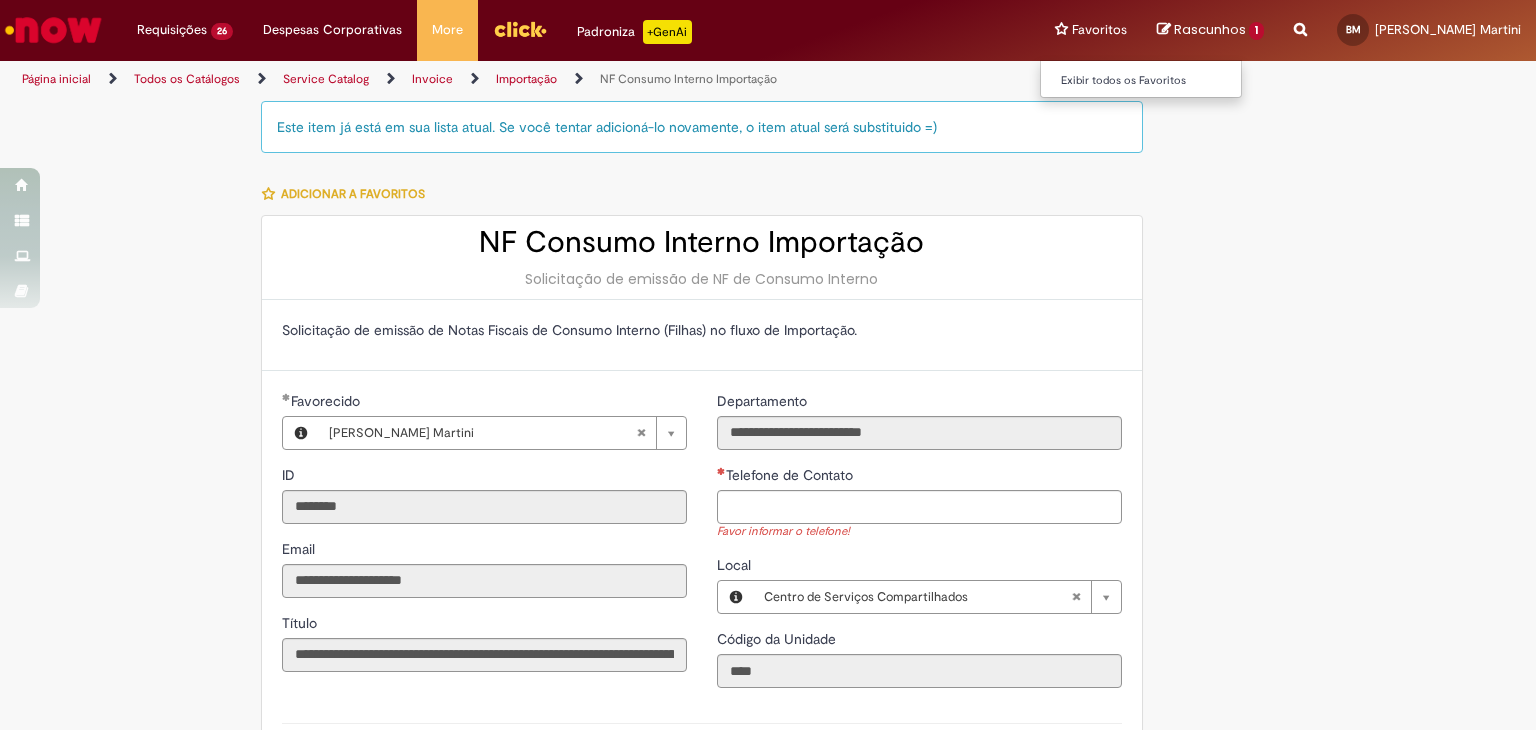 select on "******" 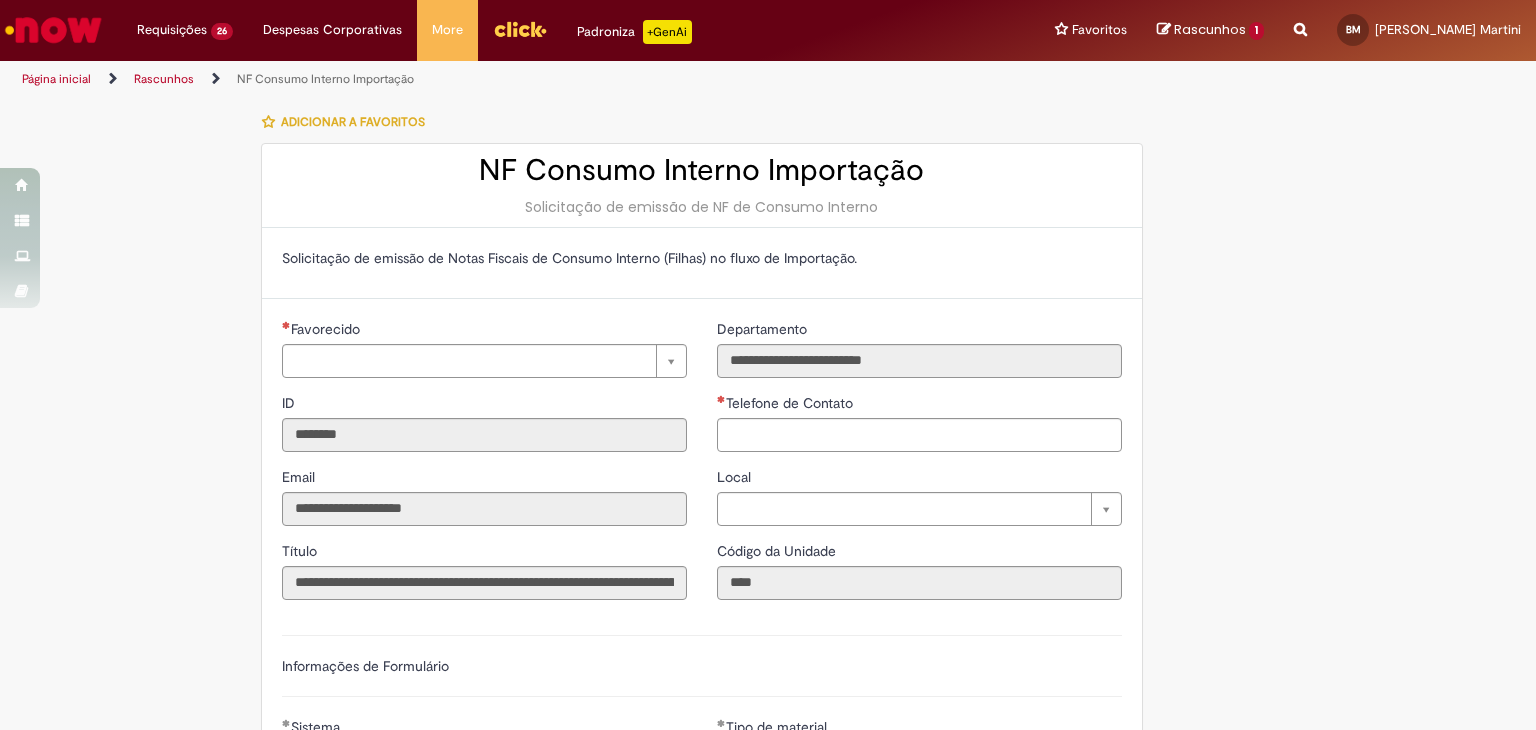 type on "**********" 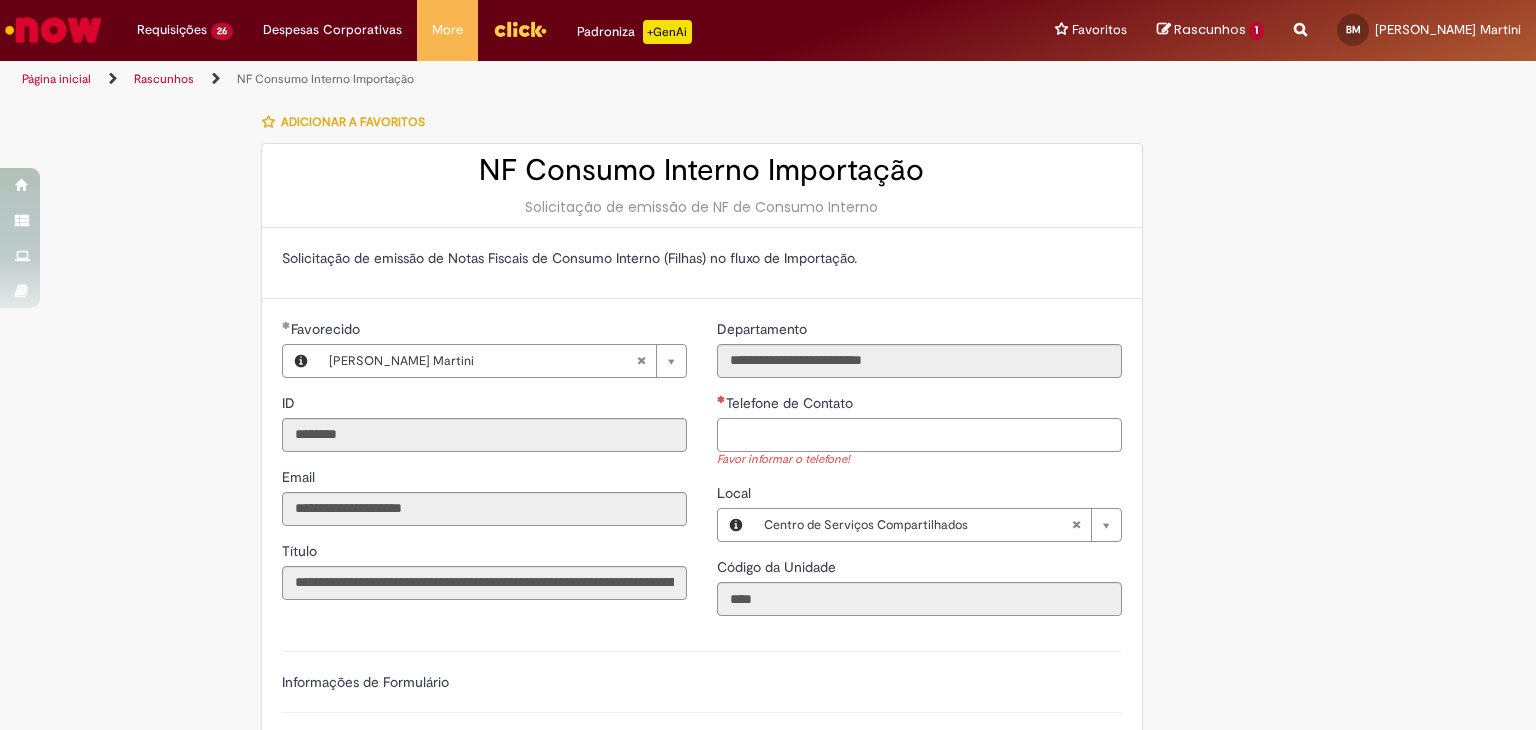 click on "Telefone de Contato" at bounding box center (919, 435) 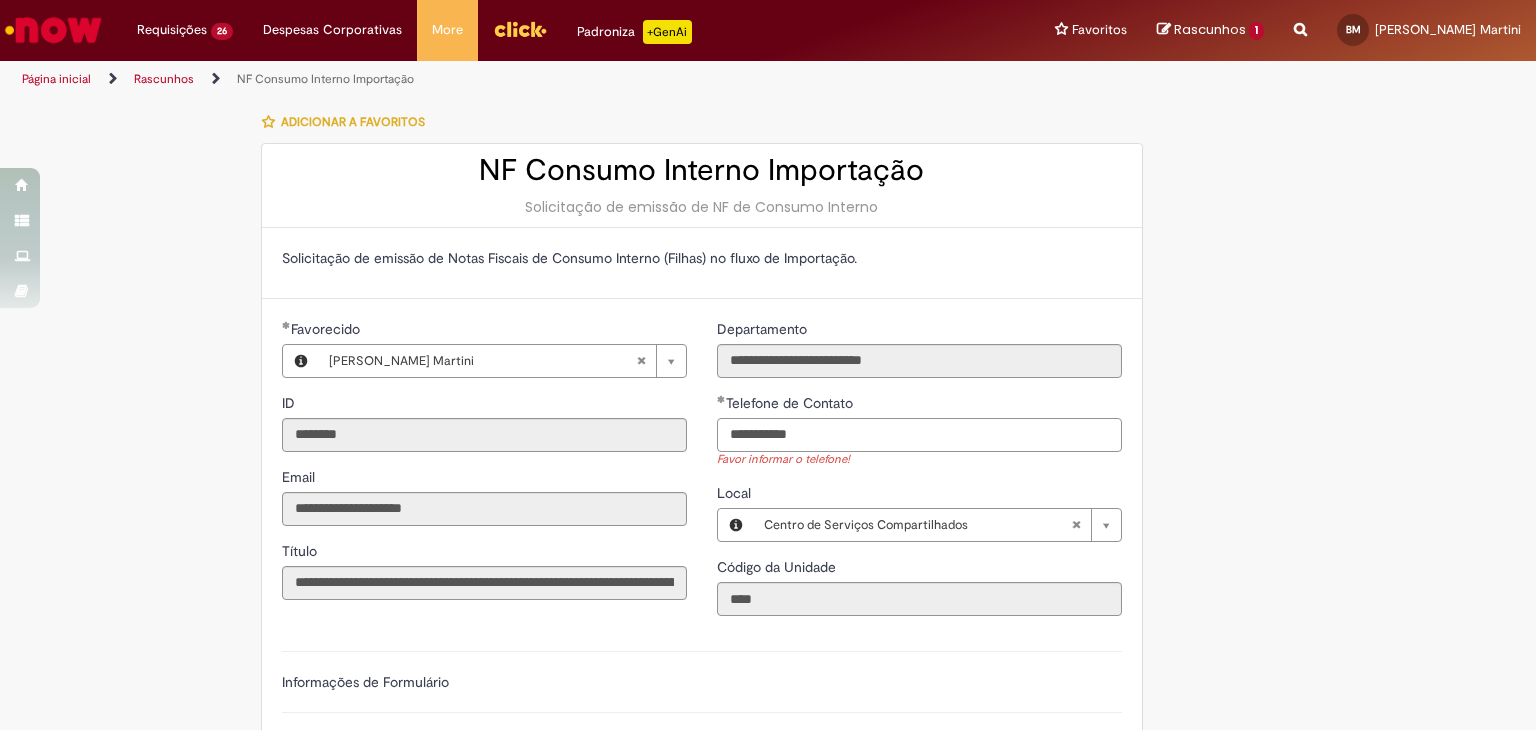 scroll, scrollTop: 400, scrollLeft: 0, axis: vertical 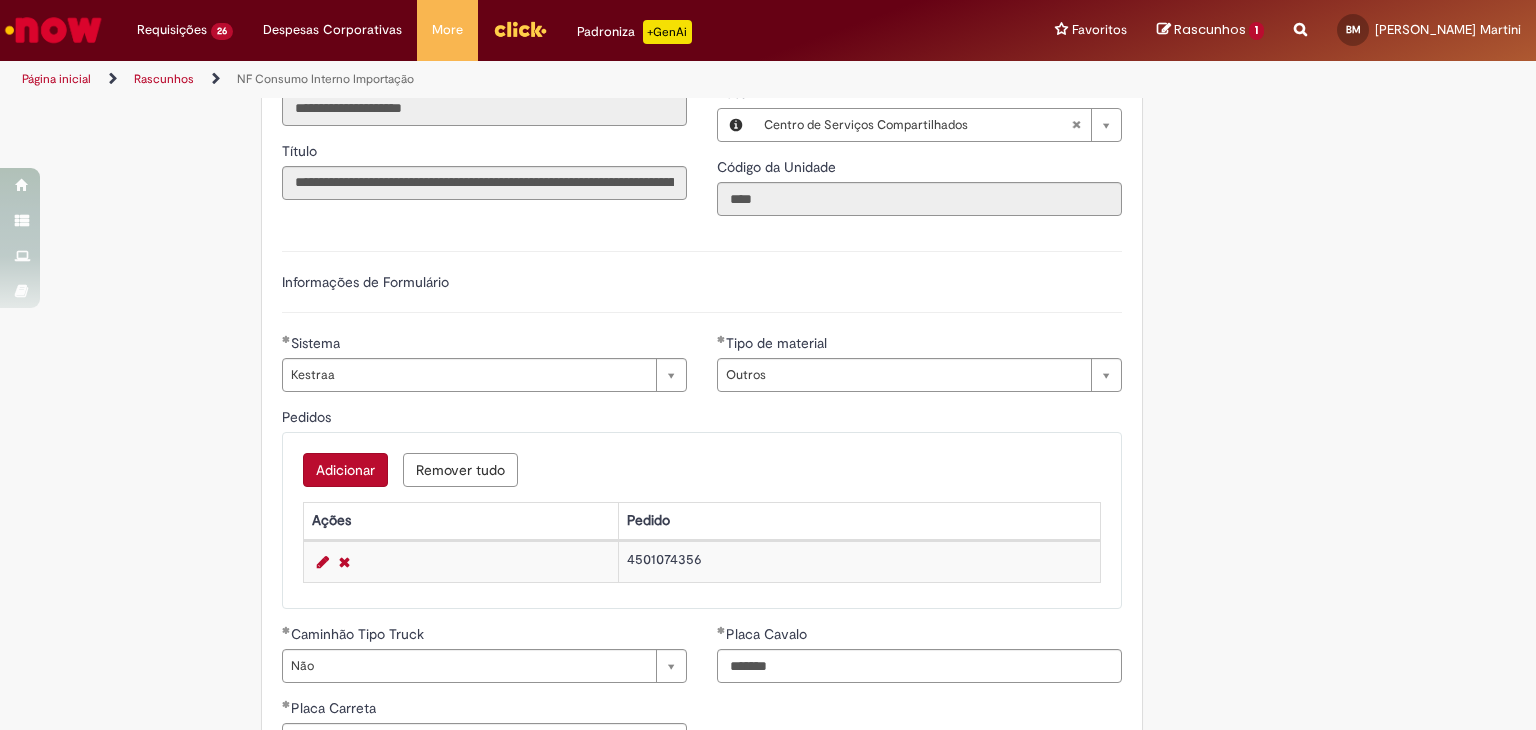 type on "**********" 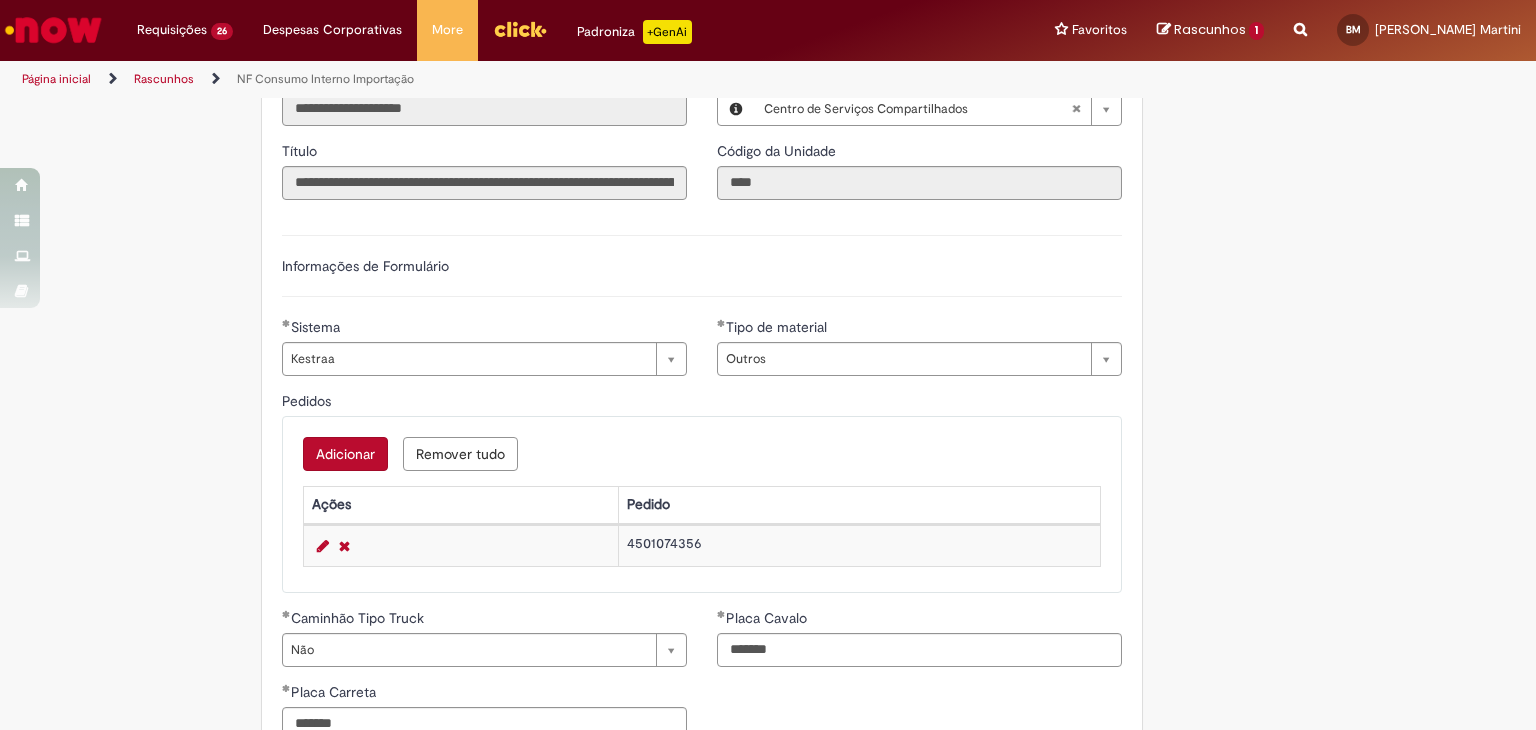scroll, scrollTop: 600, scrollLeft: 0, axis: vertical 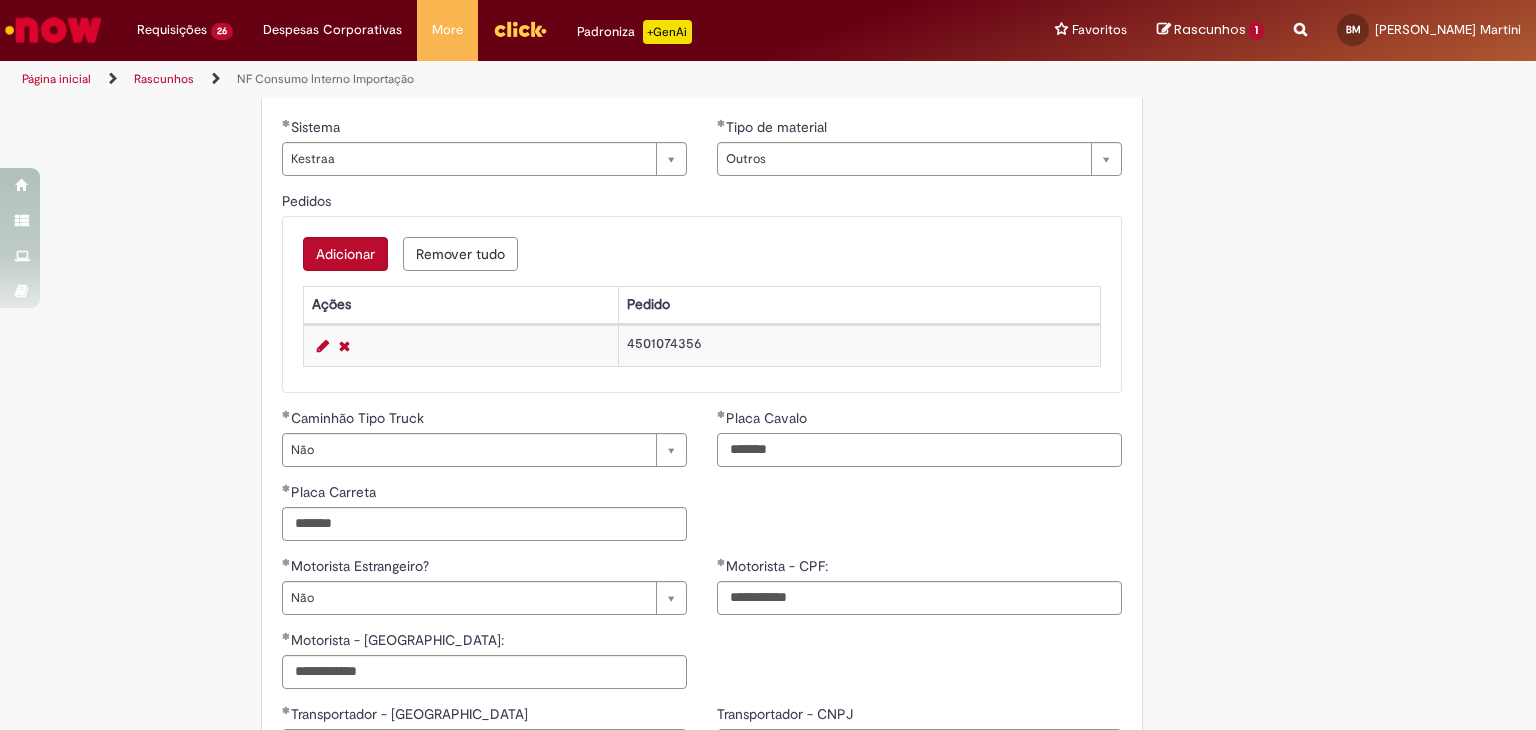 drag, startPoint x: 608, startPoint y: 456, endPoint x: 508, endPoint y: 453, distance: 100.04499 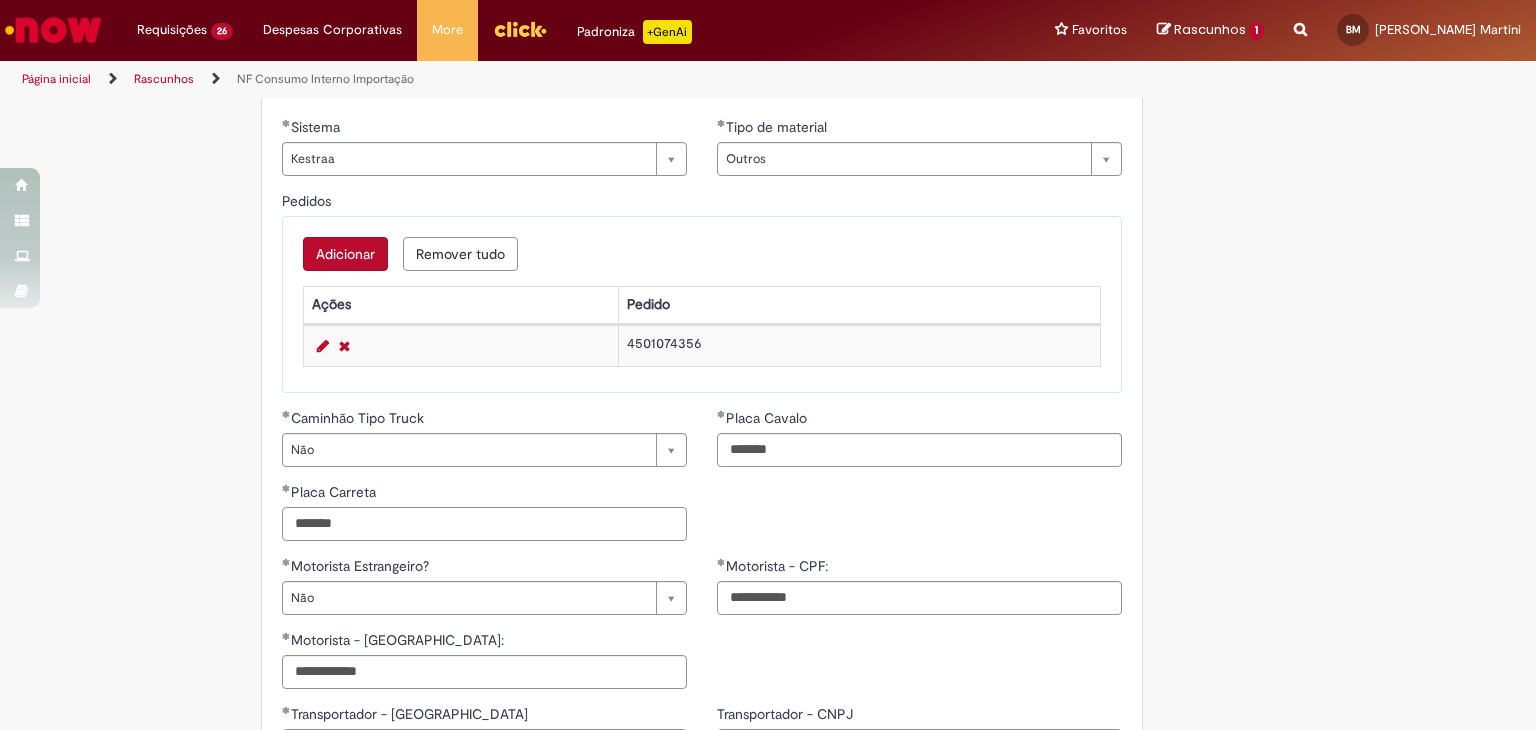 drag, startPoint x: 376, startPoint y: 525, endPoint x: 24, endPoint y: 516, distance: 352.11505 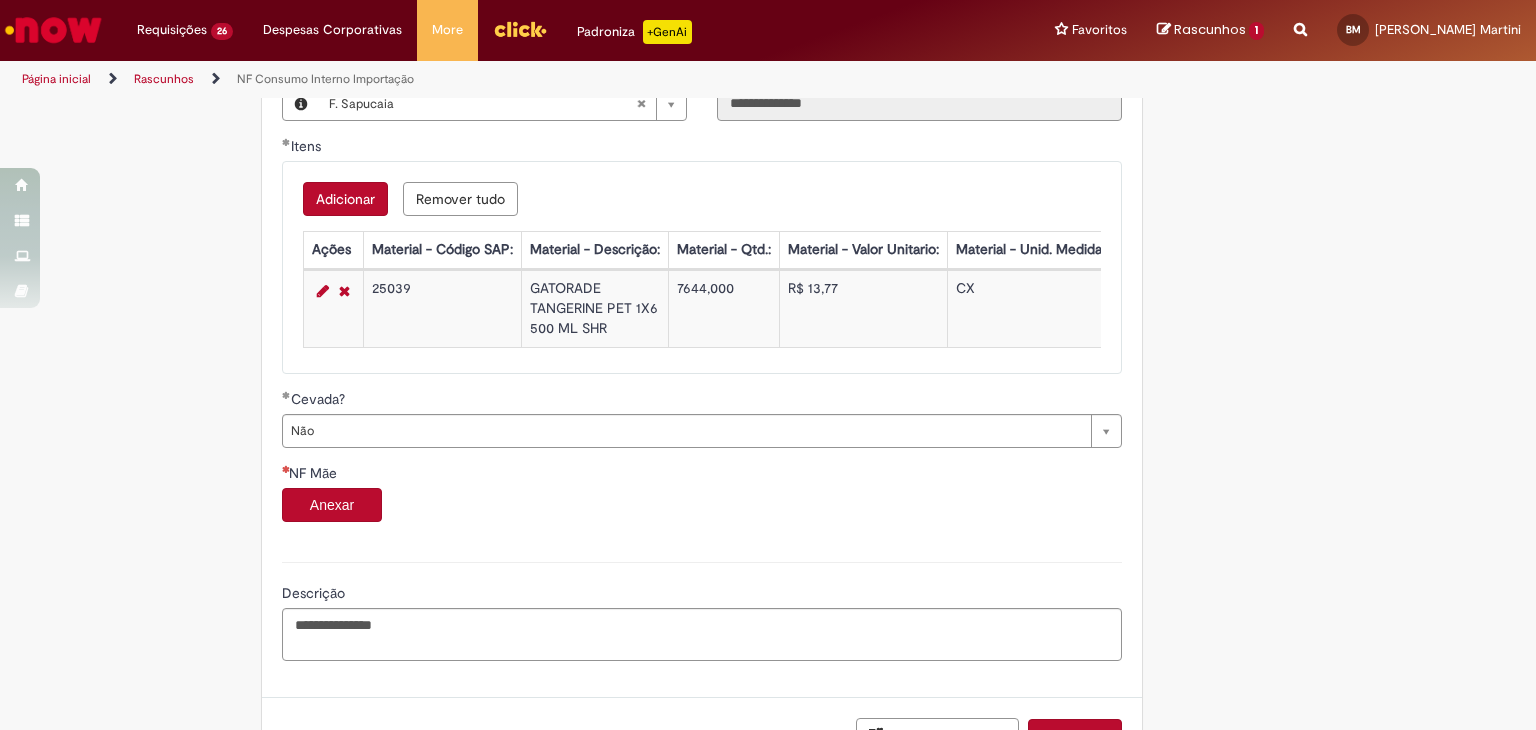 scroll, scrollTop: 1392, scrollLeft: 0, axis: vertical 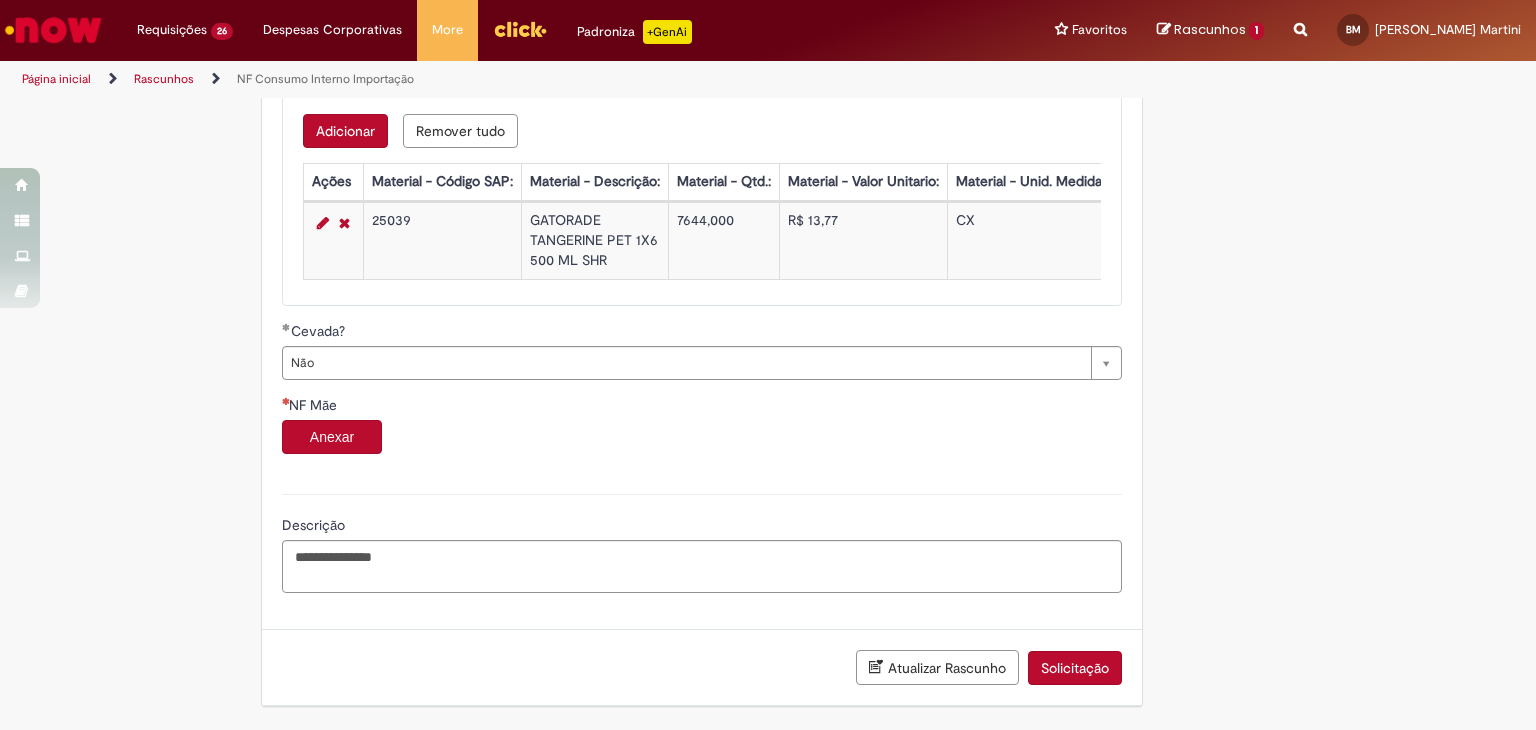 click on "Anexar" at bounding box center (332, 437) 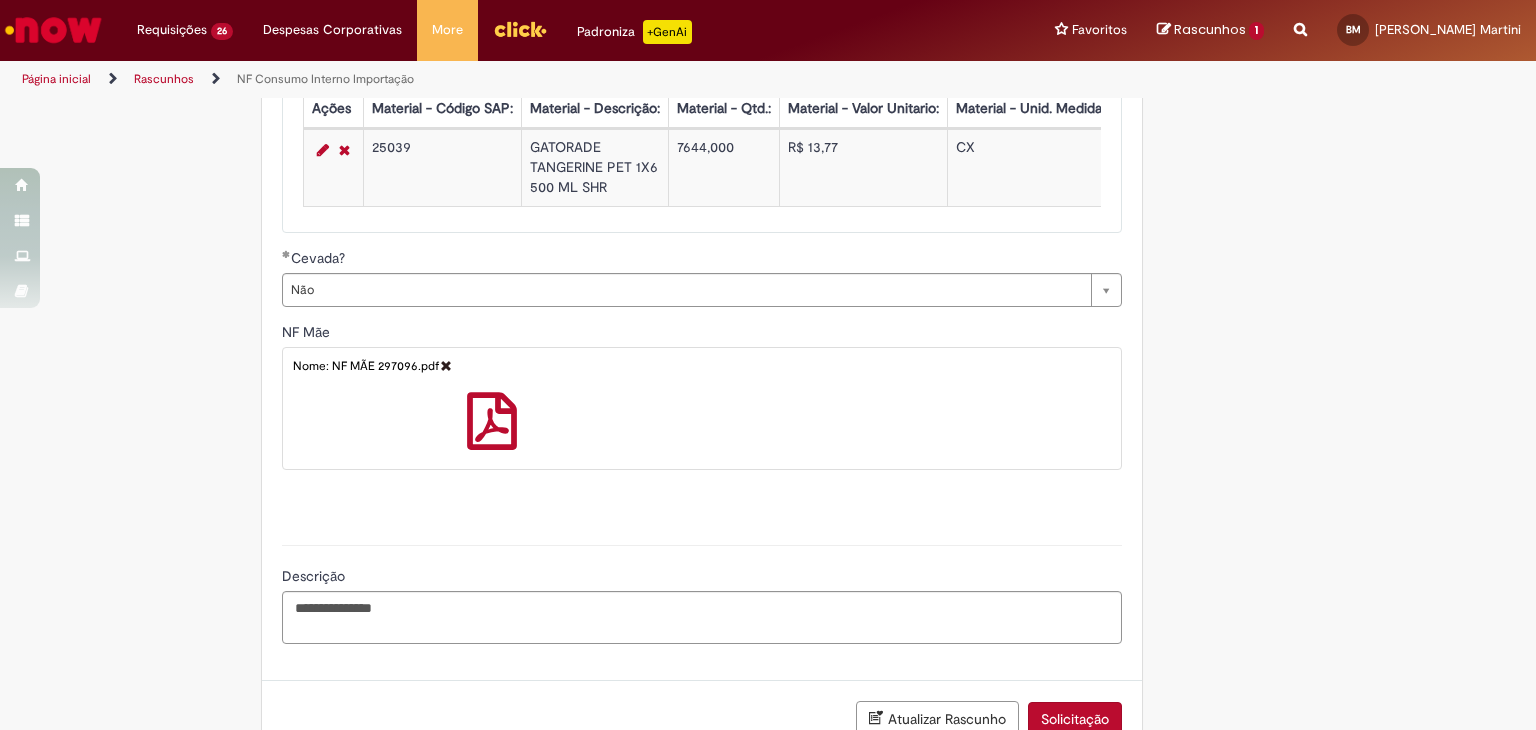 scroll, scrollTop: 1516, scrollLeft: 0, axis: vertical 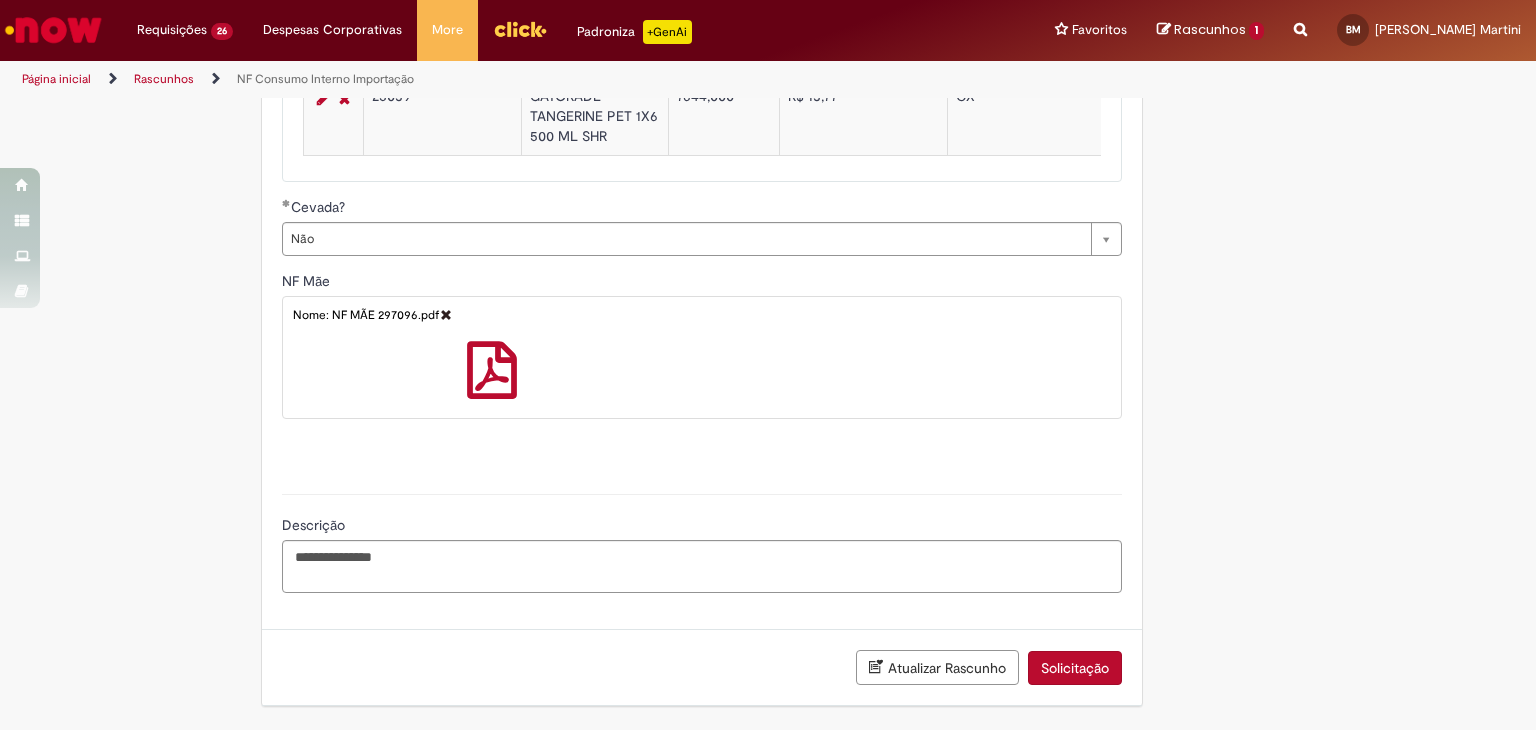 click on "Solicitação" at bounding box center (1075, 668) 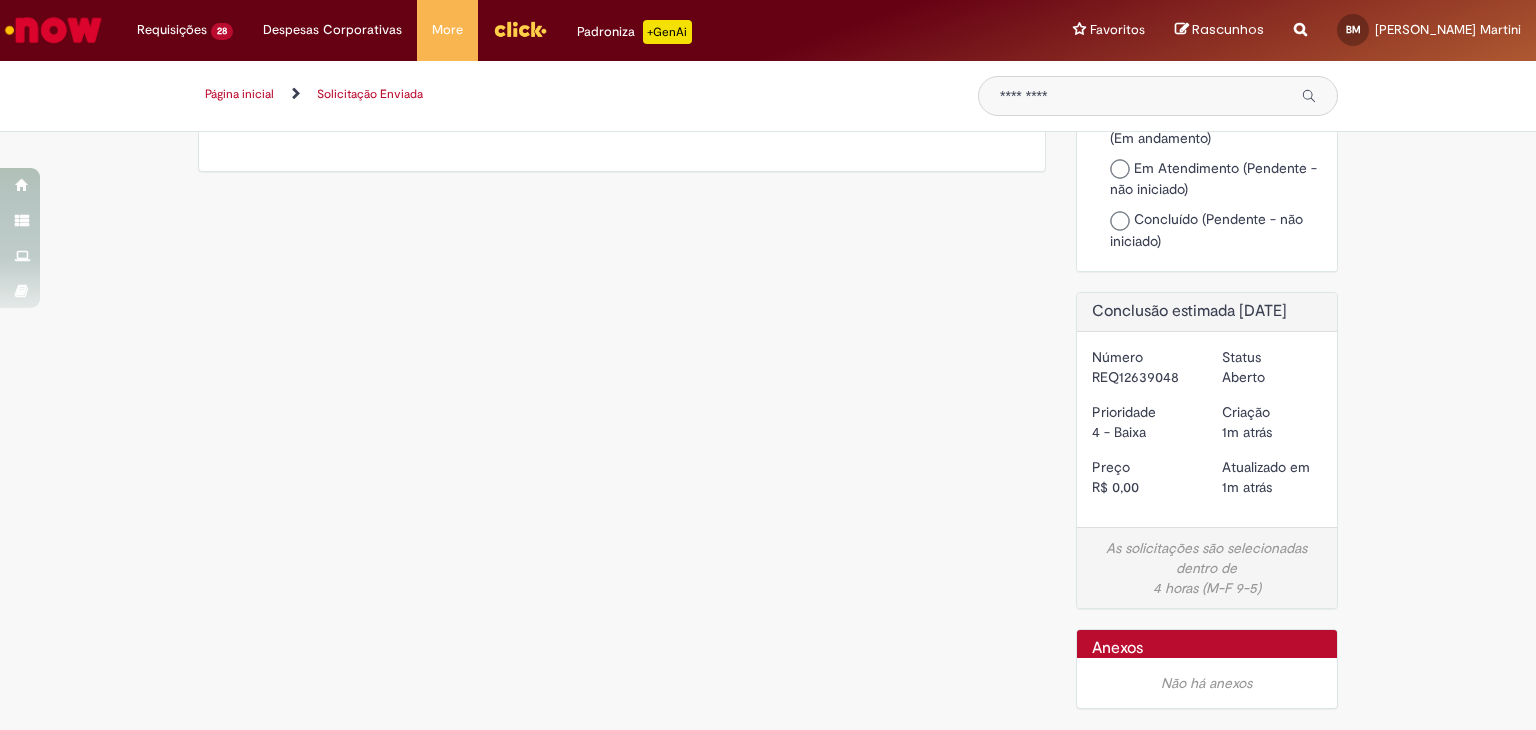 scroll, scrollTop: 0, scrollLeft: 0, axis: both 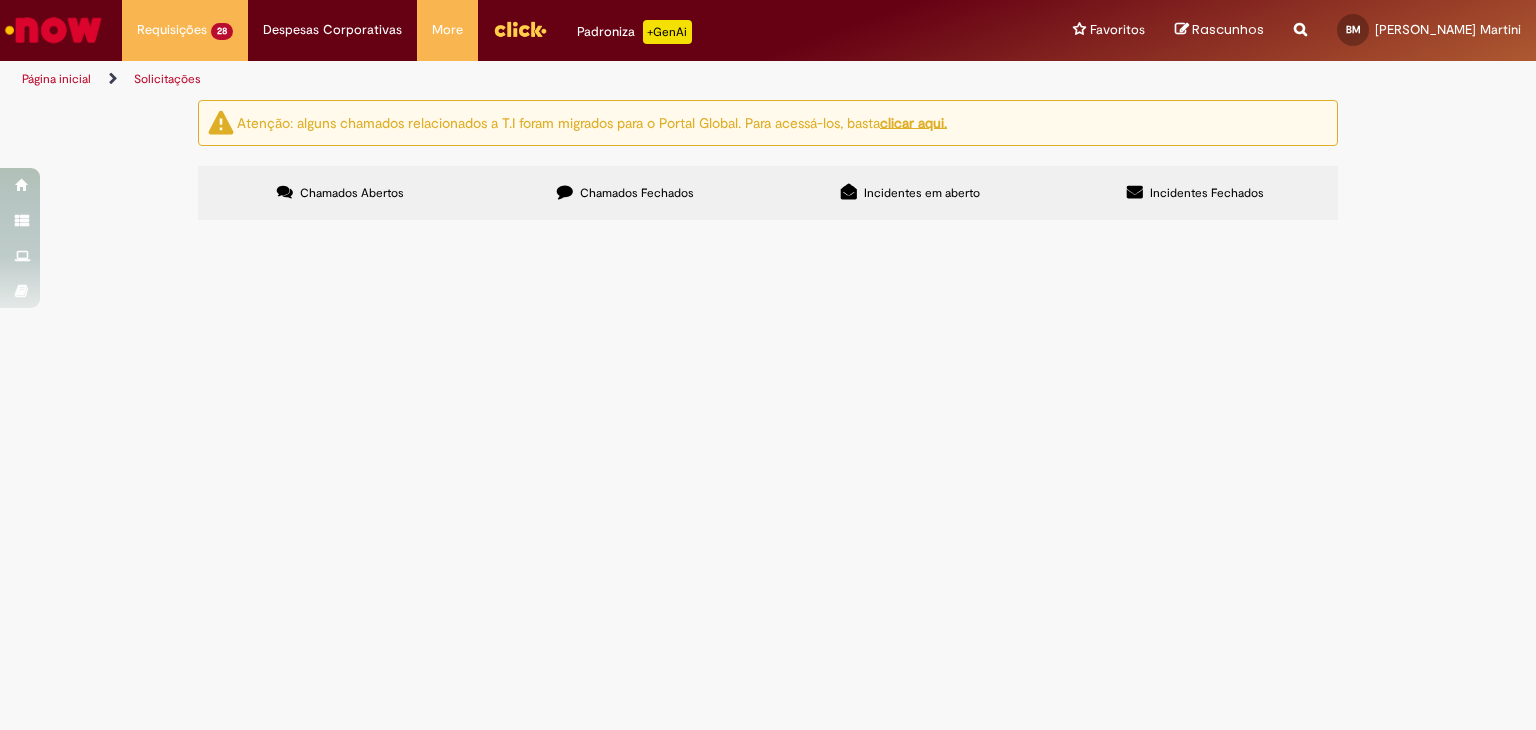 click on "PO - 4501074897" at bounding box center (0, 0) 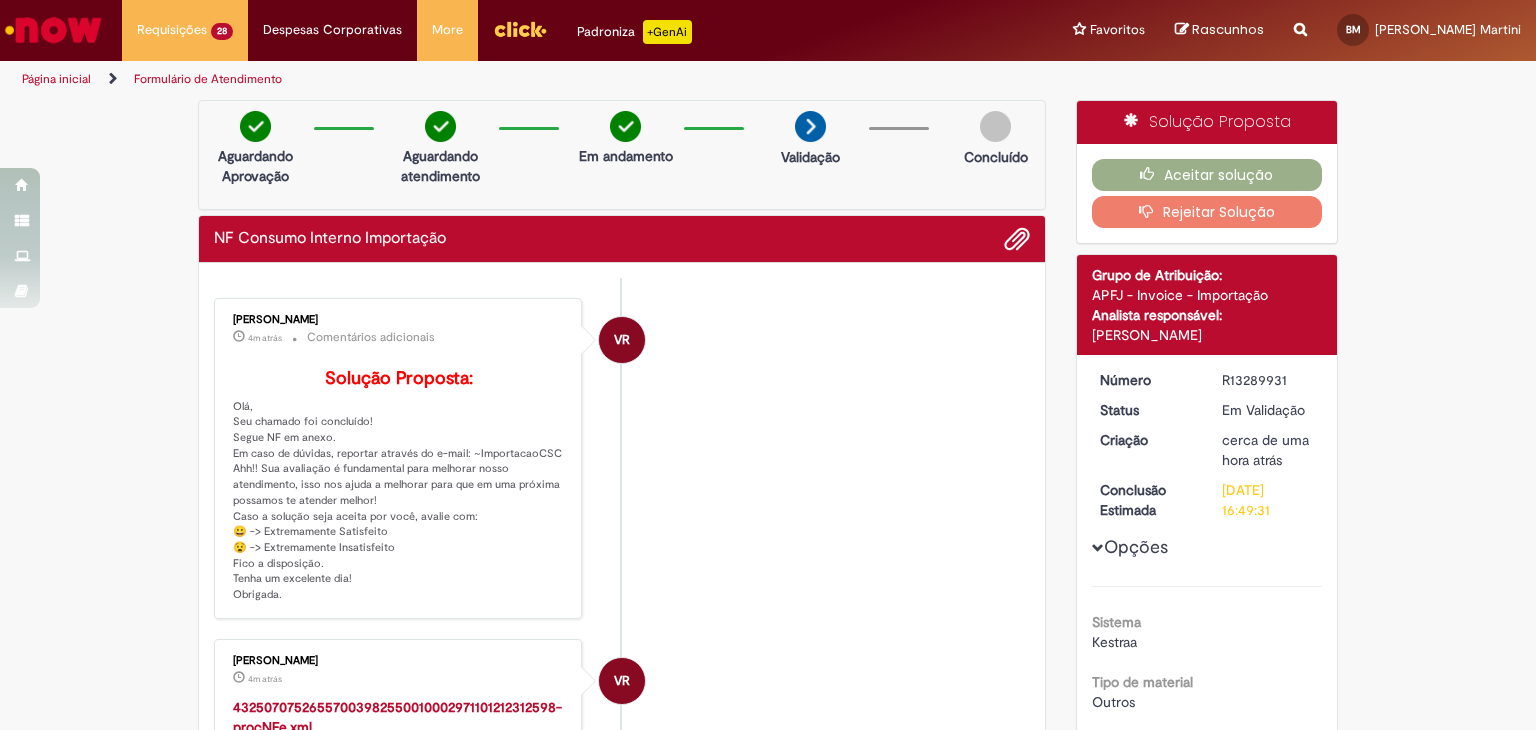 scroll, scrollTop: 400, scrollLeft: 0, axis: vertical 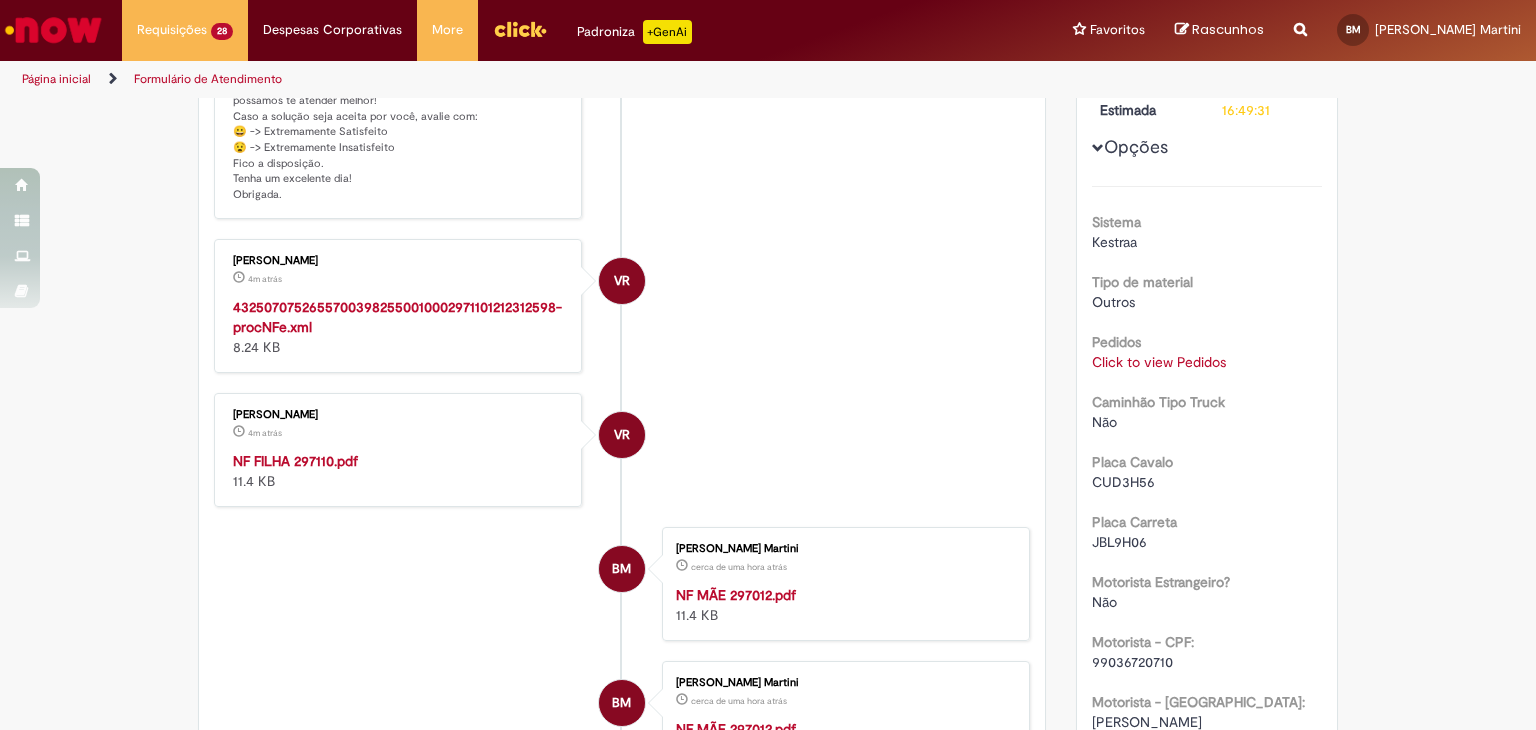 click on "NF FILHA 297110.pdf" at bounding box center [295, 461] 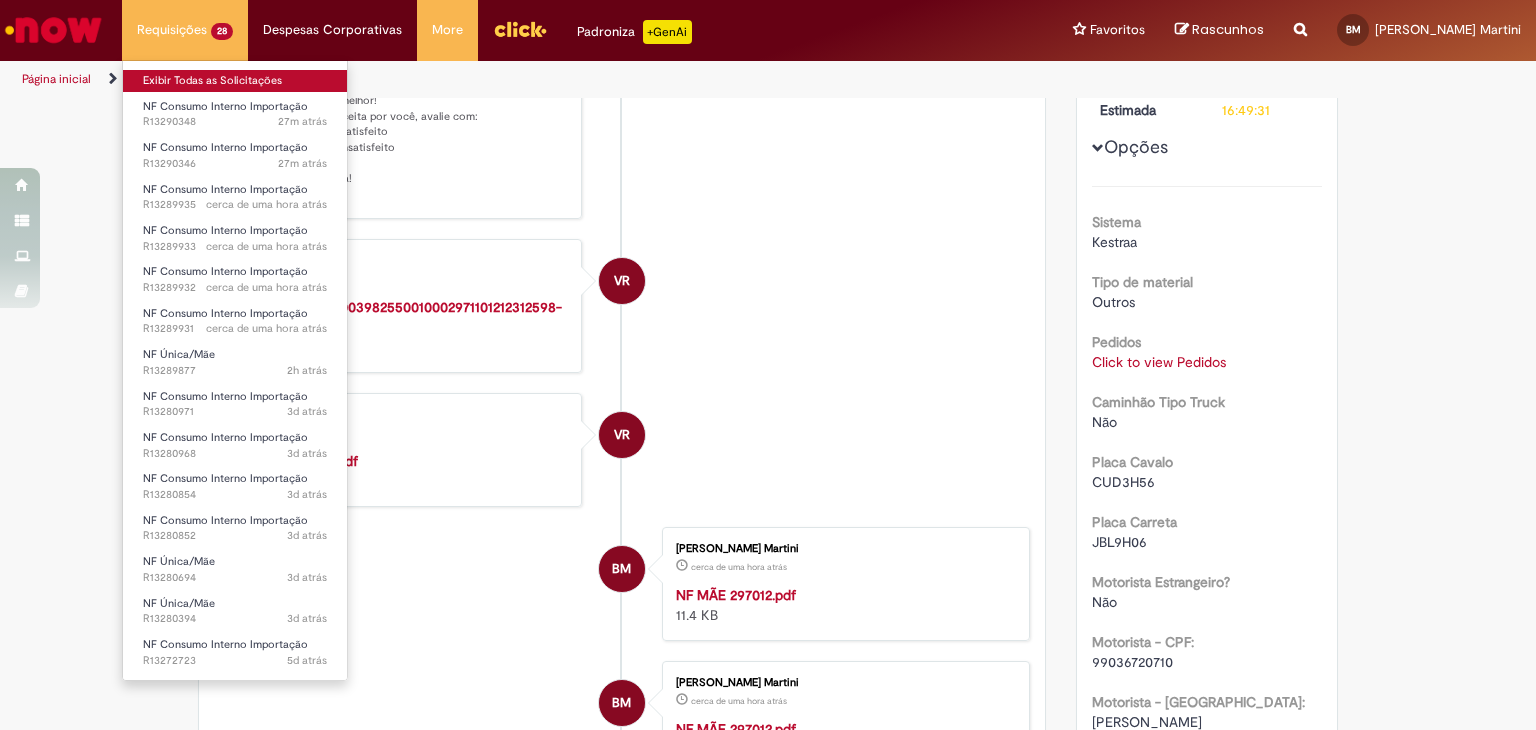 click on "Exibir Todas as Solicitações" at bounding box center (235, 81) 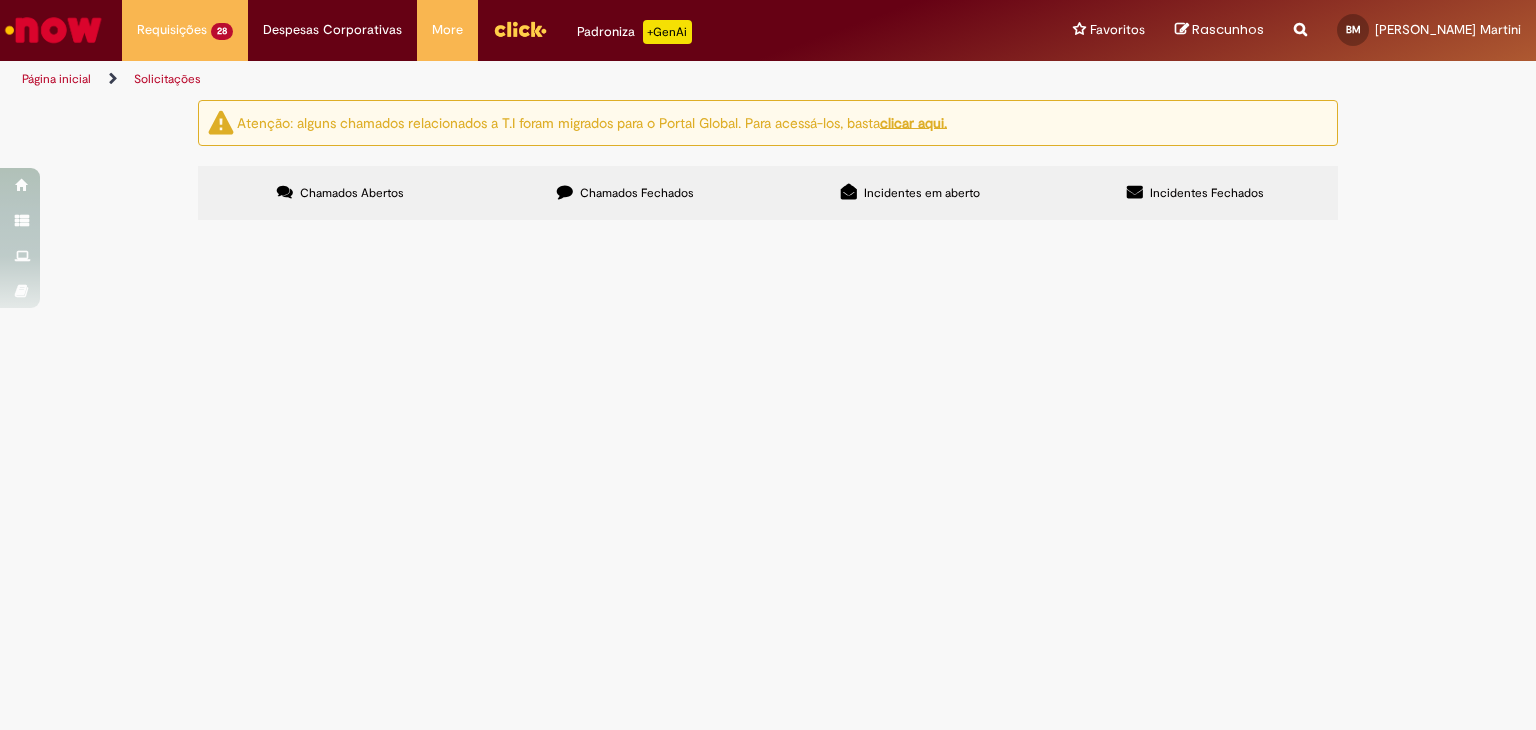 scroll, scrollTop: 0, scrollLeft: 0, axis: both 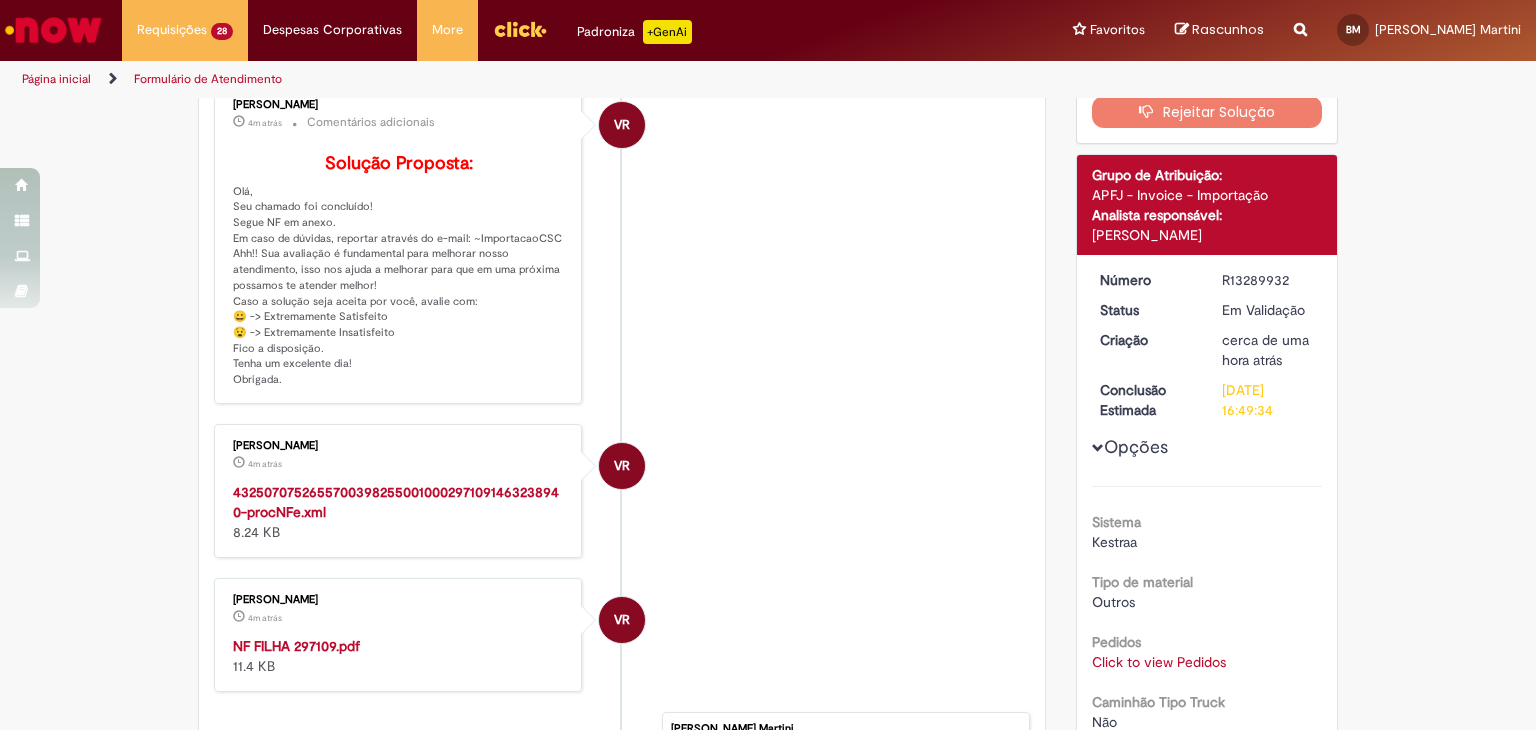 click on "NF FILHA 297109.pdf" at bounding box center (296, 646) 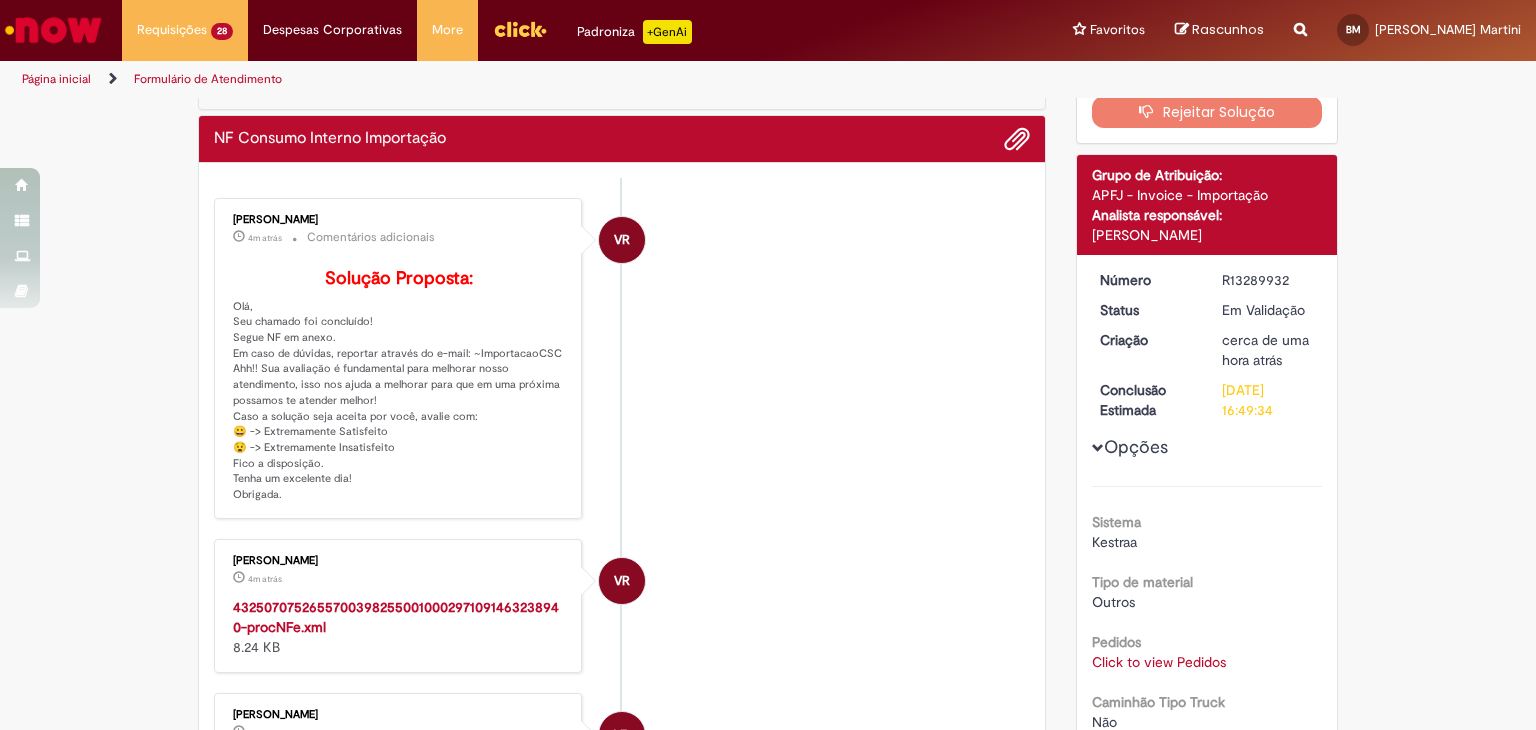 scroll, scrollTop: 215, scrollLeft: 0, axis: vertical 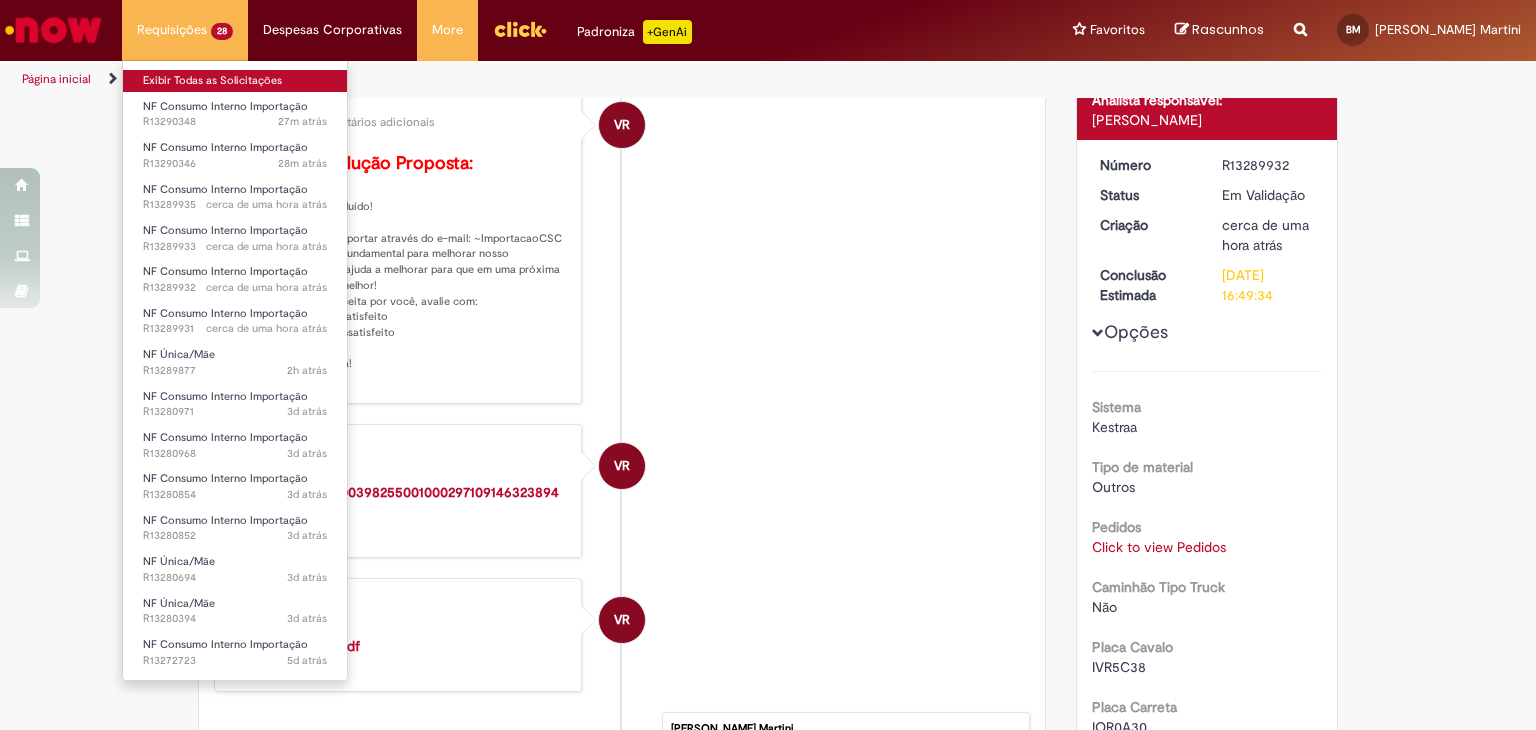 click on "Exibir Todas as Solicitações" at bounding box center [235, 81] 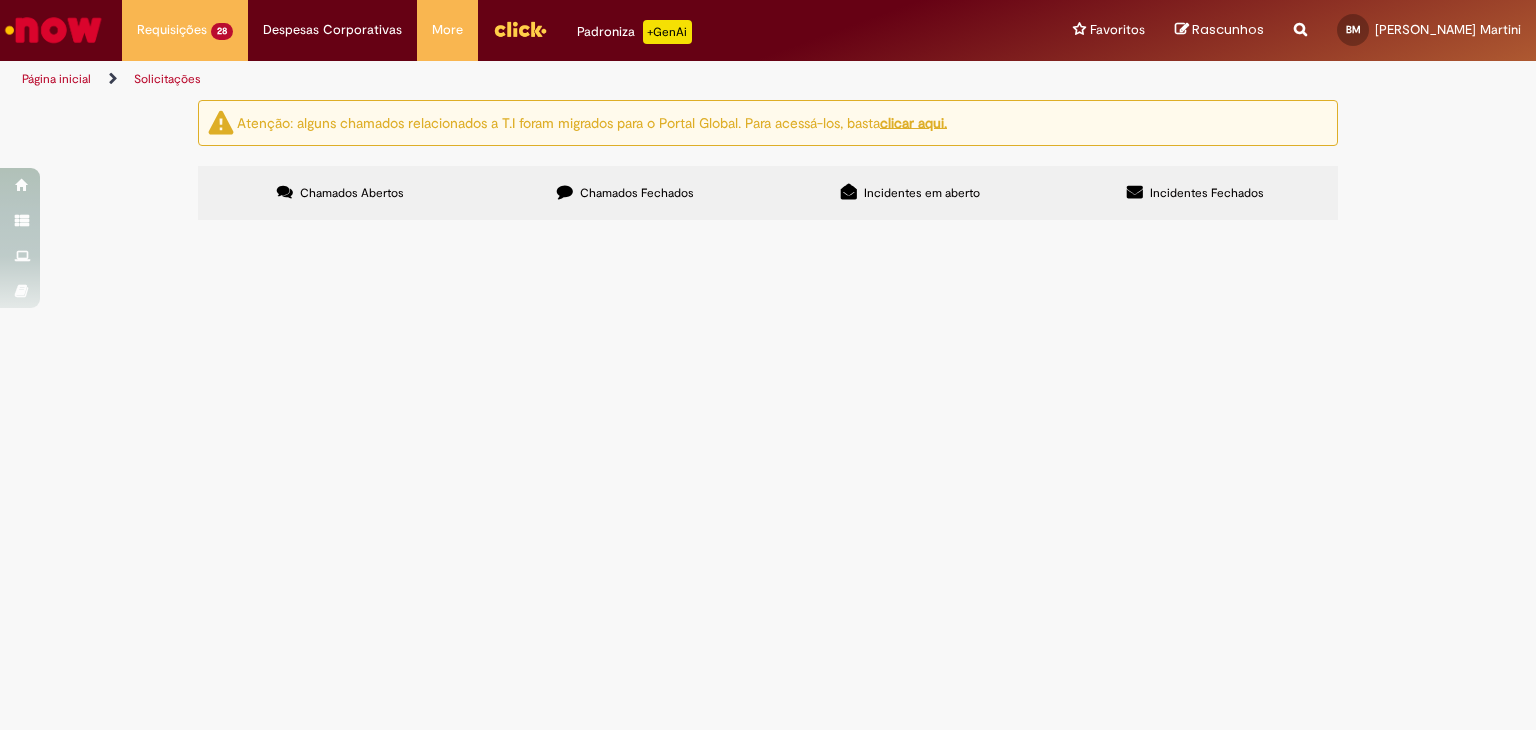 click on "PO - 4501074897" at bounding box center (0, 0) 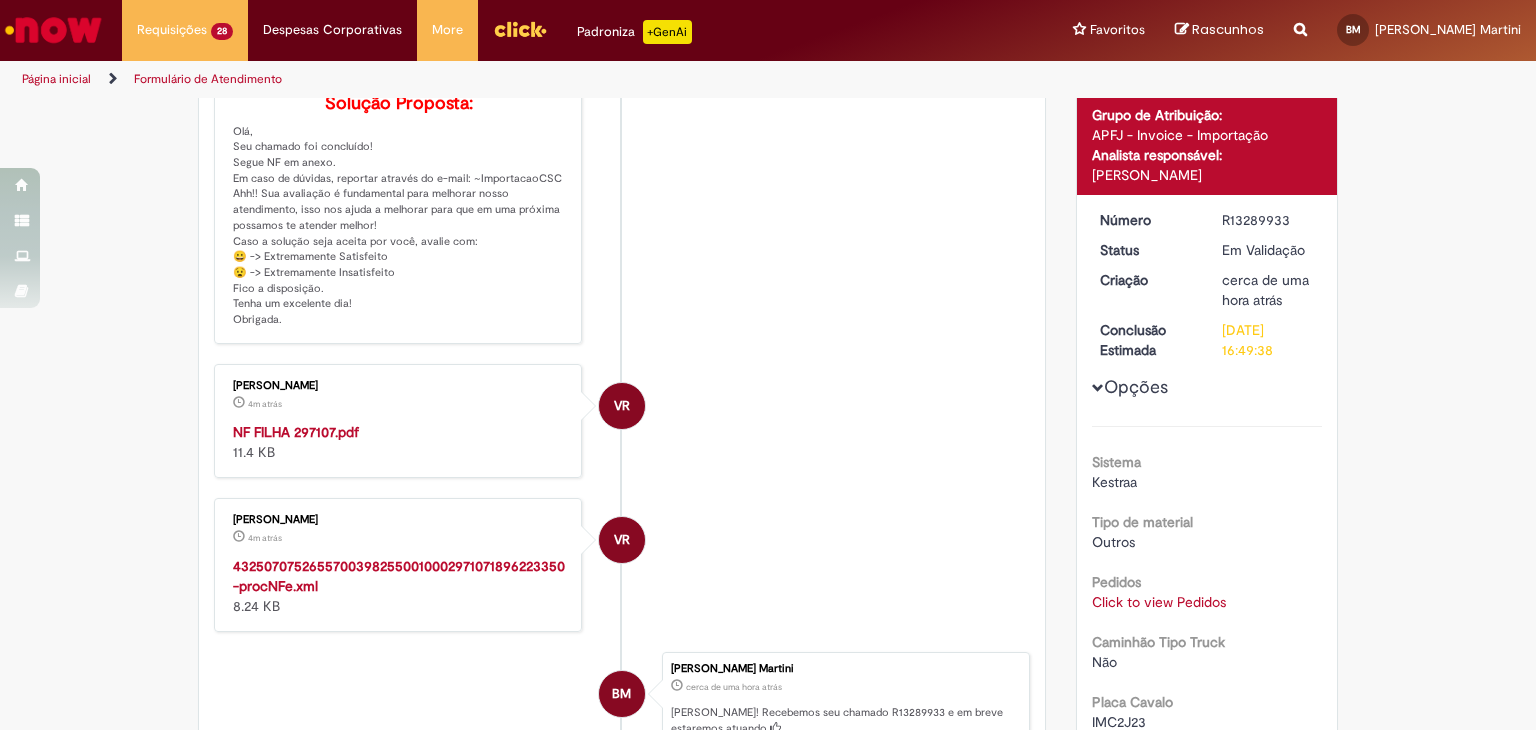 scroll, scrollTop: 200, scrollLeft: 0, axis: vertical 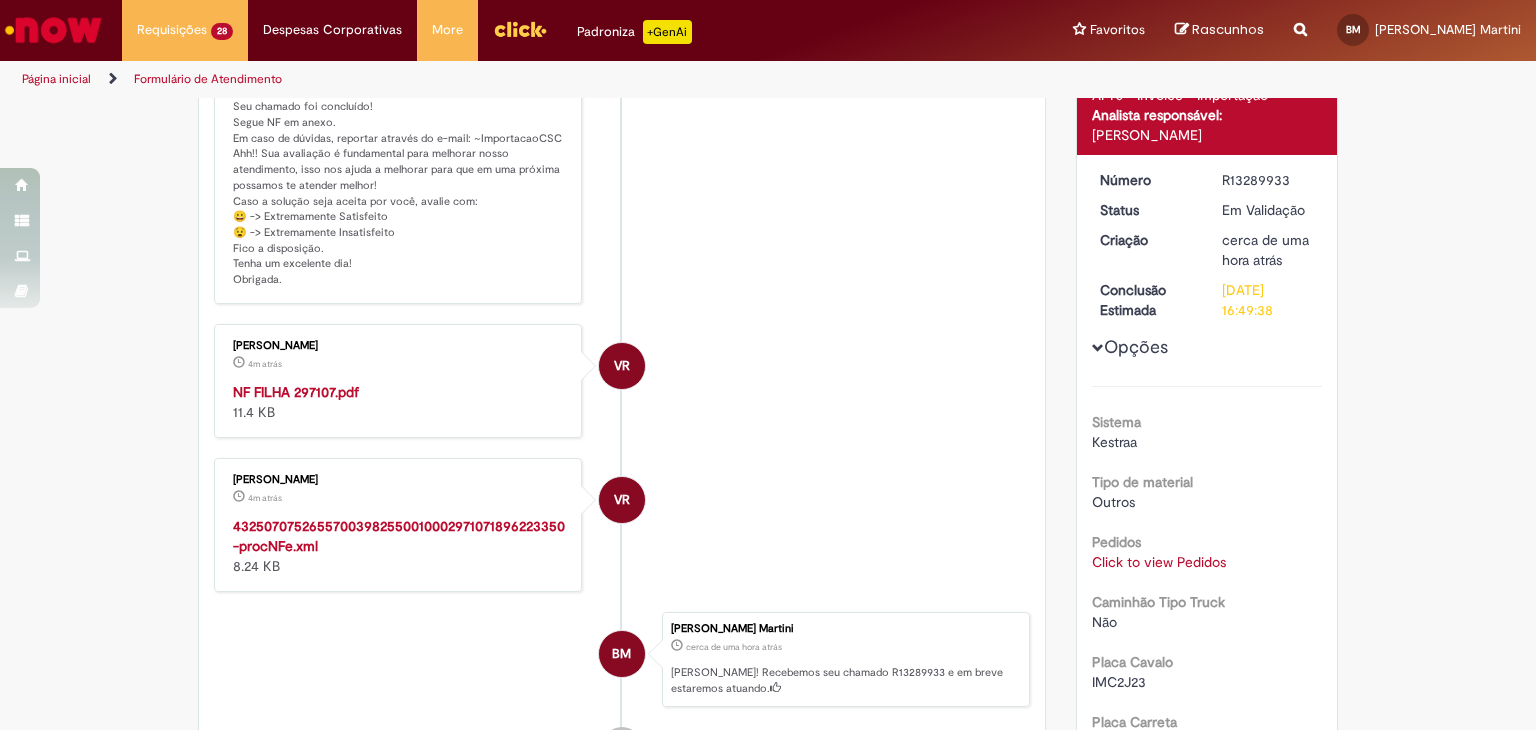 click on "NF FILHA 297107.pdf" at bounding box center [296, 392] 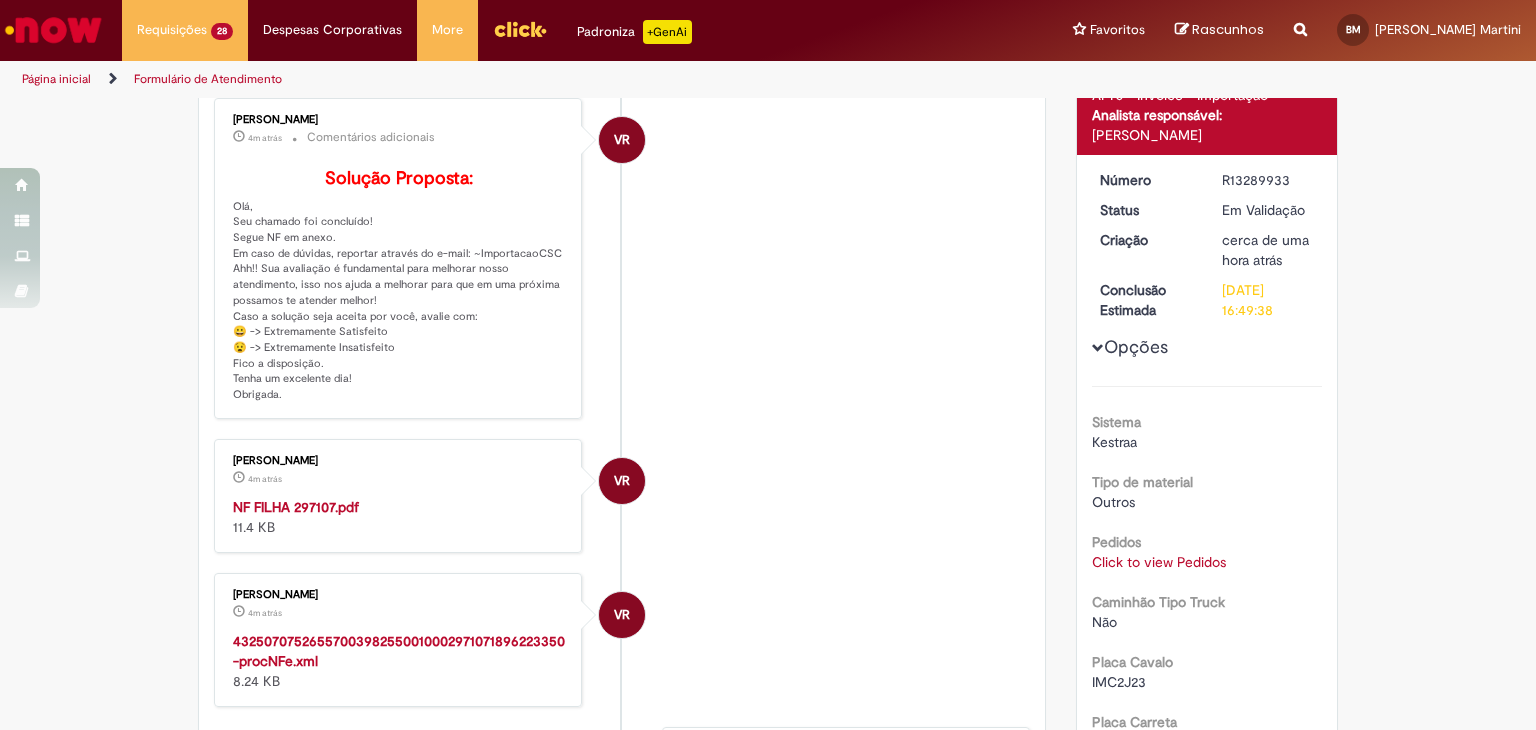 scroll, scrollTop: 315, scrollLeft: 0, axis: vertical 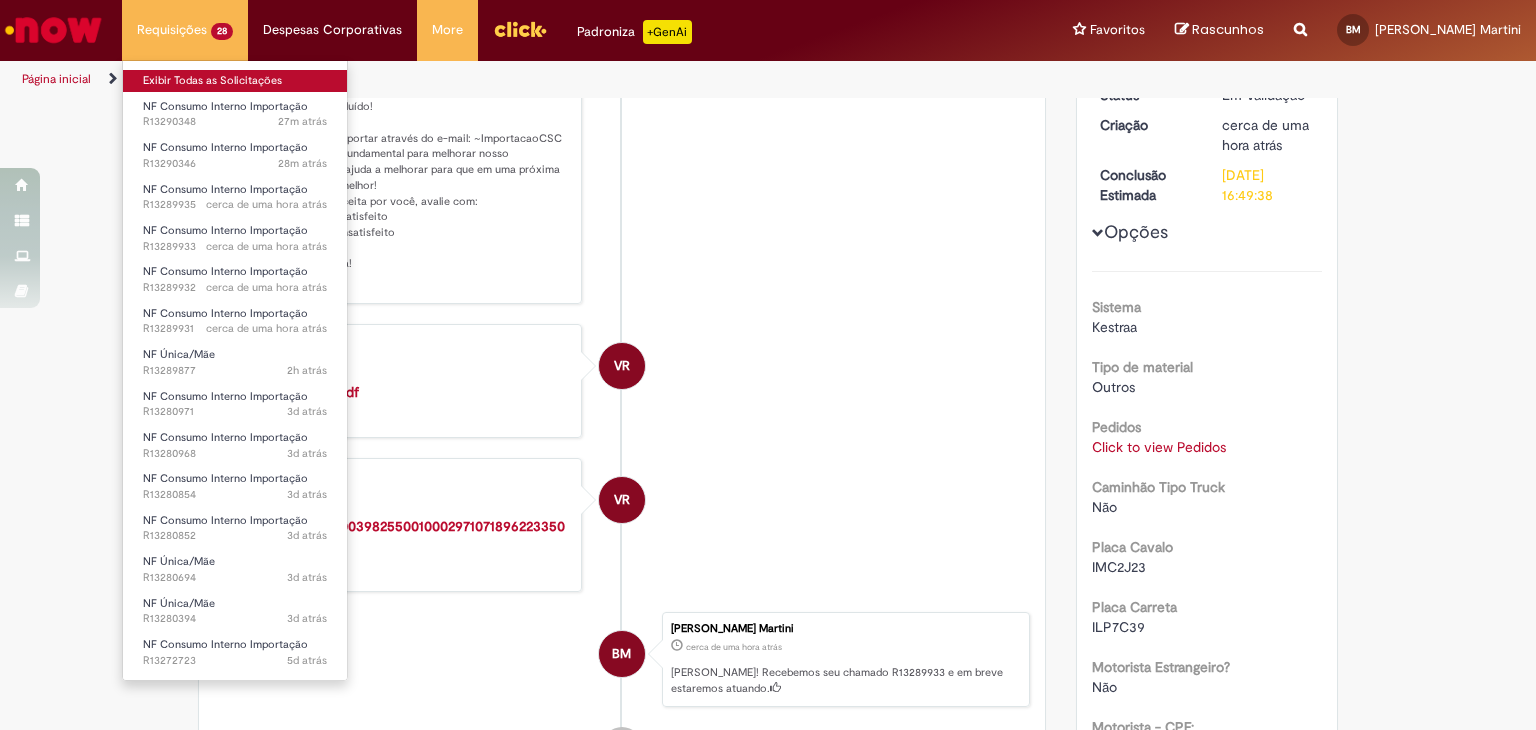 click on "Exibir Todas as Solicitações" at bounding box center (235, 81) 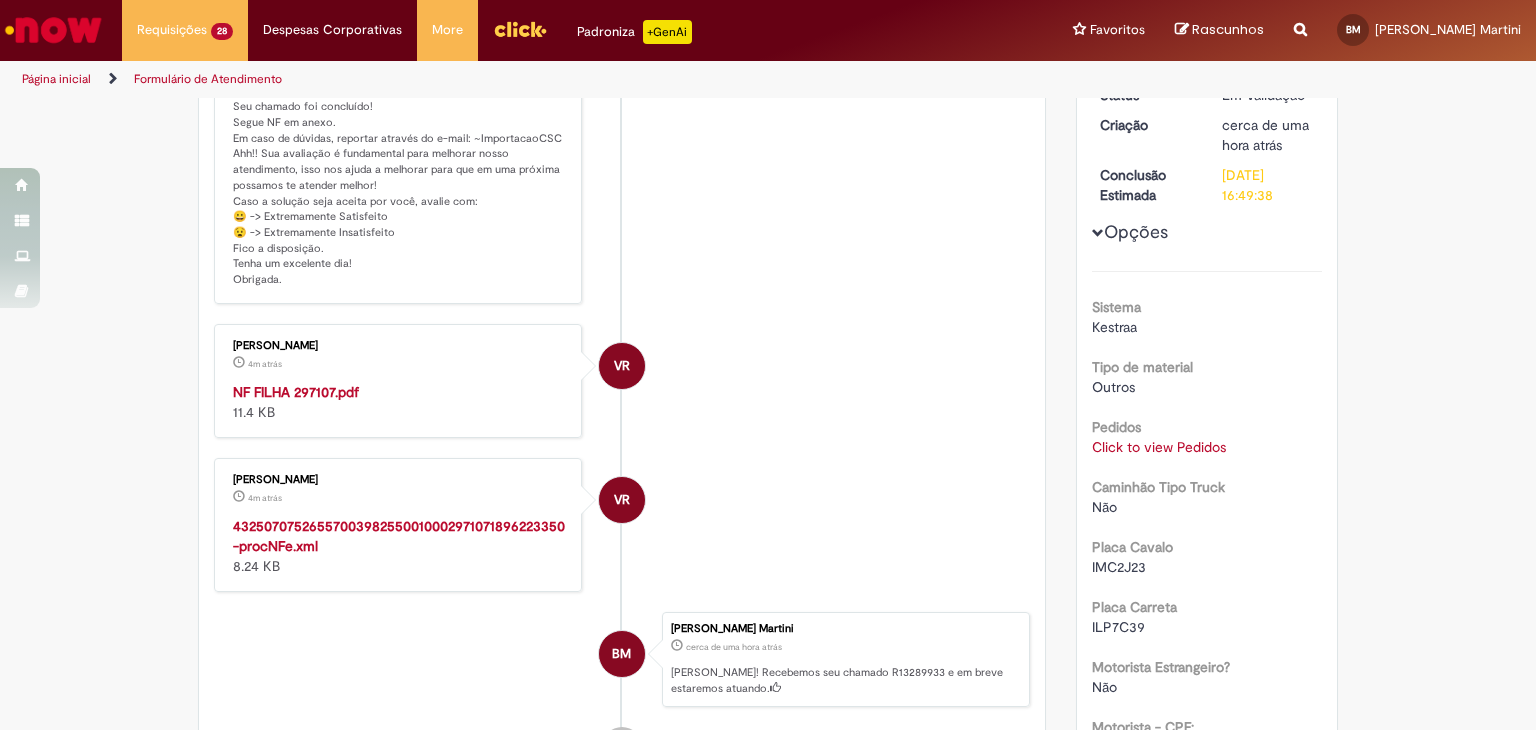 scroll, scrollTop: 0, scrollLeft: 0, axis: both 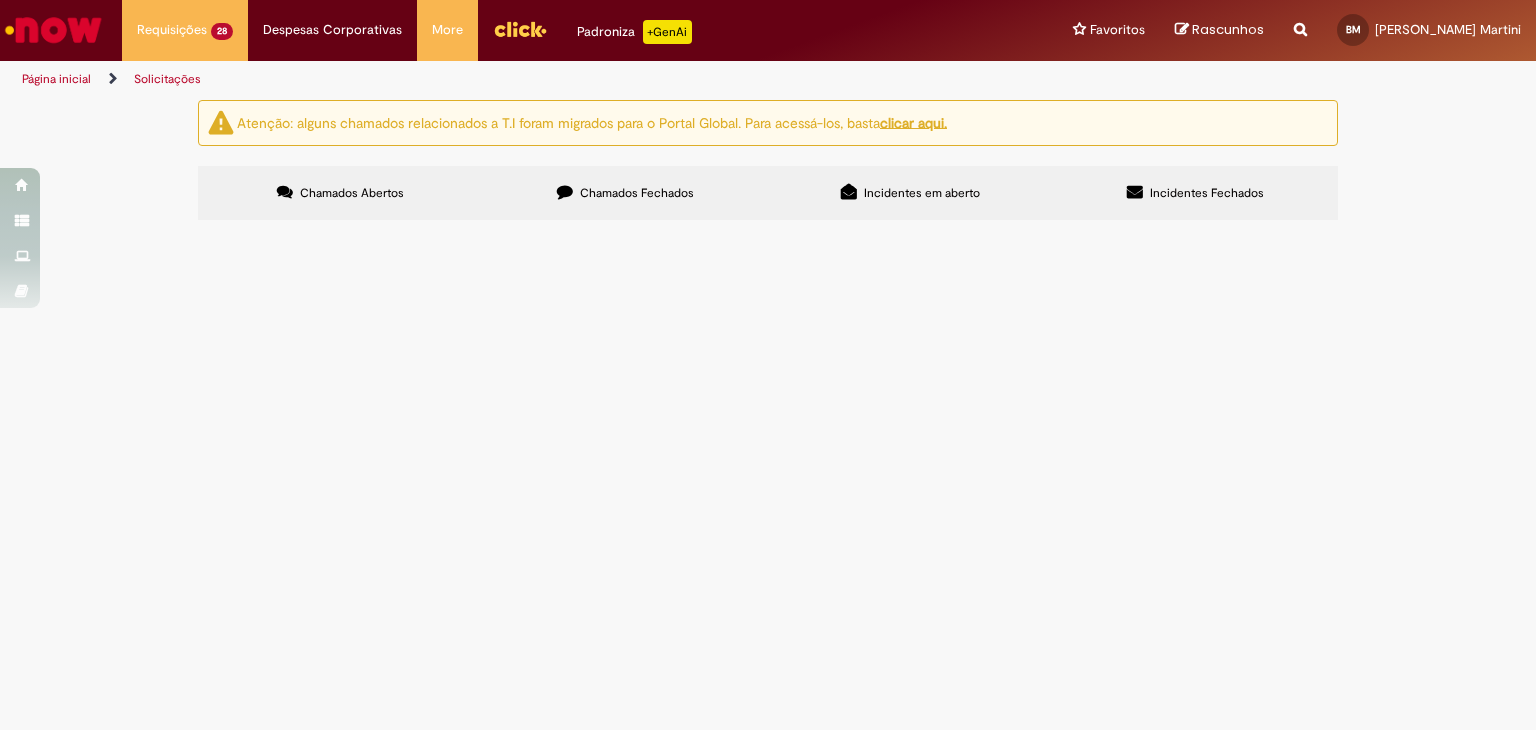 click on "PO - 4501074897" at bounding box center (0, 0) 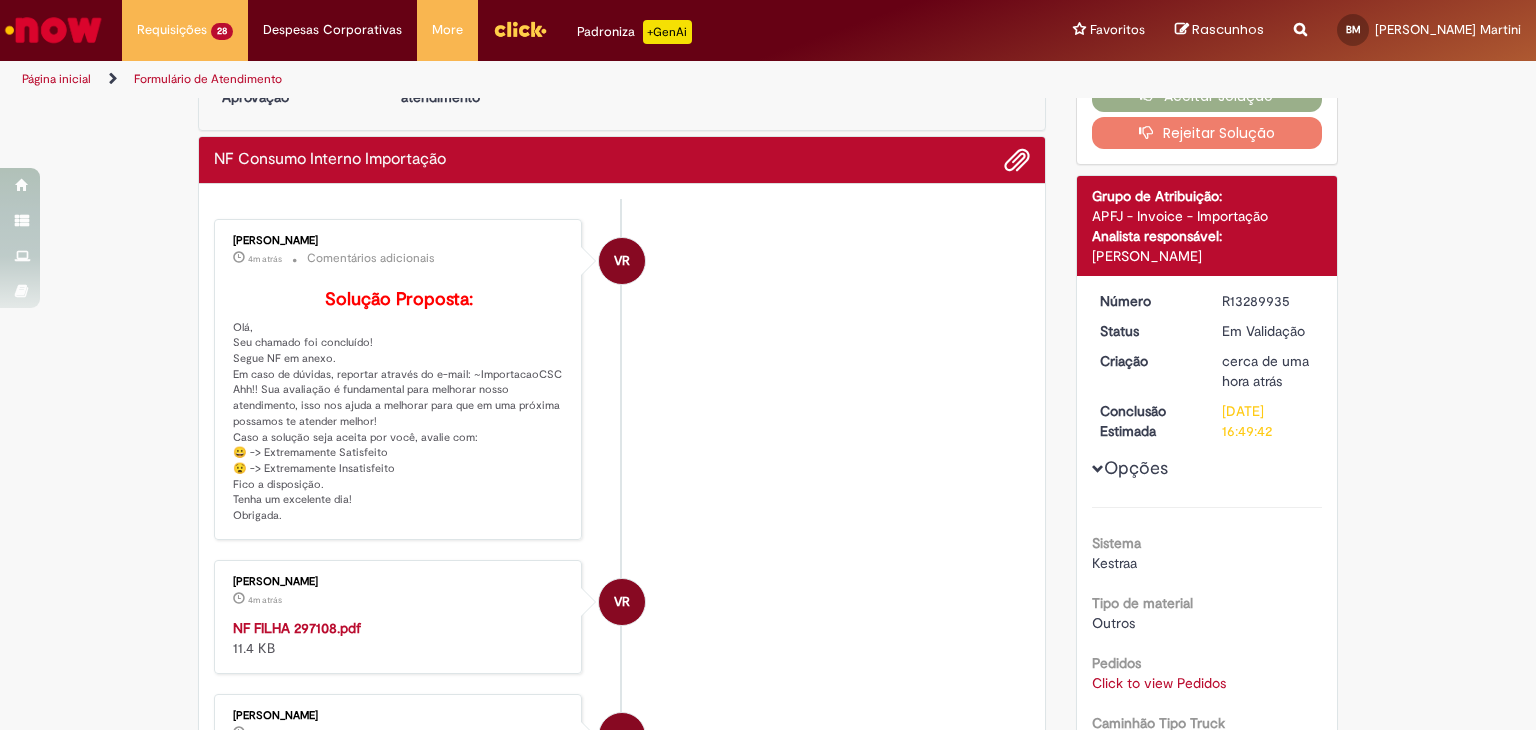 scroll, scrollTop: 200, scrollLeft: 0, axis: vertical 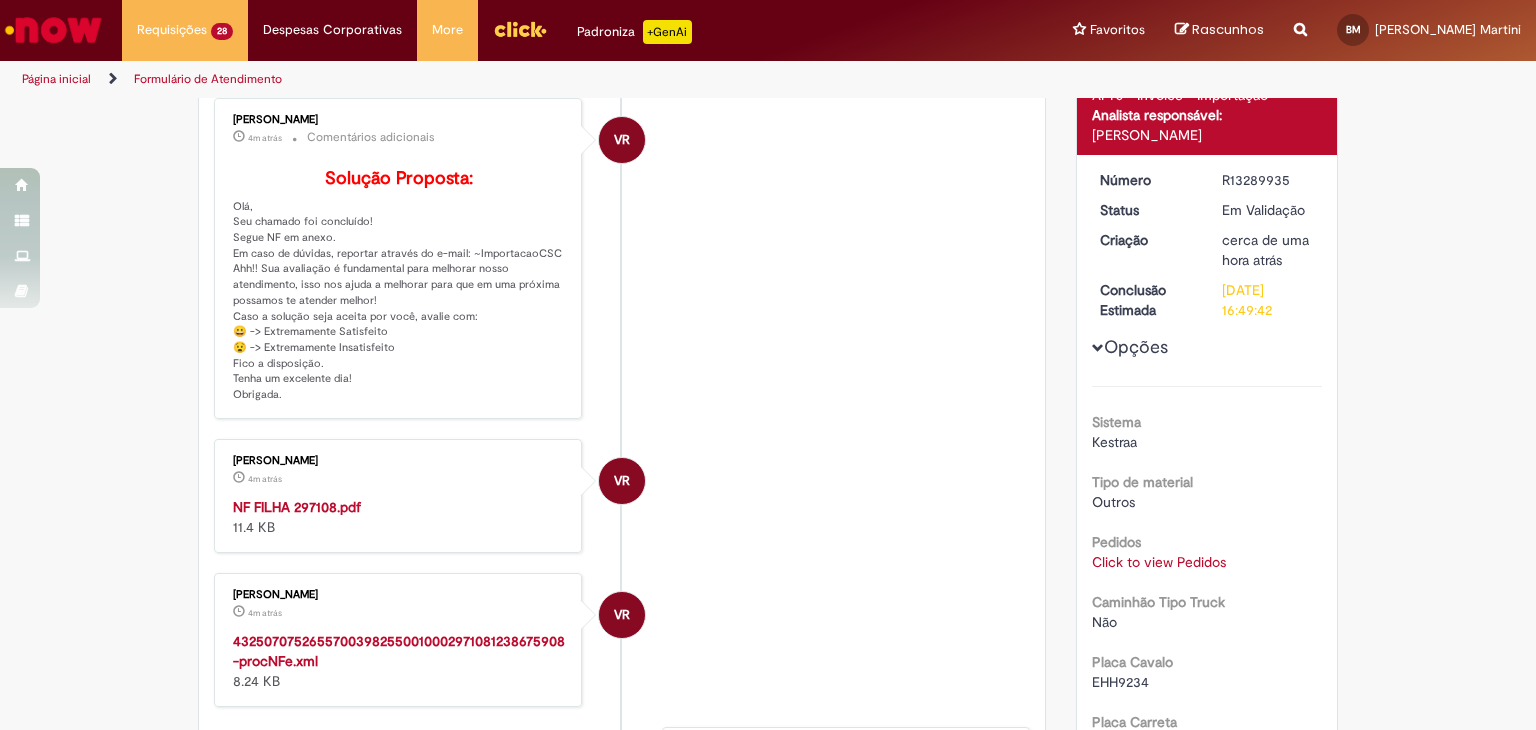 click on "NF FILHA 297108.pdf" at bounding box center (297, 507) 